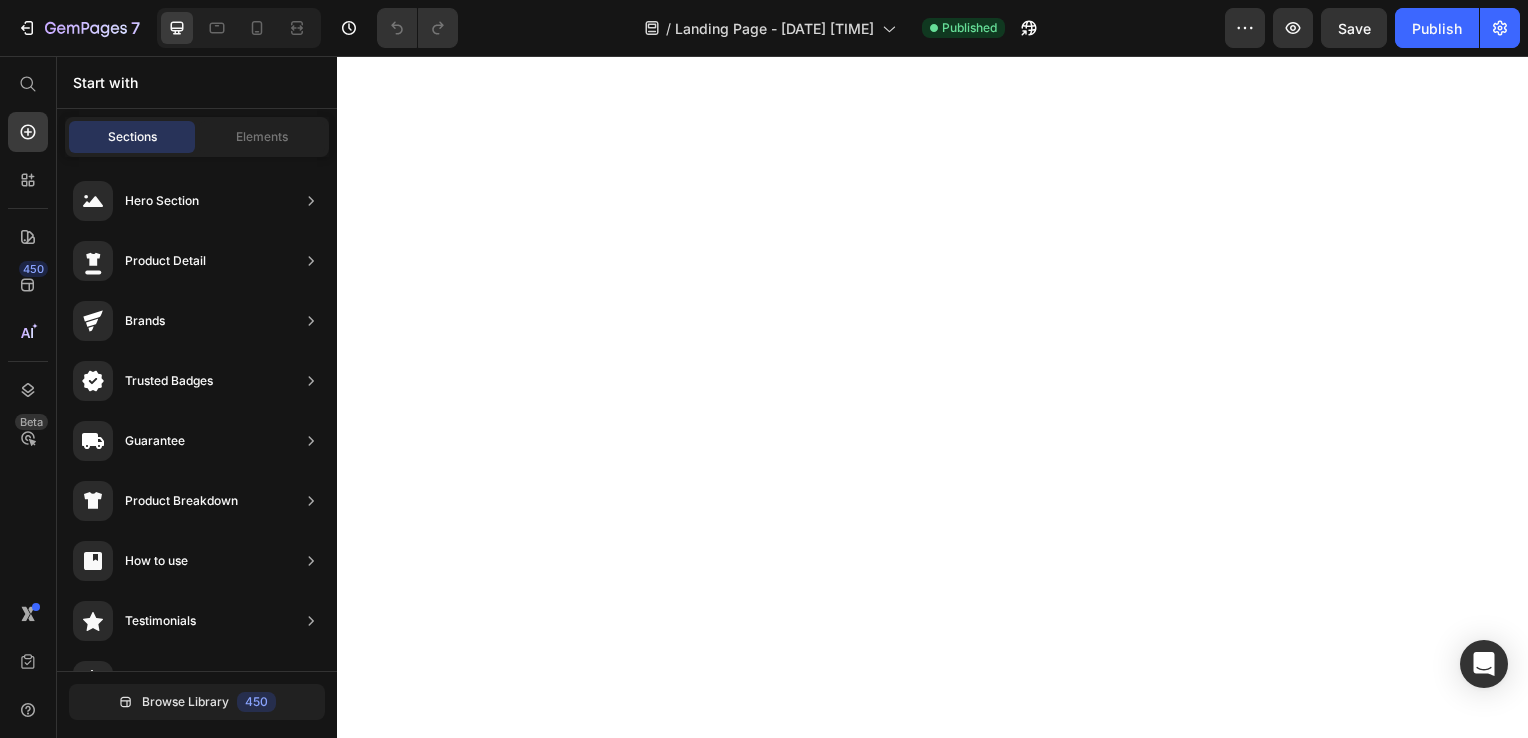 scroll, scrollTop: 0, scrollLeft: 0, axis: both 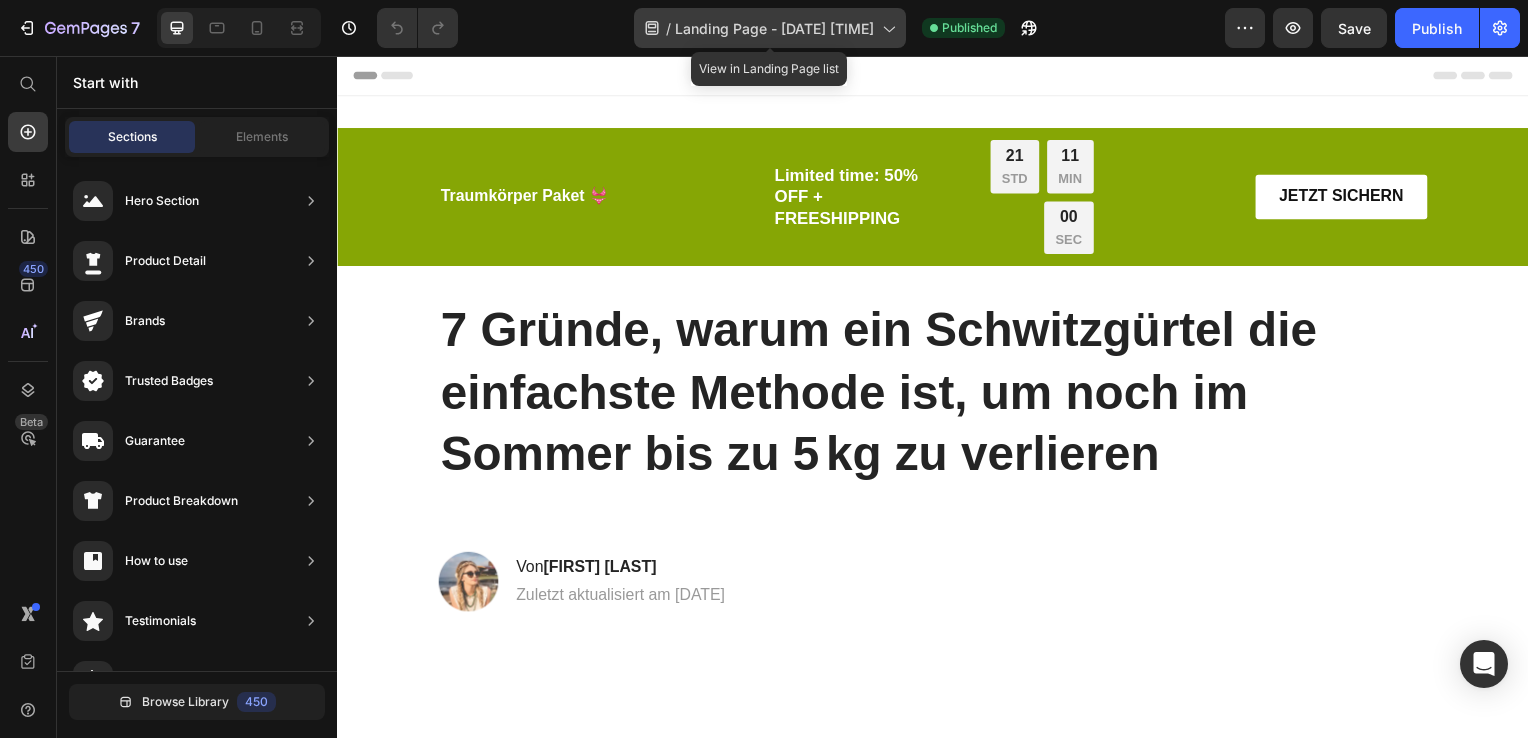 click 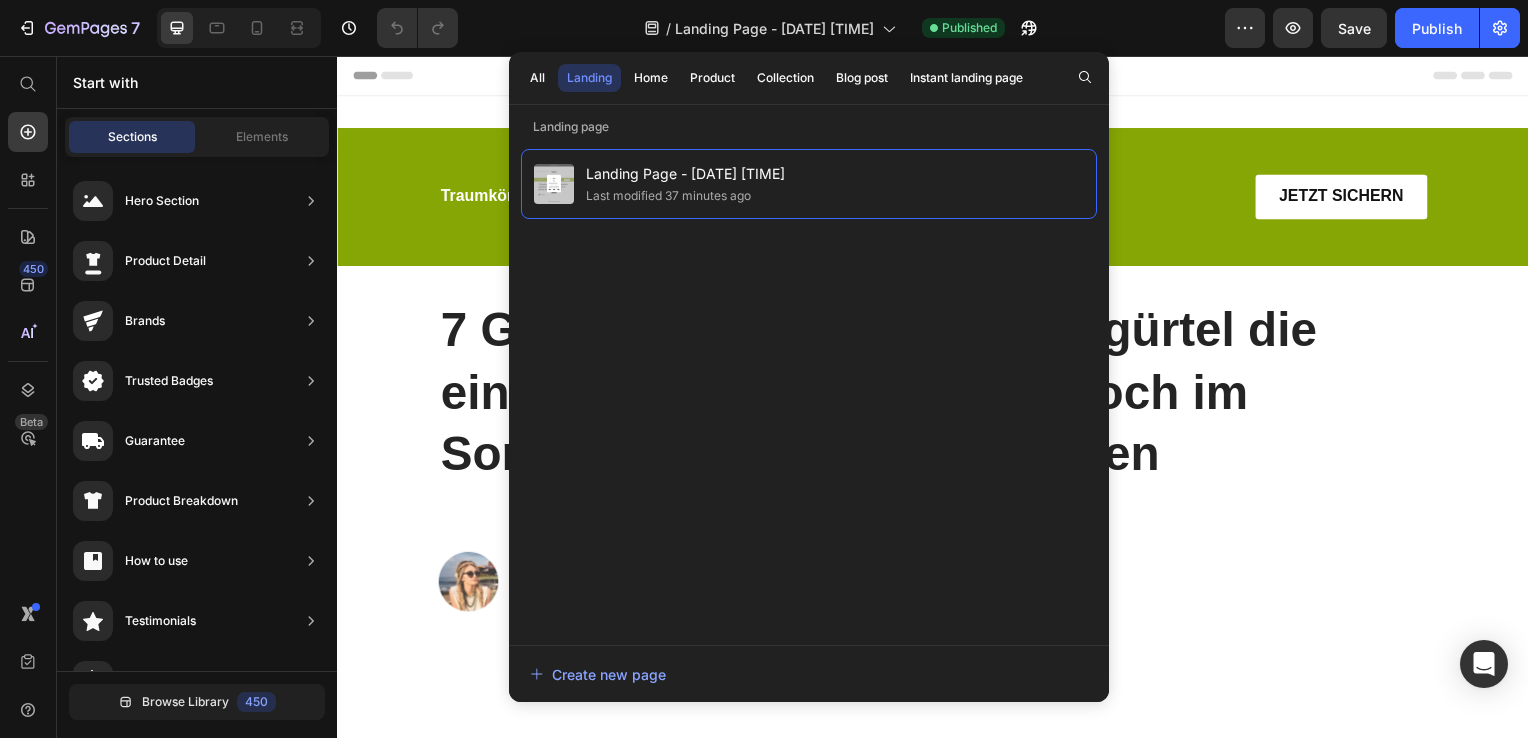 click on "/  Landing Page - [DATE] [TIME] Published" 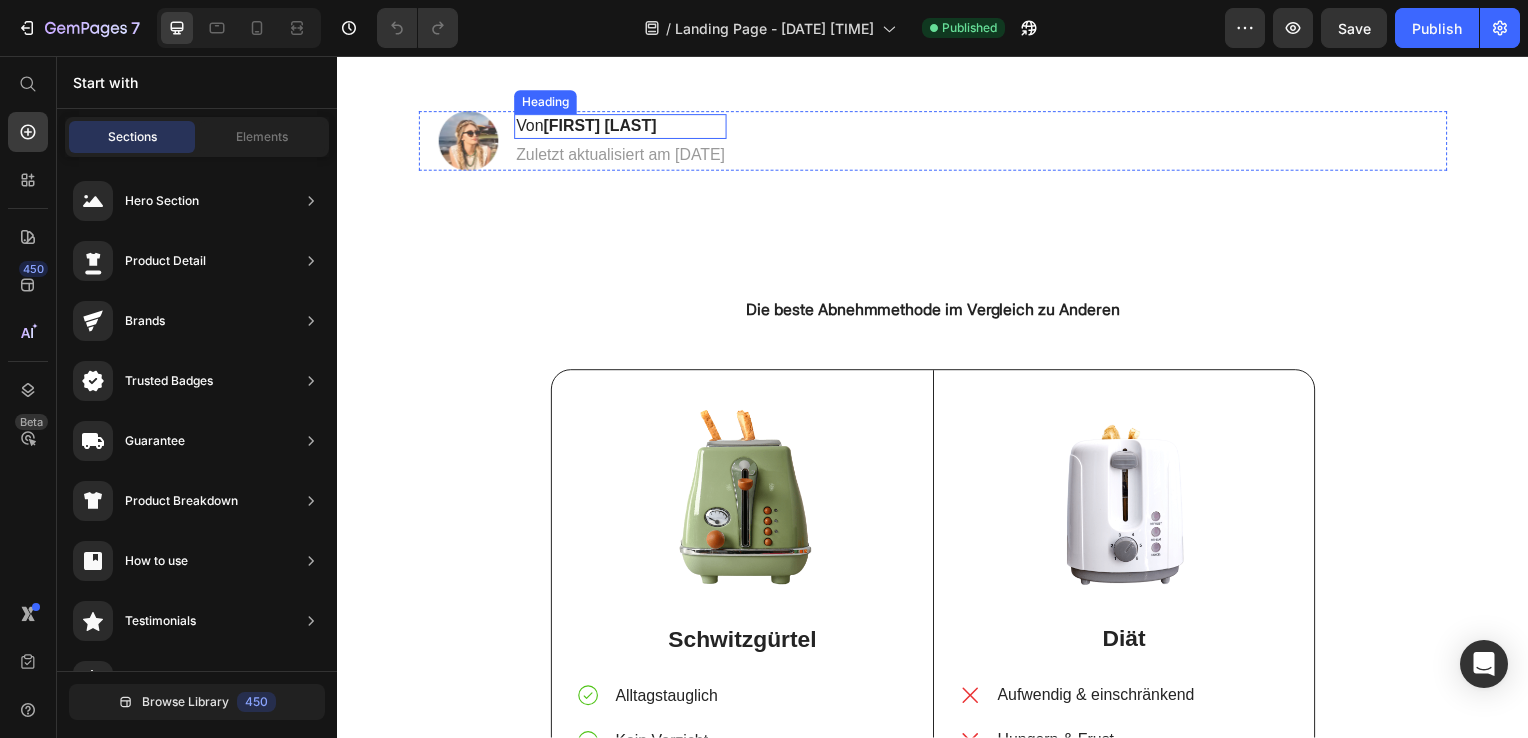 scroll, scrollTop: 0, scrollLeft: 0, axis: both 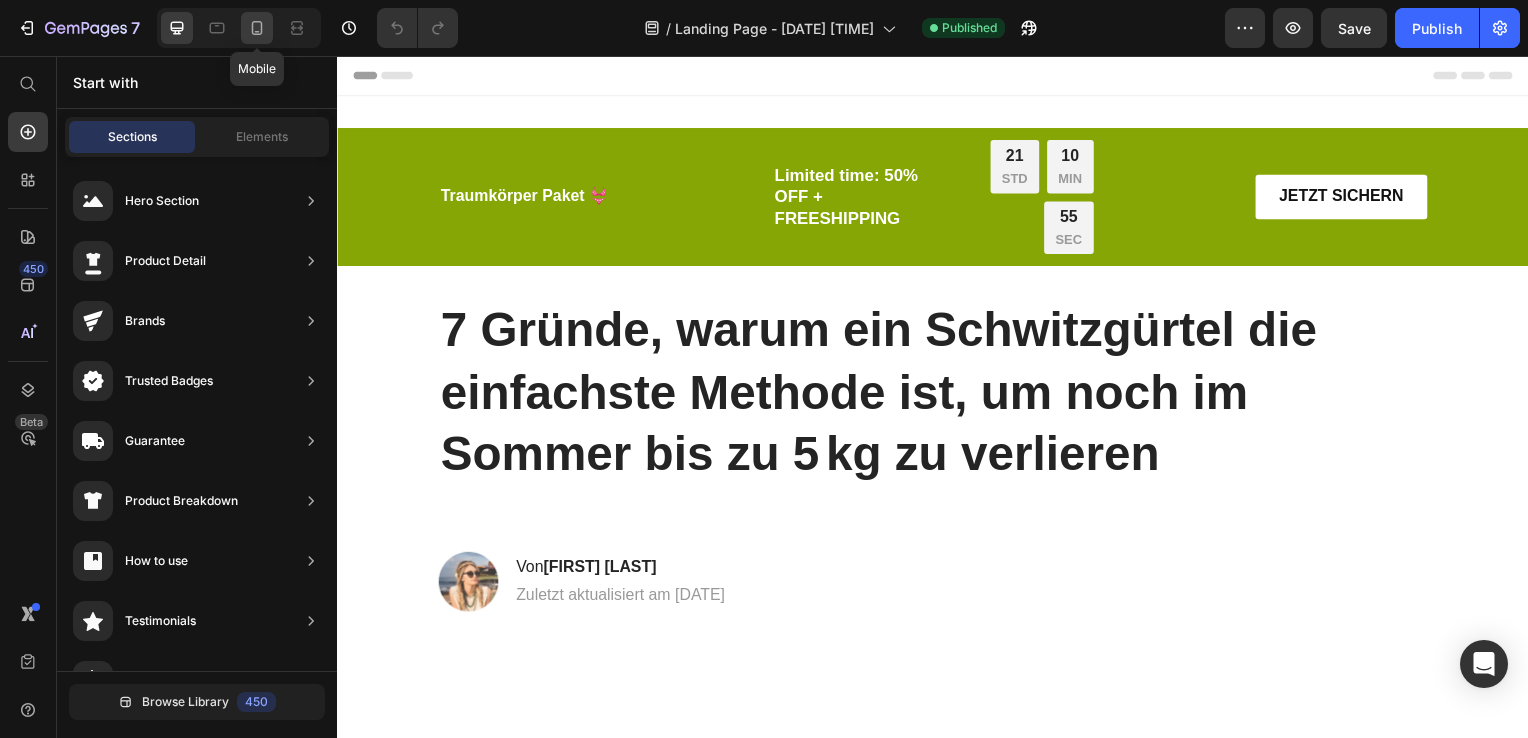 click 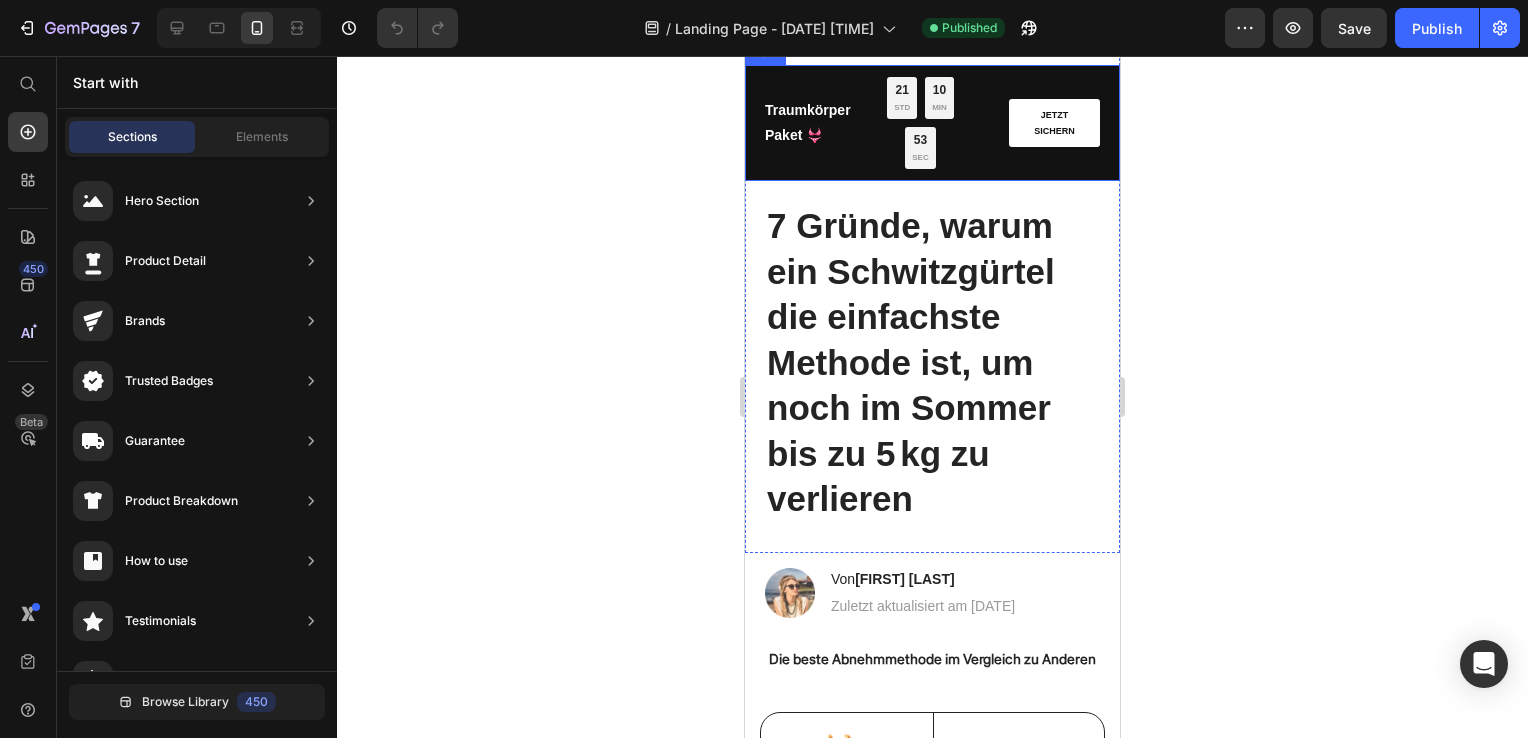 scroll, scrollTop: 0, scrollLeft: 0, axis: both 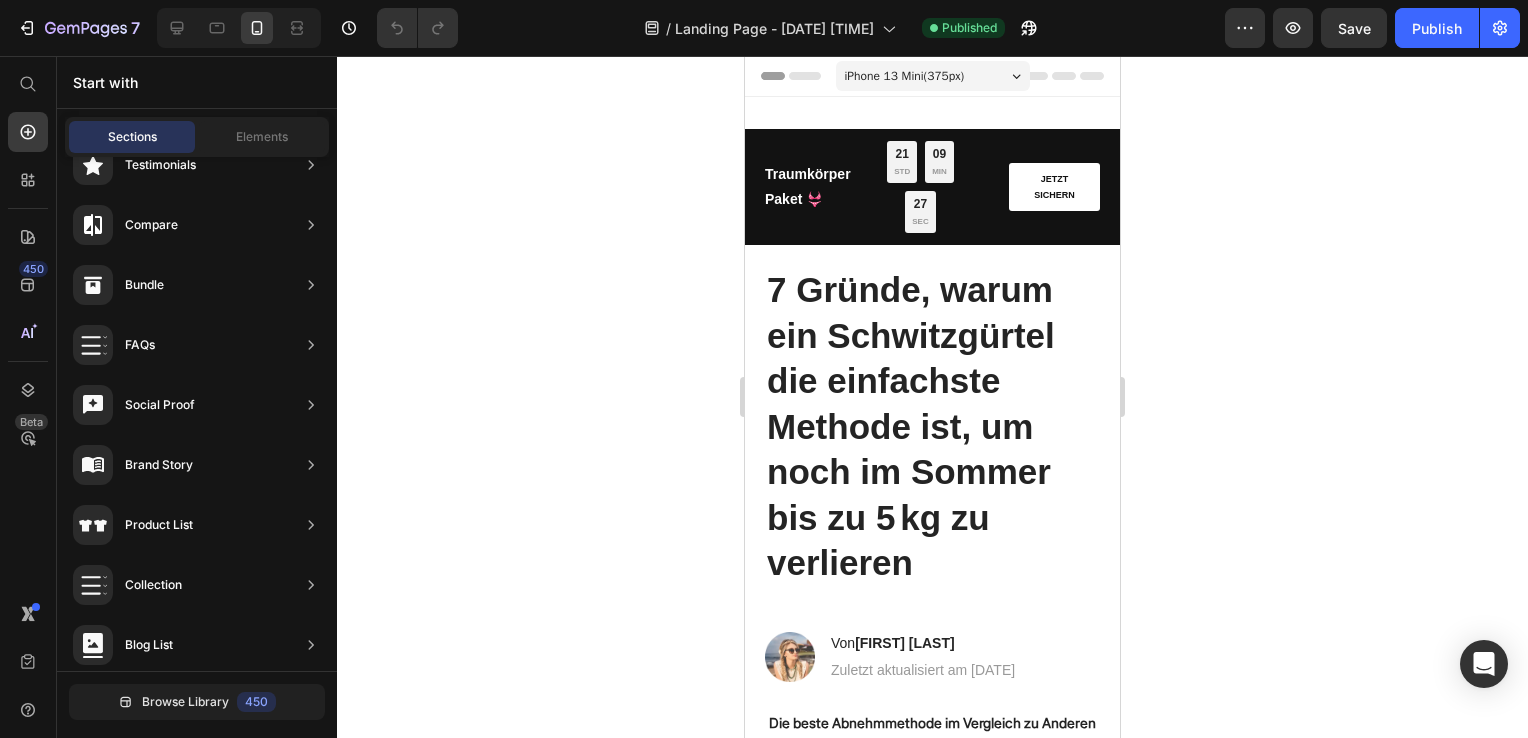 click on "iPhone 13 Mini  ( 375 px)" at bounding box center [933, 76] 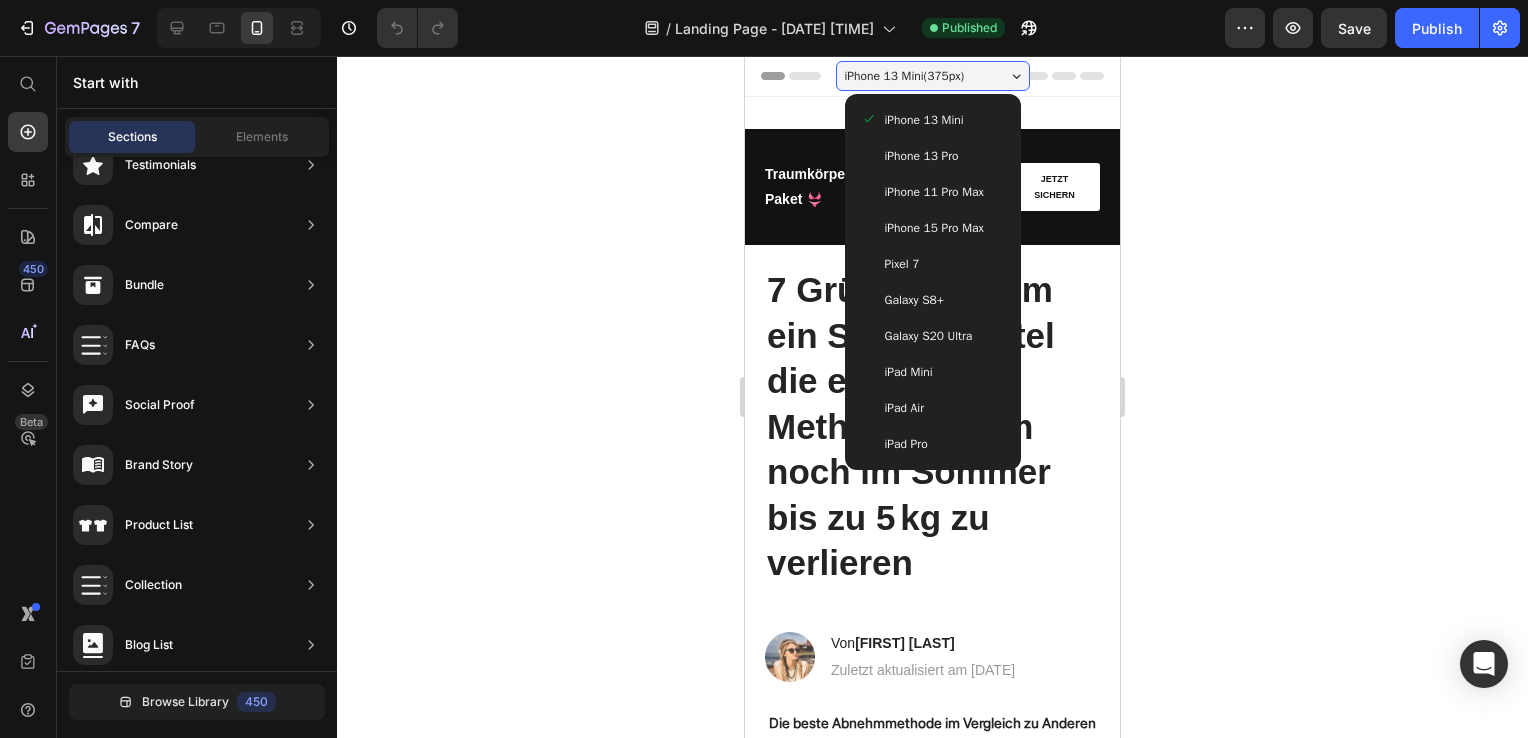 click on "iPhone 15 Pro Max" at bounding box center [934, 228] 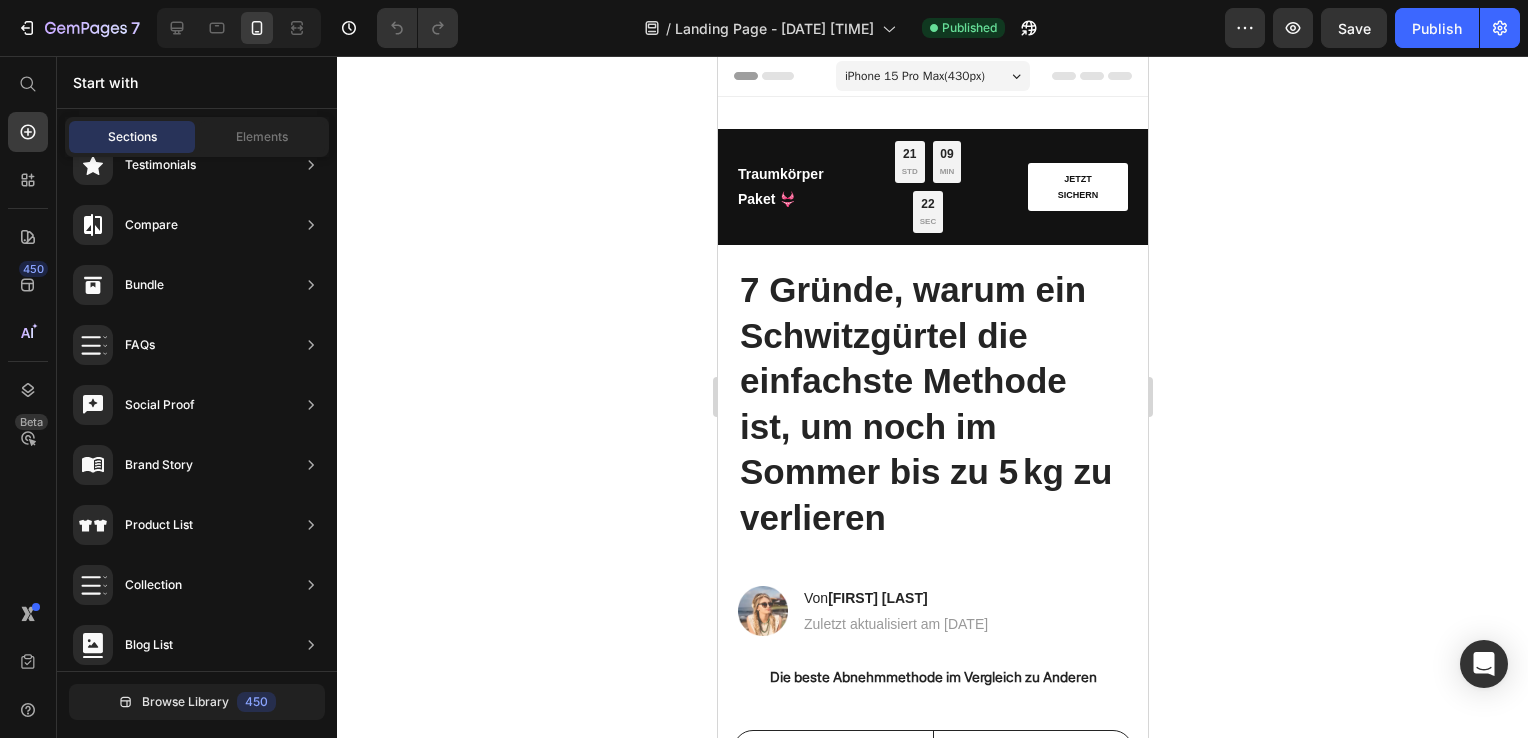 click on "iPhone 15 Pro Max  ( 430 px)" at bounding box center (914, 76) 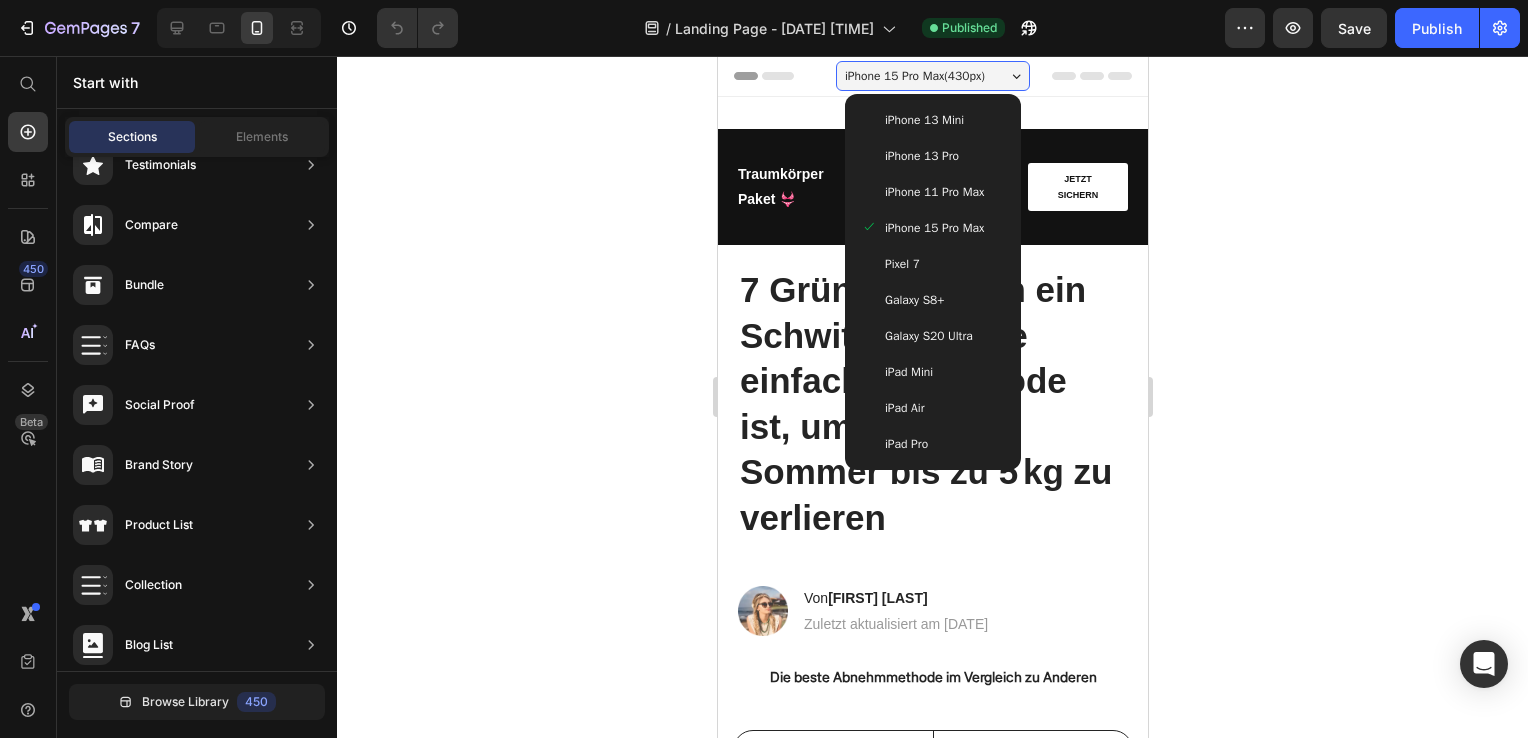 click 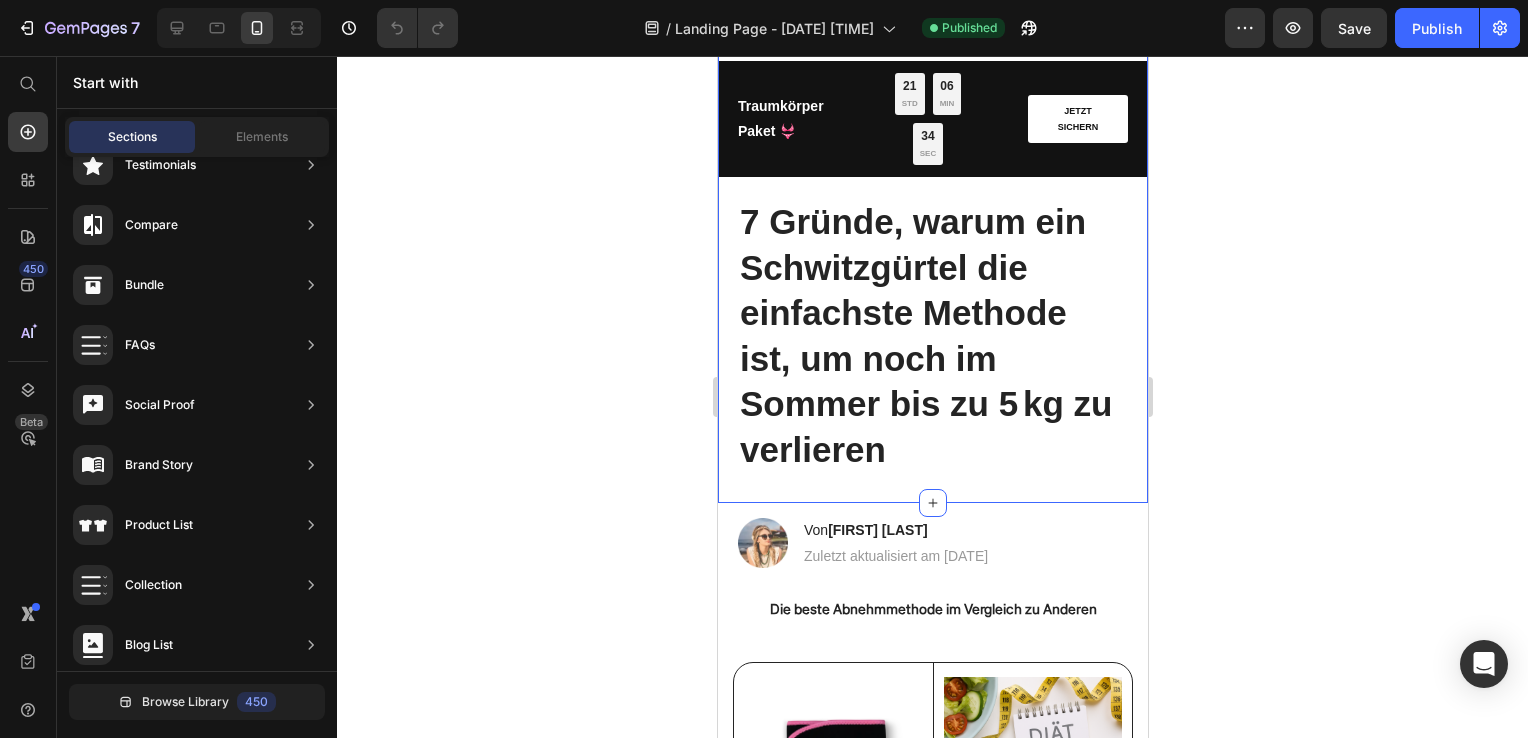 scroll, scrollTop: 0, scrollLeft: 0, axis: both 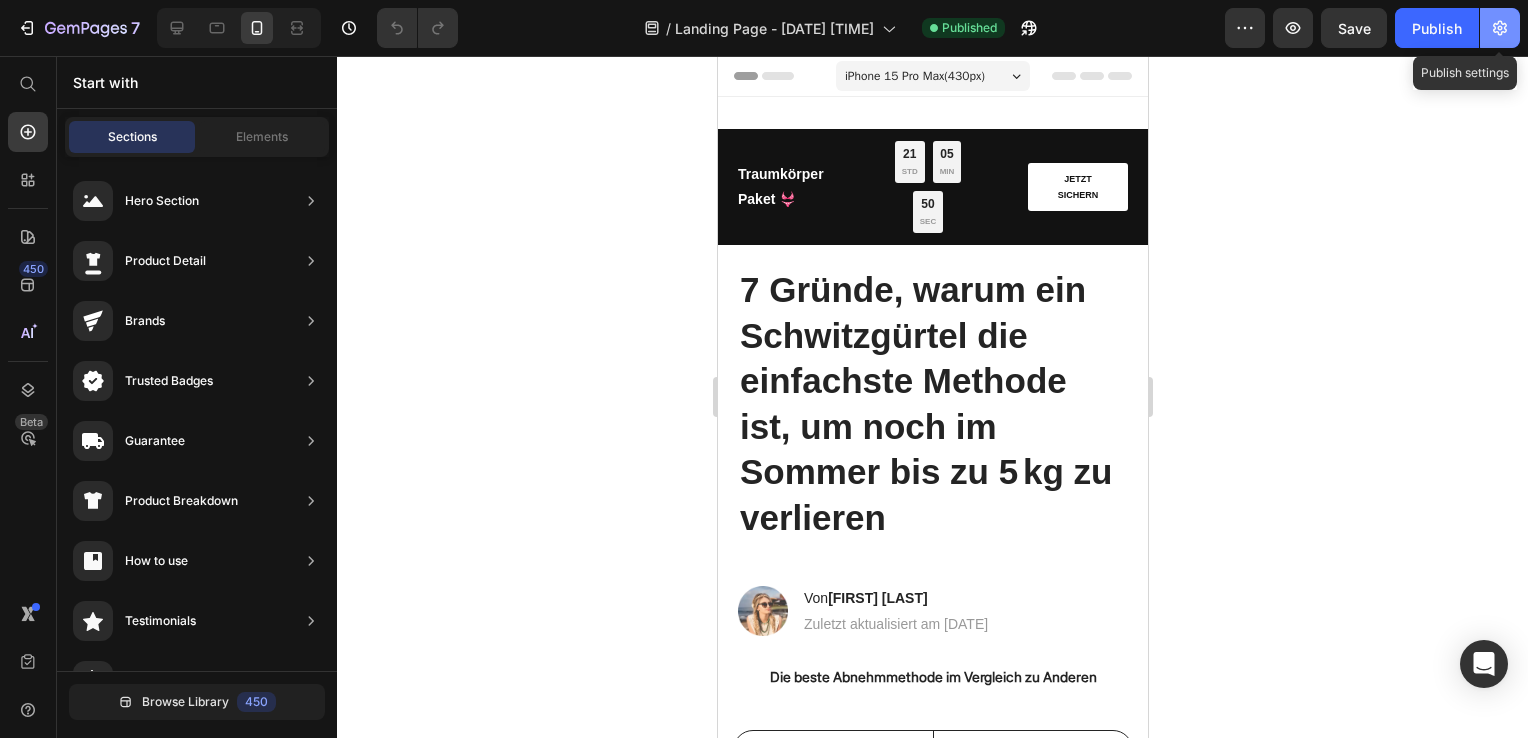 click 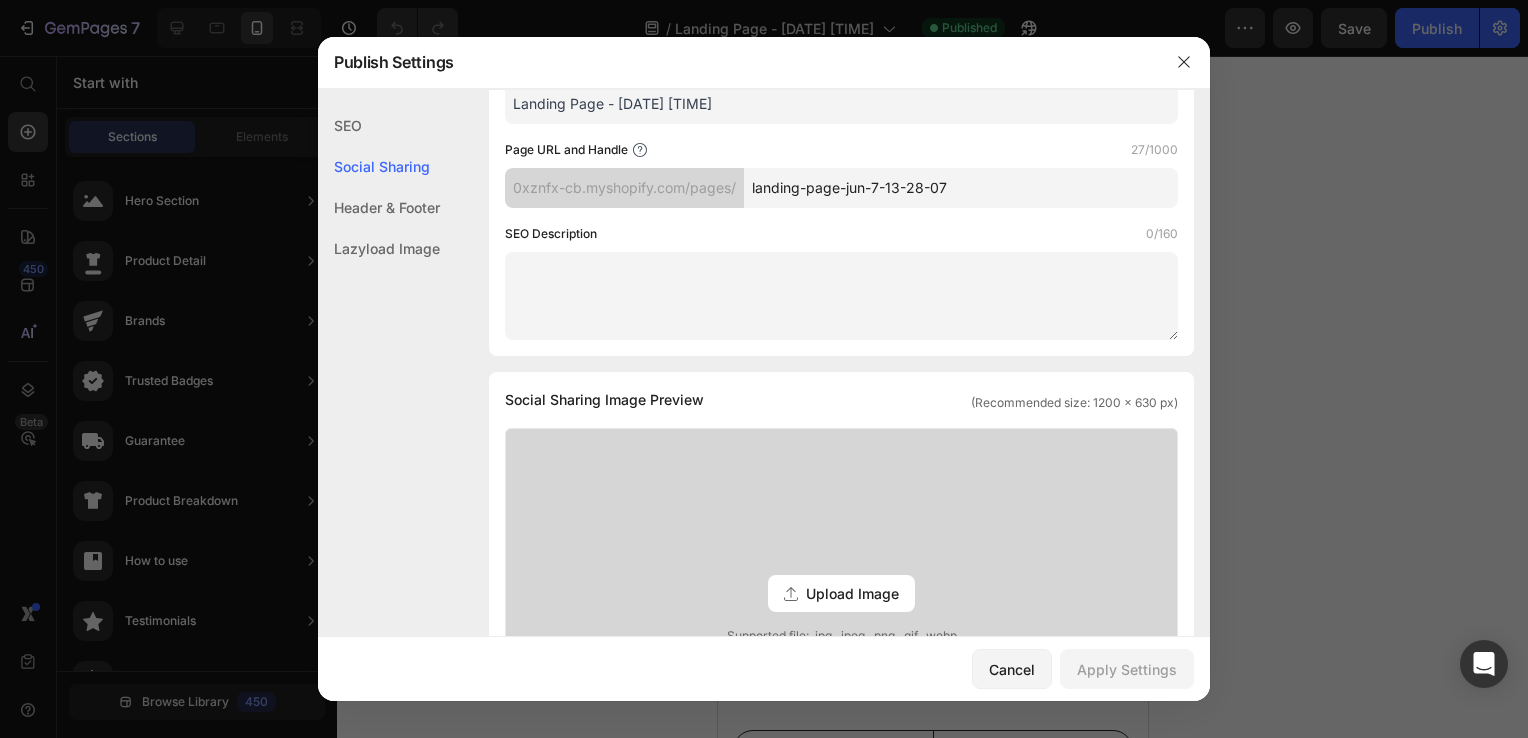 scroll, scrollTop: 0, scrollLeft: 0, axis: both 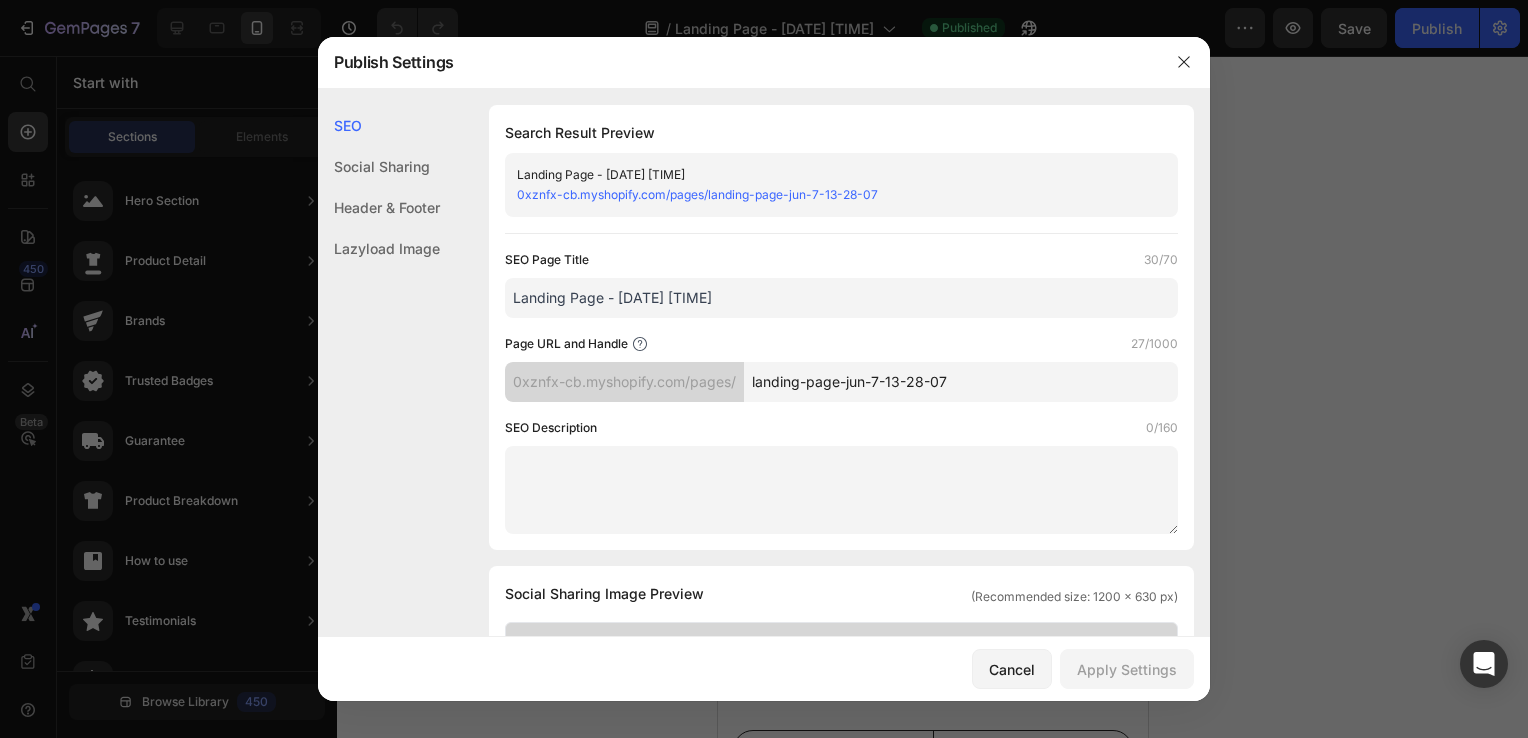 click on "Header & Footer" 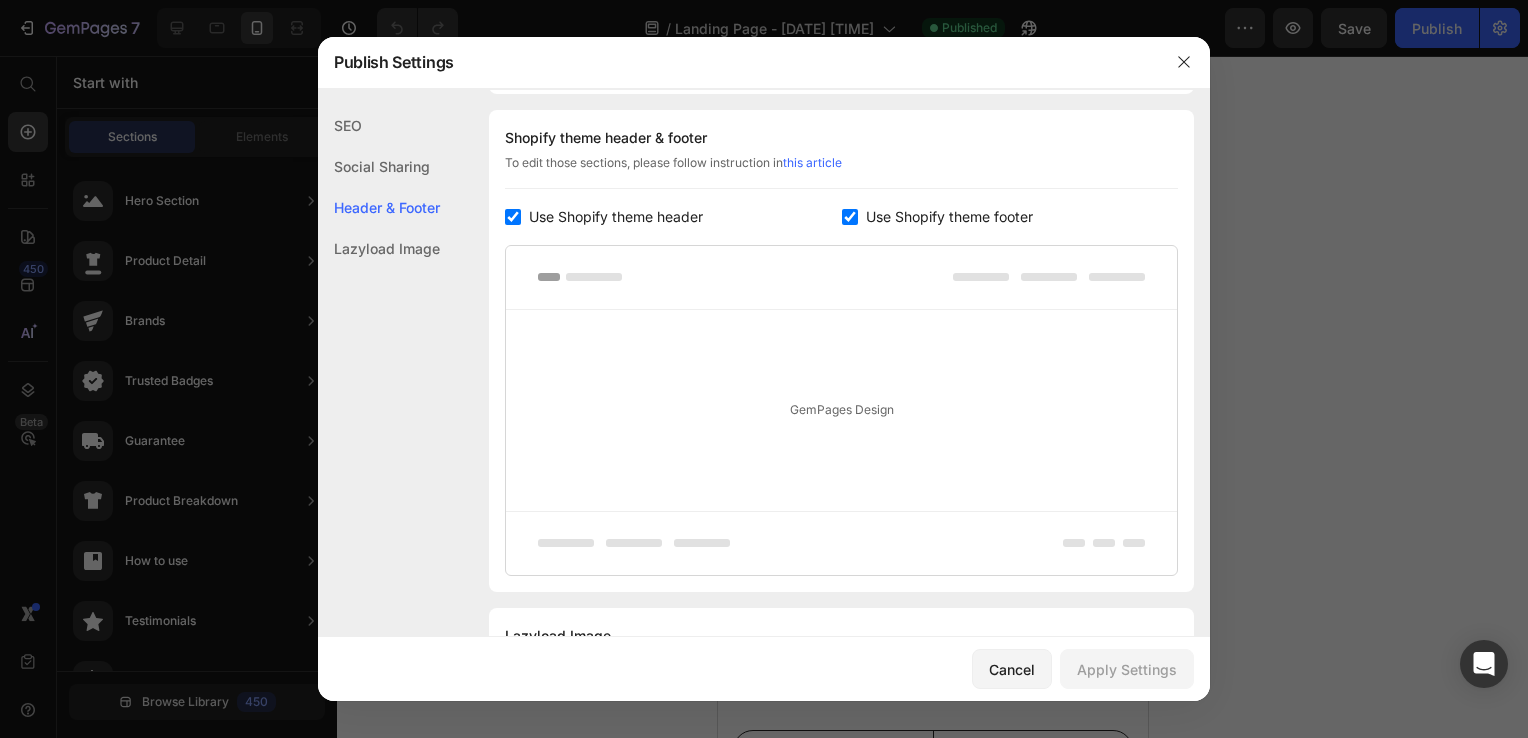 scroll, scrollTop: 938, scrollLeft: 0, axis: vertical 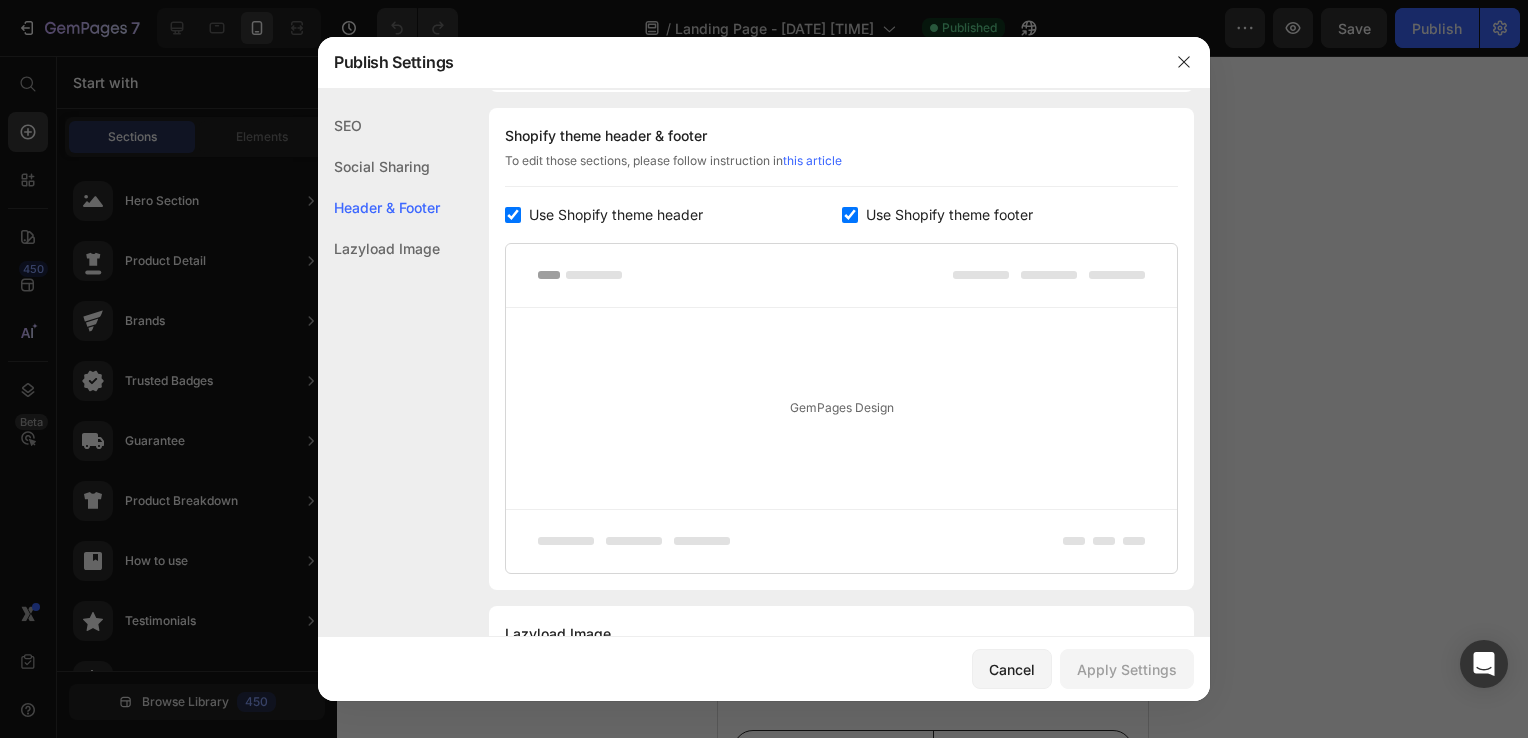 click at bounding box center [513, 215] 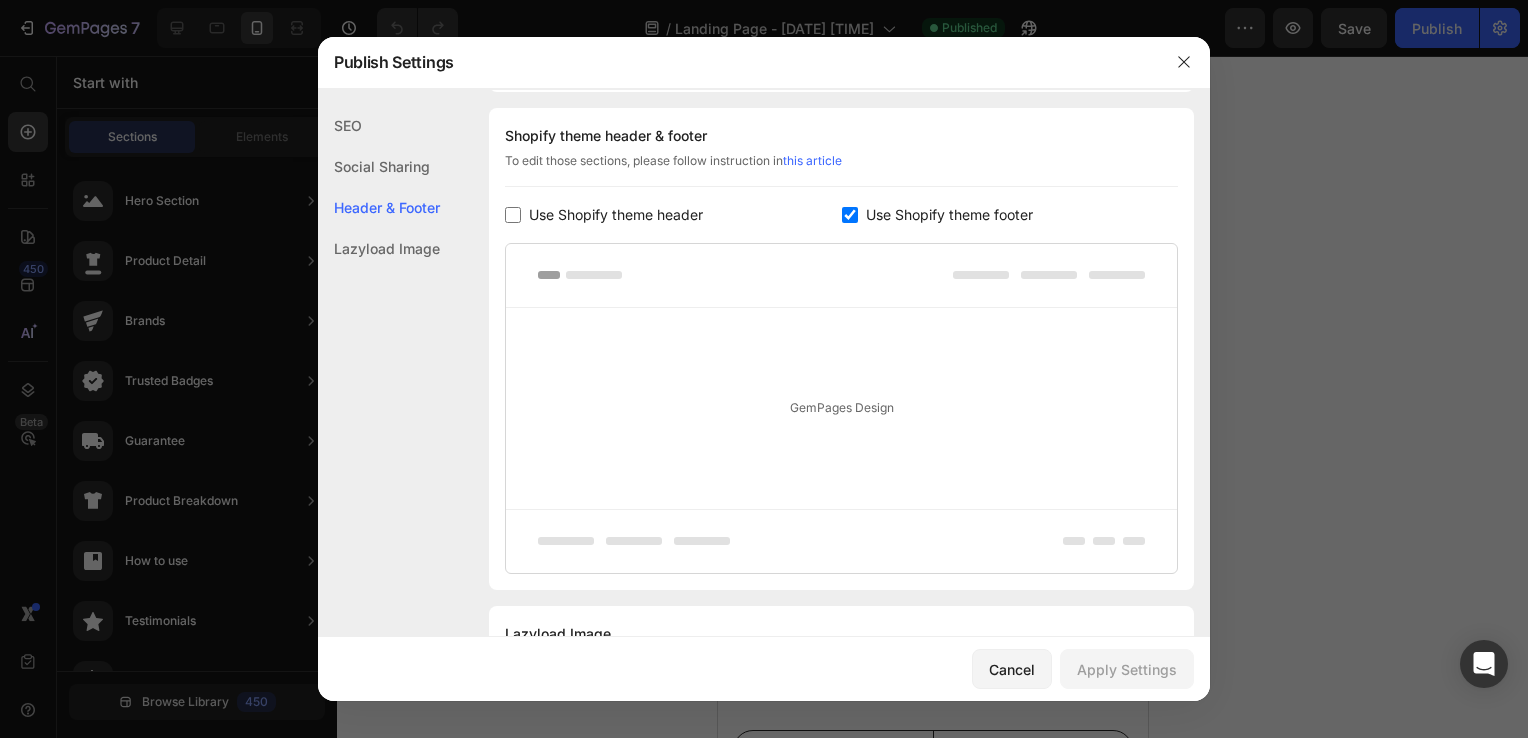 checkbox on "false" 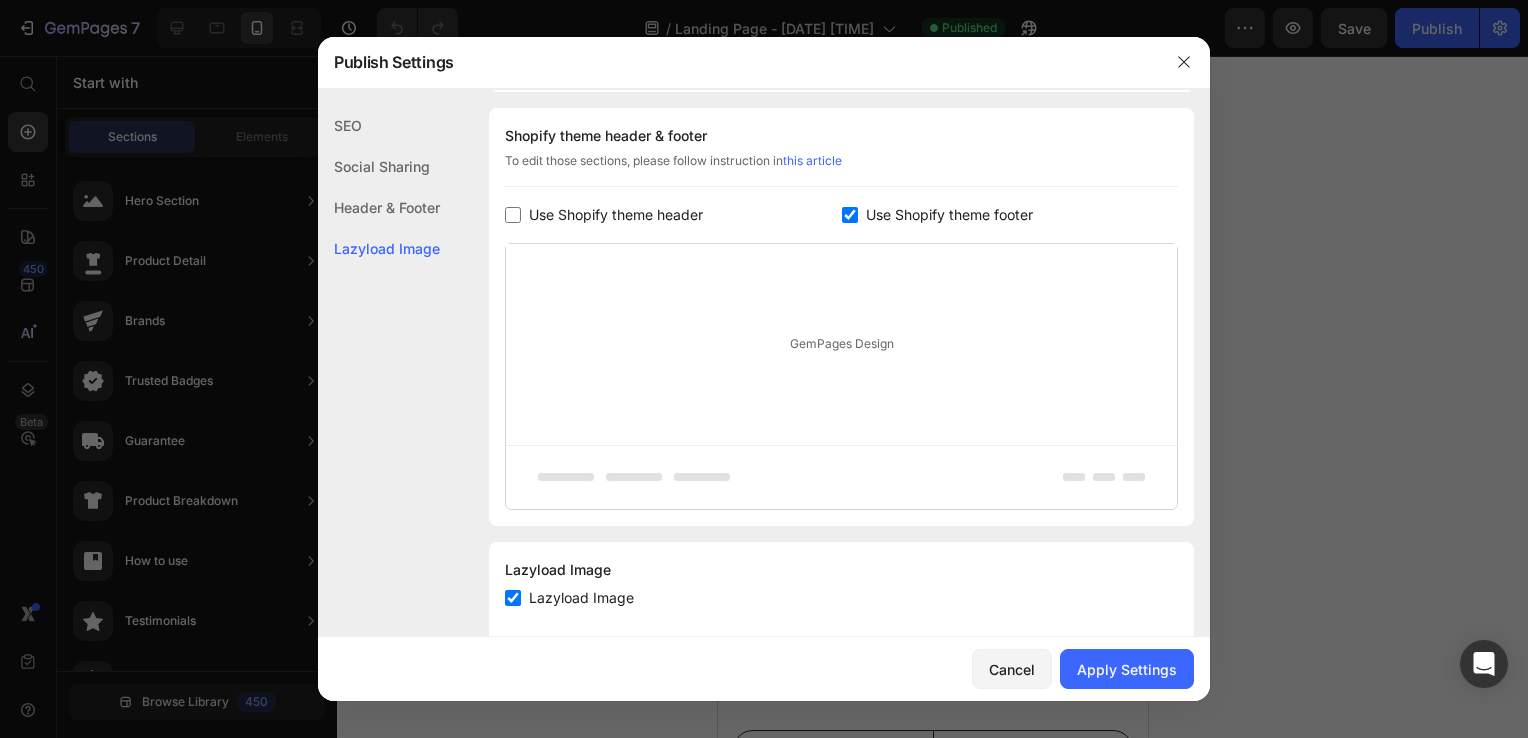 click at bounding box center (850, 215) 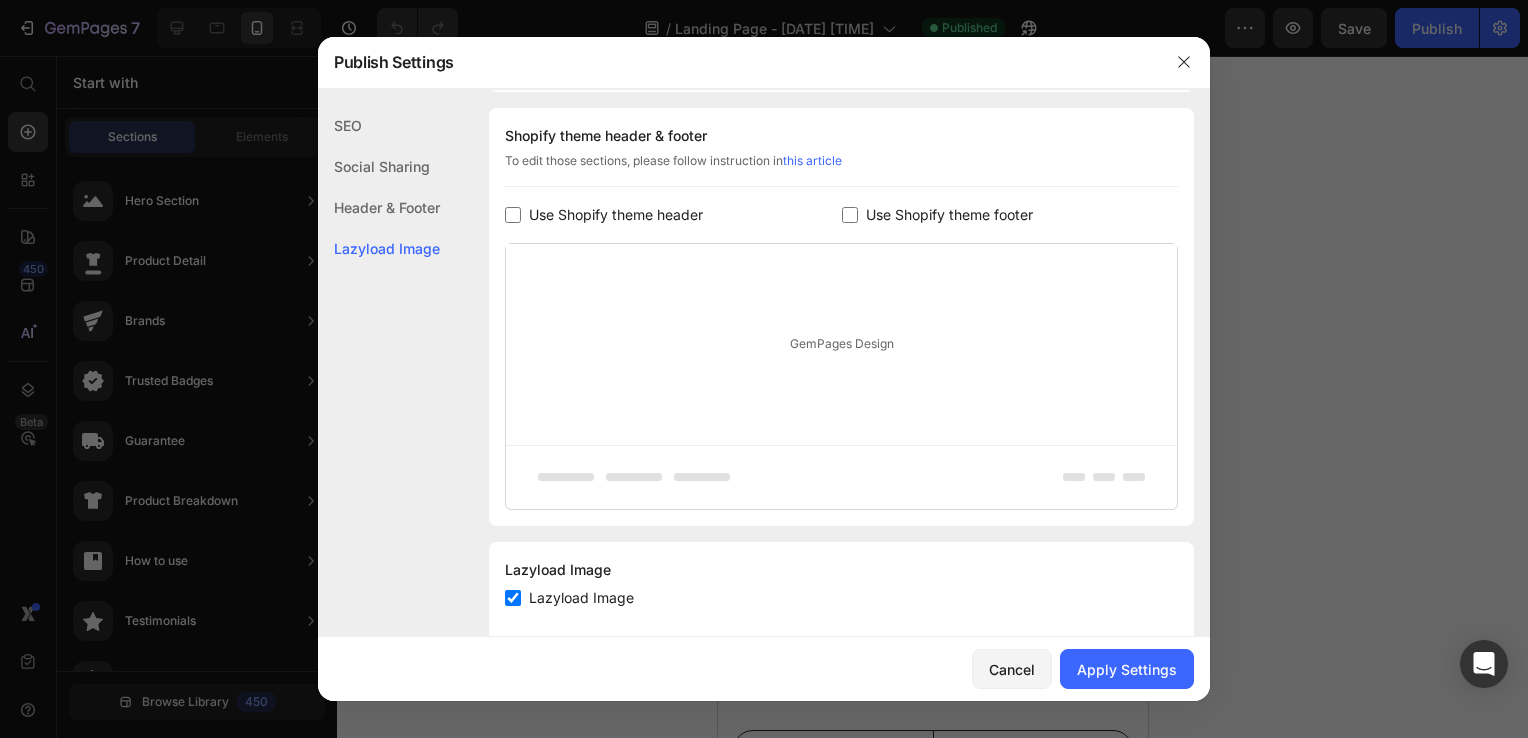 checkbox on "false" 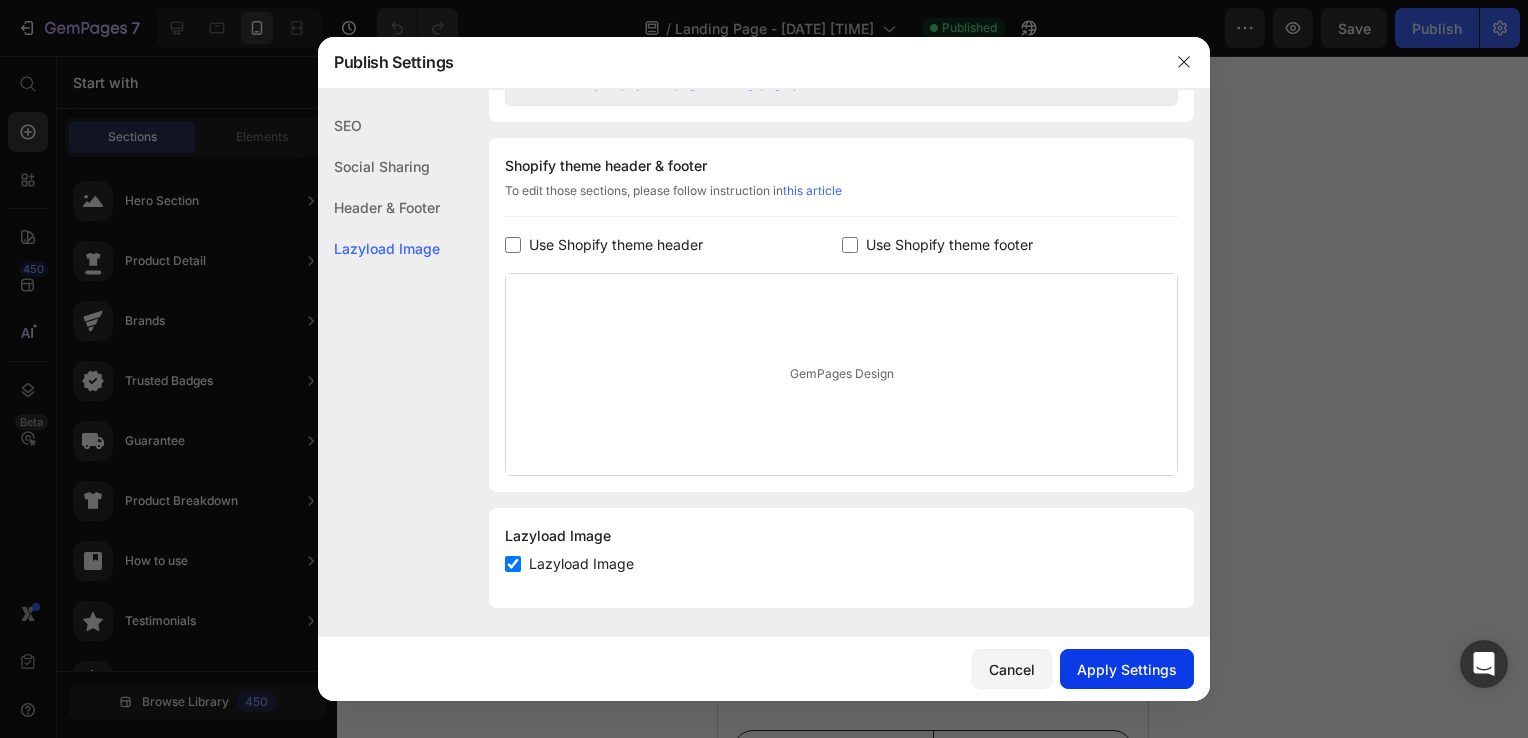 click on "Apply Settings" at bounding box center (1127, 669) 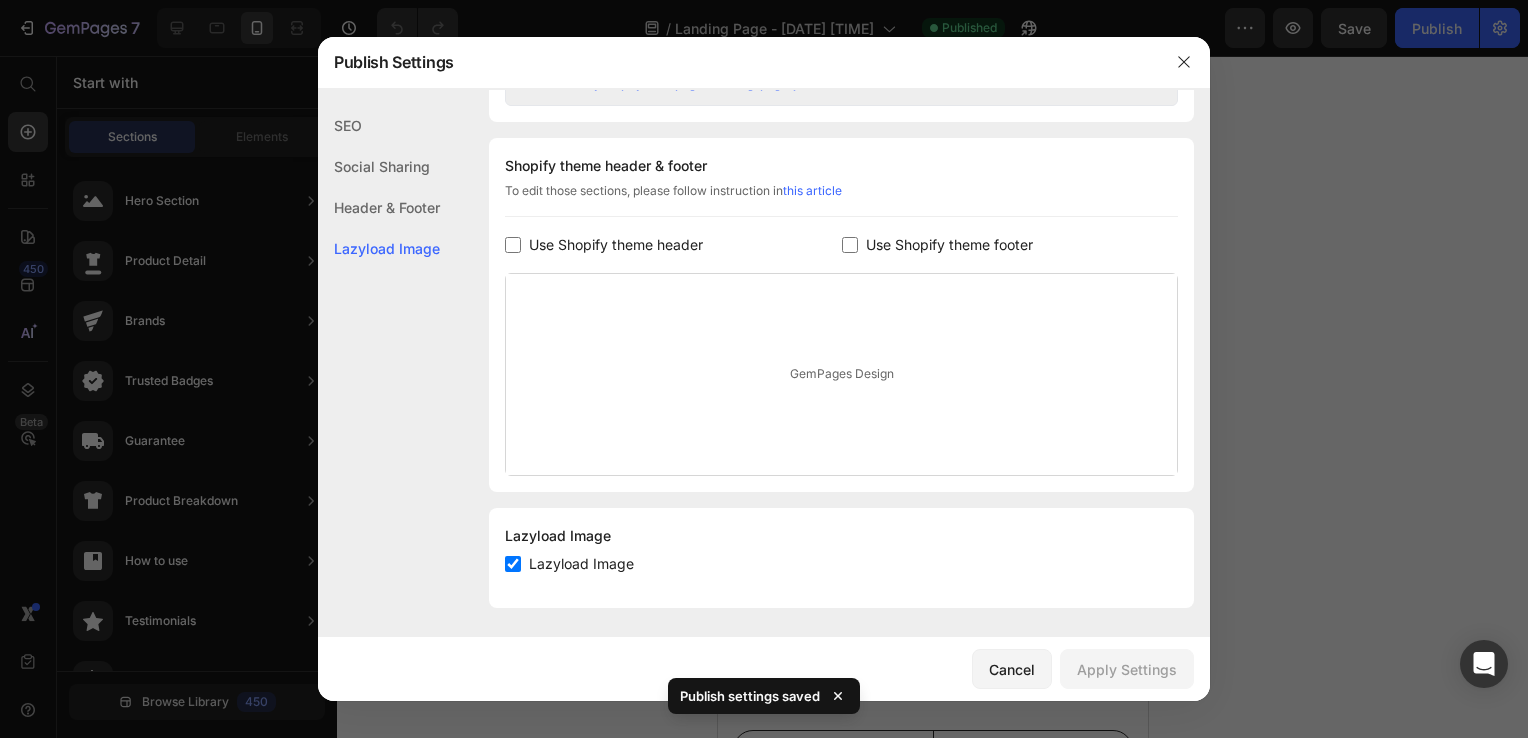 click at bounding box center [764, 369] 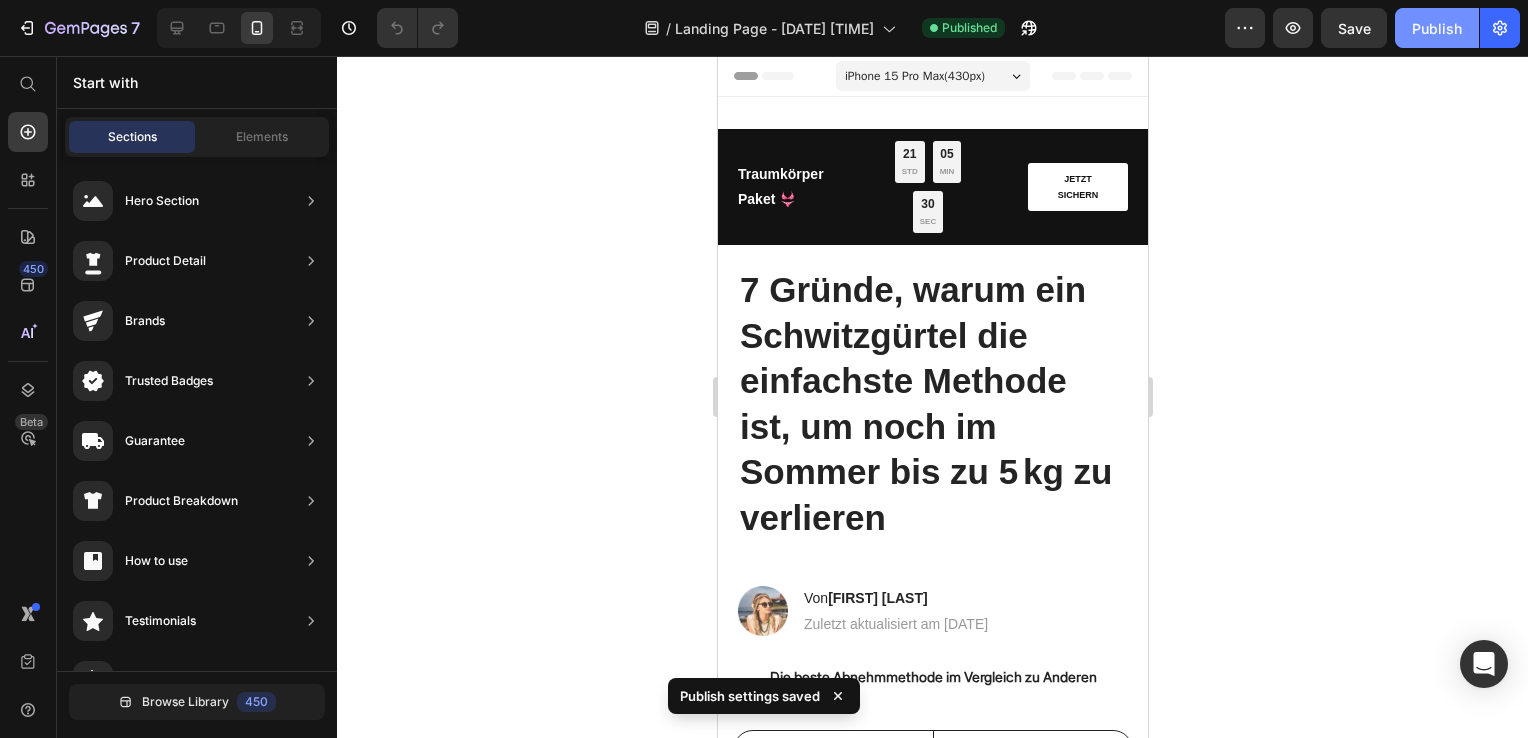 click on "Publish" at bounding box center [1437, 28] 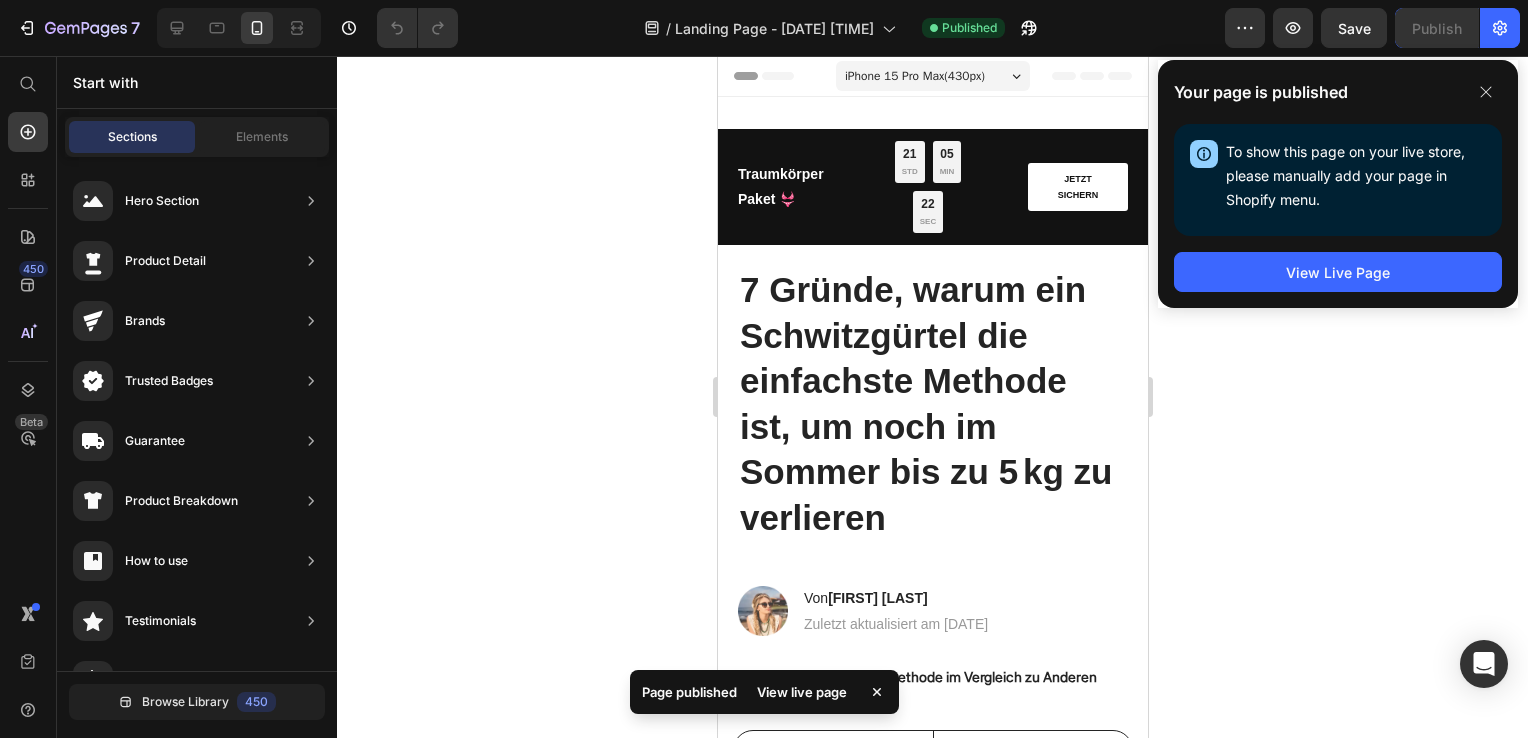 click on "Your page is published To show this page on your live store, please manually add your page in Shopify menu. Open Shopify Menu View Live Page" 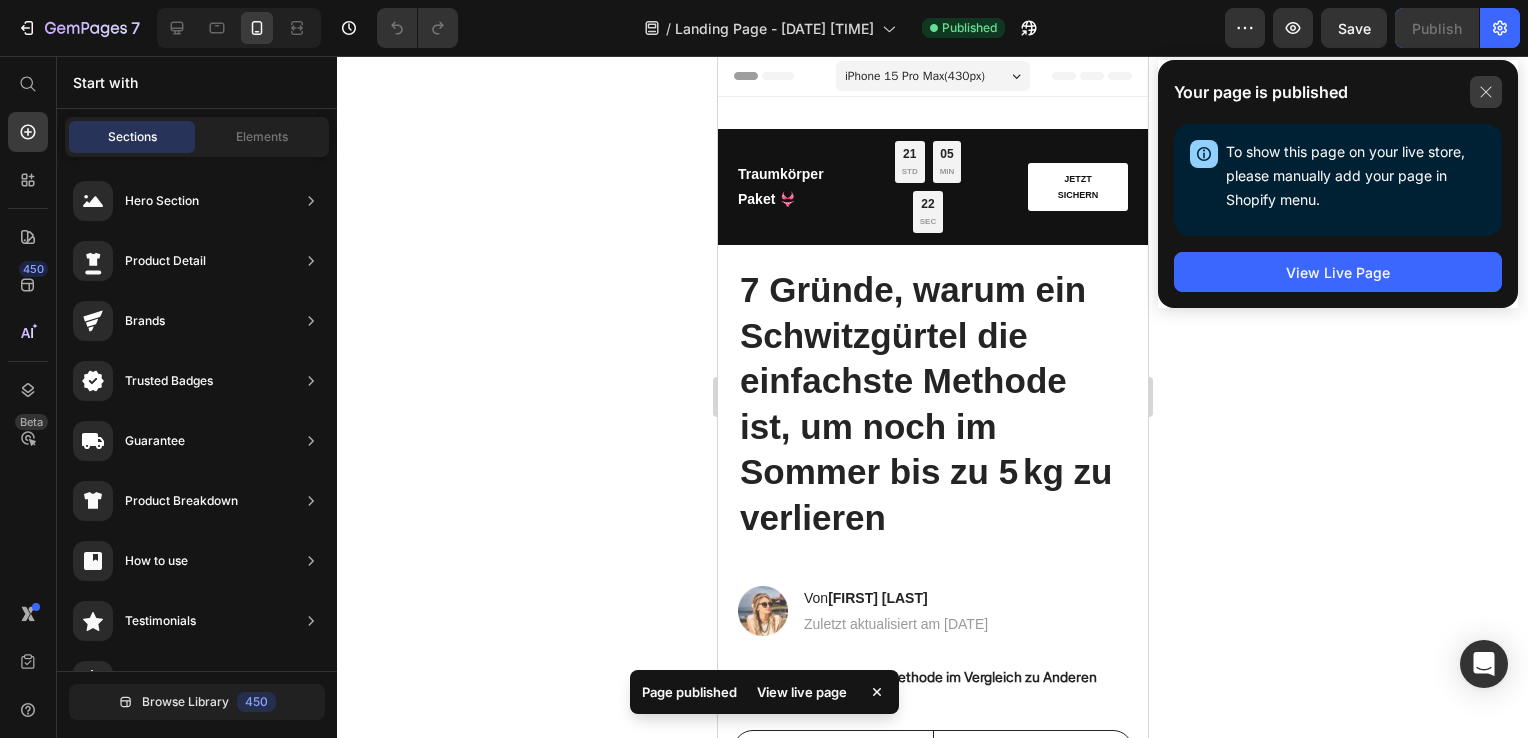 click 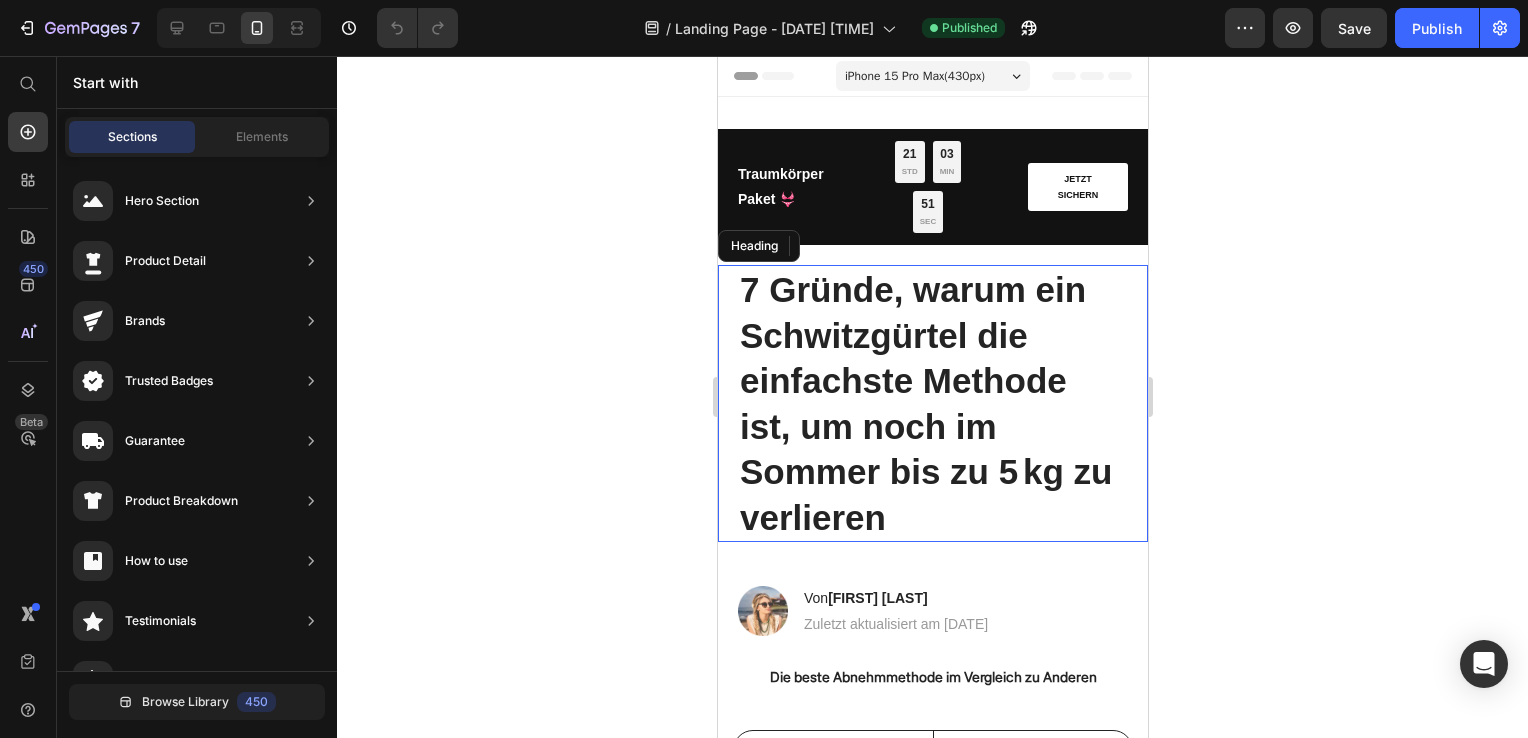 click on "7 Gründe, warum ein Schwitzgürtel die einfachste Methode ist, um noch im Sommer bis zu 5 kg zu verlieren" at bounding box center (932, 403) 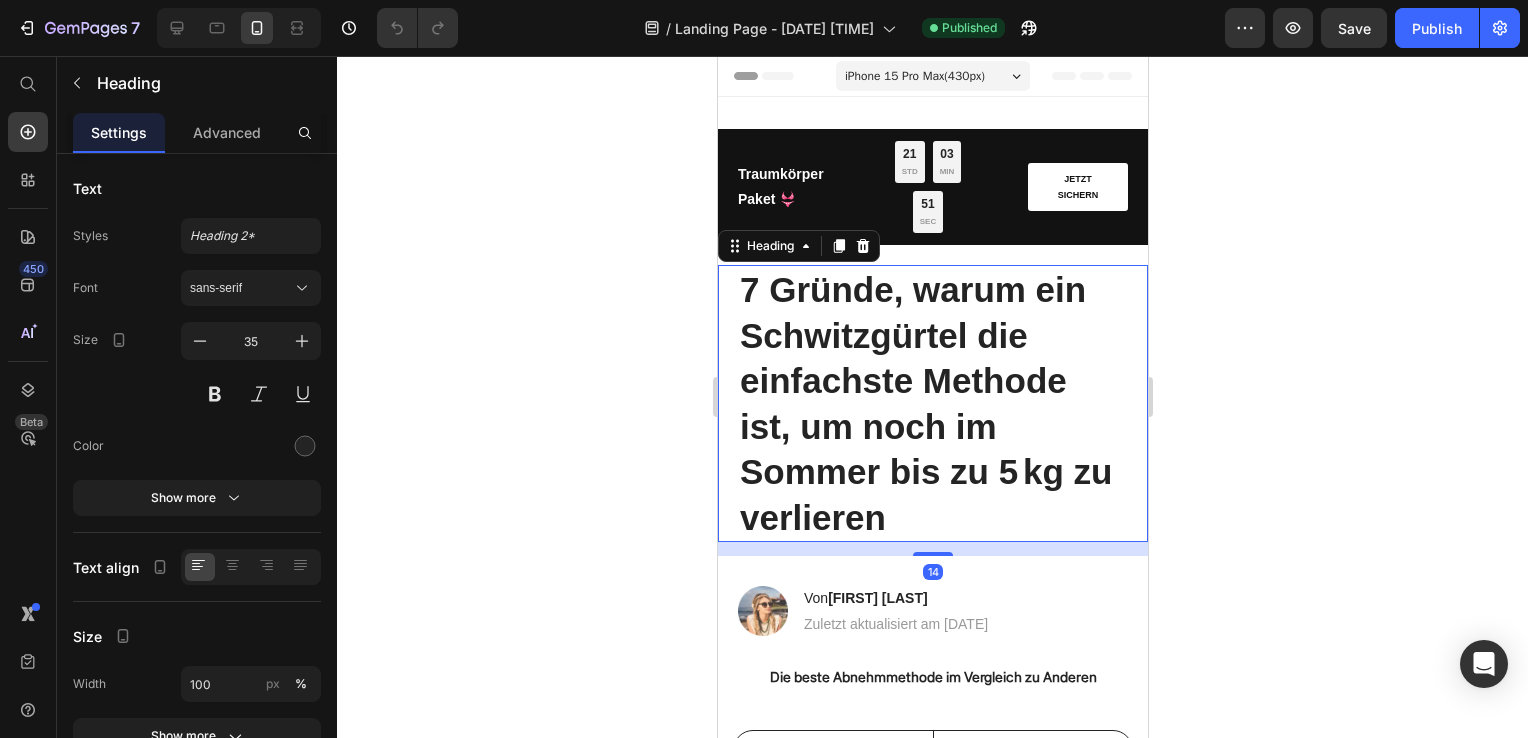 click on "7 Gründe, warum ein Schwitzgürtel die einfachste Methode ist, um noch im Sommer bis zu 5 kg zu verlieren" at bounding box center [932, 403] 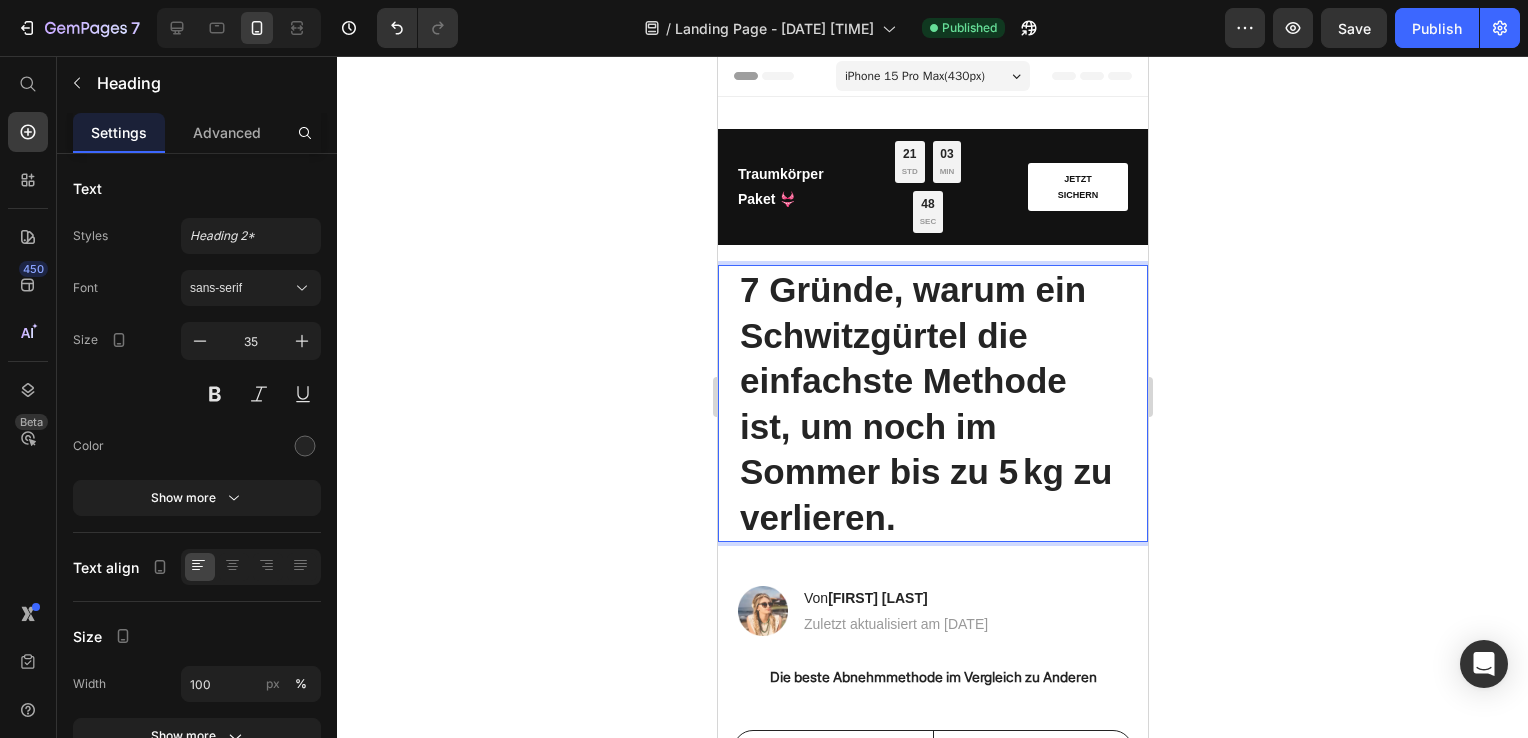 click 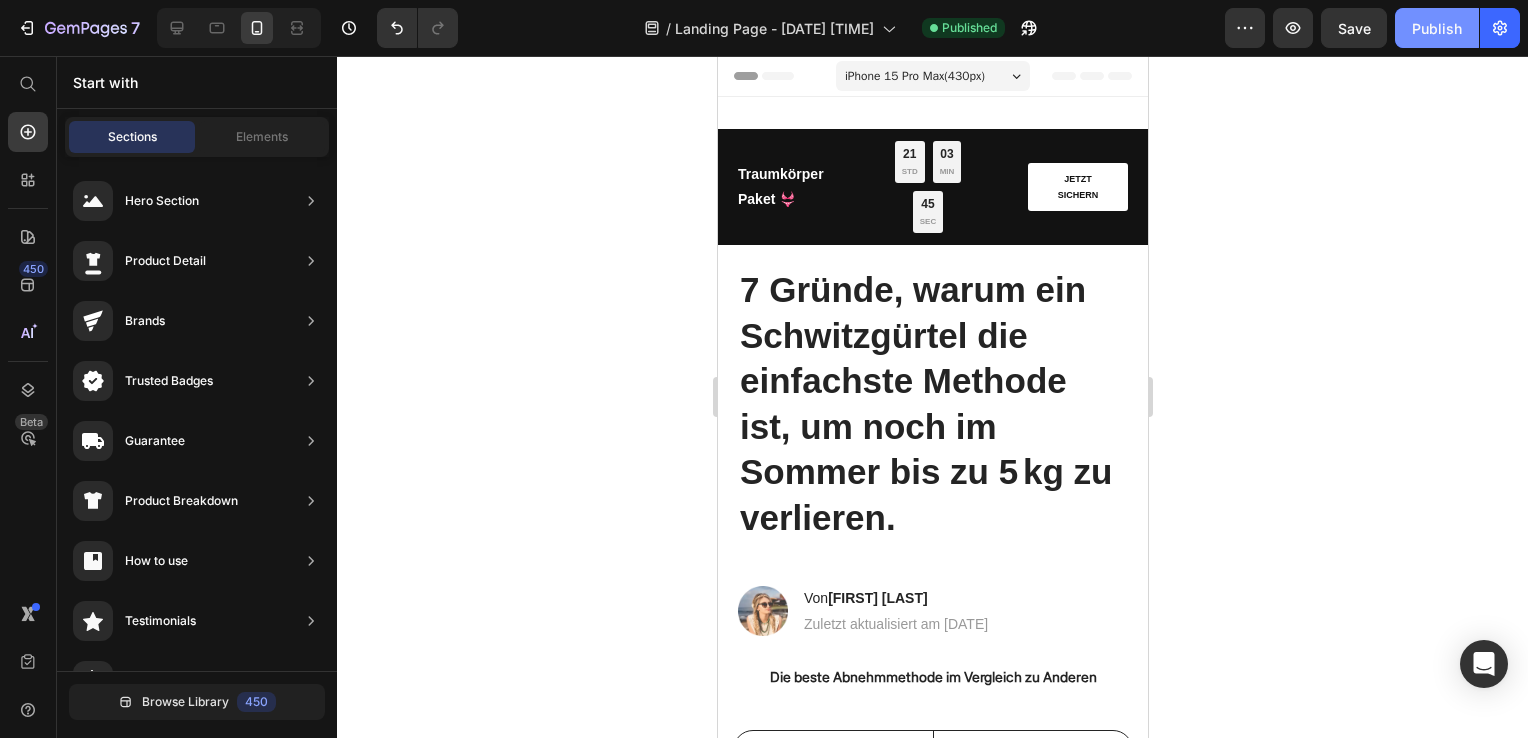 click on "Publish" 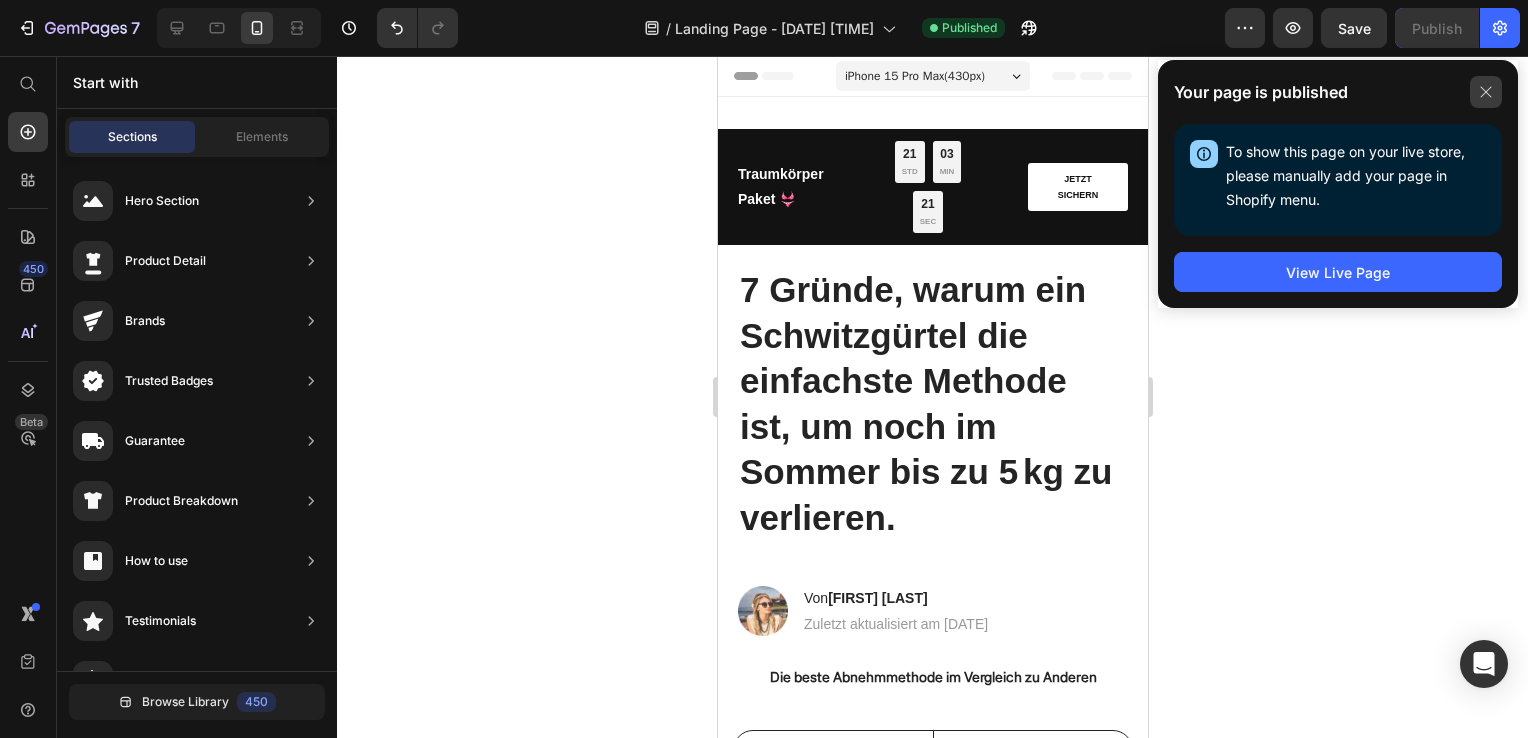 click 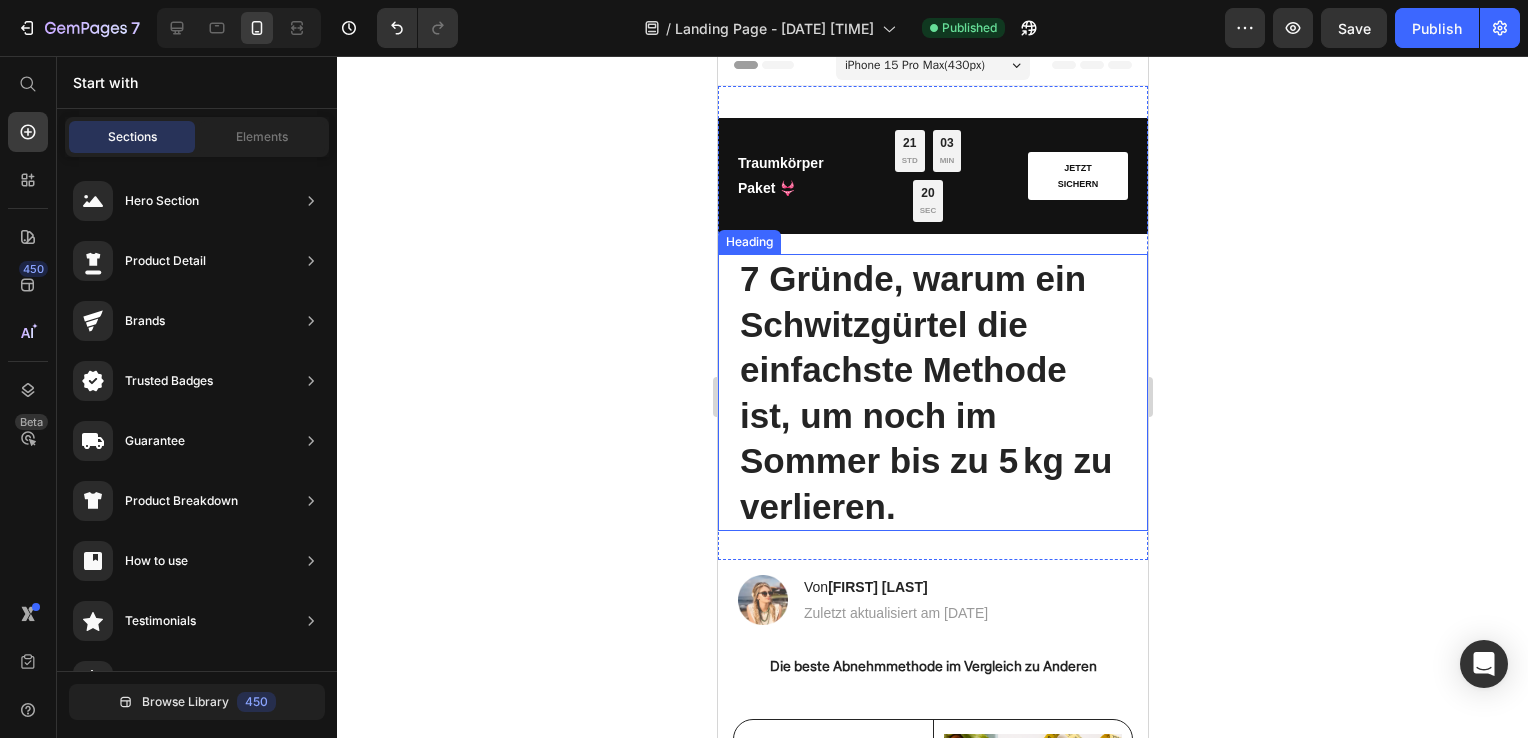 scroll, scrollTop: 0, scrollLeft: 0, axis: both 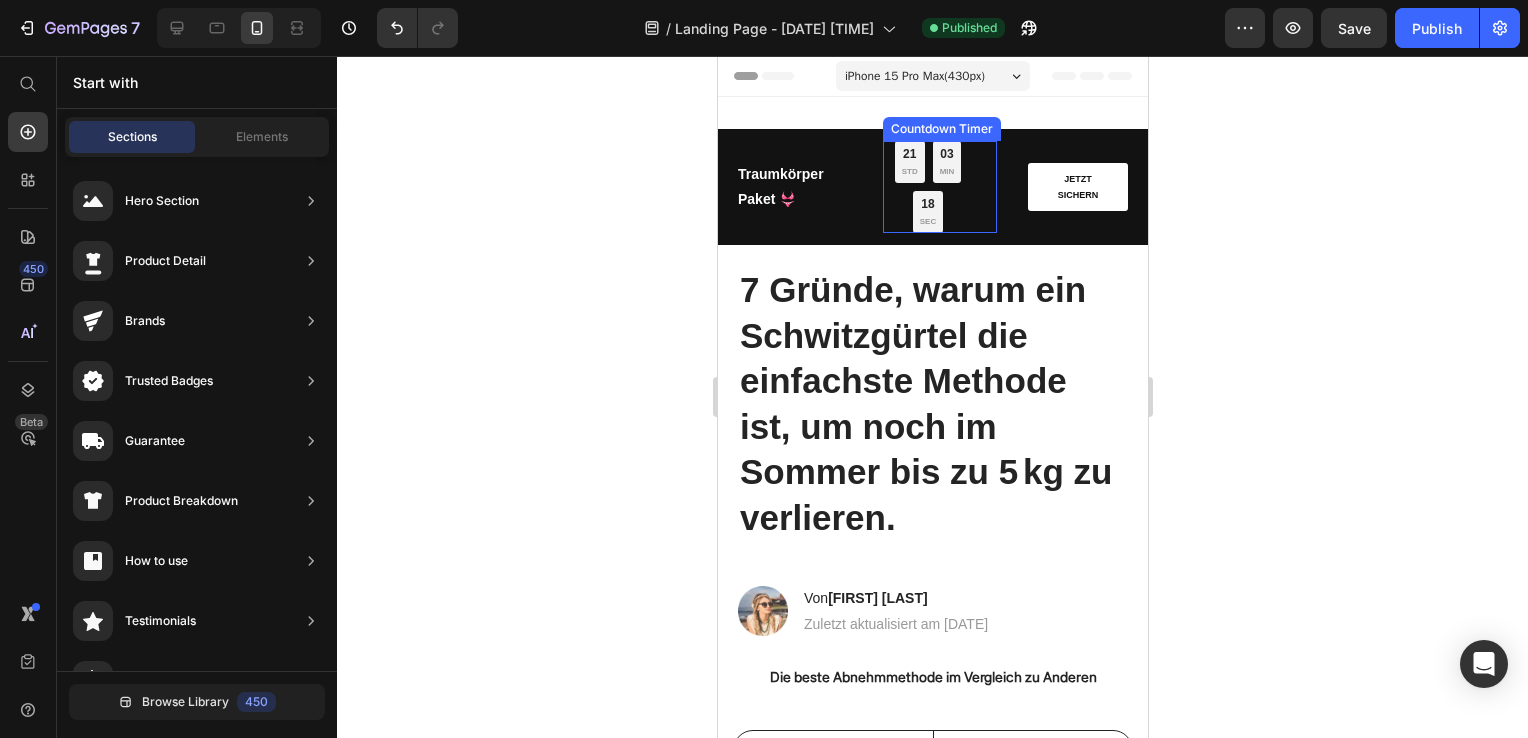 click on "21 STD 03 MIN 18 SEC Countdown Timer" at bounding box center [939, 187] 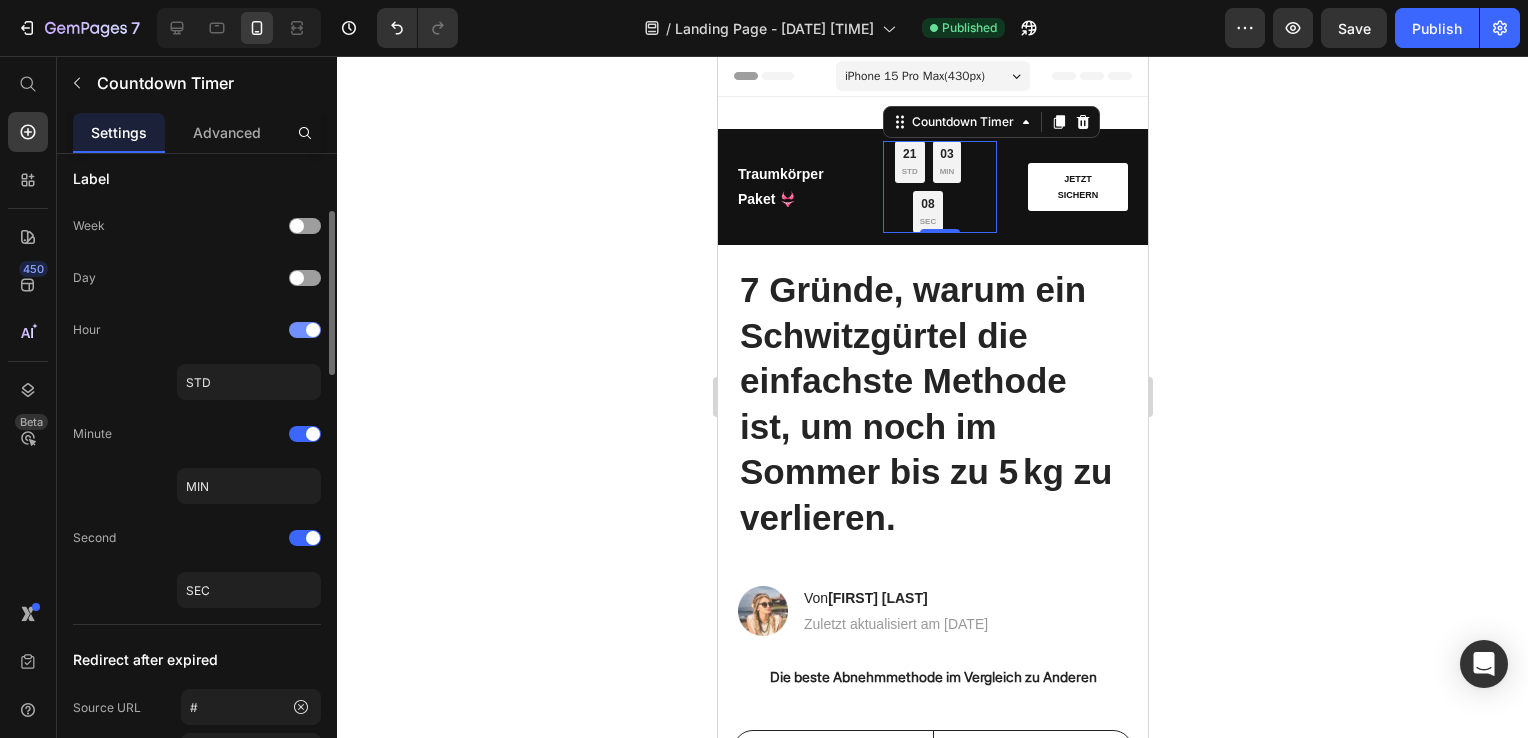scroll, scrollTop: 262, scrollLeft: 0, axis: vertical 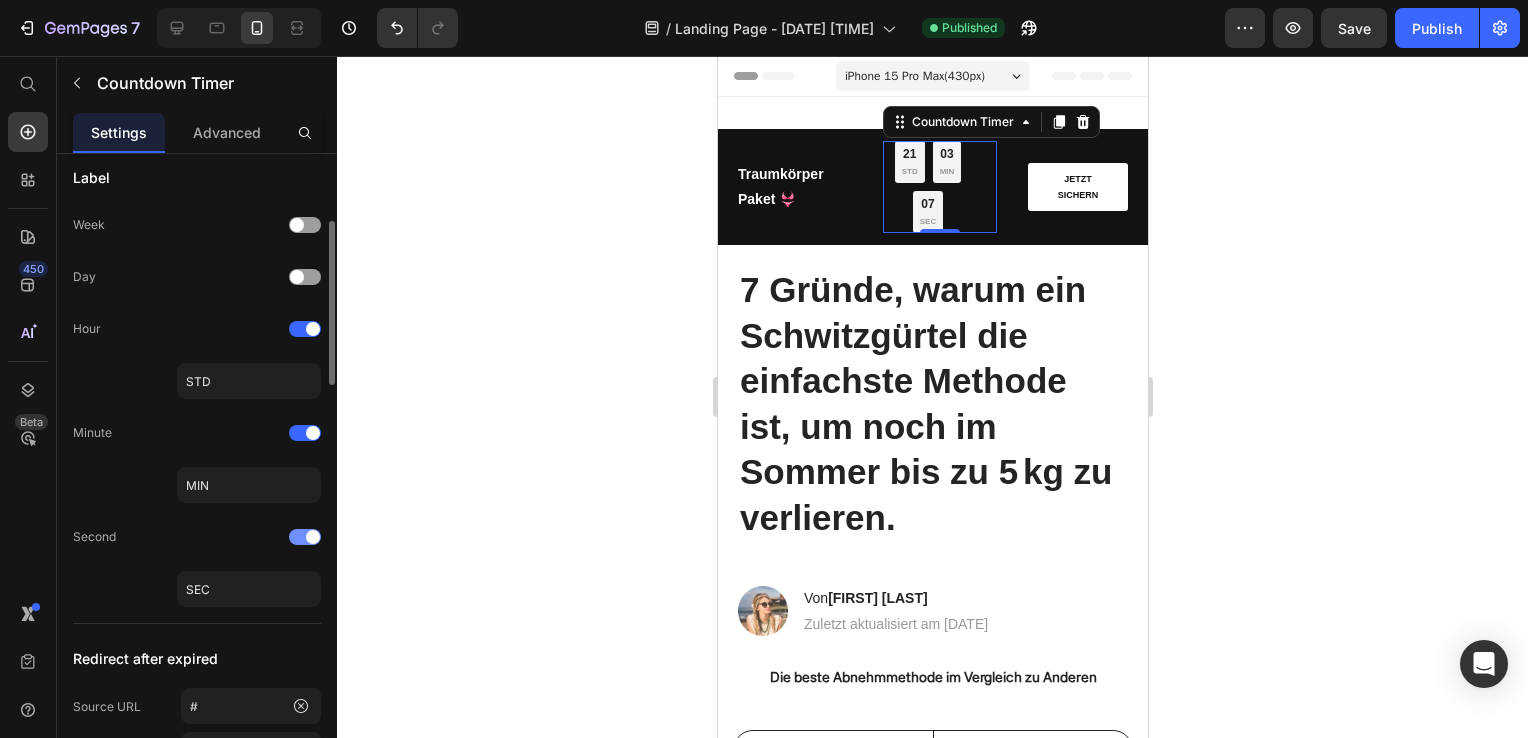 click at bounding box center [313, 537] 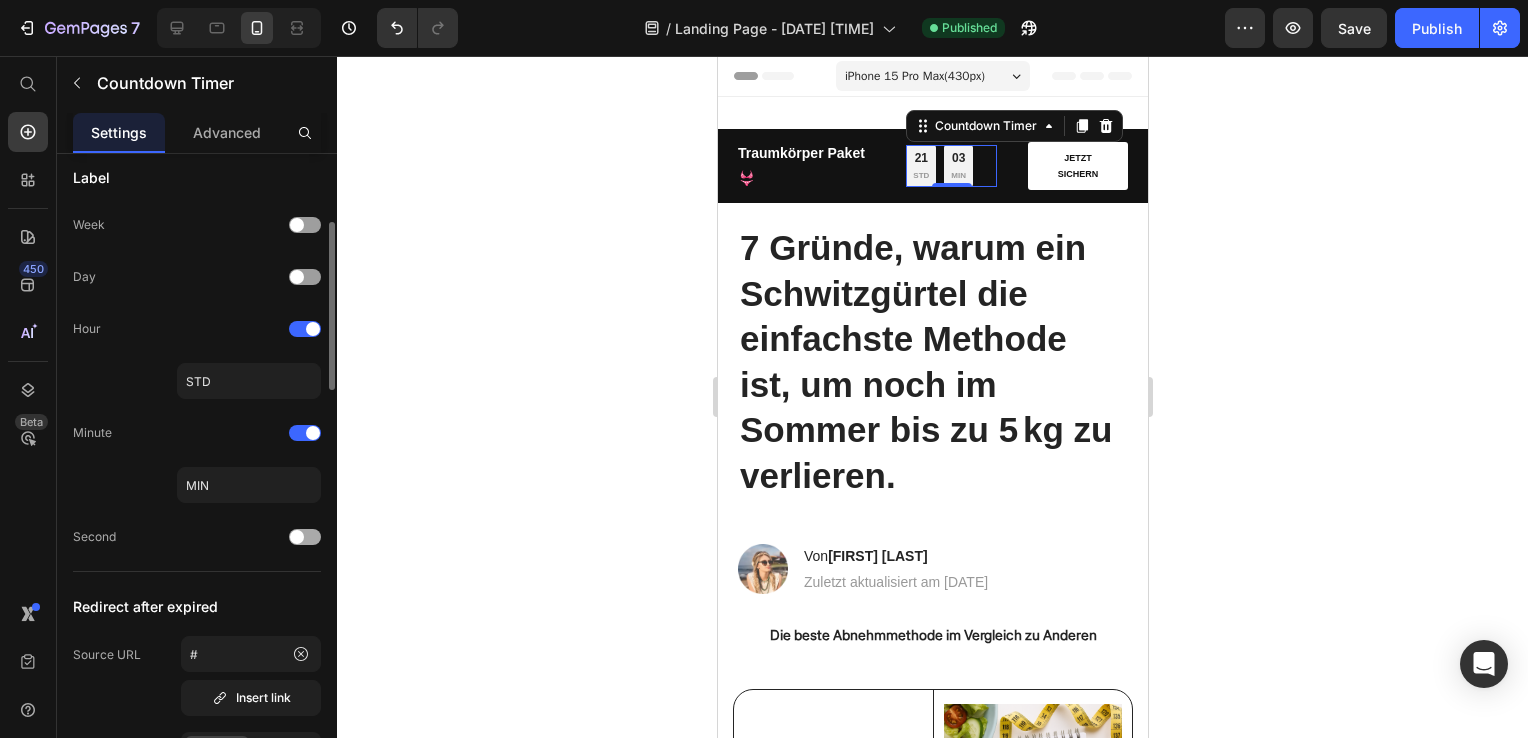 click at bounding box center (297, 537) 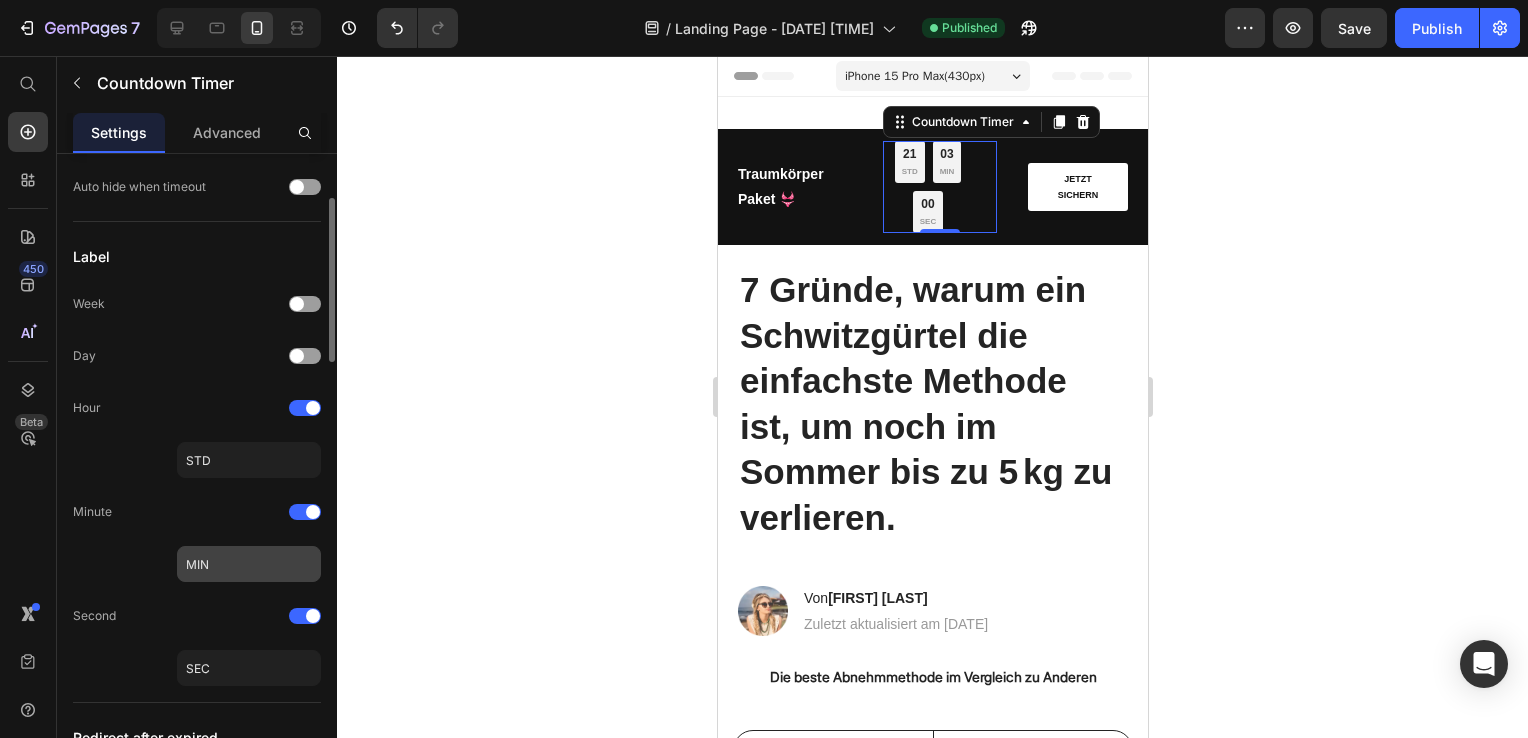 scroll, scrollTop: 181, scrollLeft: 0, axis: vertical 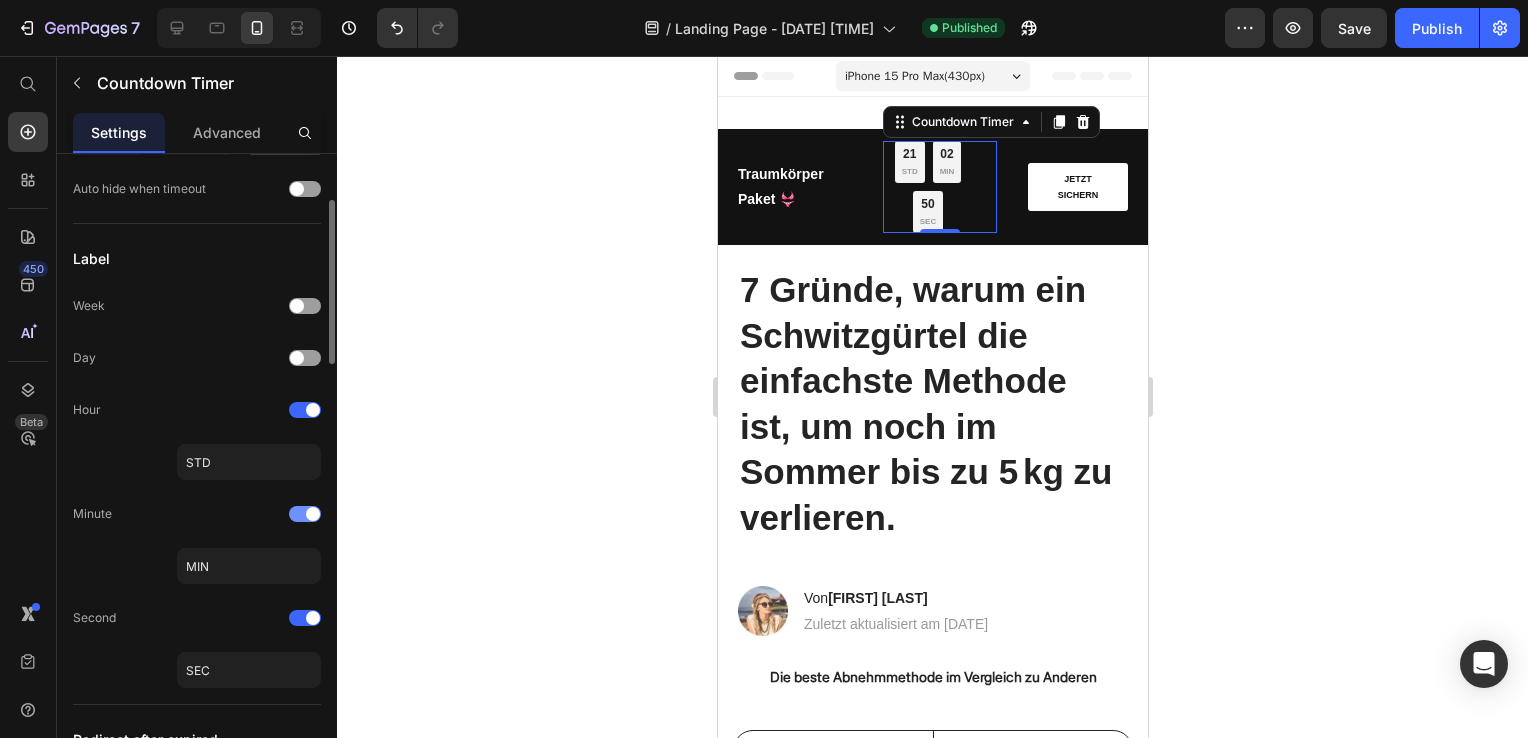 click at bounding box center (313, 514) 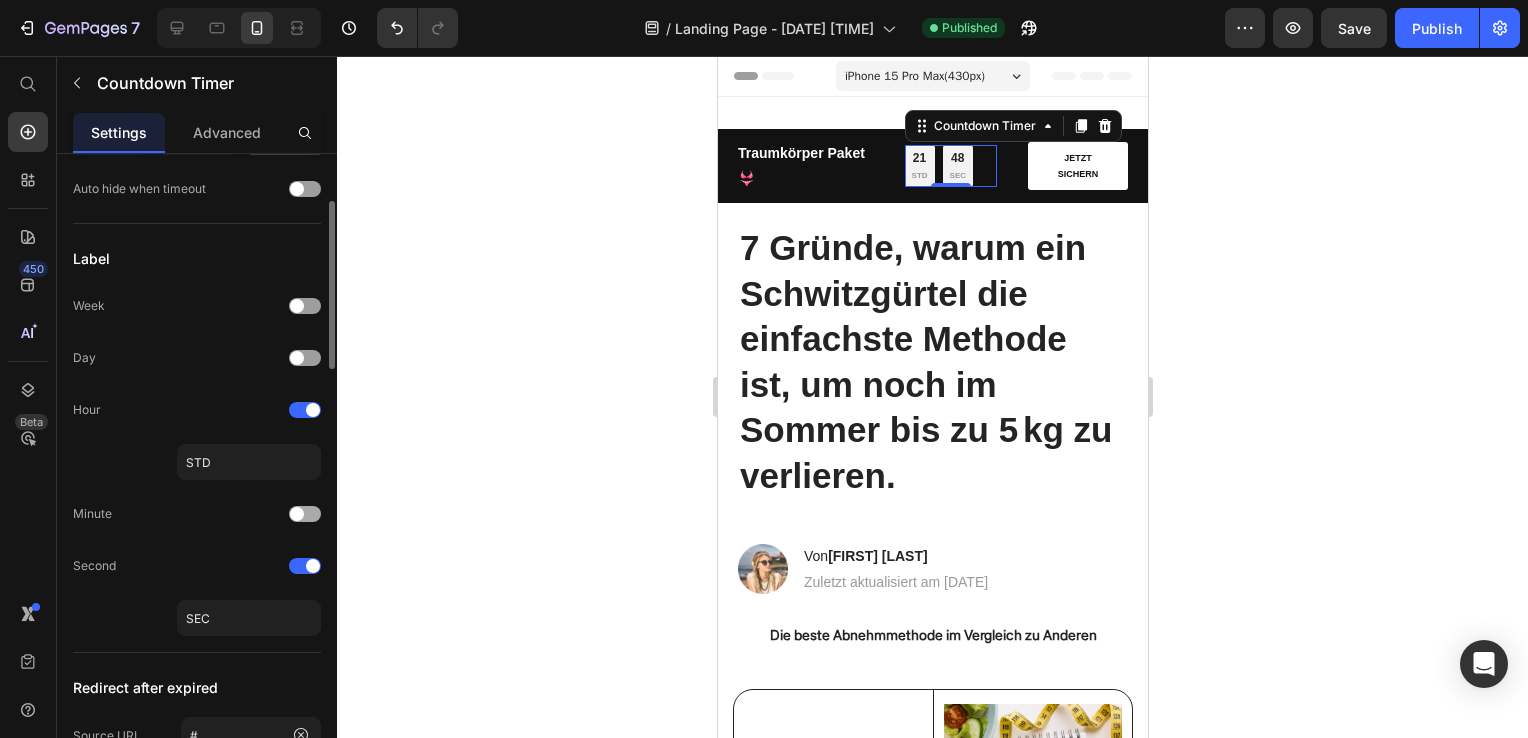 click at bounding box center [305, 514] 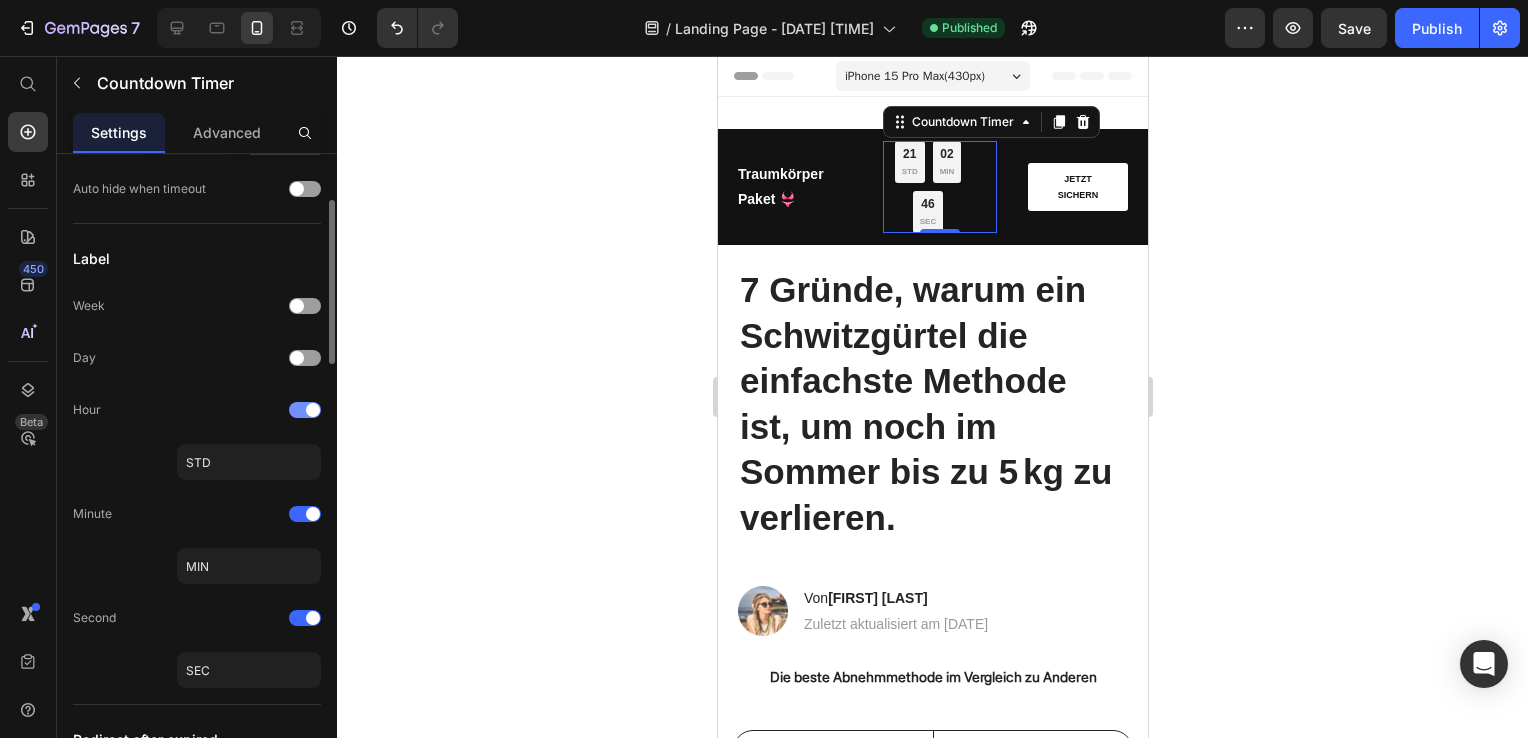 click at bounding box center [305, 410] 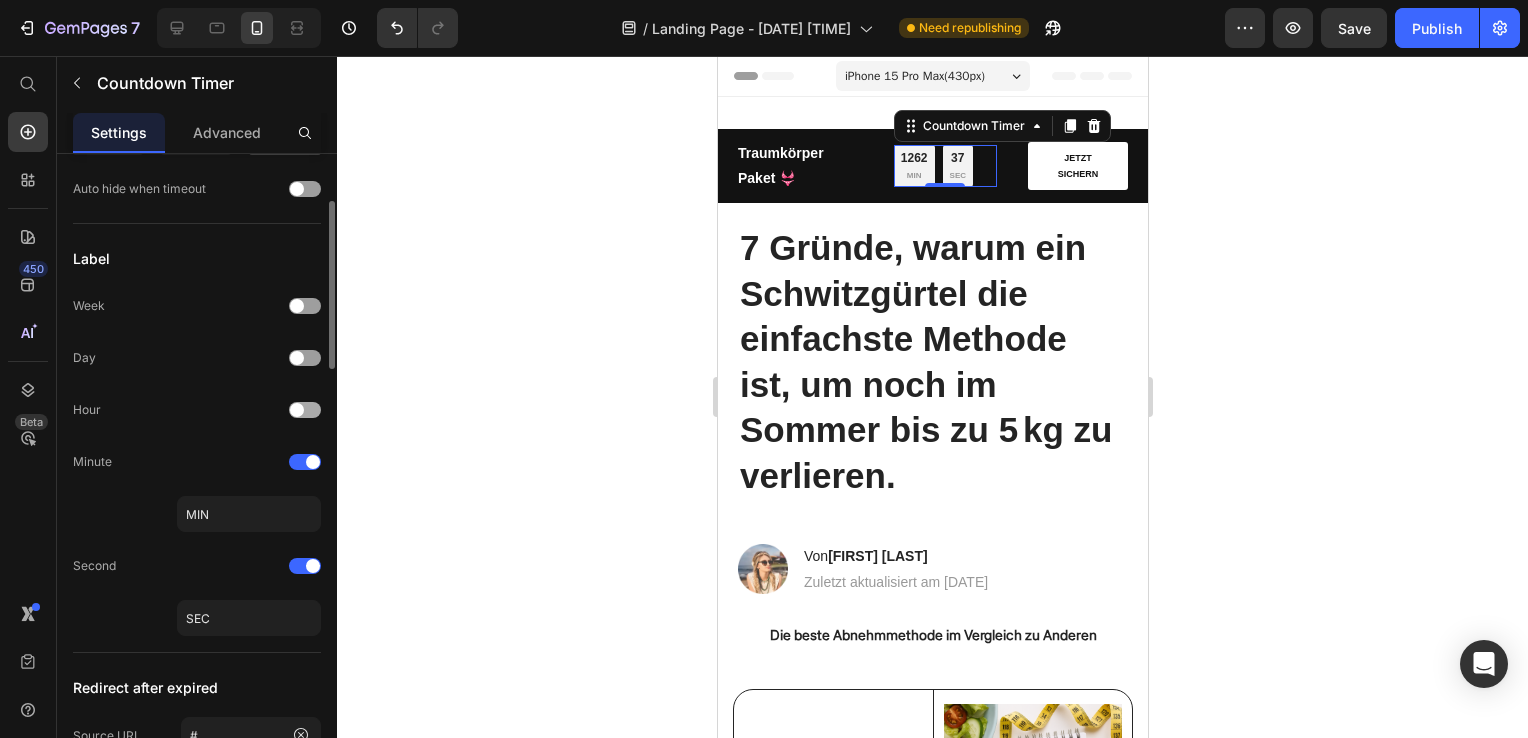 click 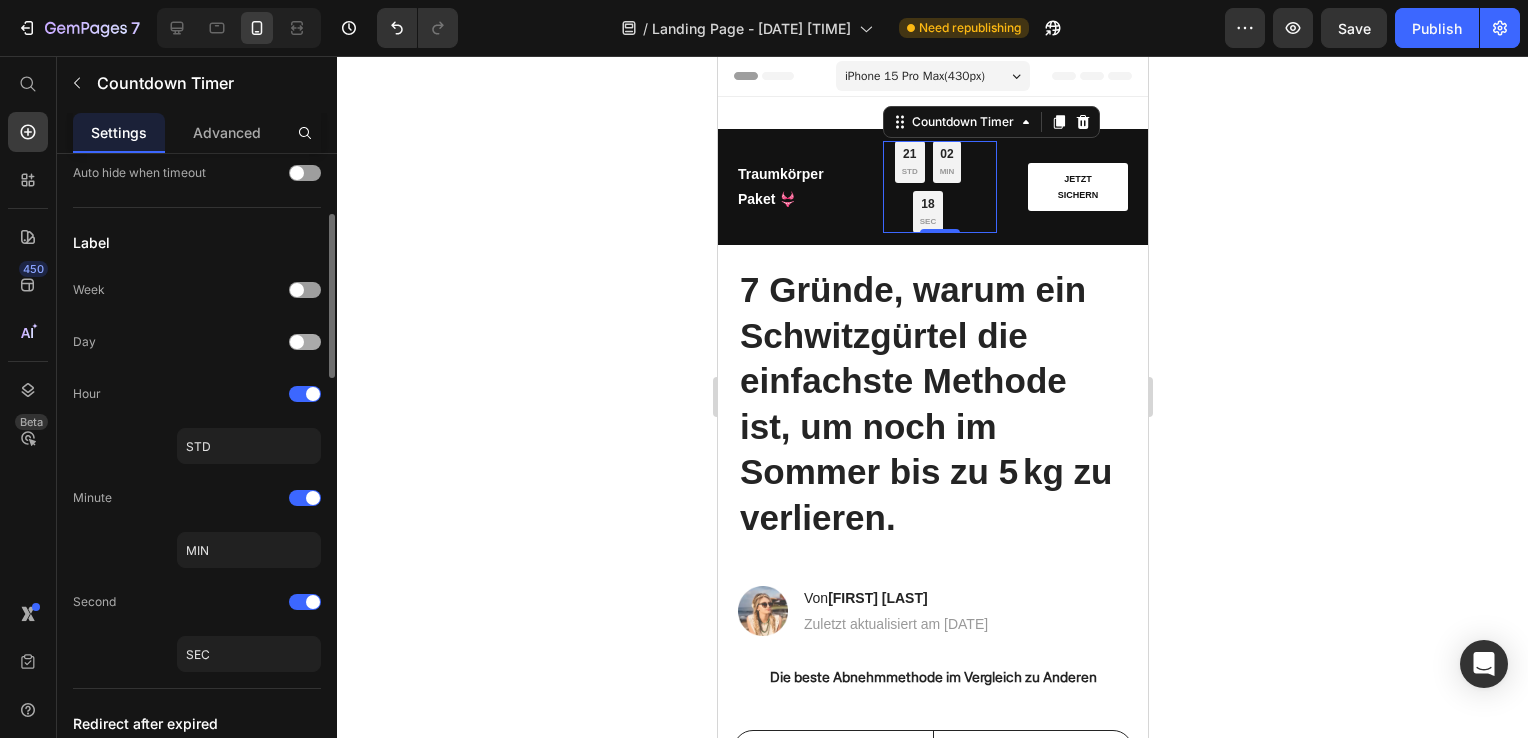 scroll, scrollTop: 232, scrollLeft: 0, axis: vertical 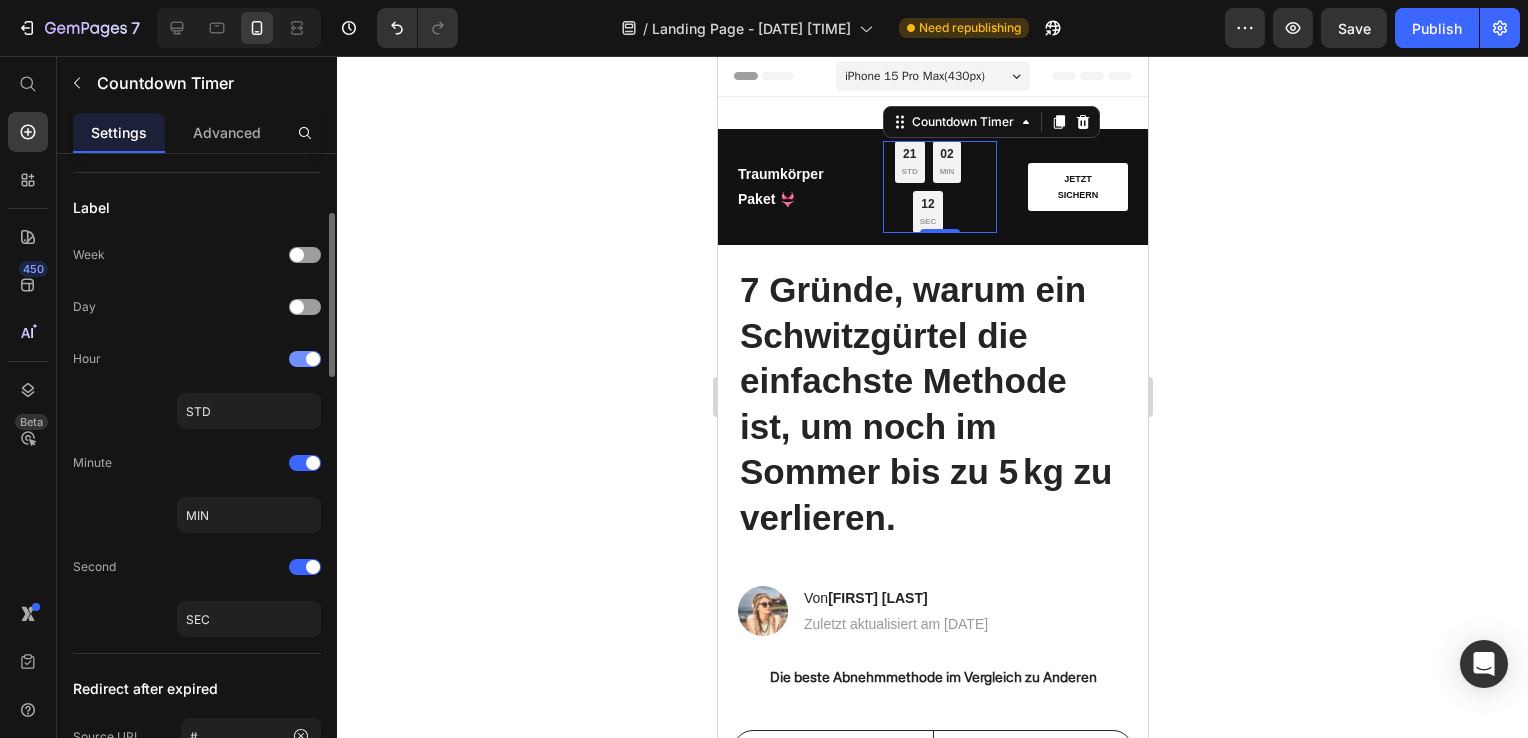 click at bounding box center (305, 359) 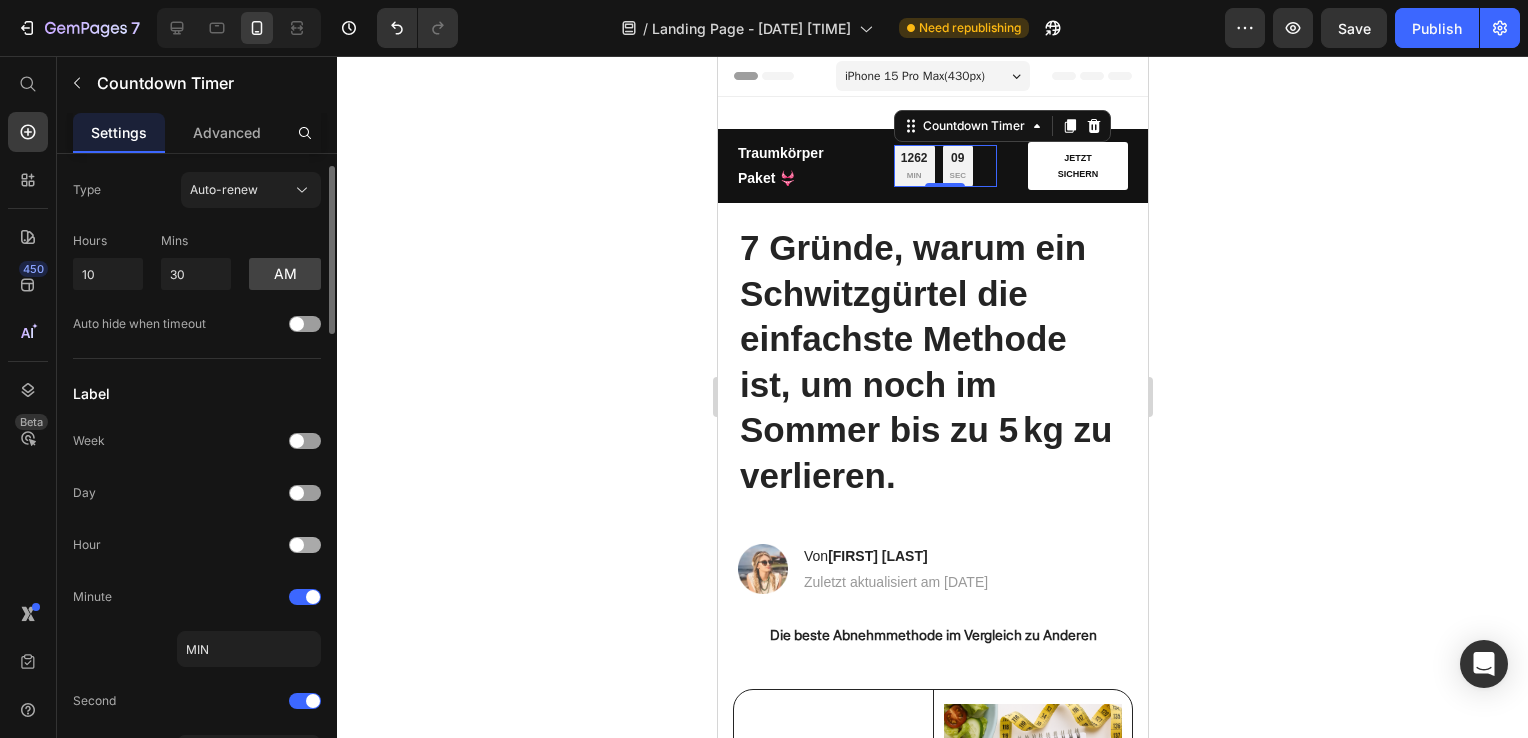 scroll, scrollTop: 33, scrollLeft: 0, axis: vertical 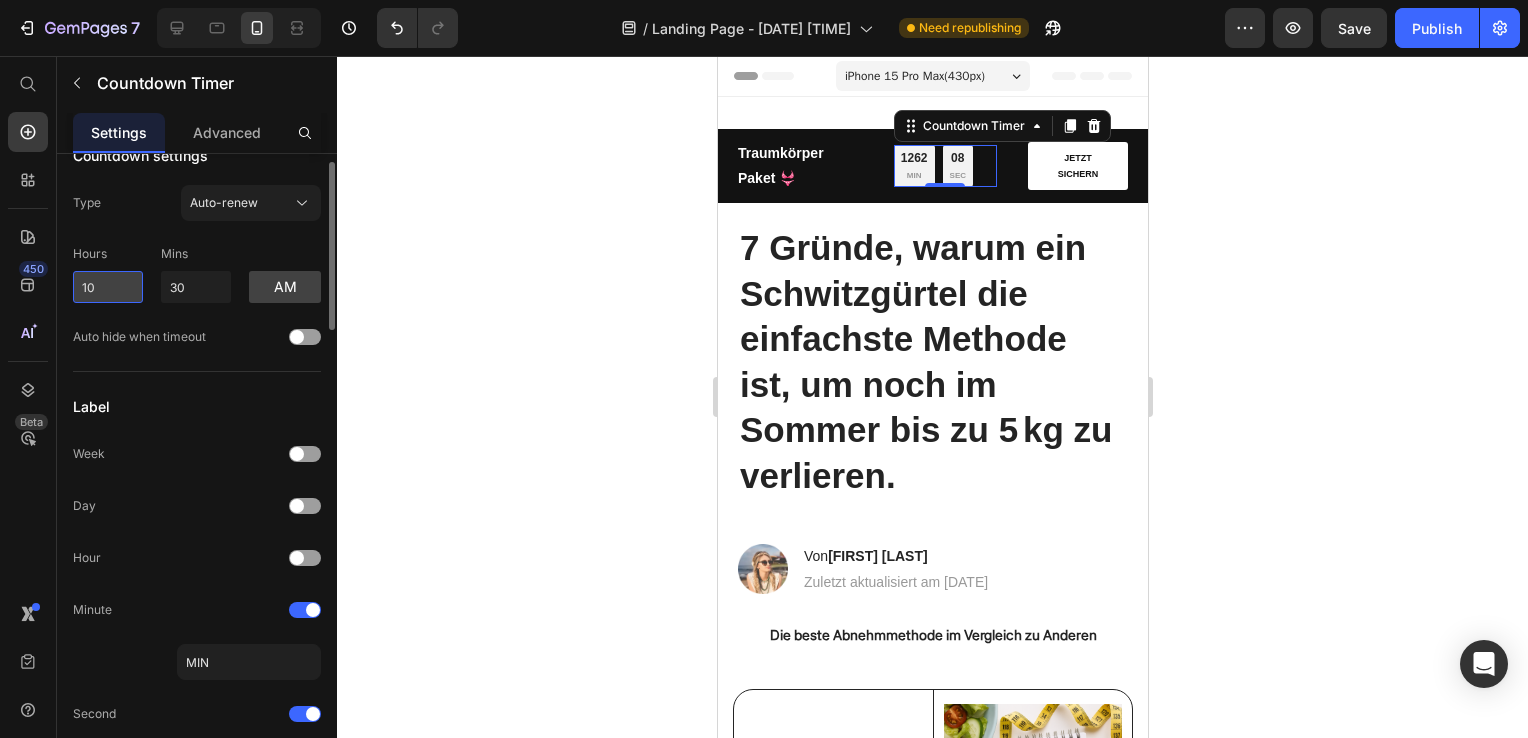 click on "10" at bounding box center [108, 287] 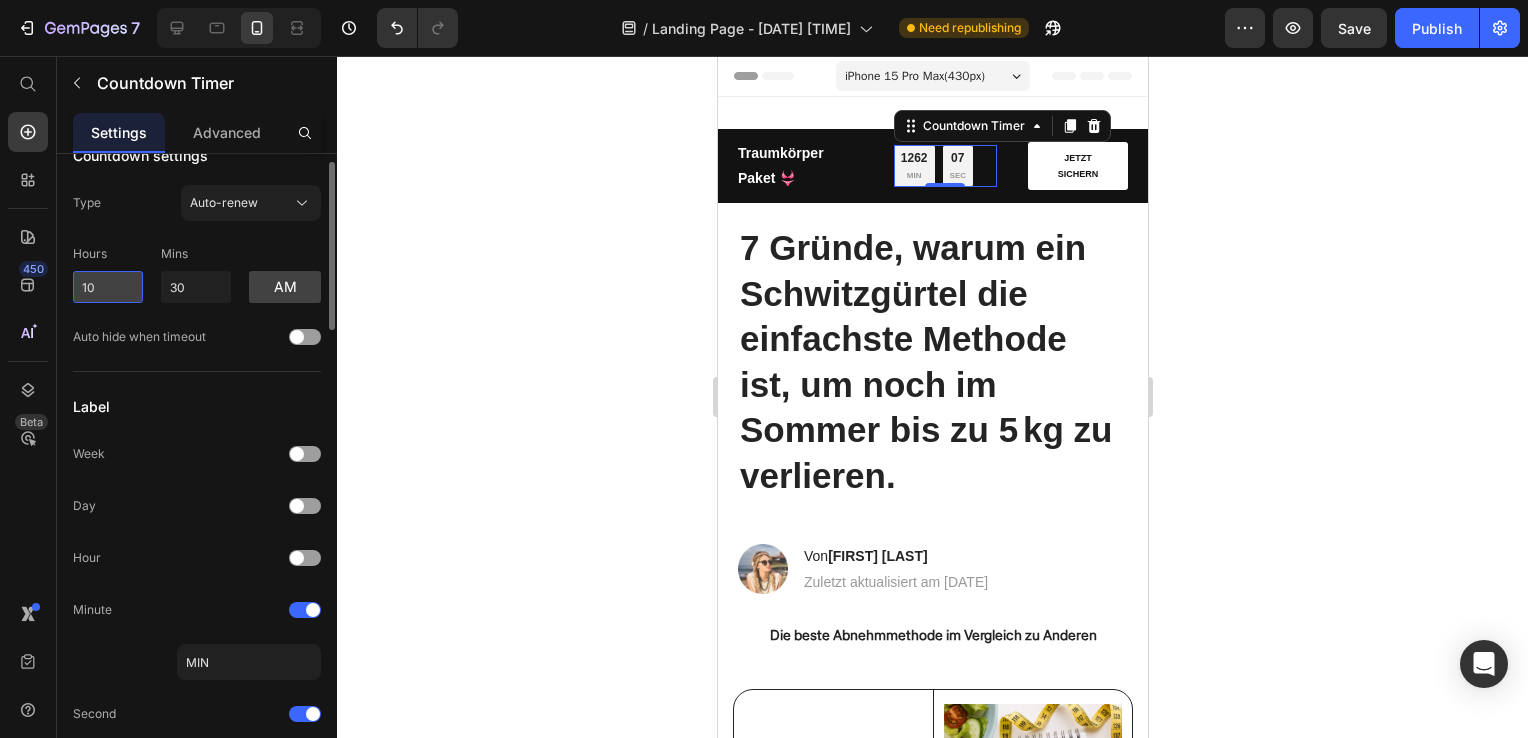 type on "1" 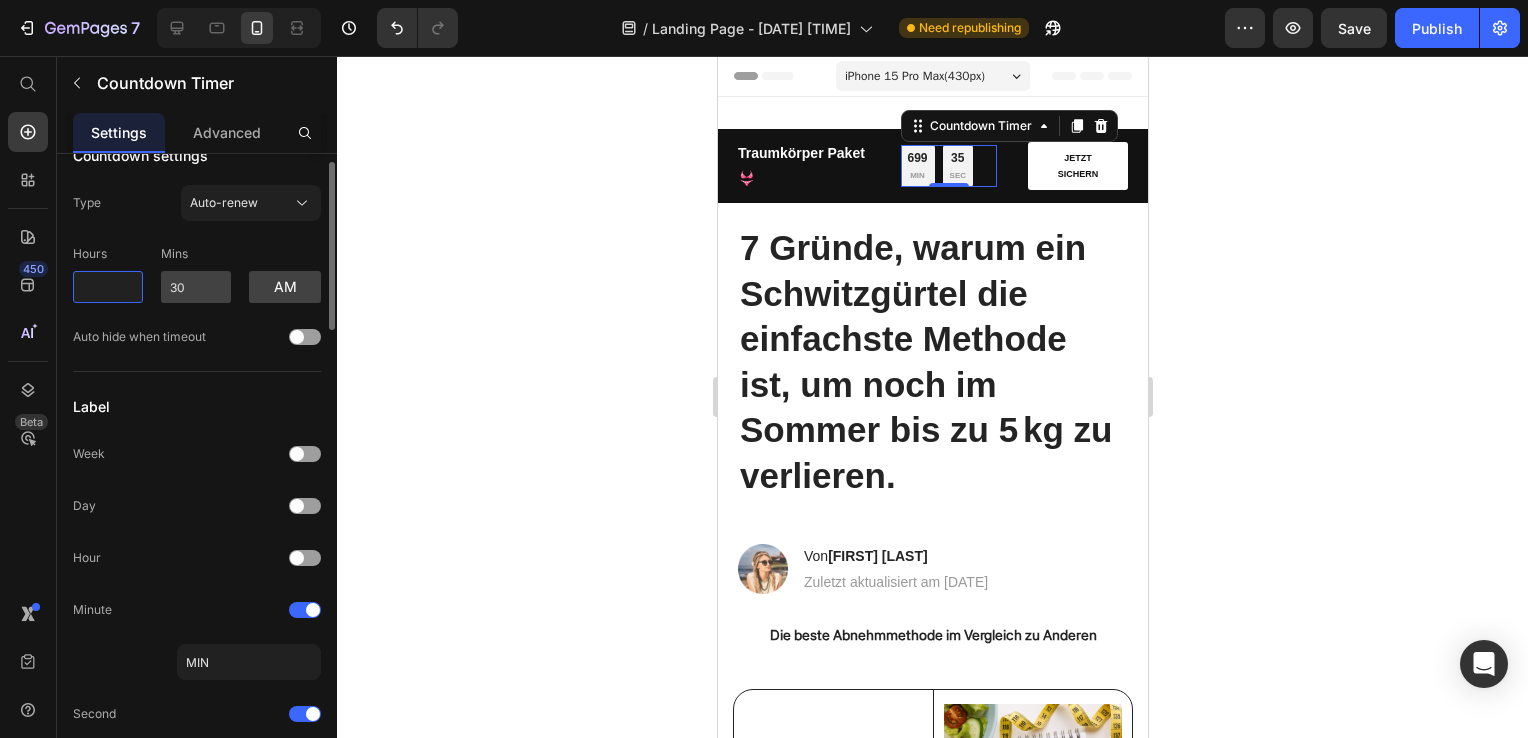 type 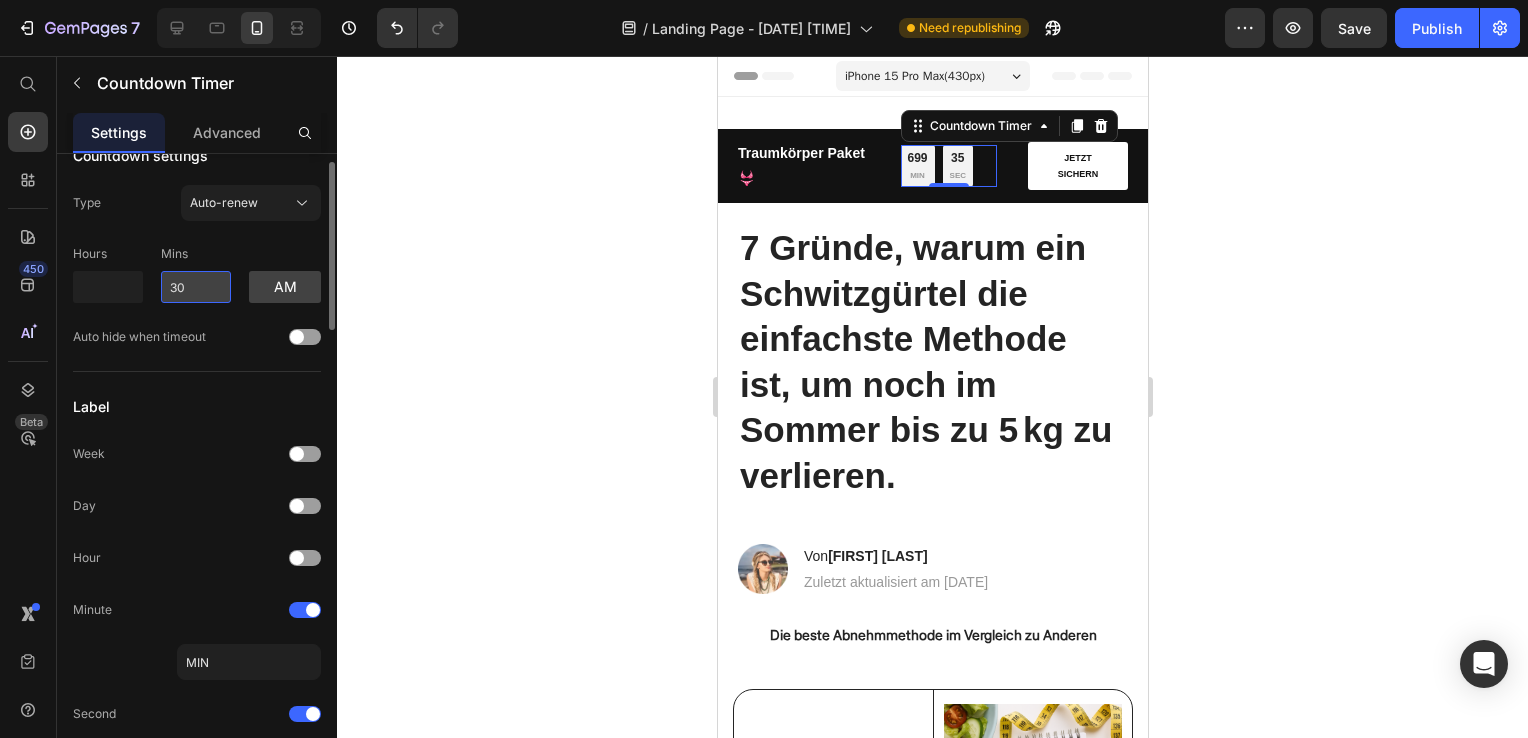 click on "30" at bounding box center (196, 287) 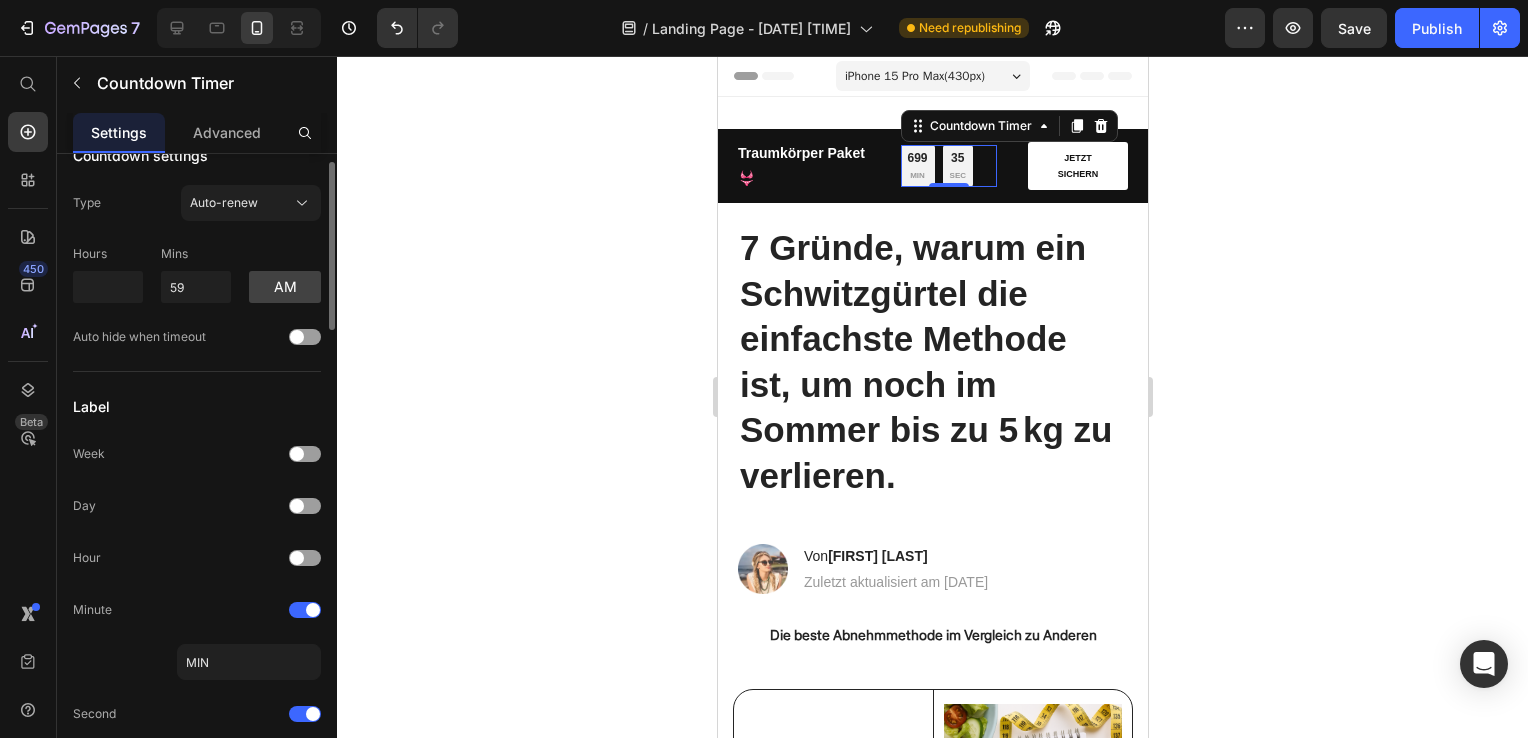 click on "am" at bounding box center [285, 274] 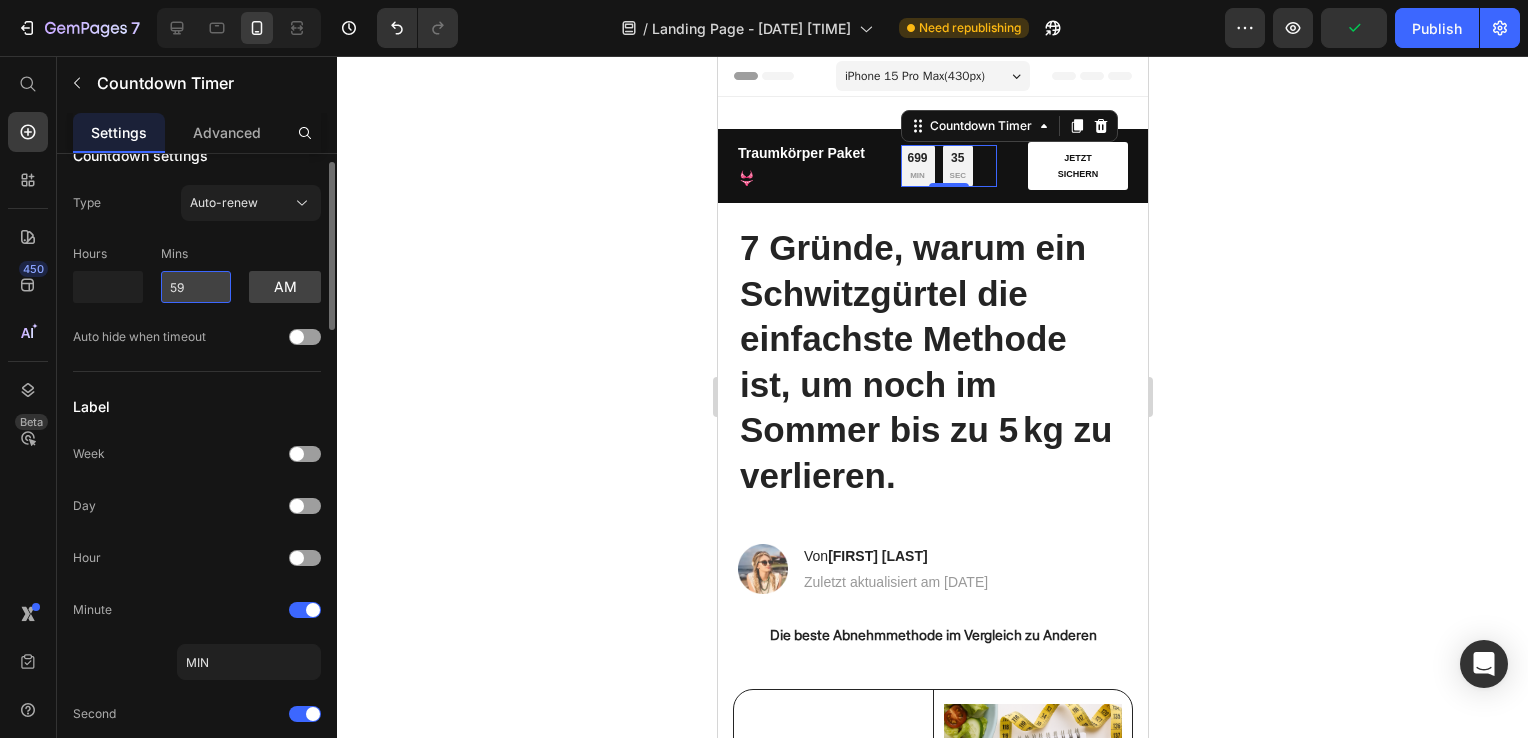 click on "59" at bounding box center (196, 287) 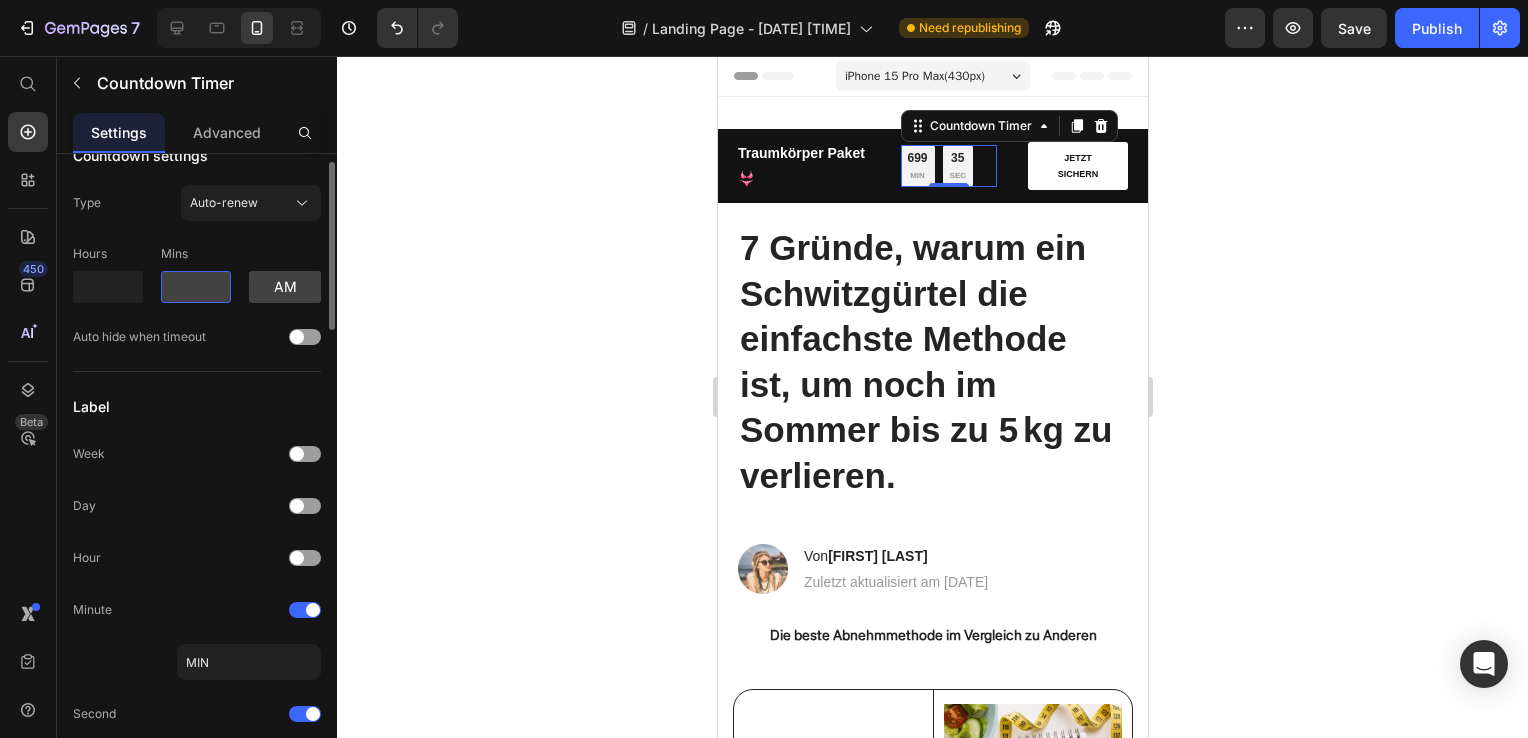 type on "0" 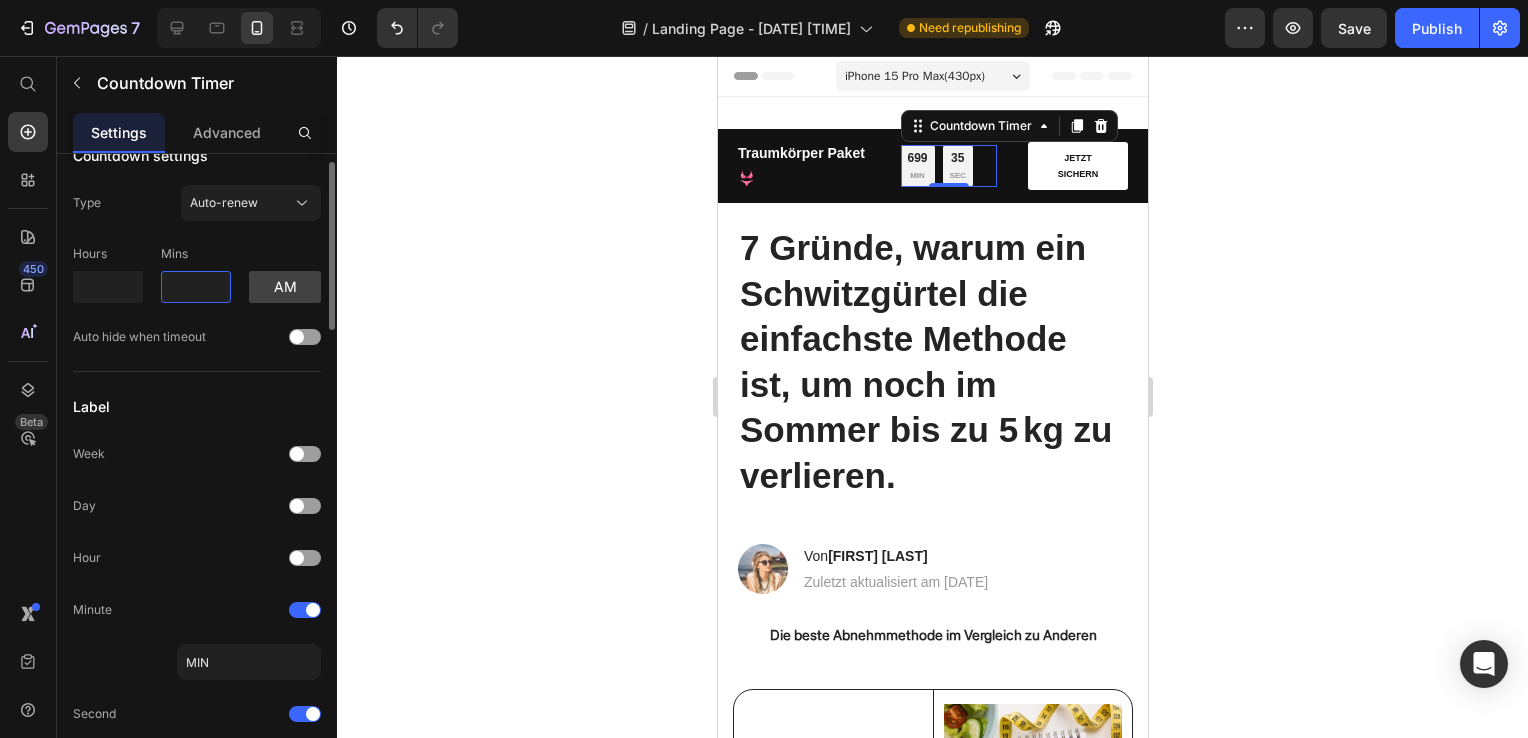 type 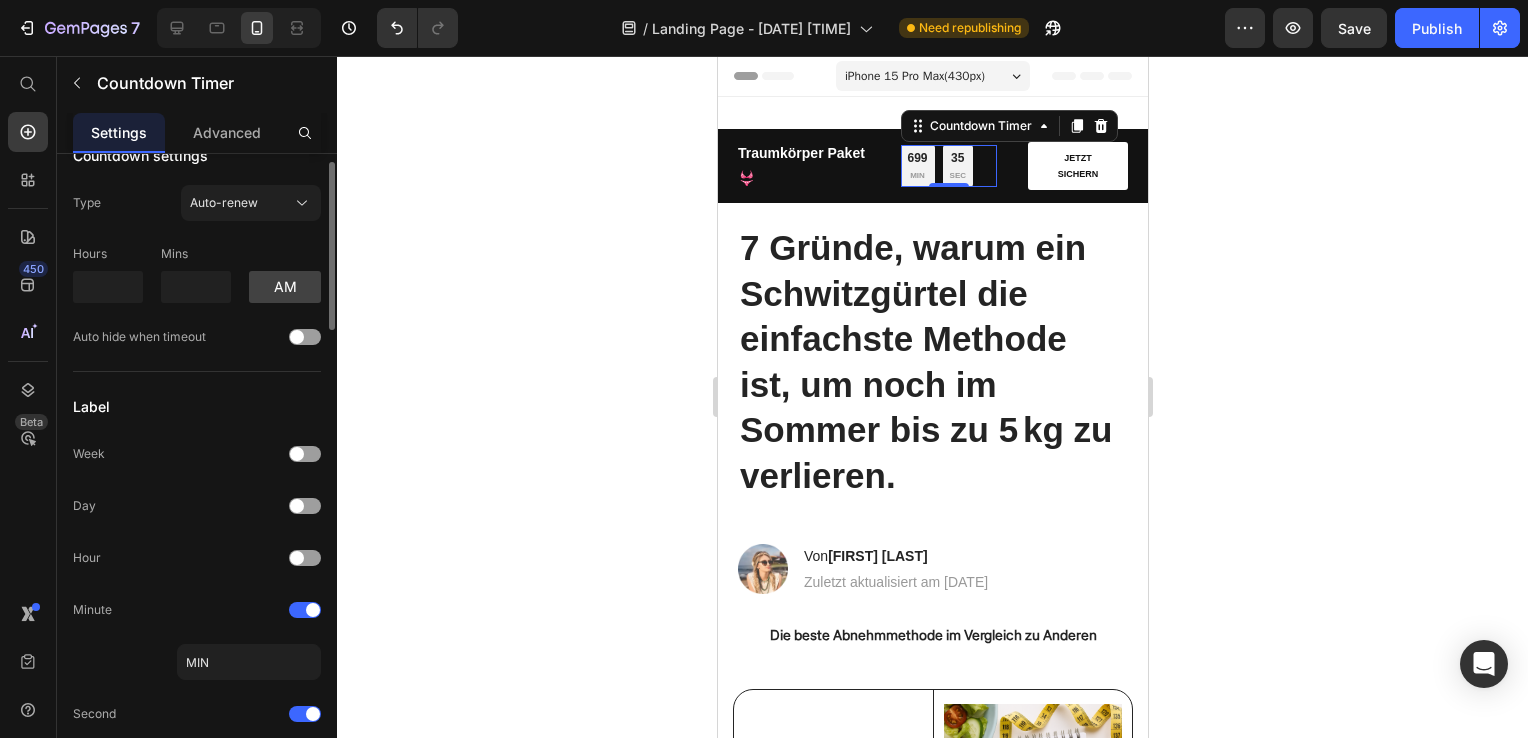 click on "Hours Mins am" at bounding box center (197, 270) 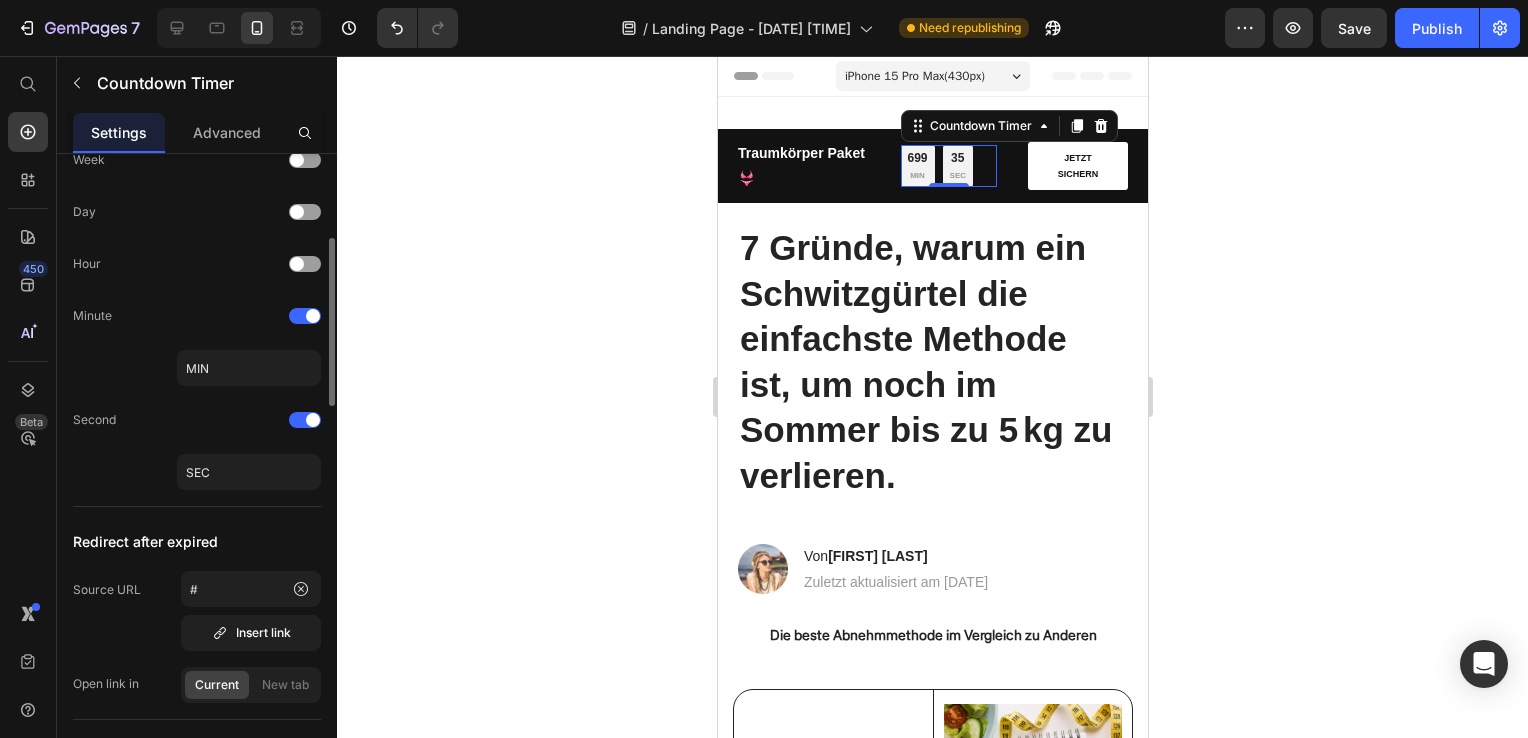 scroll, scrollTop: 326, scrollLeft: 0, axis: vertical 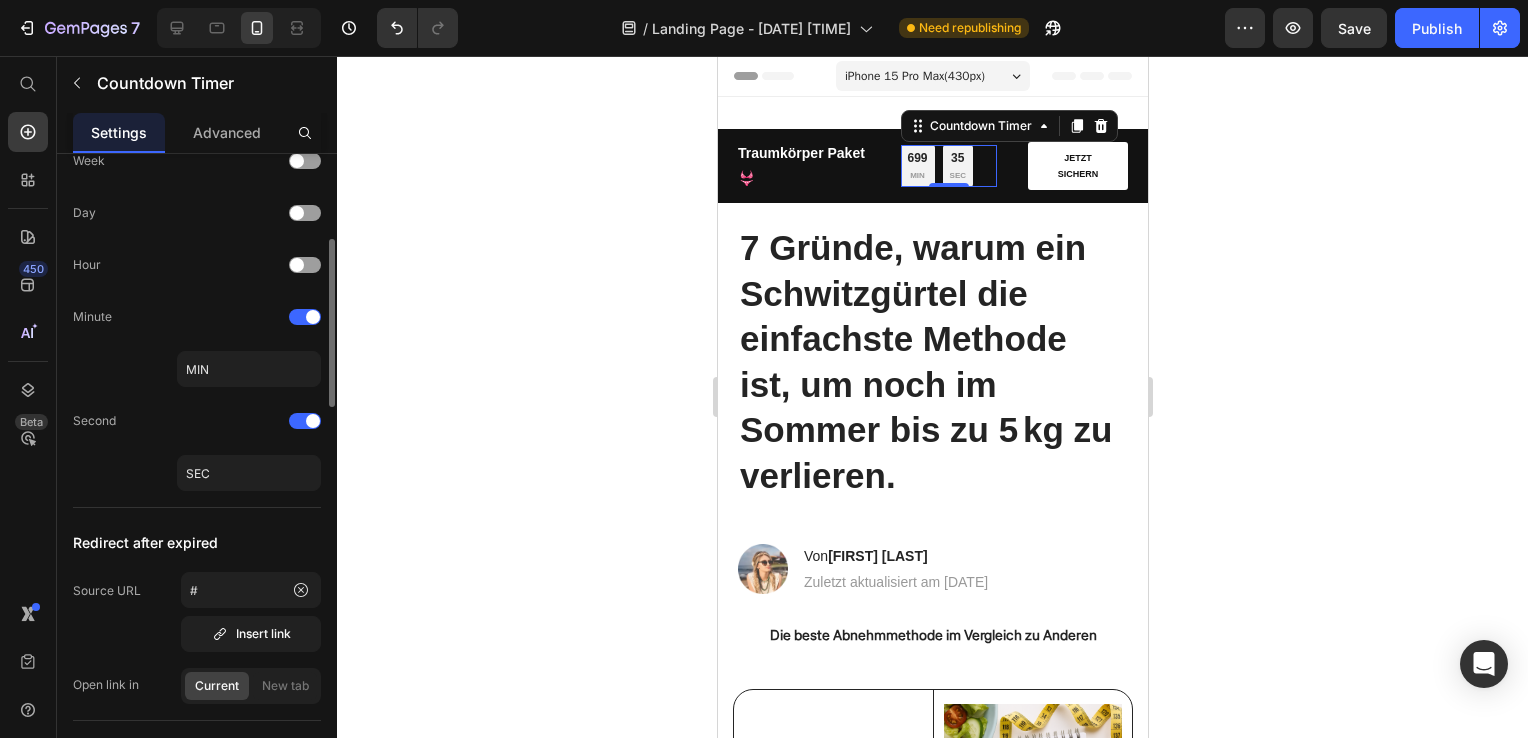 click on "Label Week Day Hour Minute MIN Second SEC" 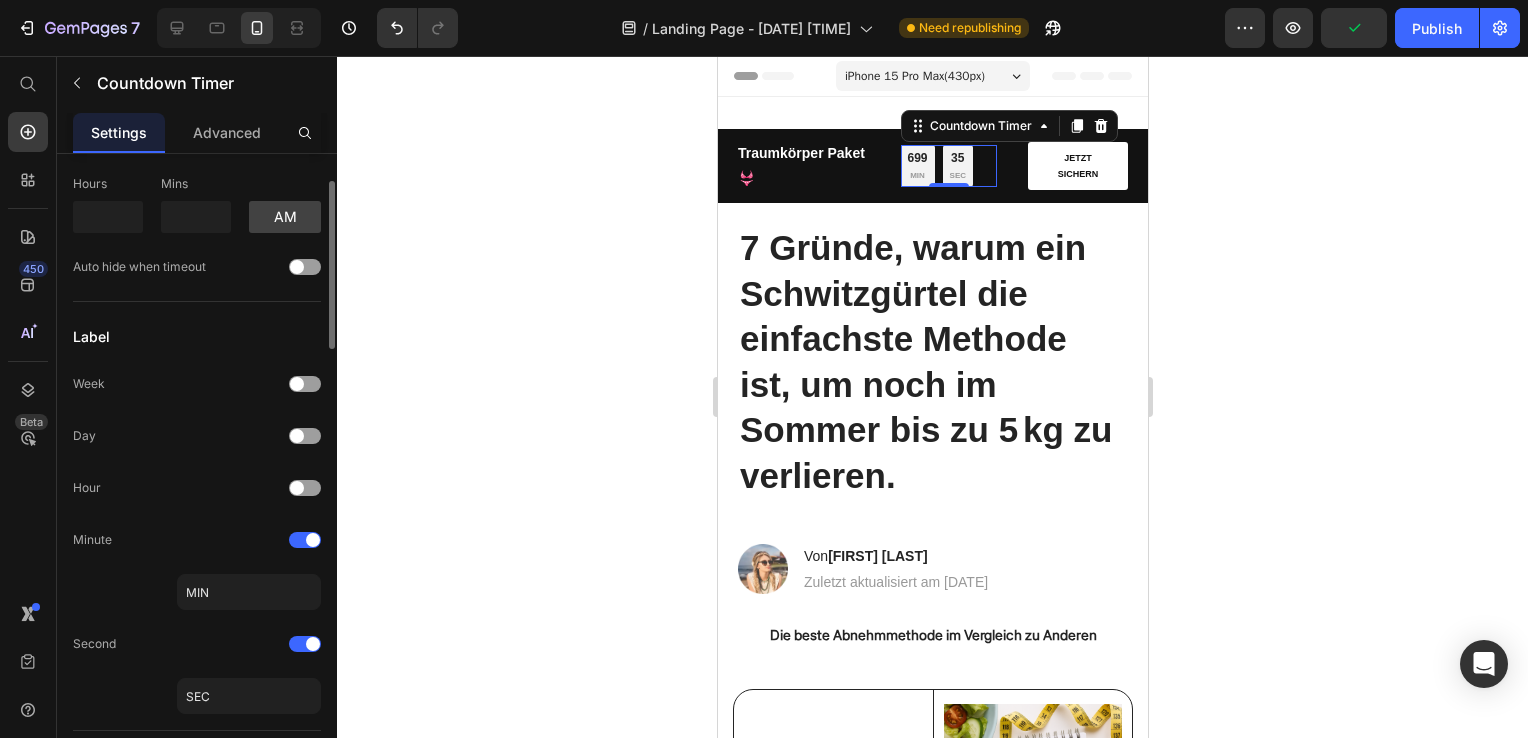 scroll, scrollTop: 0, scrollLeft: 0, axis: both 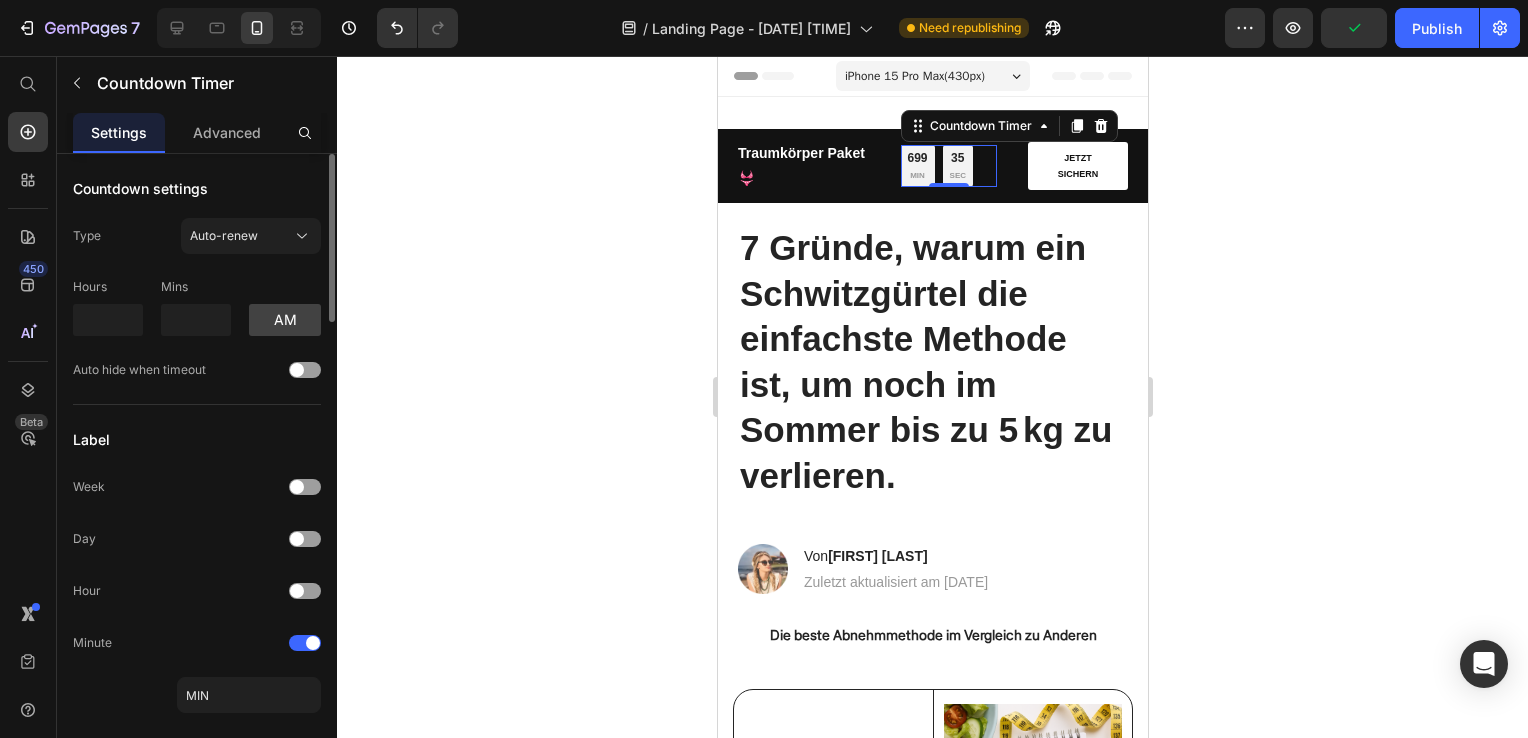 click on "Countdown settings Type Auto-renew Hours Mins am Auto hide when timeout Label Week Day Hour Minute MIN Second SEC Redirect after expired Source URL #  Insert link   Open link in  Current New tab Item settings Background color Column gap 8 px Vertical spacing 0 px Padding Custom Countdown states Normal Hover Border Corner 3 3 3 3 Number text Styles Heading 6* Font sans-serif Size 12 Color Show more Label text Styles Paragraph 2* Font sans-serif Size 8 Color Show more Align  Delete element" at bounding box center [197, 1379] 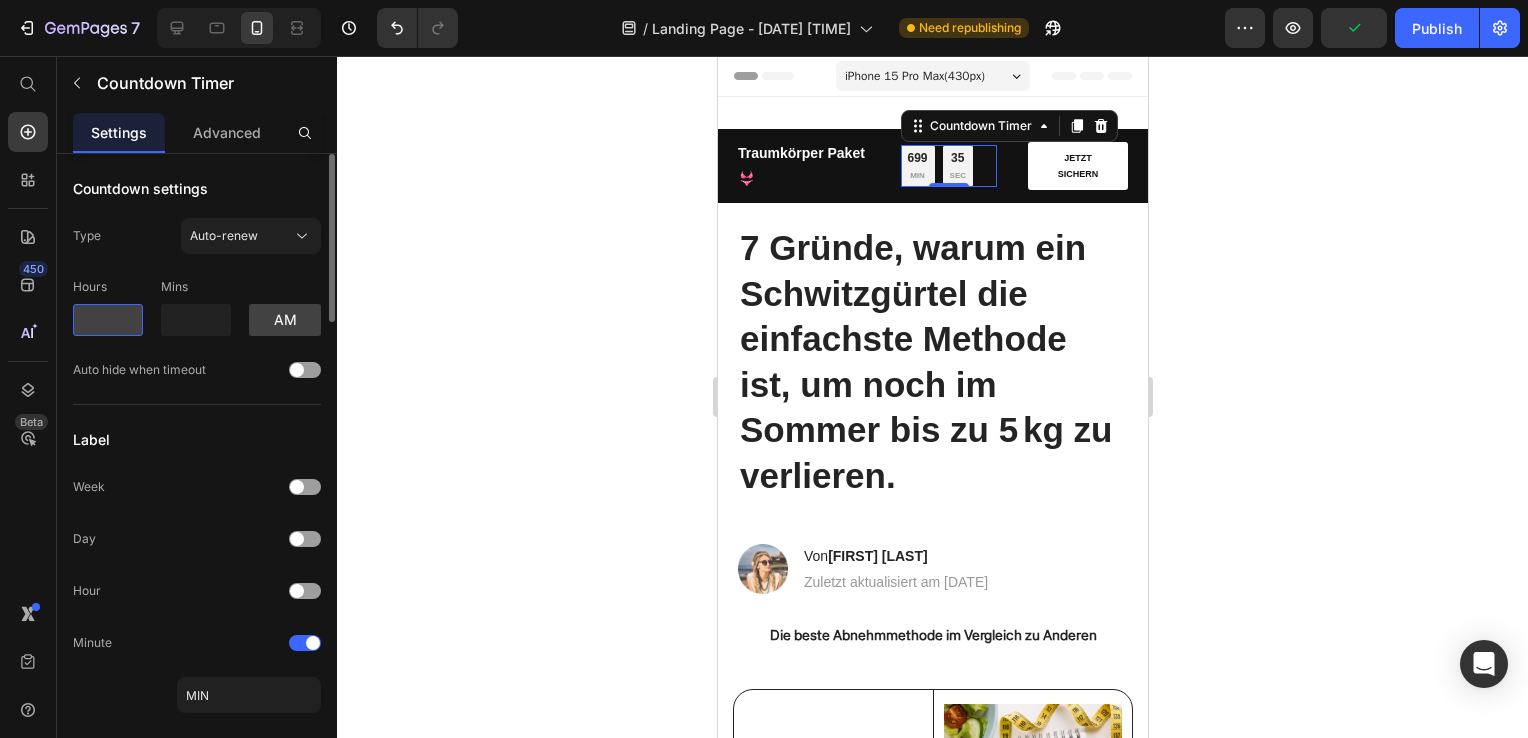 click at bounding box center (108, 320) 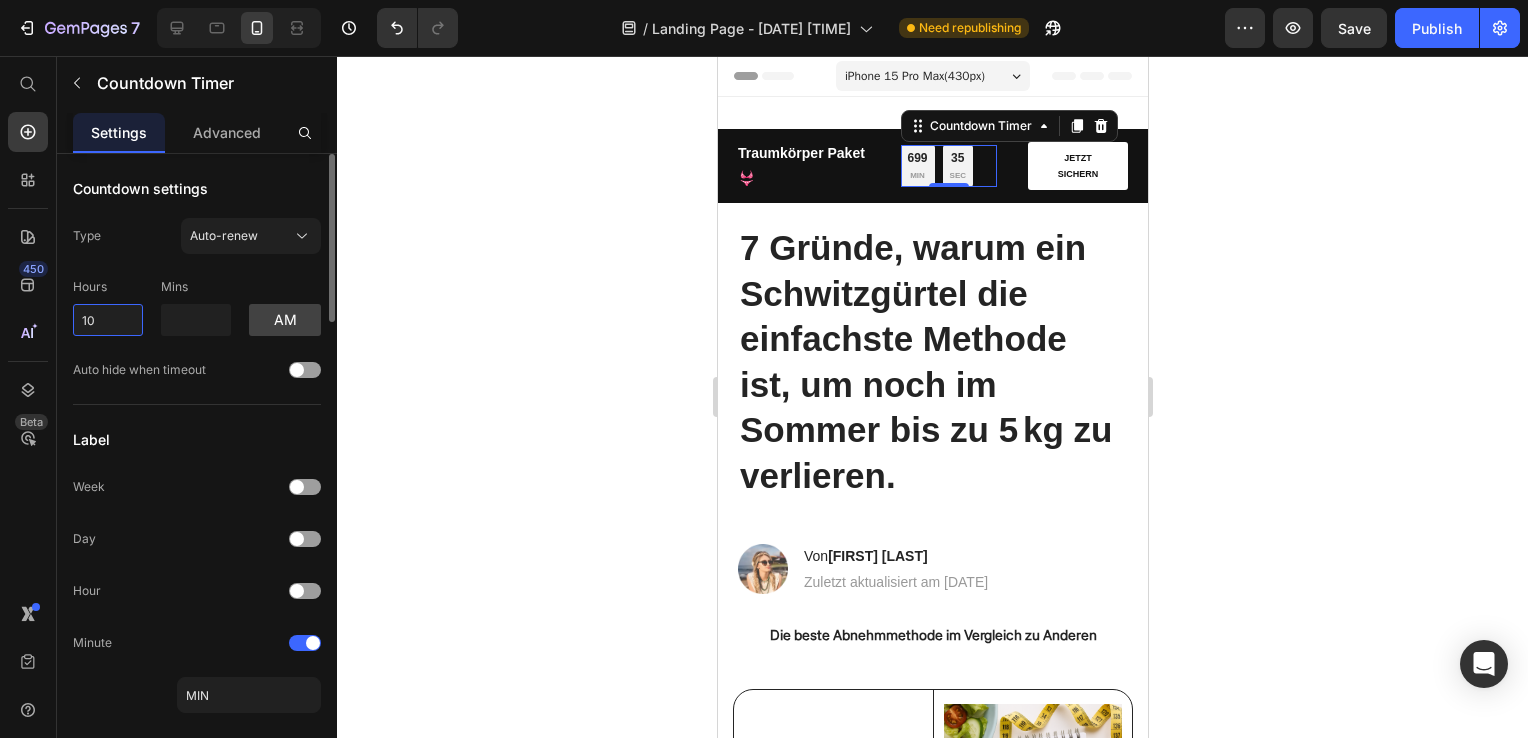 type on "10" 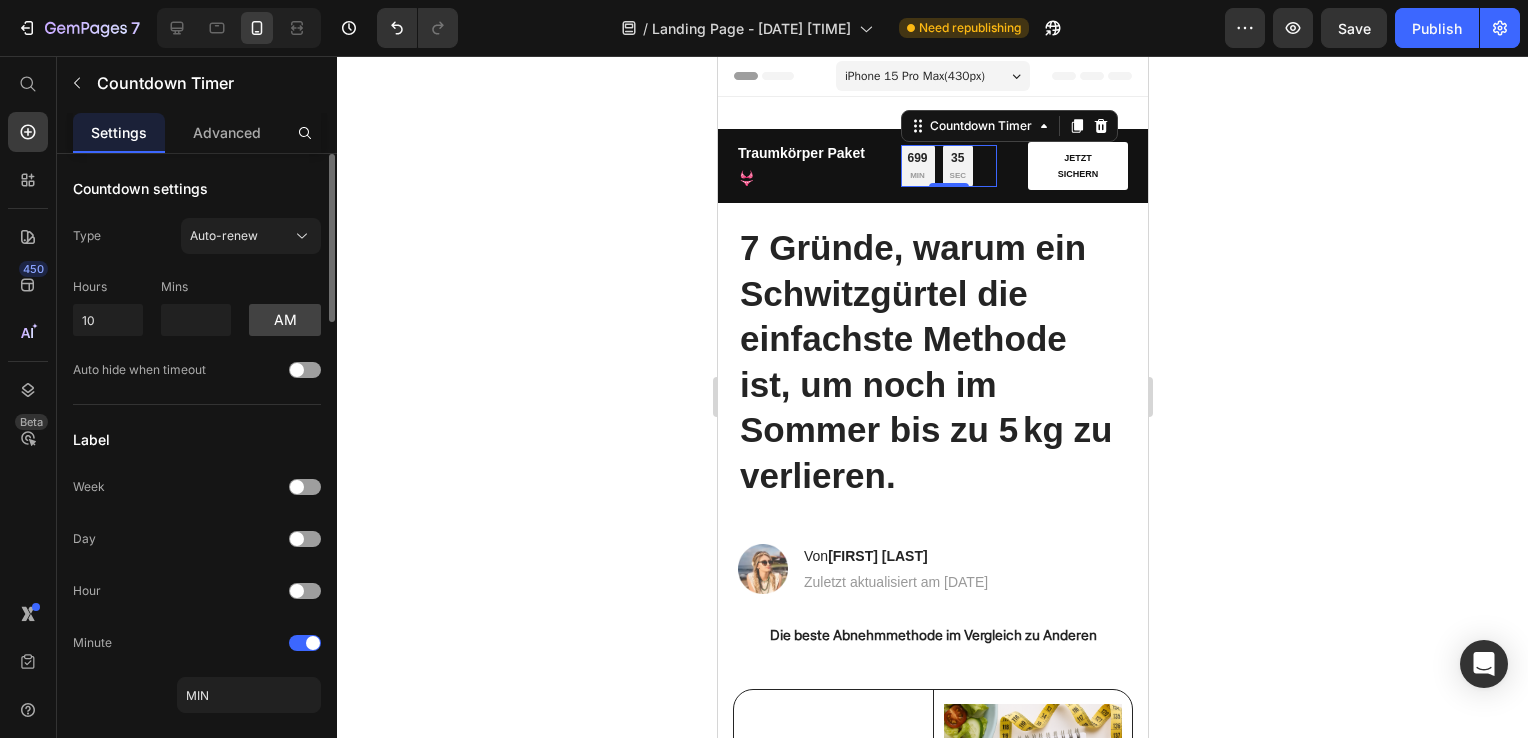 click on "Countdown settings Type Auto-renew Hours 10 Mins am Auto hide when timeout" 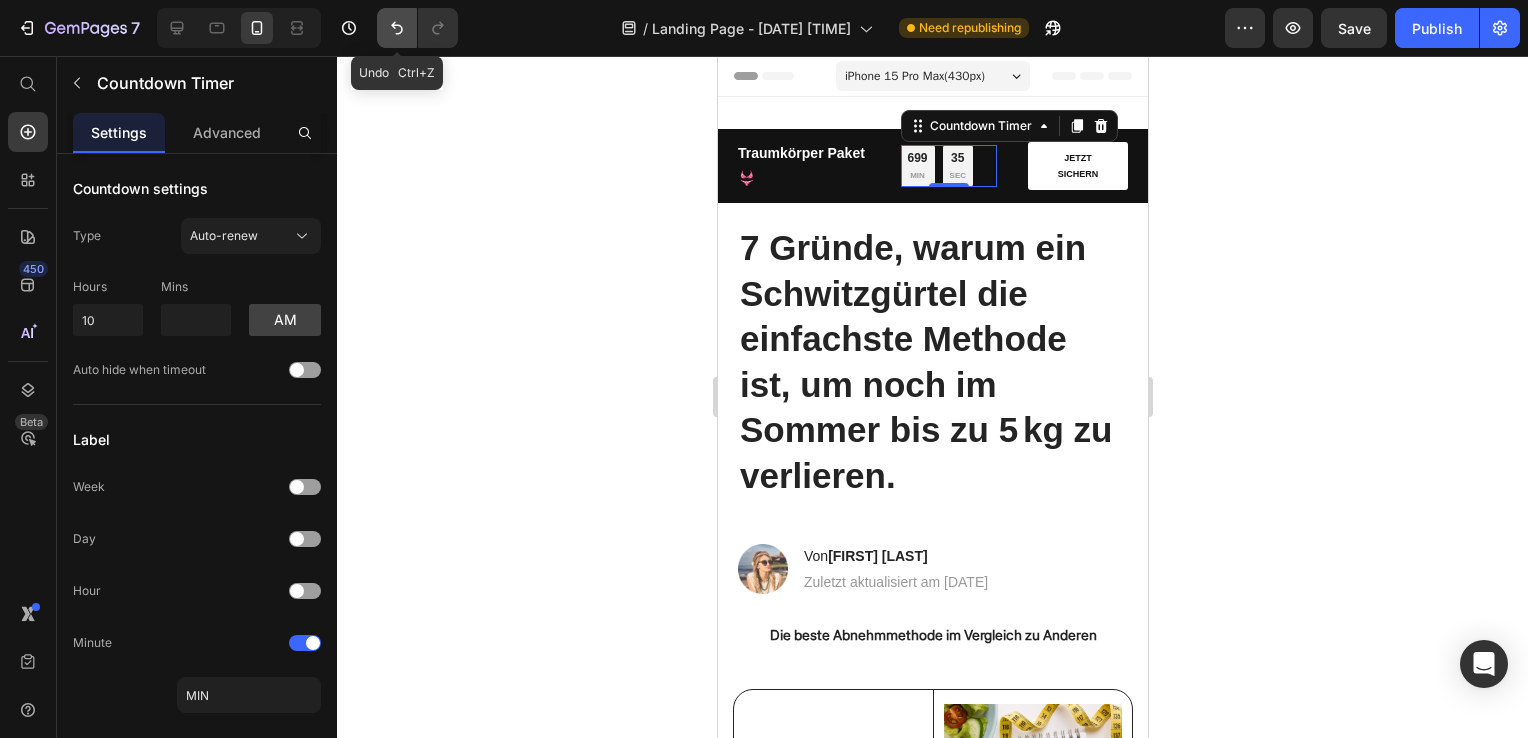 click 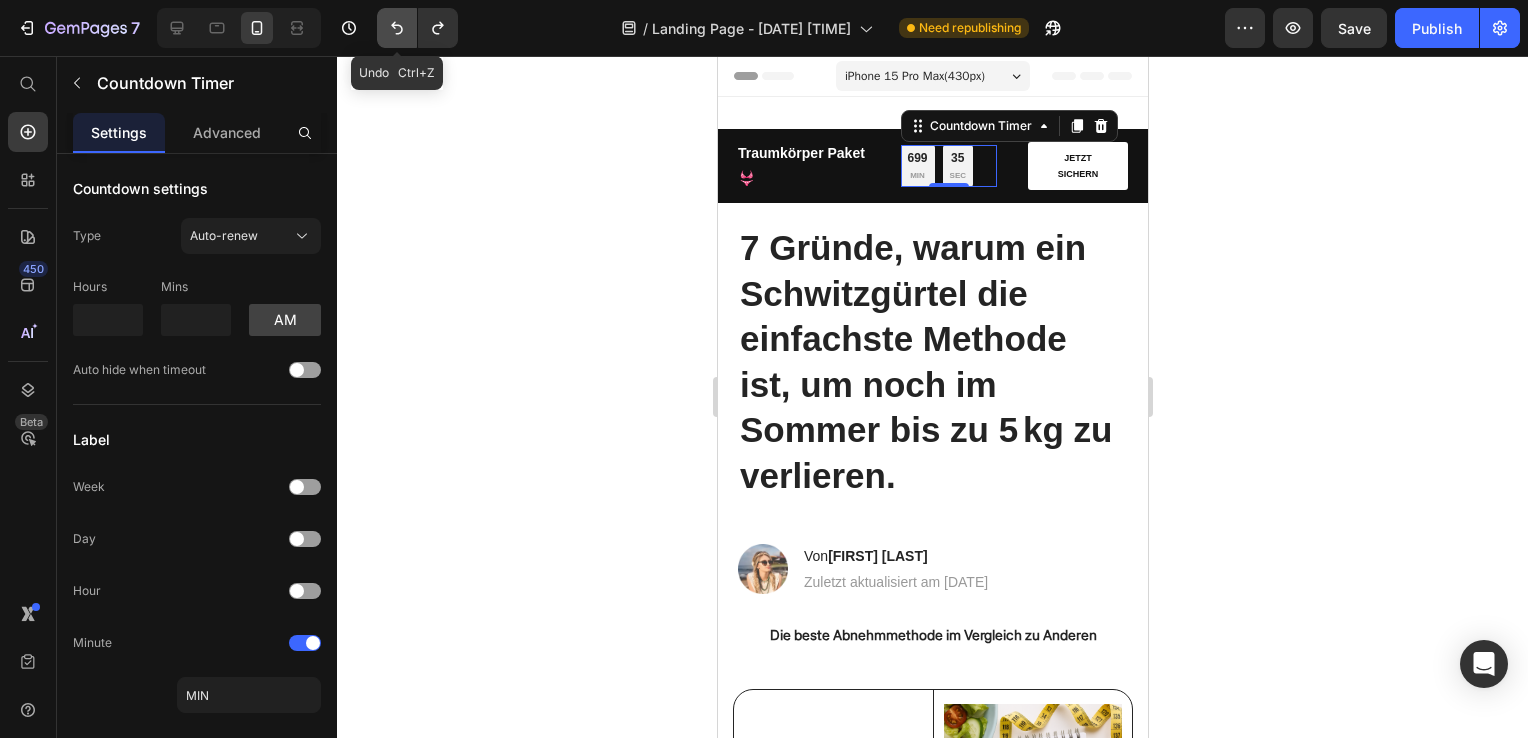 click 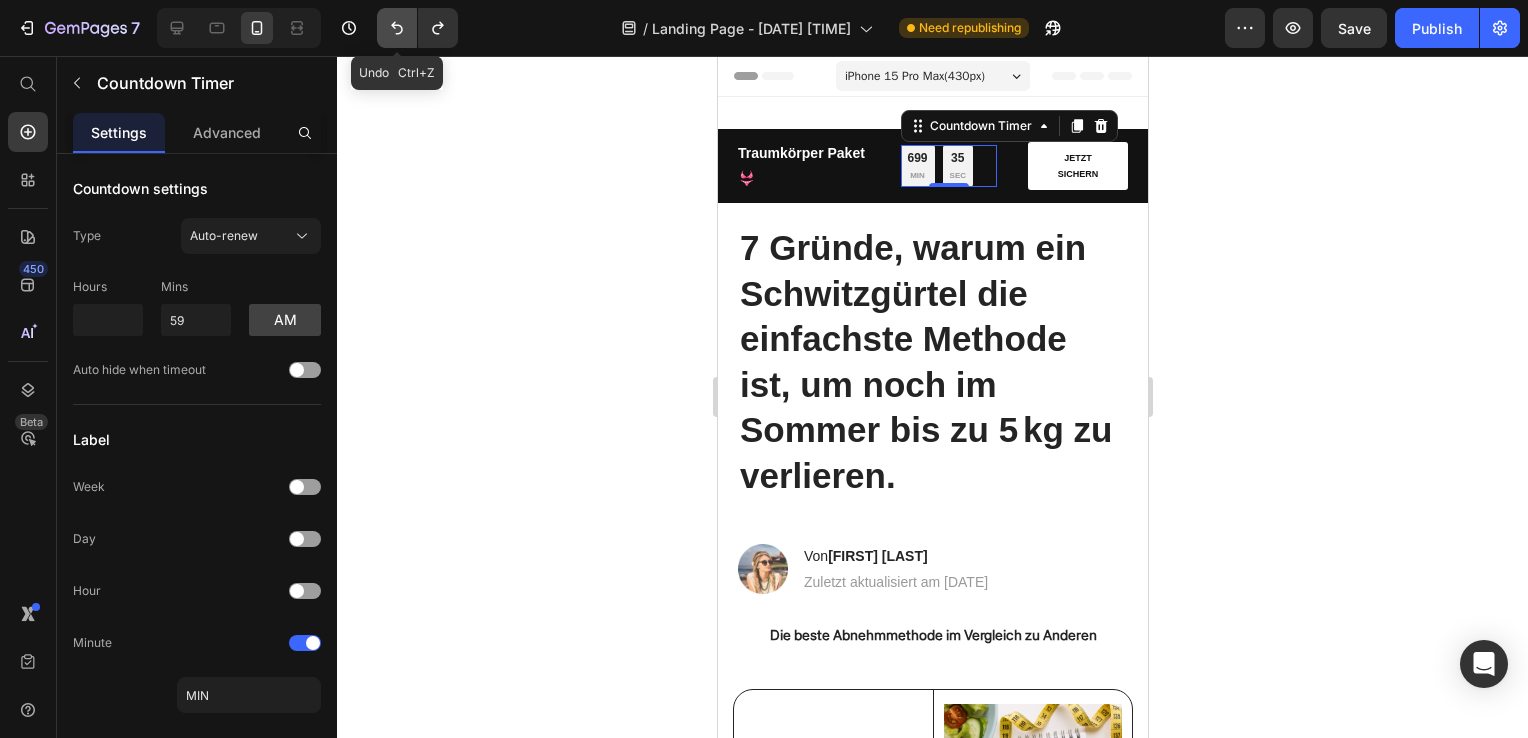 click 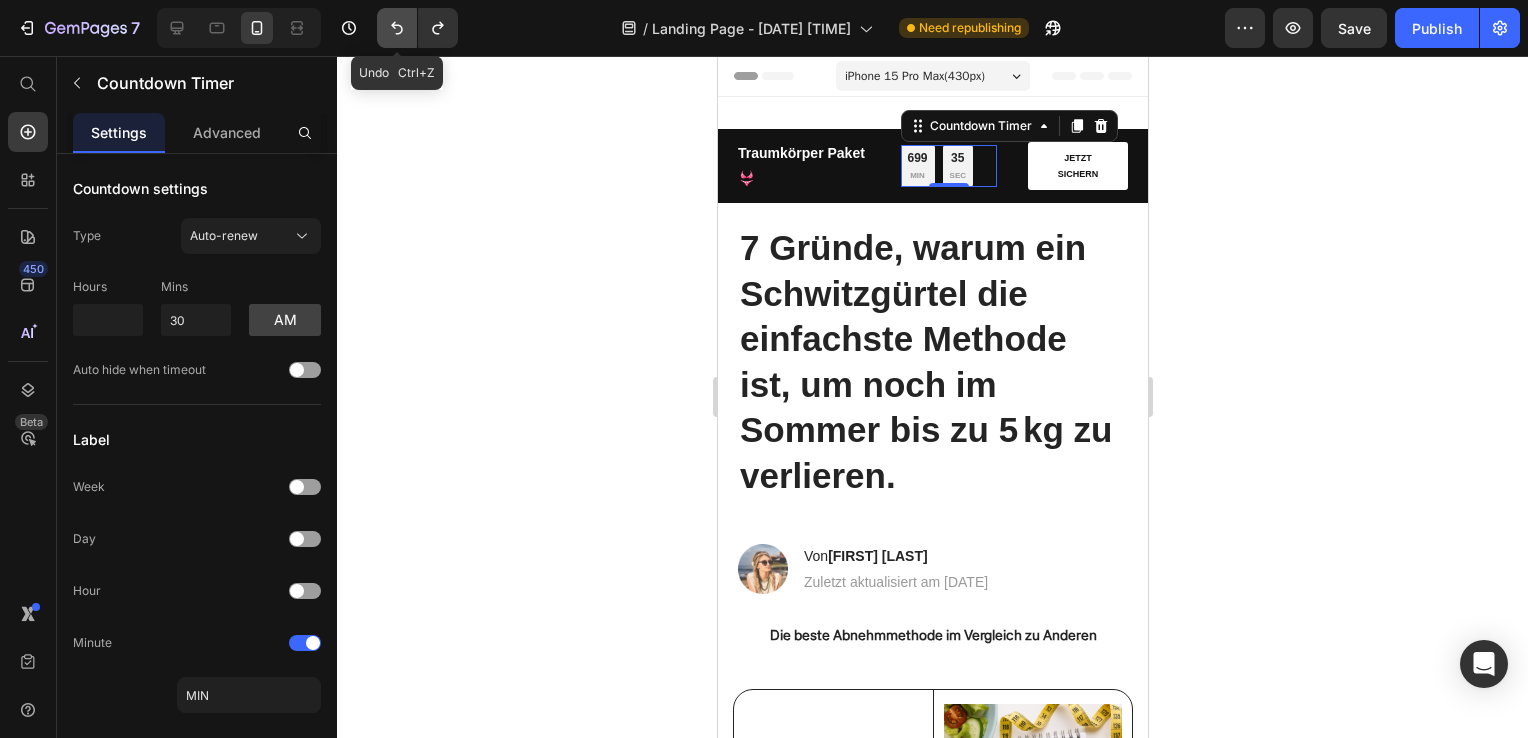 click 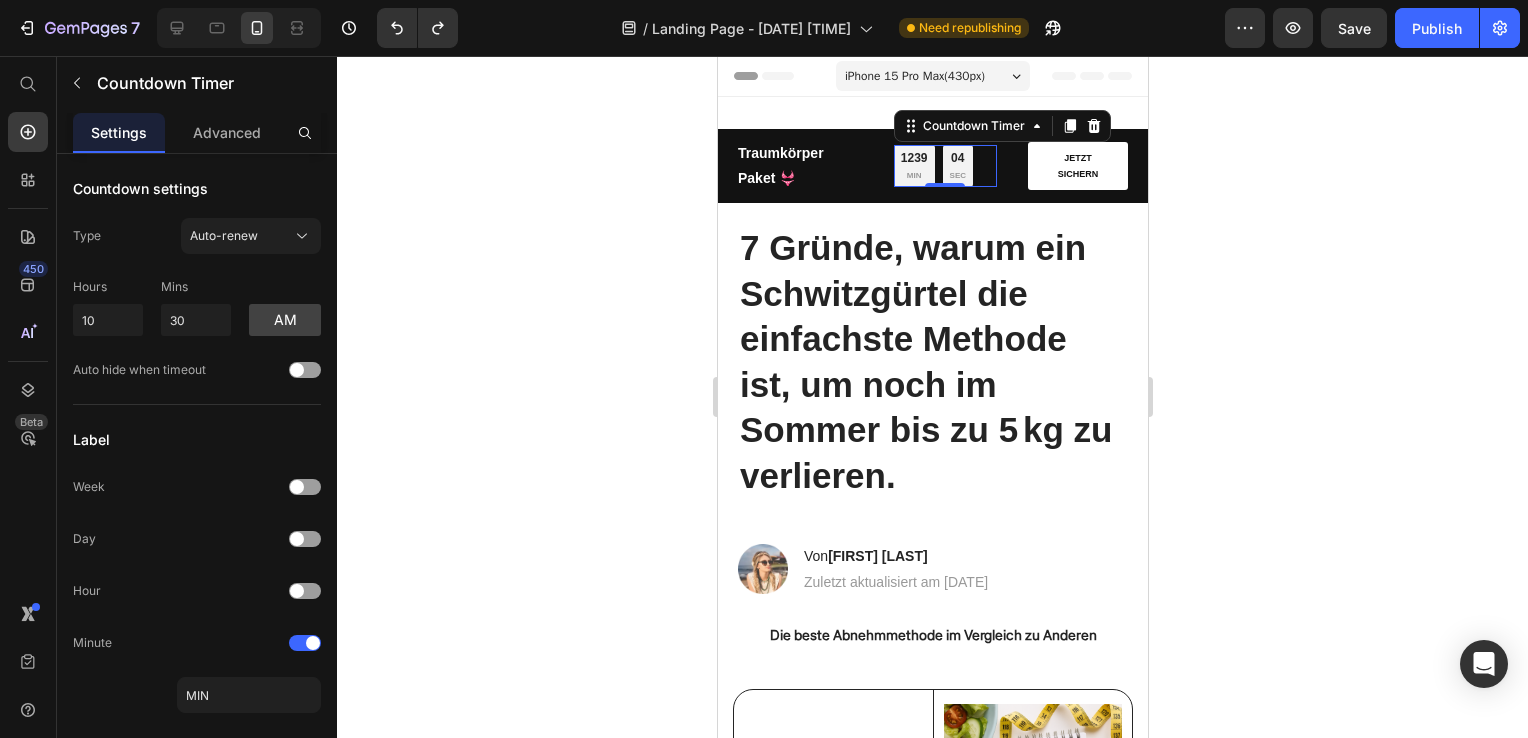 click 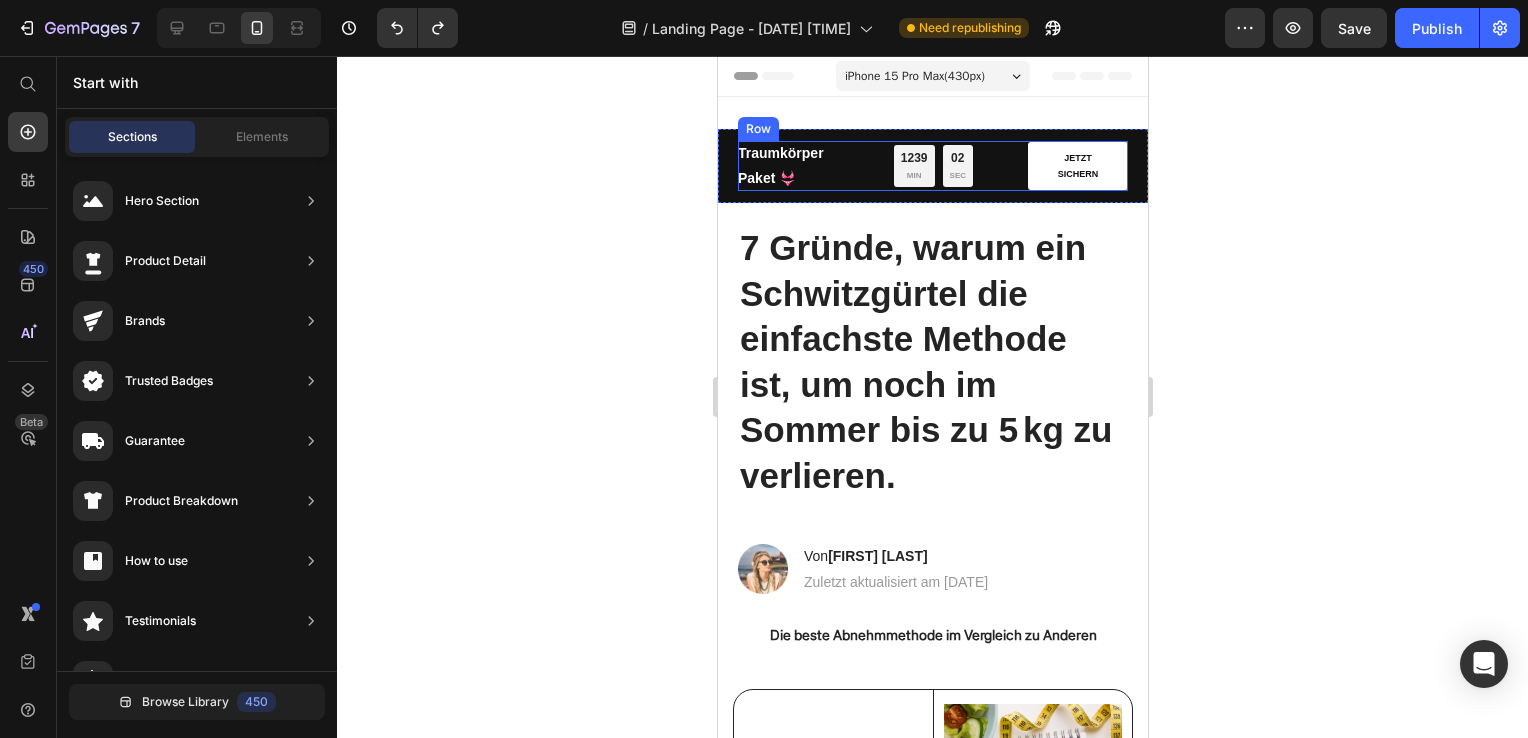 click on "1239 MIN 02 SEC Countdown Timer" at bounding box center (944, 166) 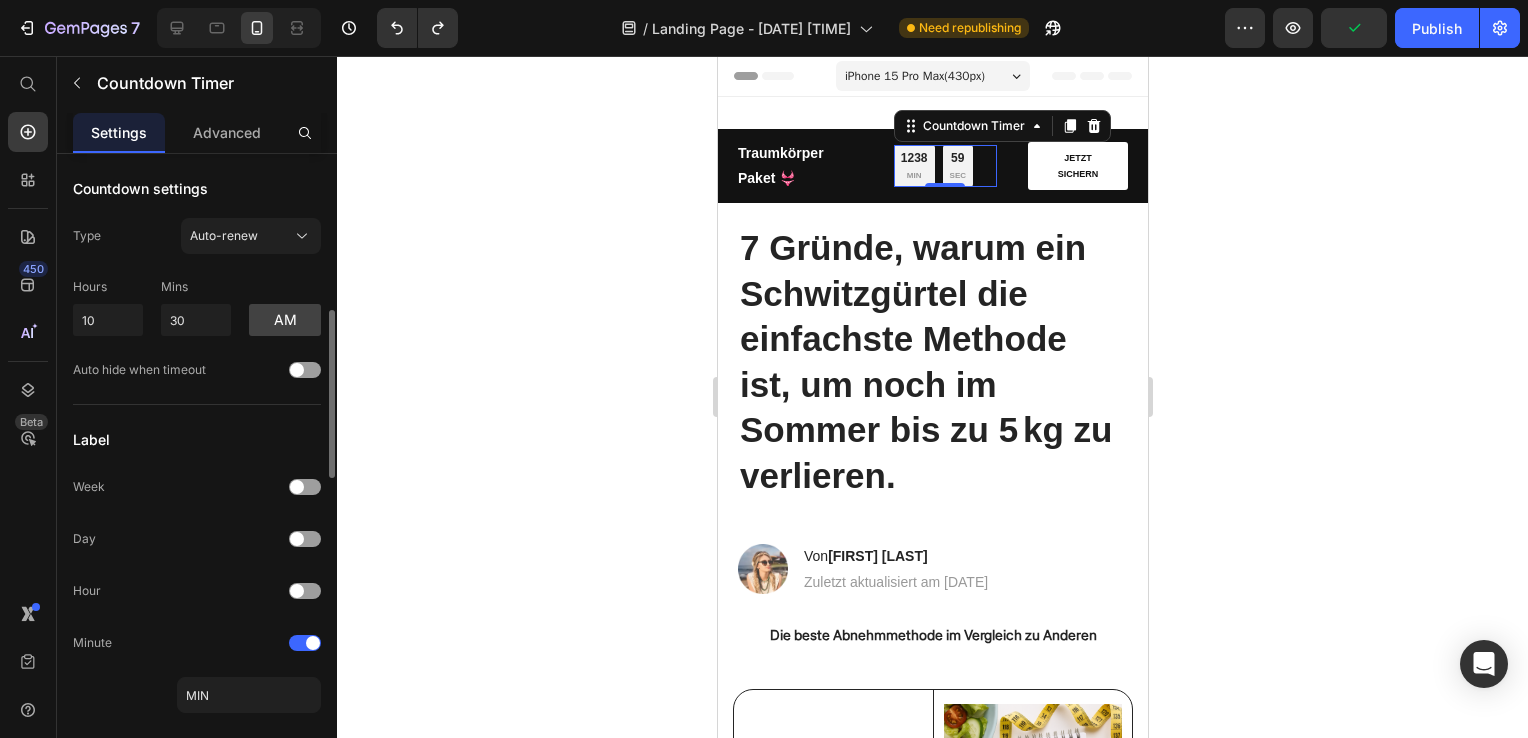 scroll, scrollTop: 168, scrollLeft: 0, axis: vertical 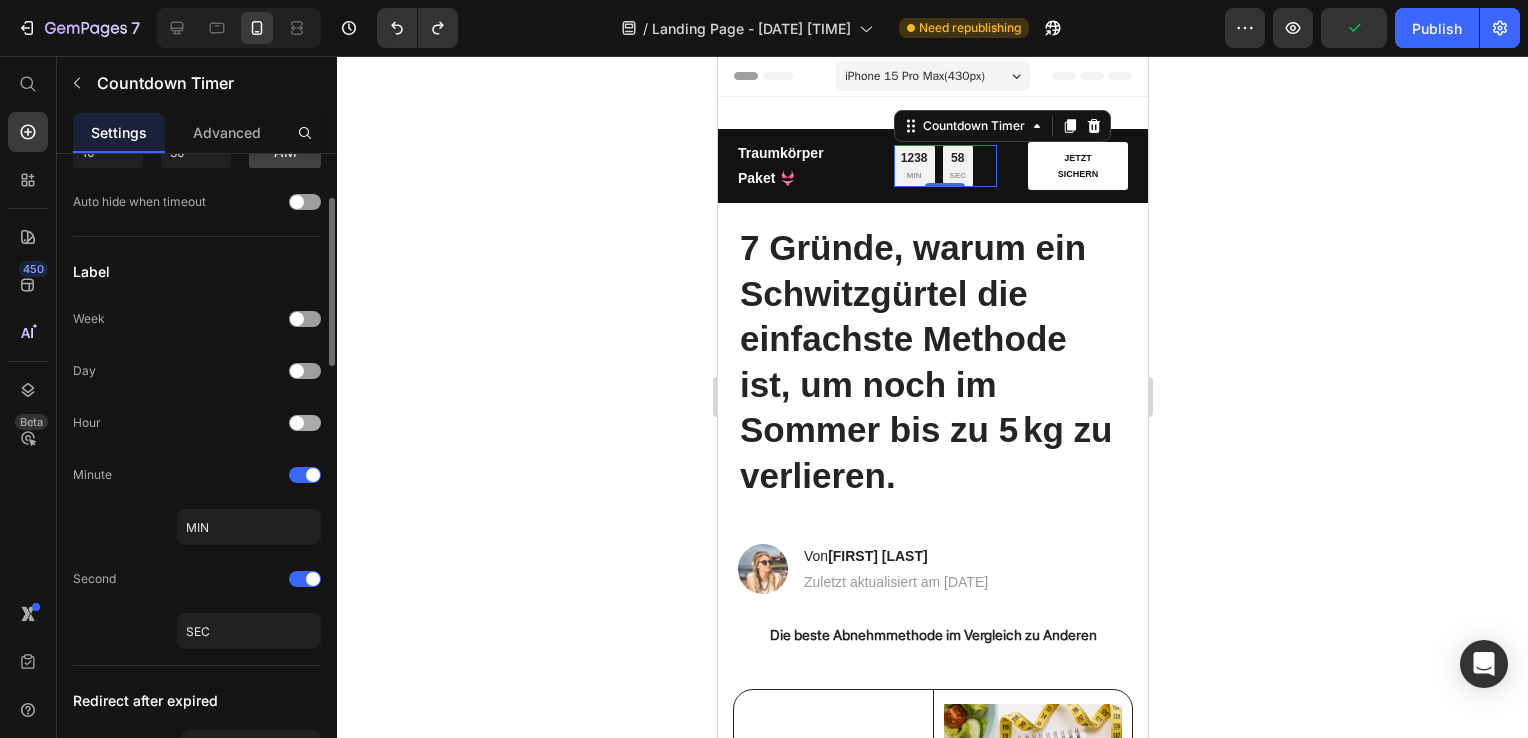 click at bounding box center (305, 423) 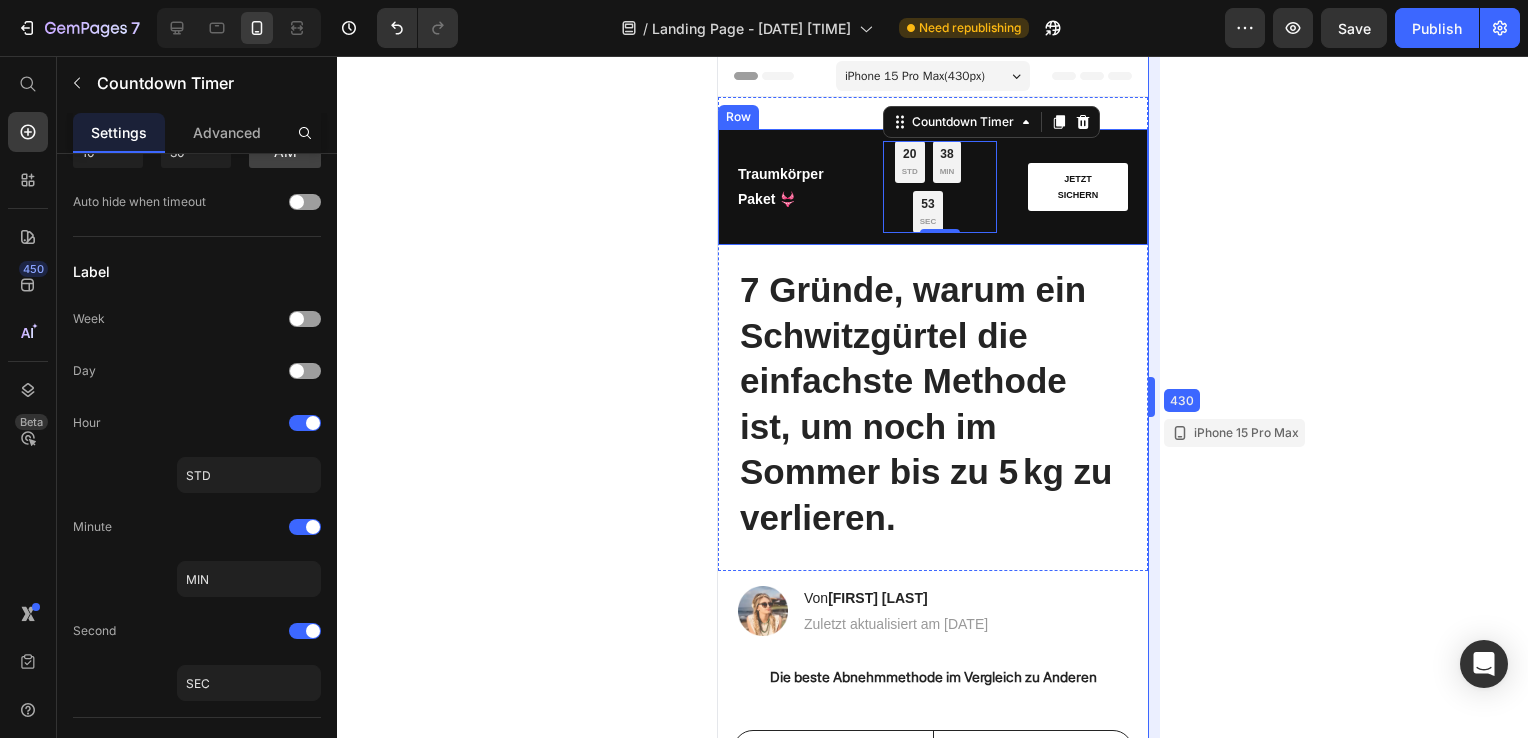 drag, startPoint x: 1155, startPoint y: 256, endPoint x: 428, endPoint y: 193, distance: 729.7246 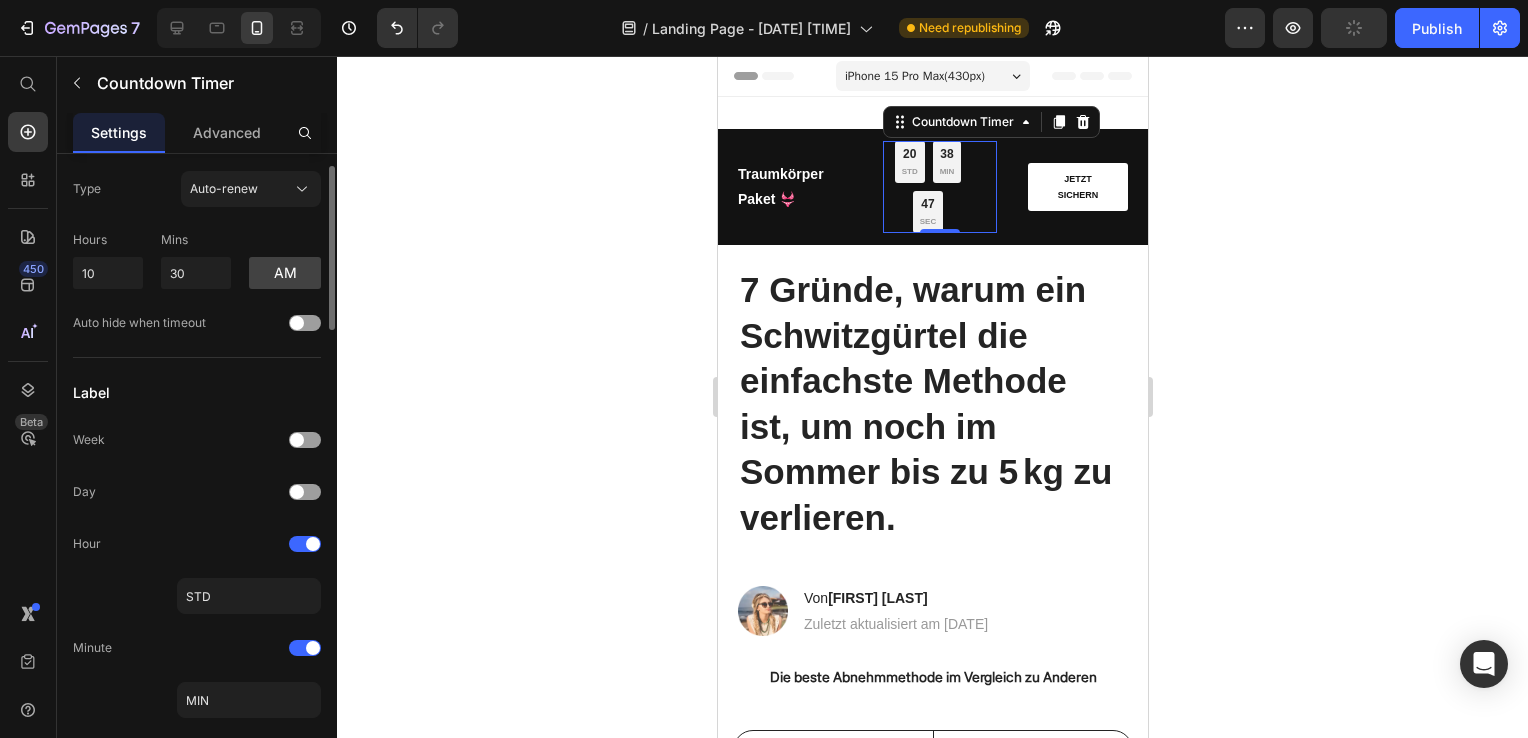 scroll, scrollTop: 0, scrollLeft: 0, axis: both 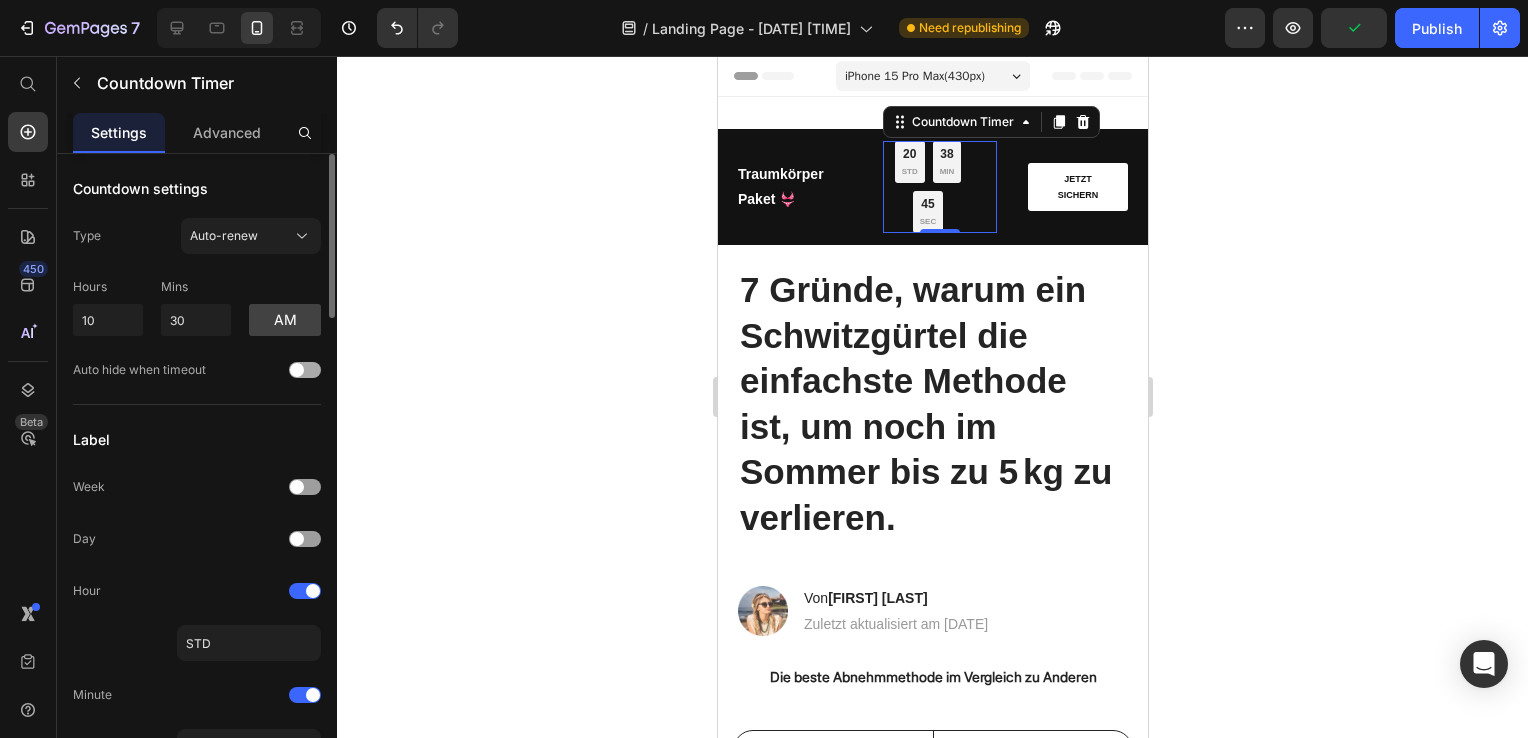click at bounding box center (297, 370) 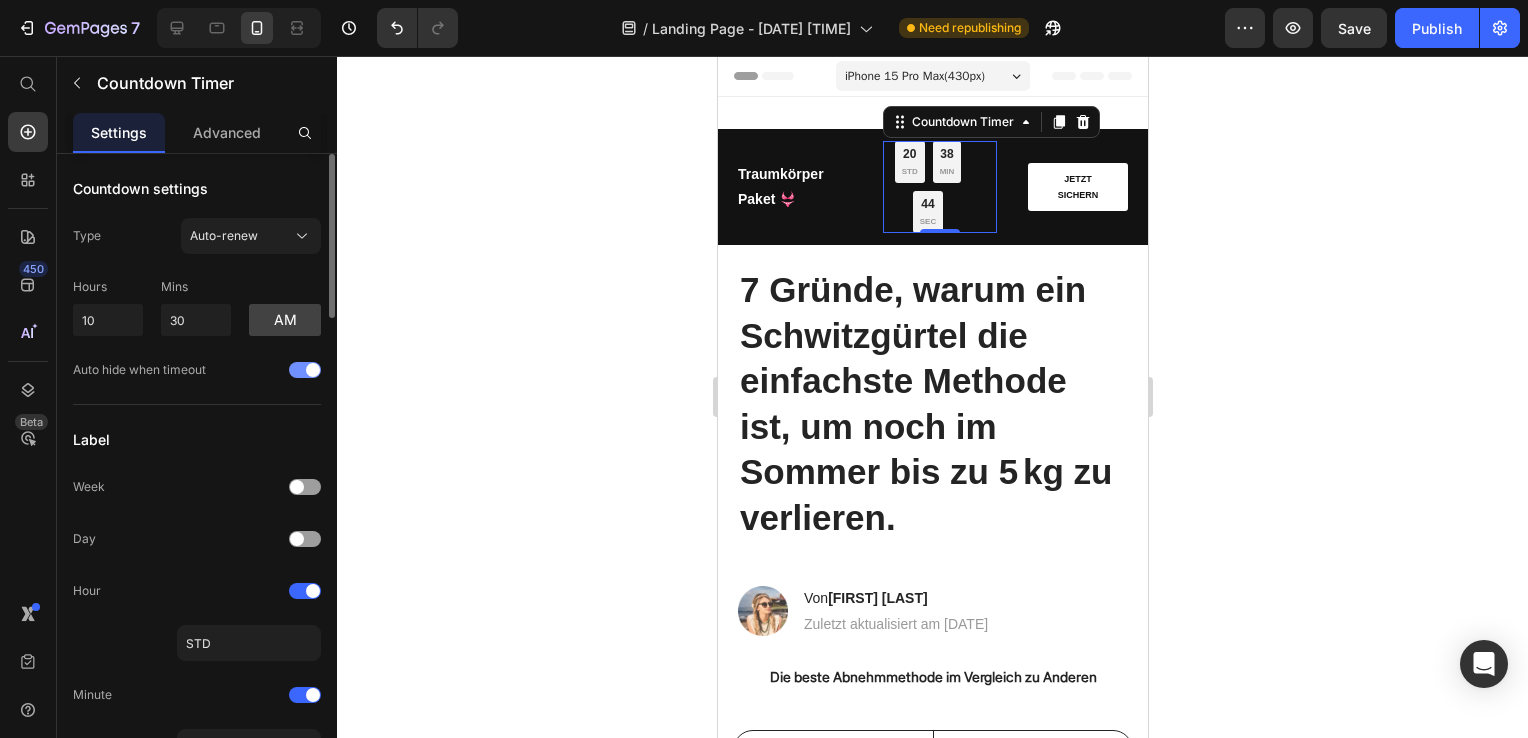 click at bounding box center [313, 370] 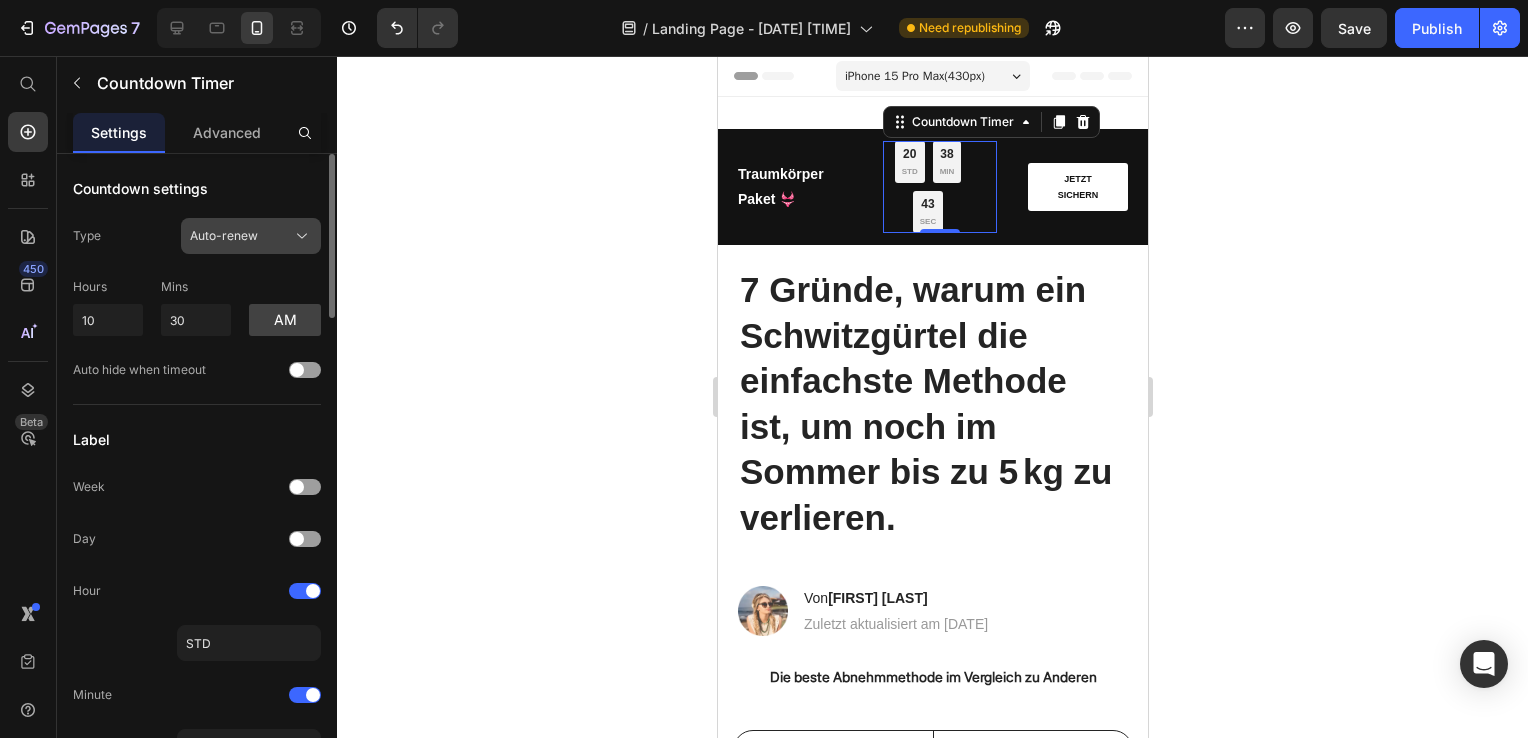 click on "Auto-renew" at bounding box center [251, 236] 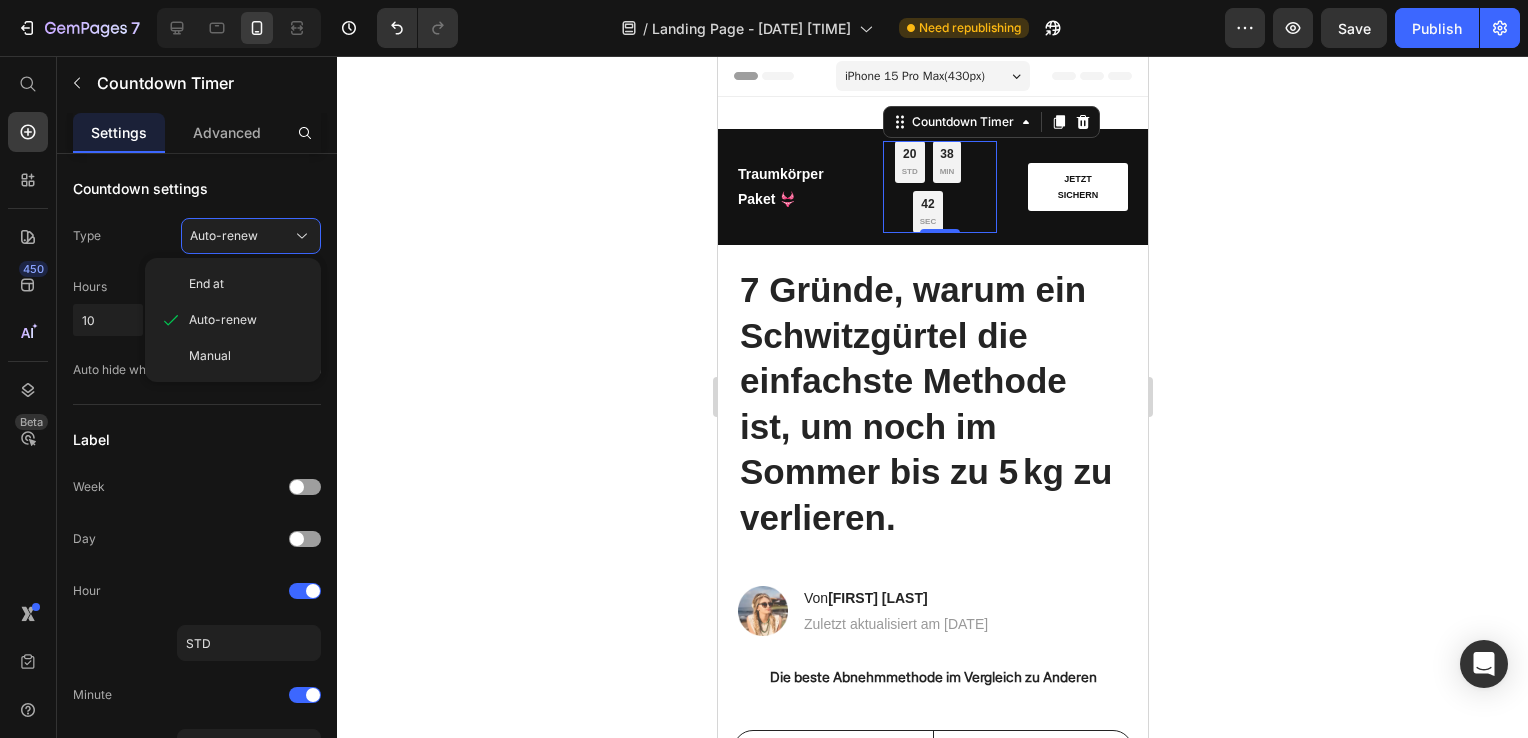 click 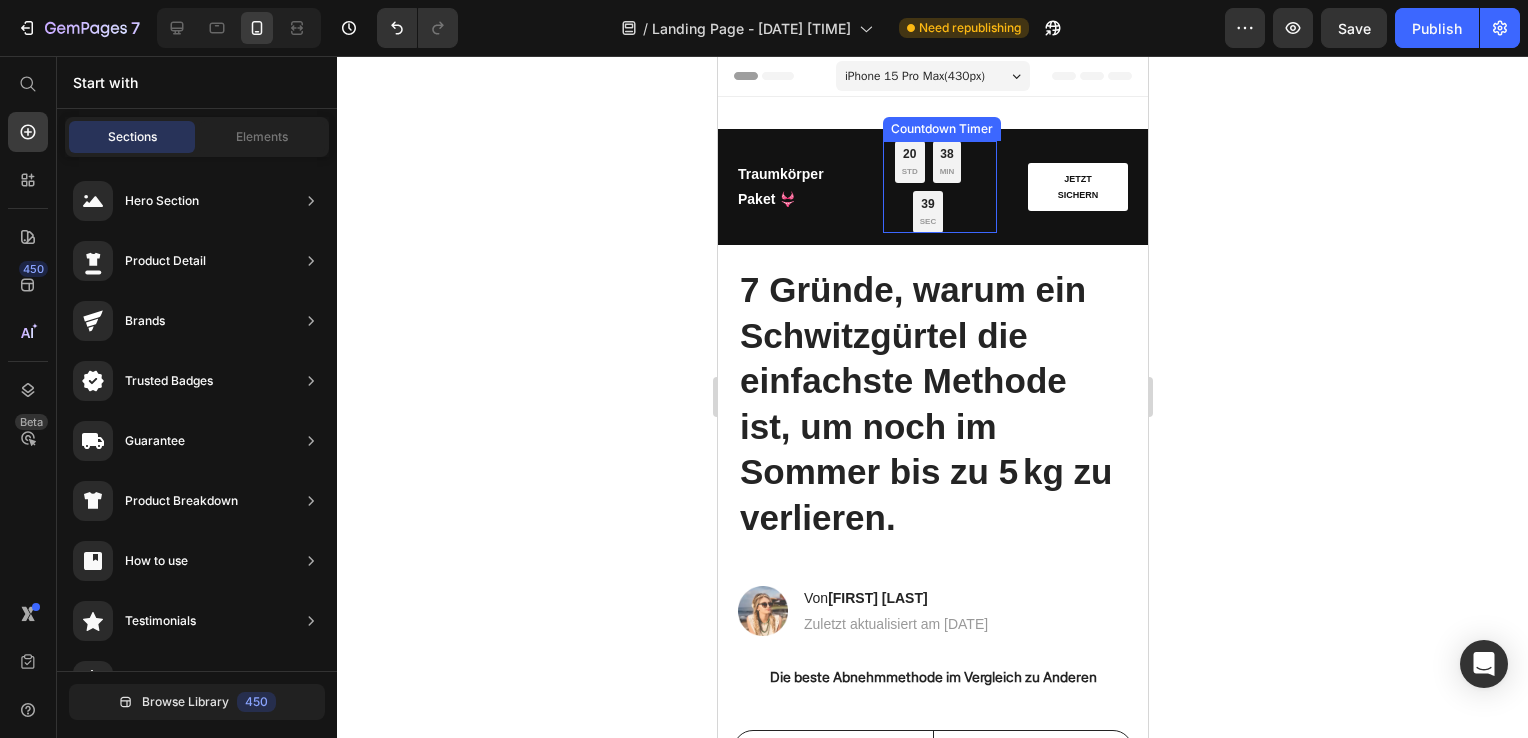 click on "38 MIN" at bounding box center [946, 162] 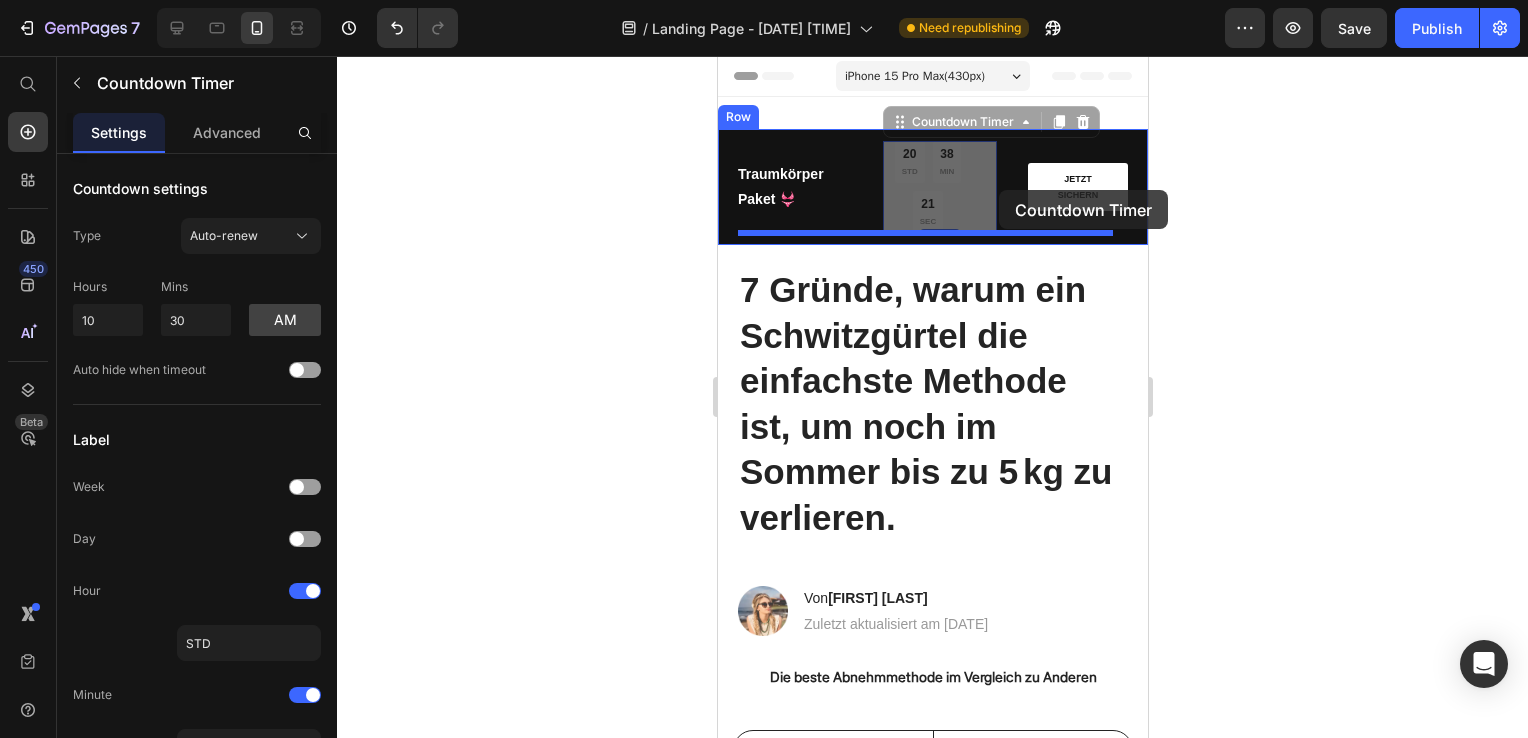 drag, startPoint x: 981, startPoint y: 186, endPoint x: 993, endPoint y: 191, distance: 13 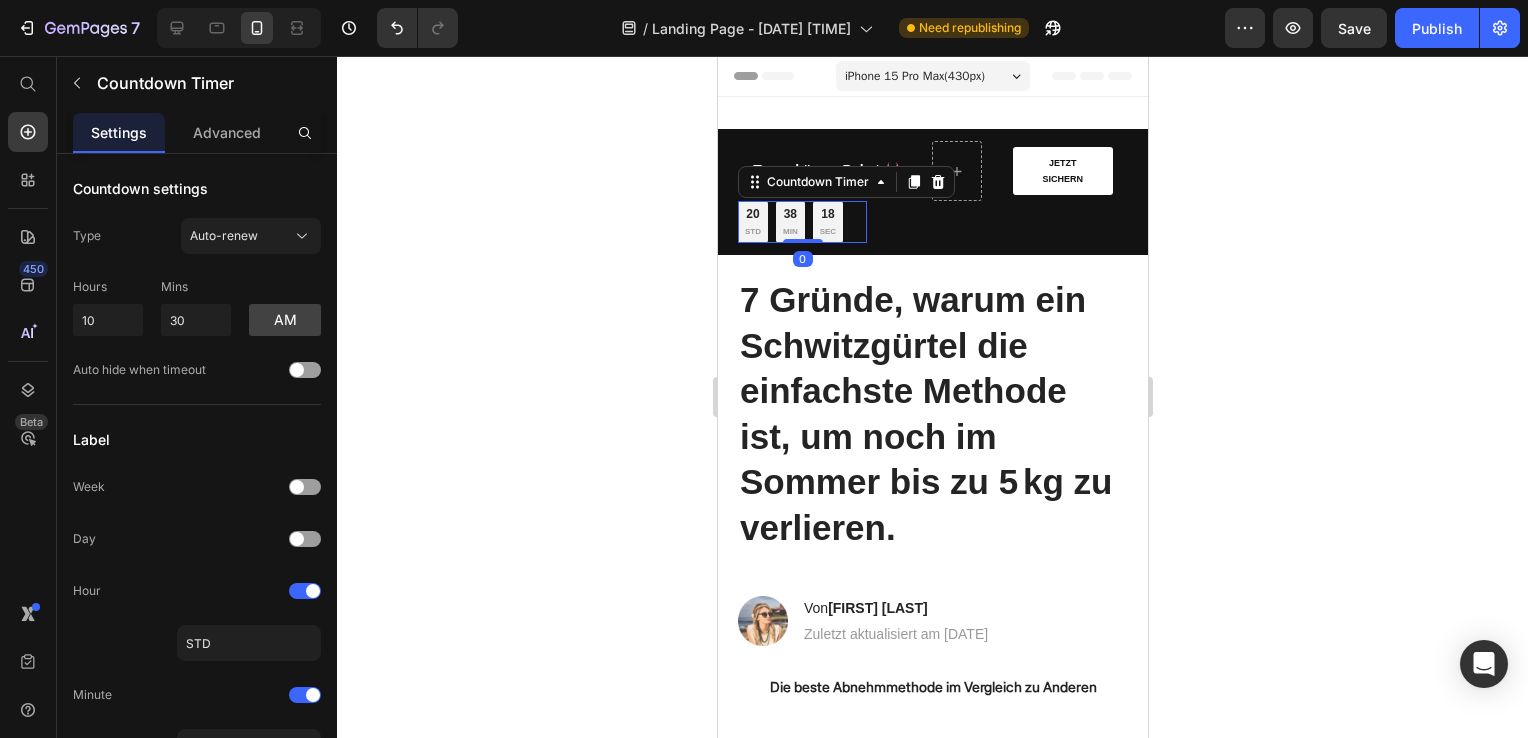 click 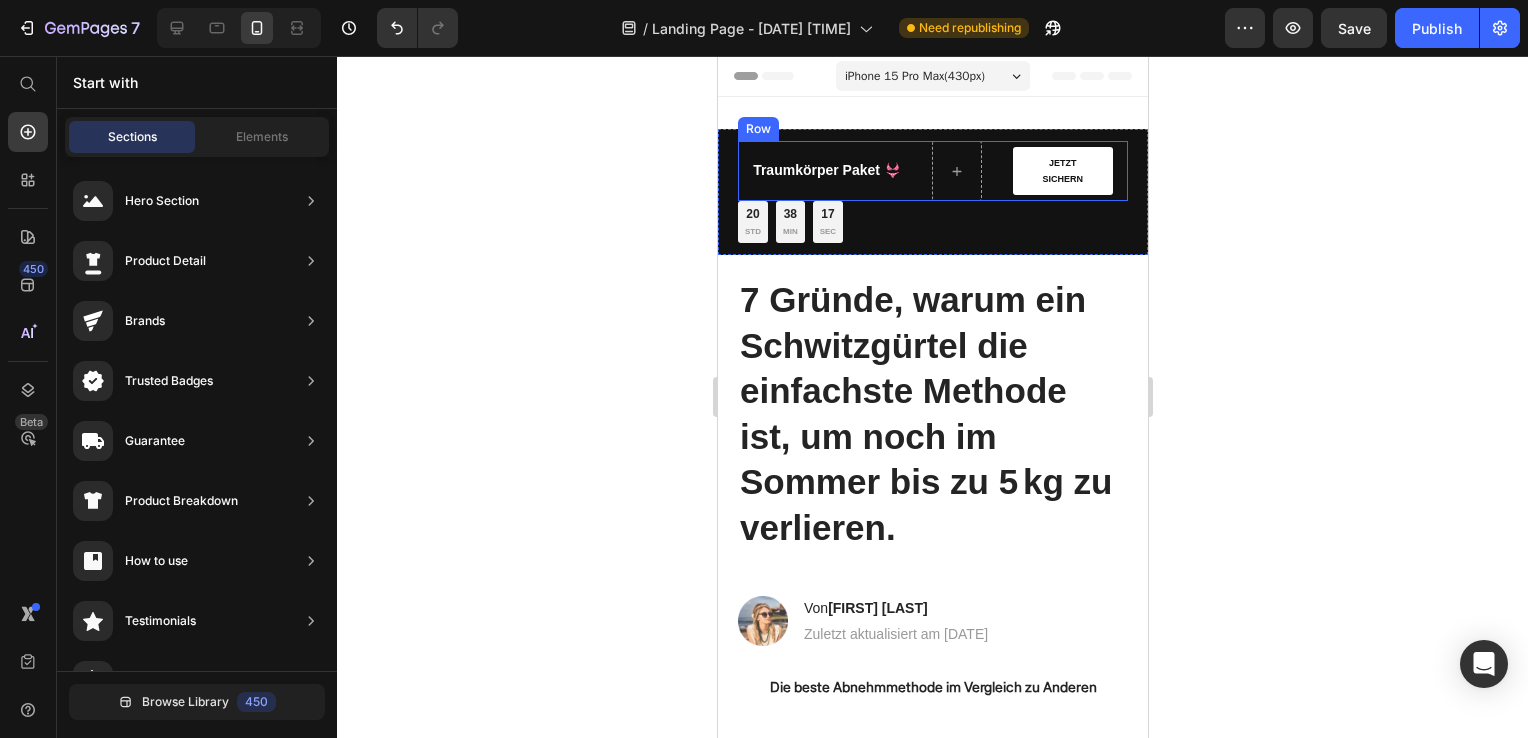 click on "20 STD 38 MIN 17 SEC" at bounding box center (789, 222) 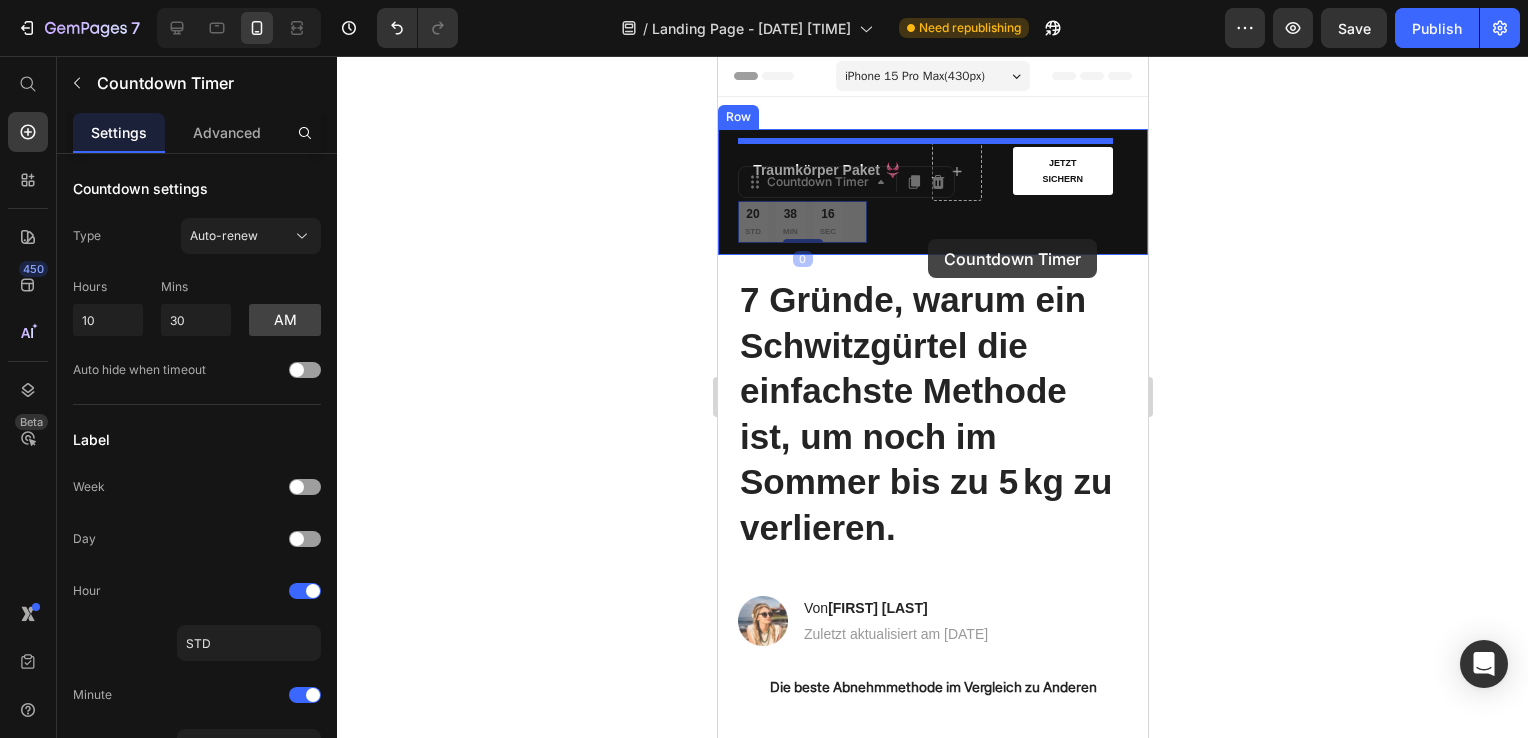 drag, startPoint x: 805, startPoint y: 215, endPoint x: 925, endPoint y: 238, distance: 122.18429 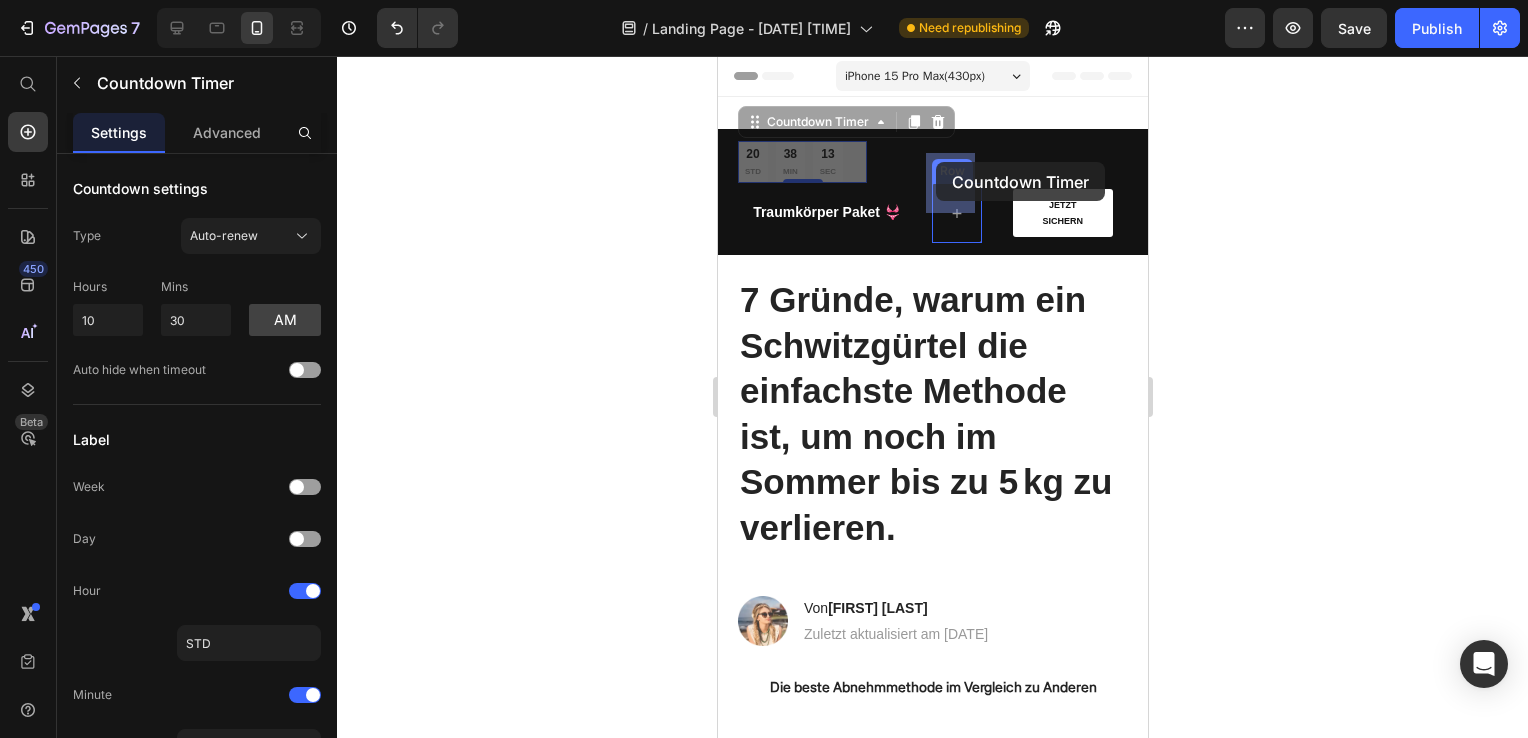 drag, startPoint x: 824, startPoint y: 161, endPoint x: 935, endPoint y: 162, distance: 111.0045 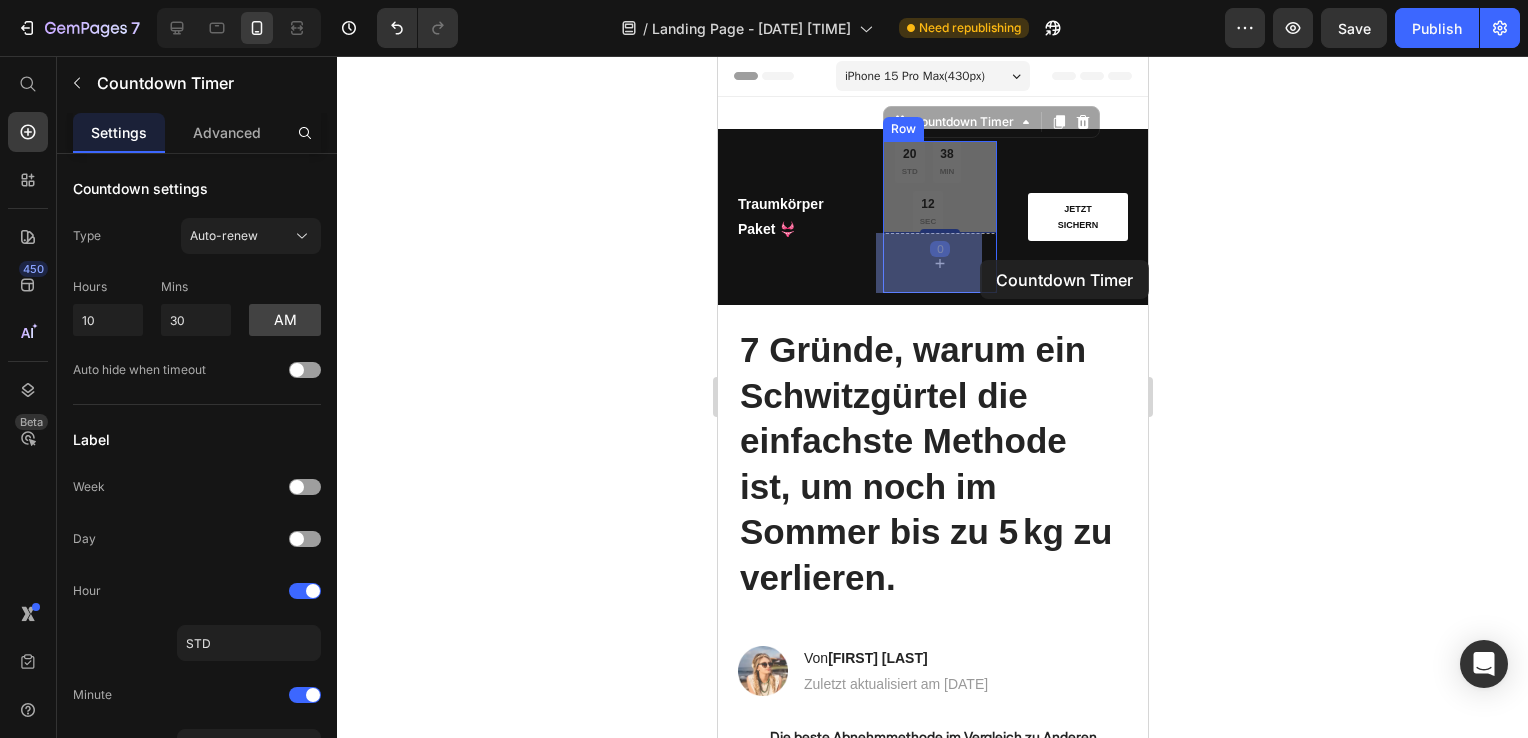 drag, startPoint x: 959, startPoint y: 189, endPoint x: 980, endPoint y: 262, distance: 75.96052 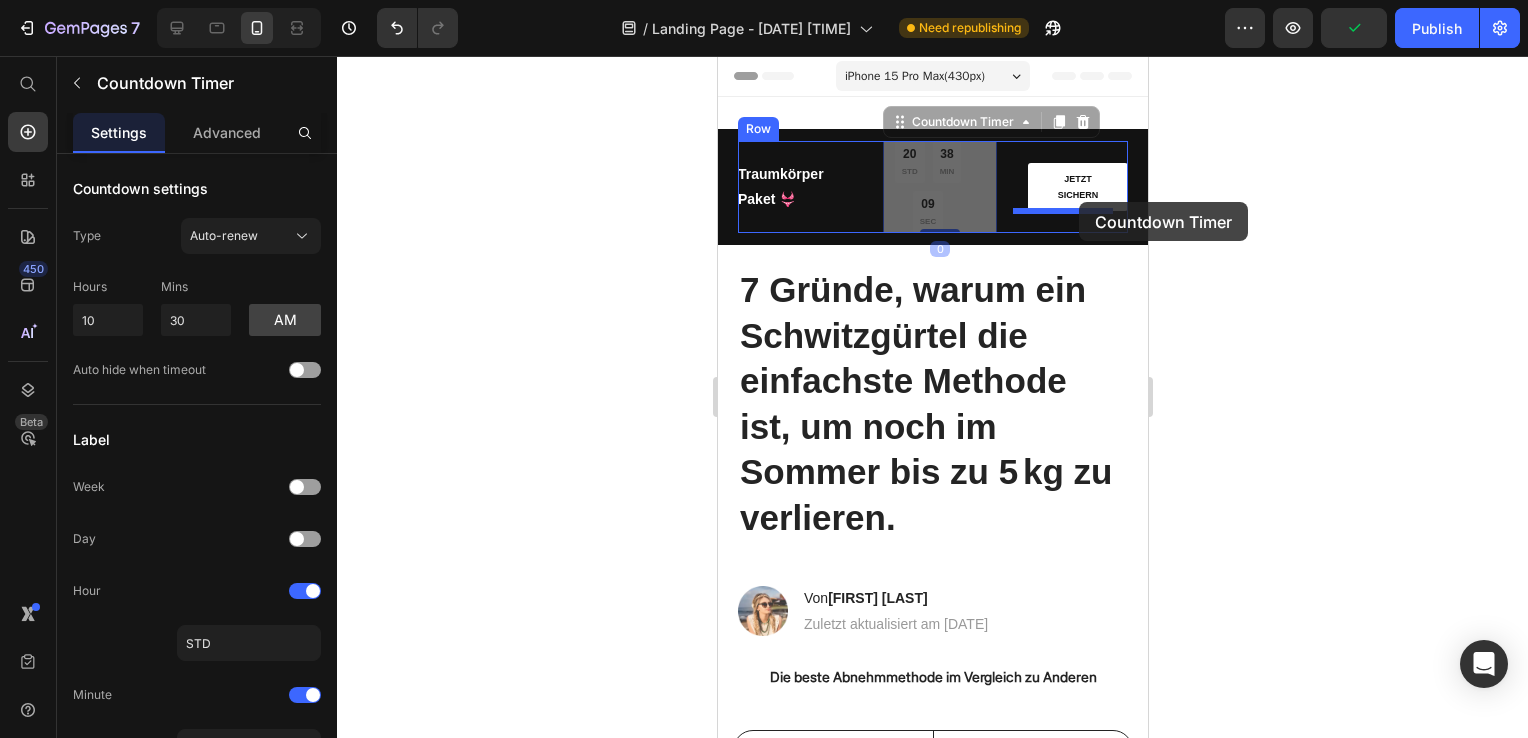 drag, startPoint x: 956, startPoint y: 191, endPoint x: 1078, endPoint y: 204, distance: 122.69067 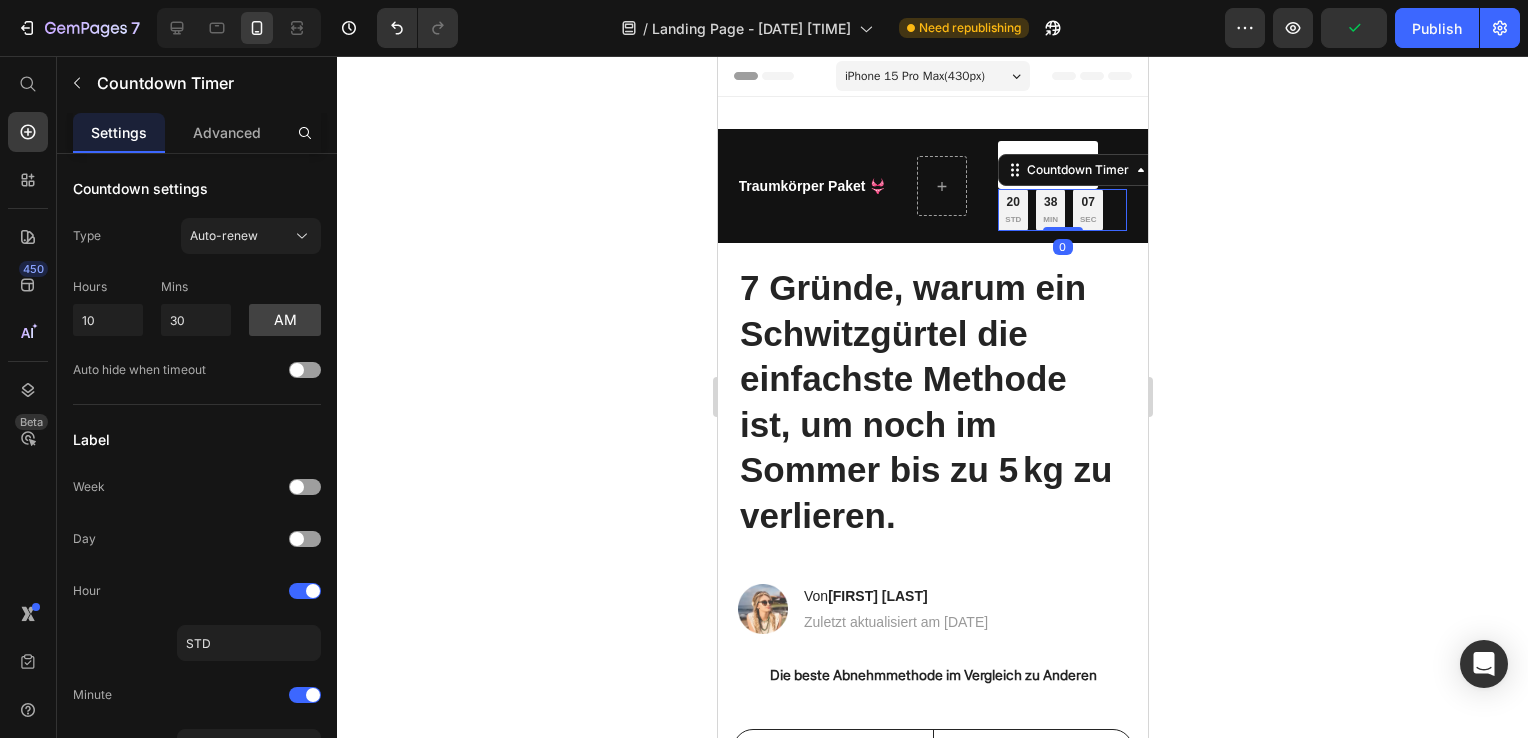 click on "Countdown Timer" at bounding box center [1105, 170] 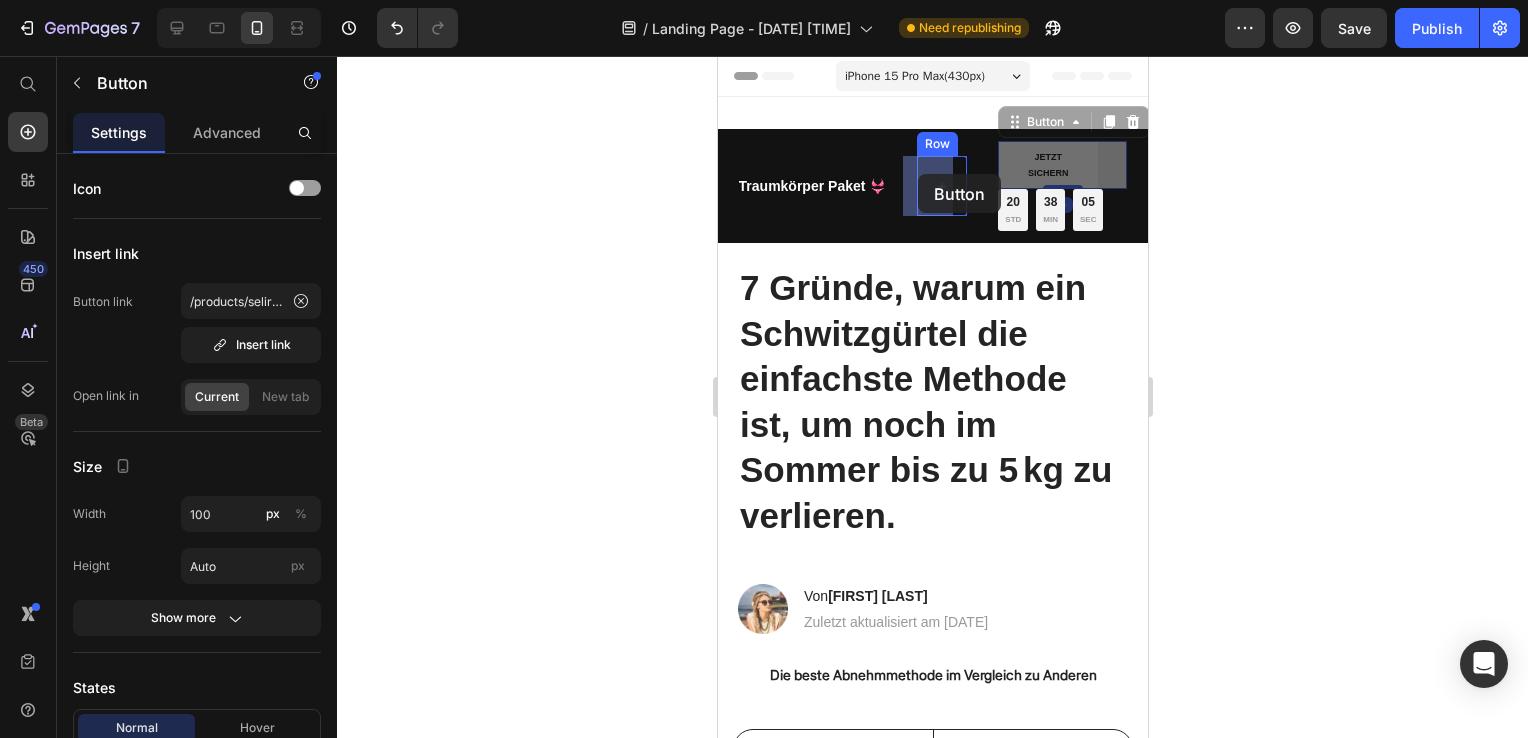 drag, startPoint x: 1047, startPoint y: 146, endPoint x: 916, endPoint y: 174, distance: 133.95895 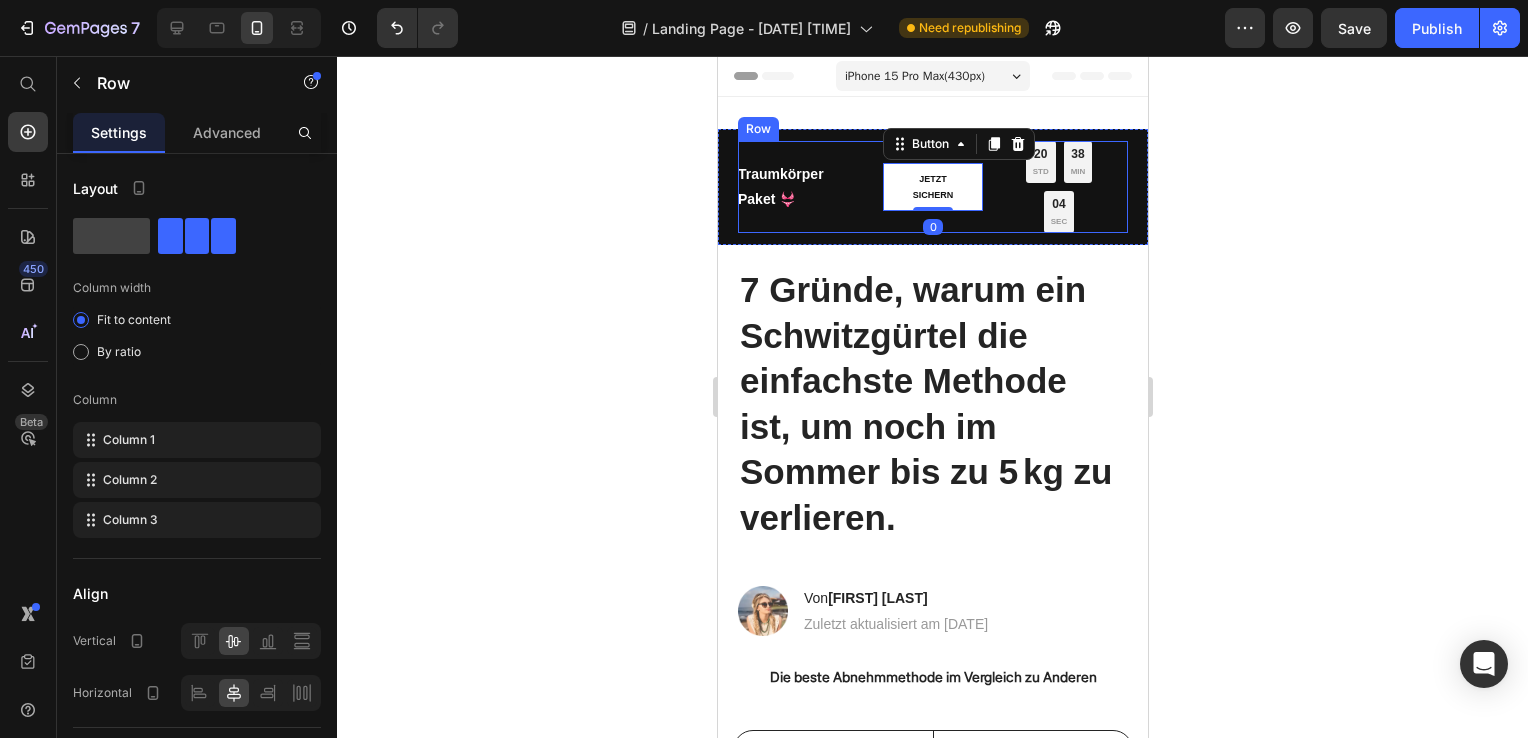 click on "Traumkörper Paket 👙 Text Block Limited time: 50% OFF + FREESHIPPING Text Block JETZT SICHERN Button   0 Row 20 STD 38 MIN 04 SEC Countdown Timer Row" at bounding box center [932, 187] 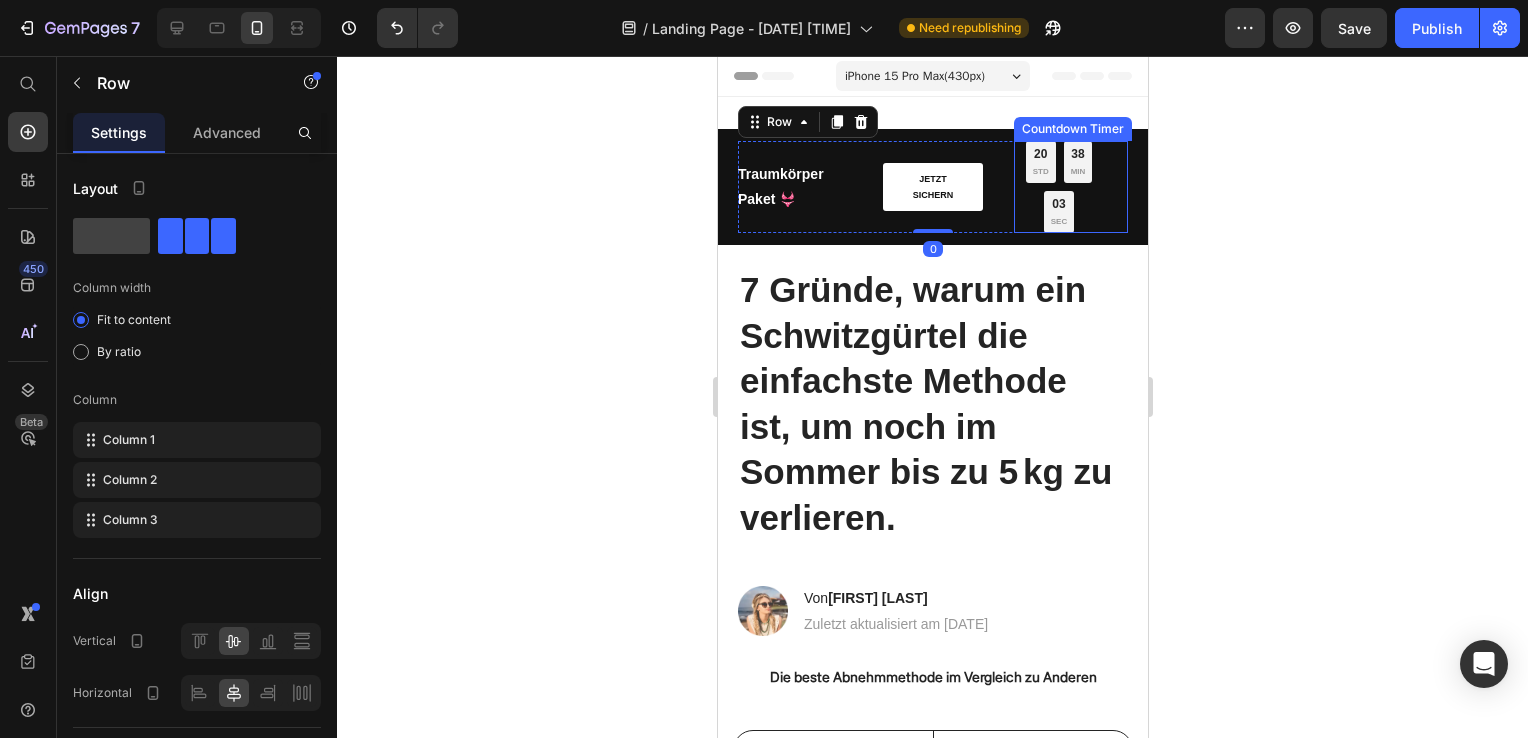 click on "20 STD 38 MIN 03 SEC" at bounding box center [1058, 187] 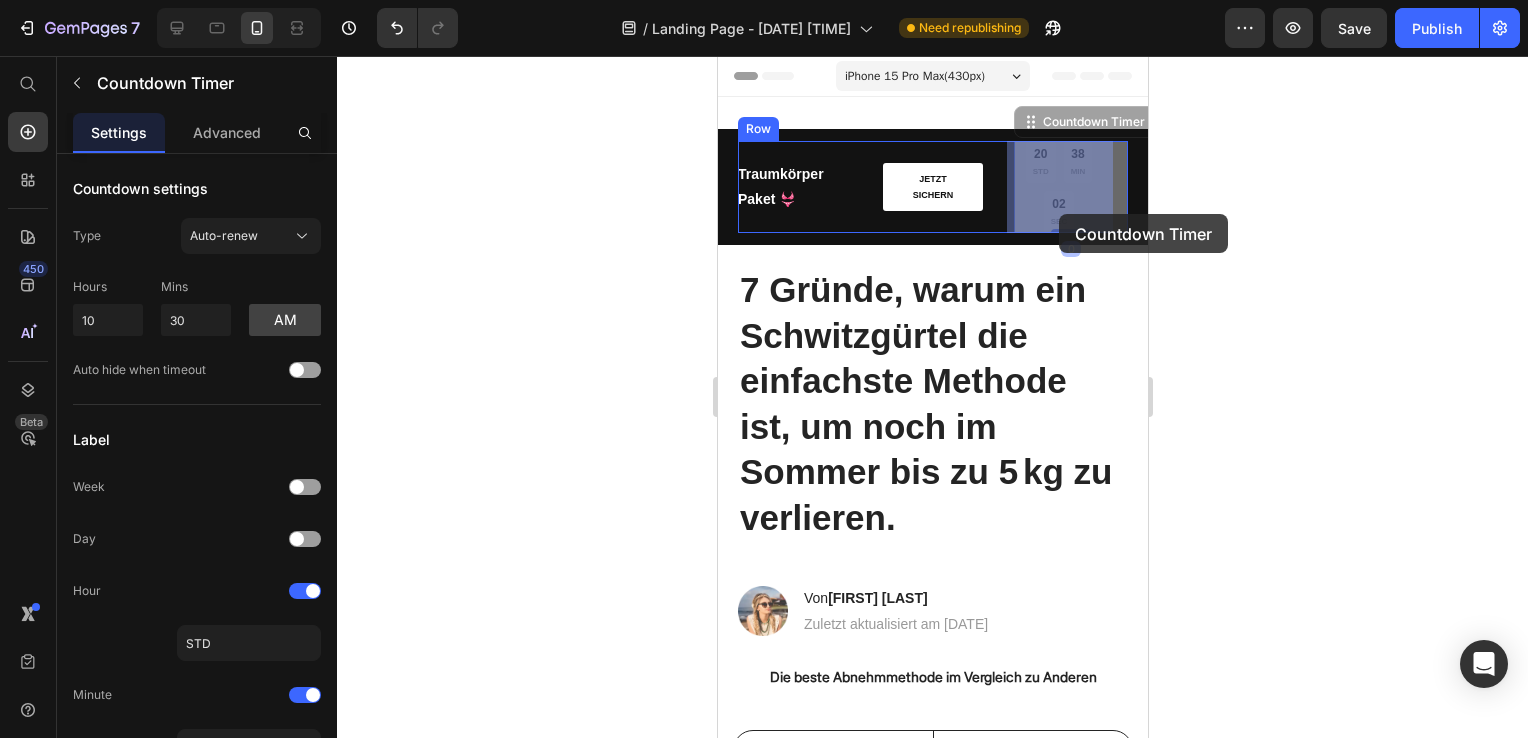 drag, startPoint x: 1073, startPoint y: 184, endPoint x: 1057, endPoint y: 214, distance: 34 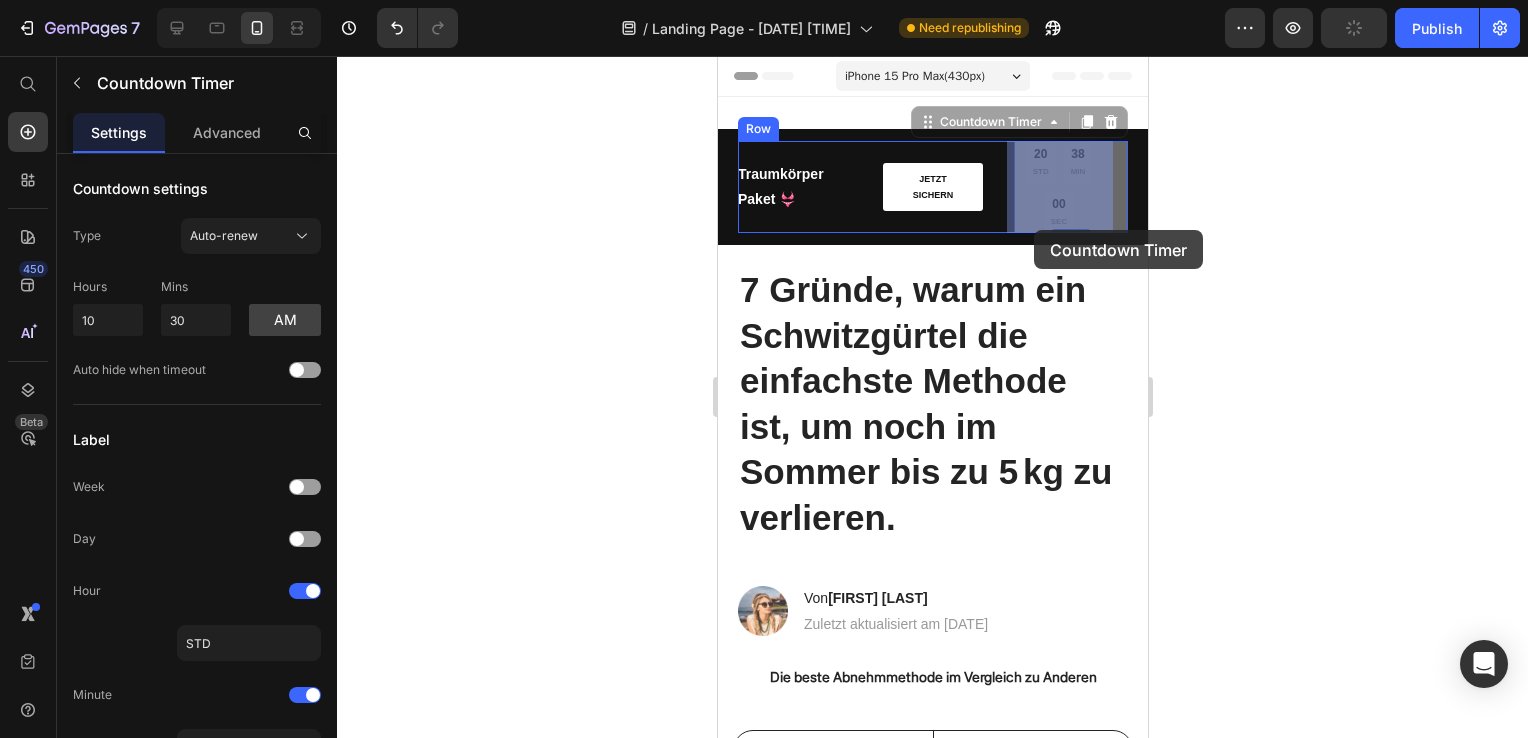 drag, startPoint x: 1059, startPoint y: 195, endPoint x: 1033, endPoint y: 230, distance: 43.60046 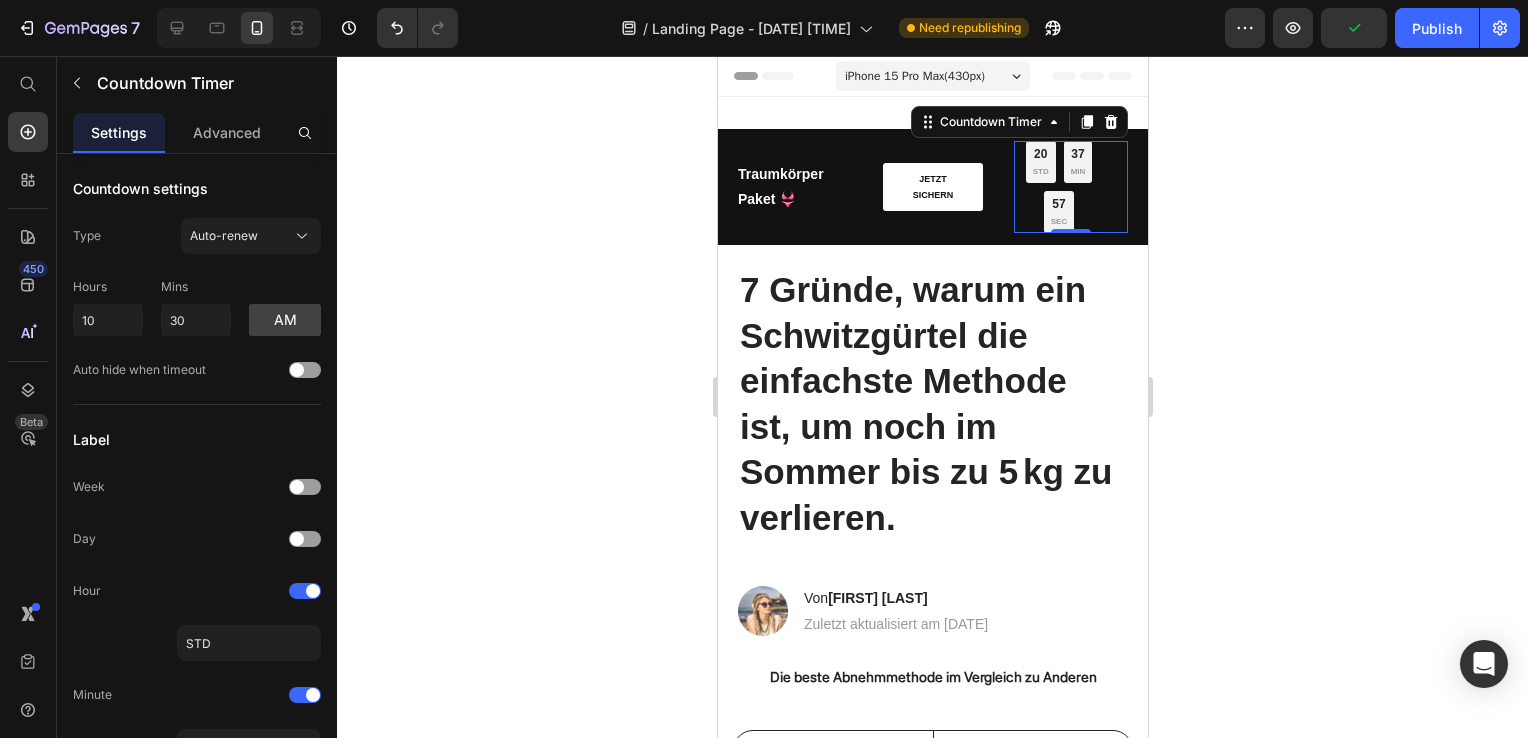 click on "20 STD 37 MIN 57 SEC" at bounding box center (1058, 187) 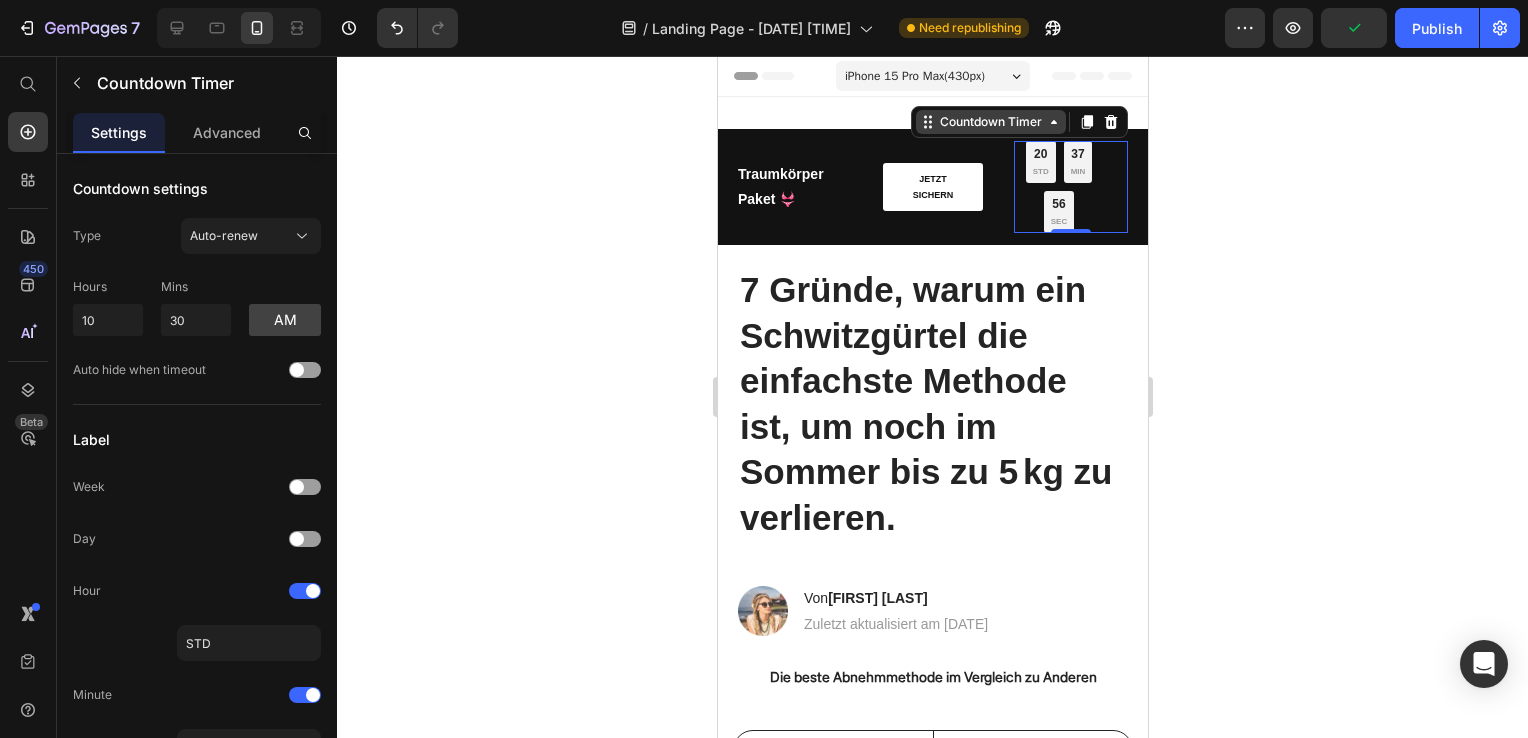 click 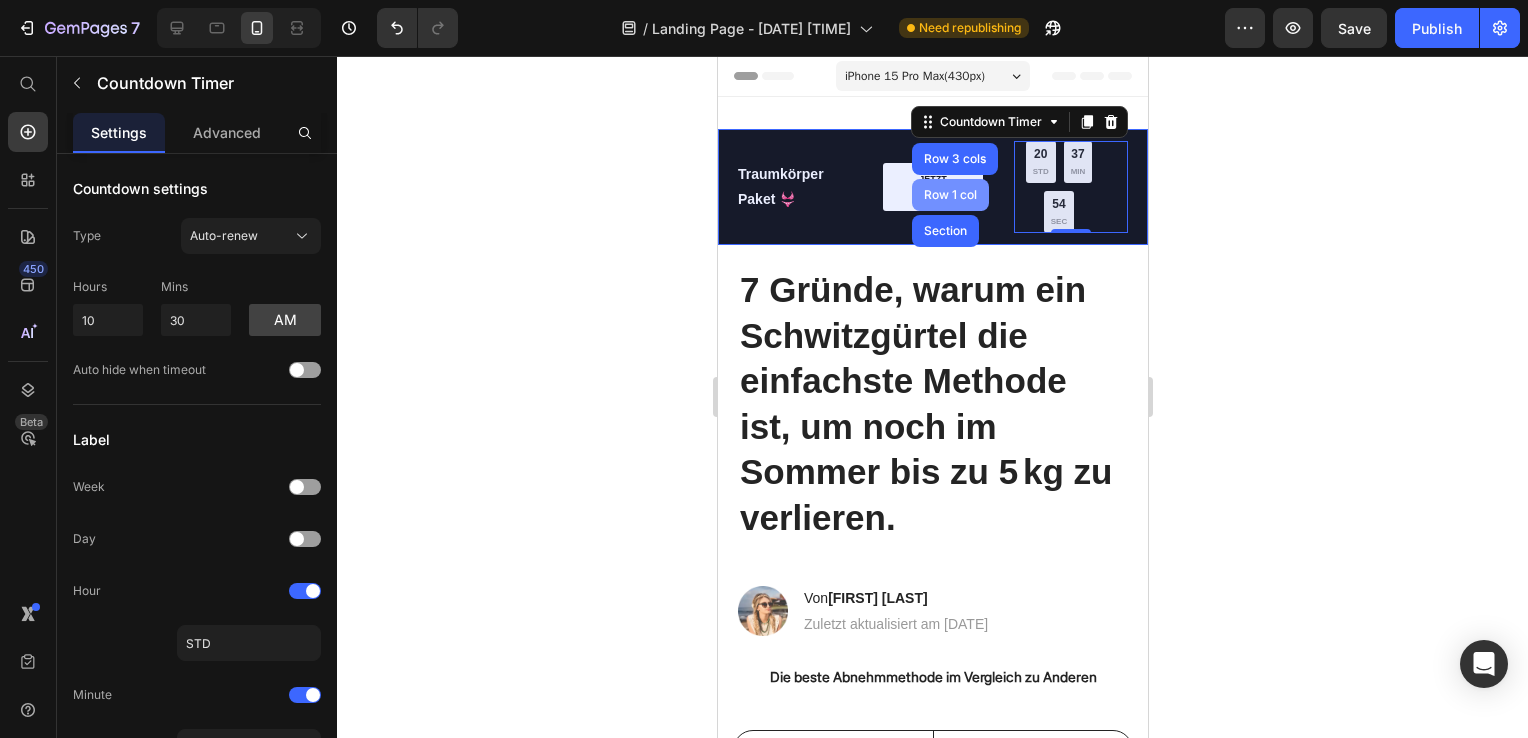 click on "Row 1 col" at bounding box center [949, 195] 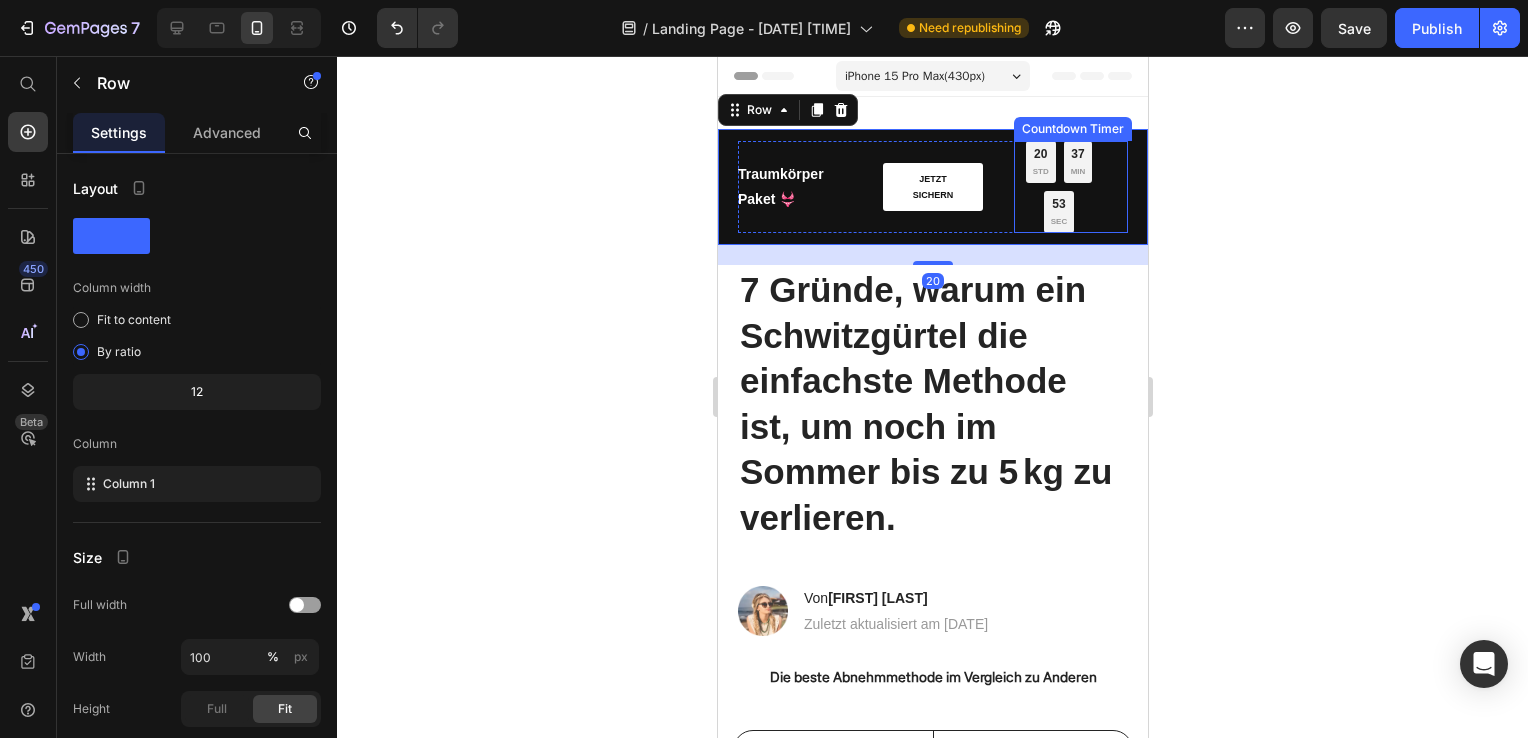 click on "20 STD 37 MIN 53 SEC" at bounding box center [1058, 187] 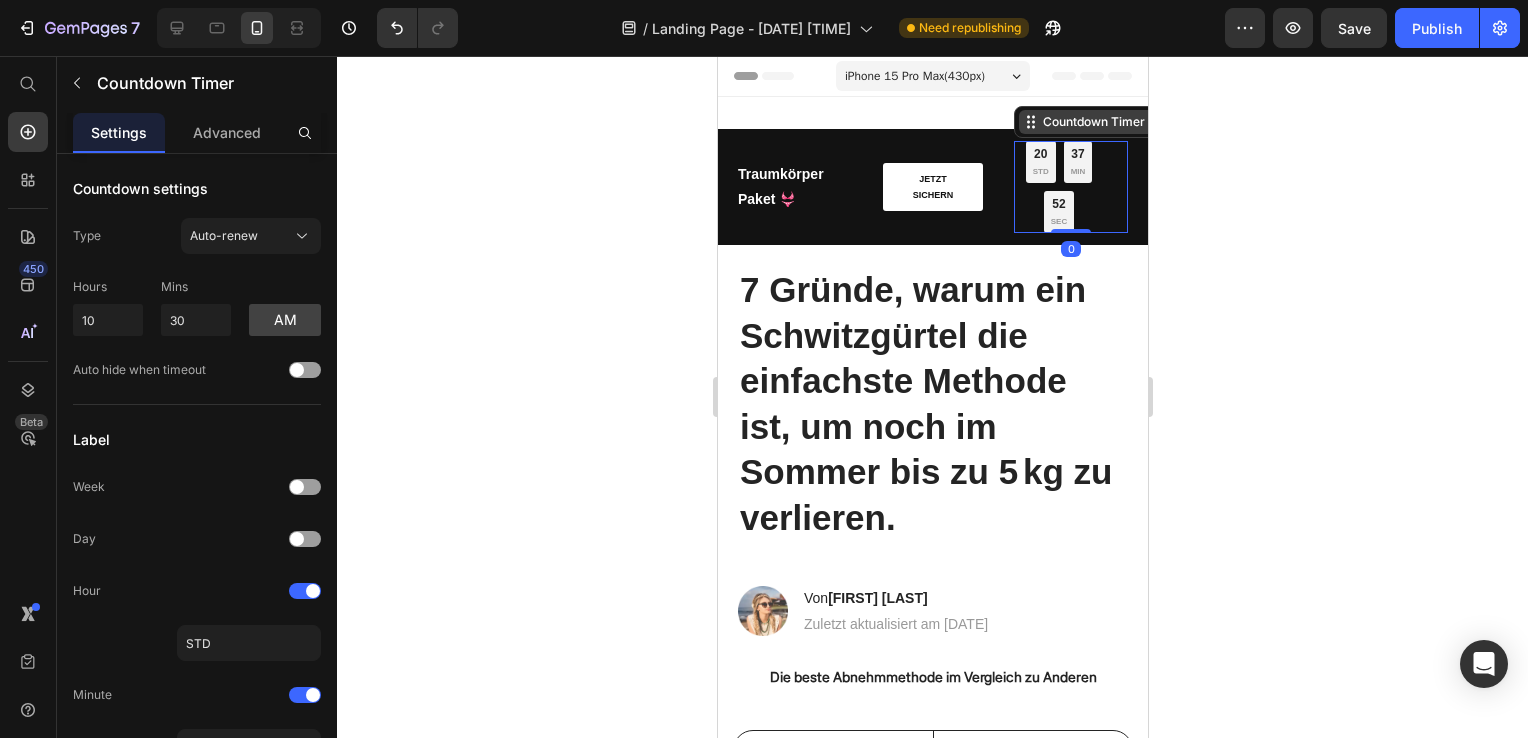 click 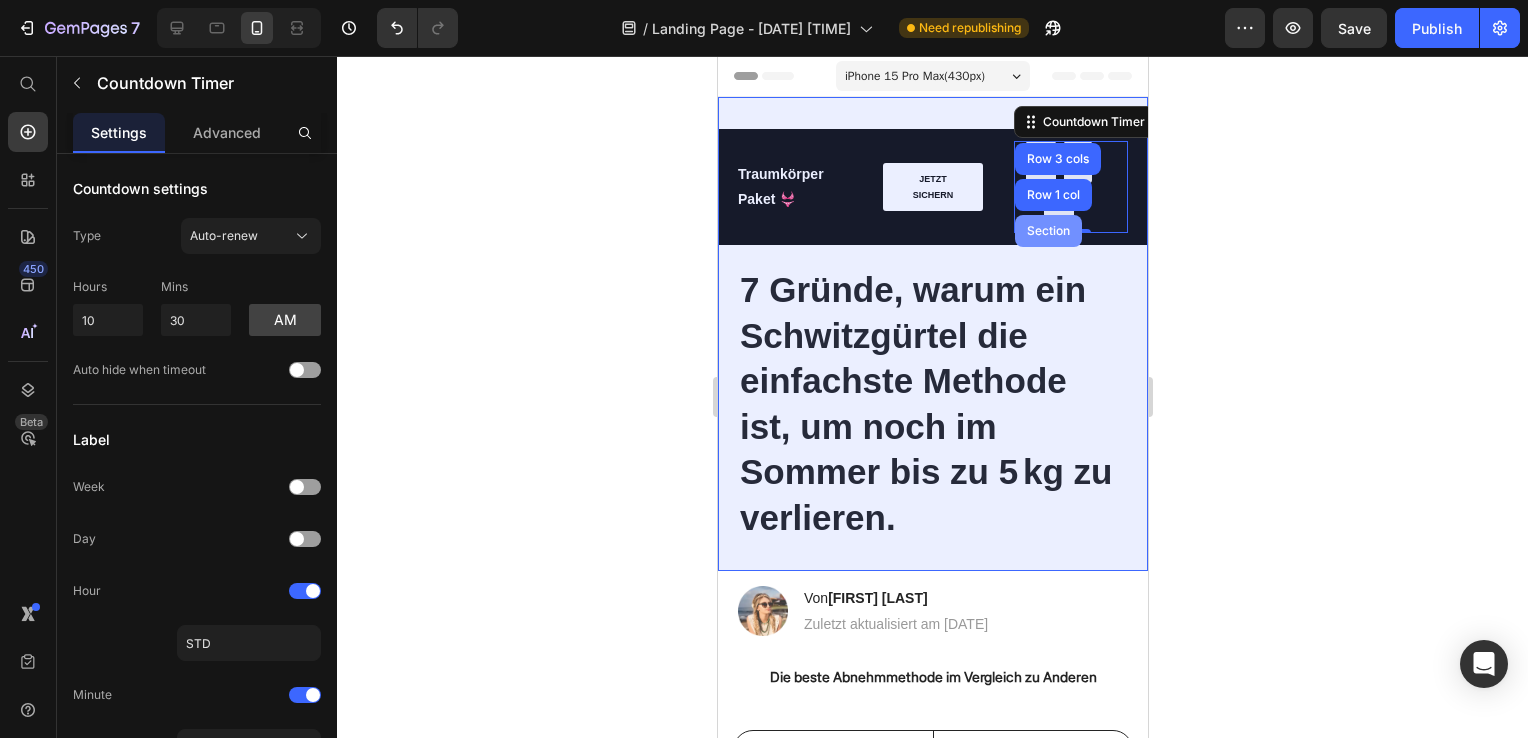 click on "Section" at bounding box center (1047, 231) 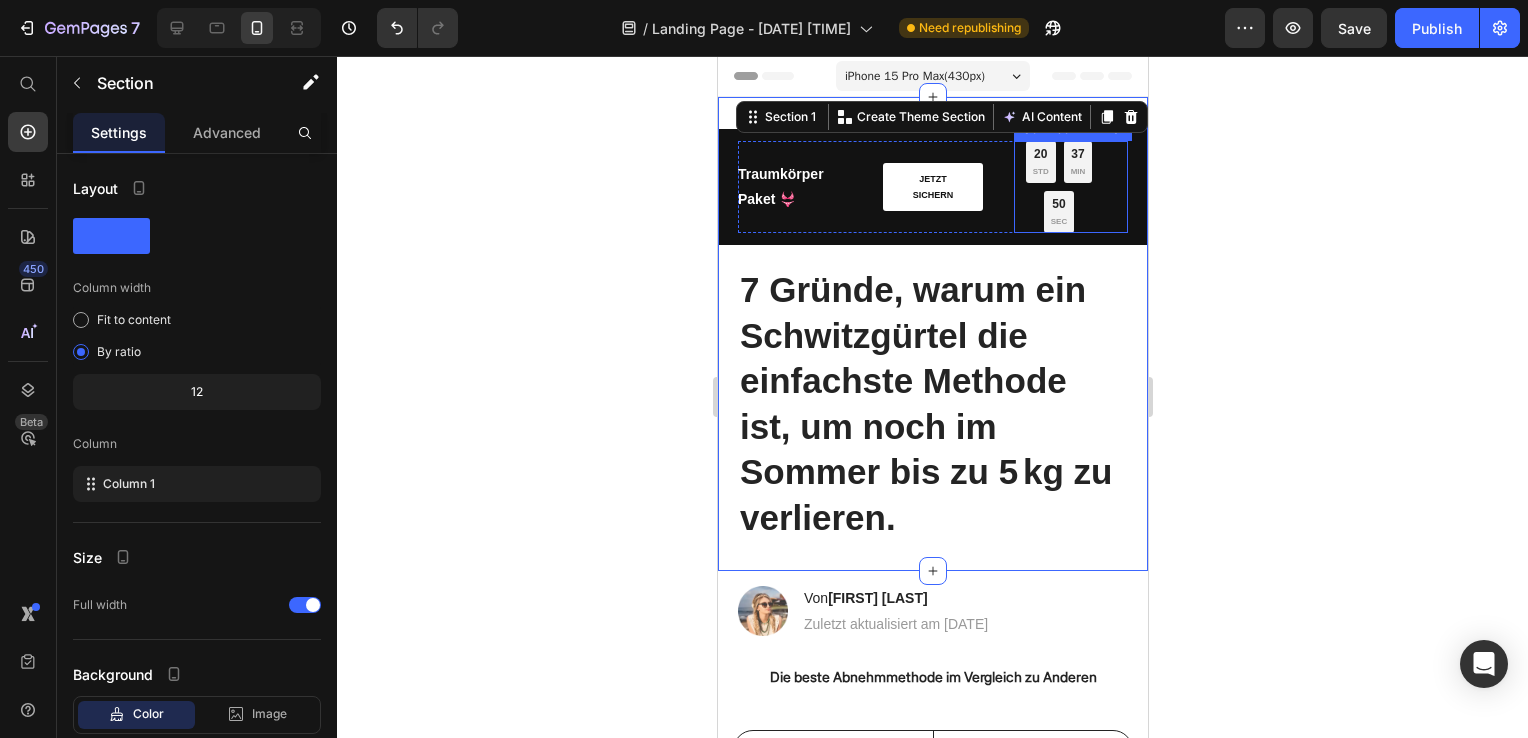 click on "50 SEC" at bounding box center (1058, 212) 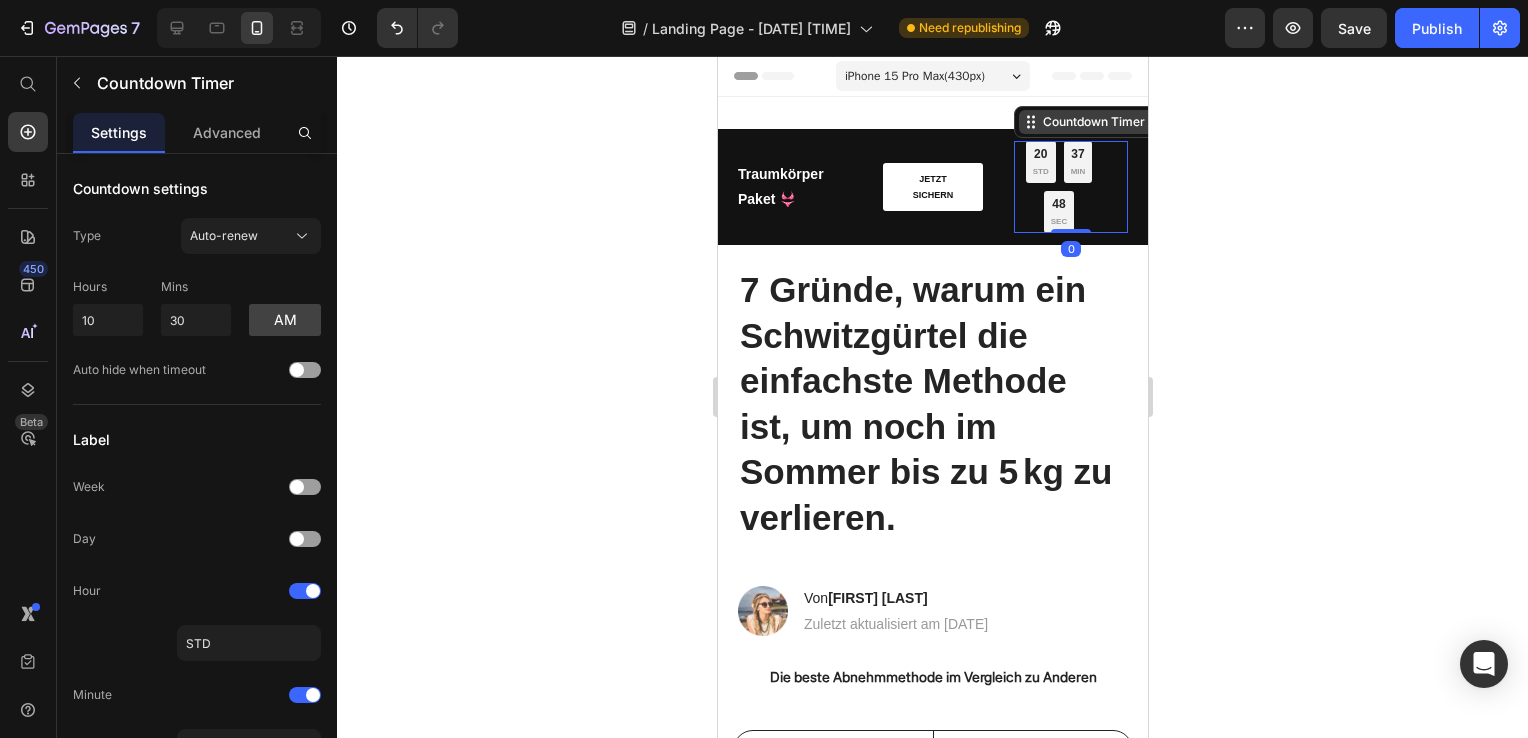 click 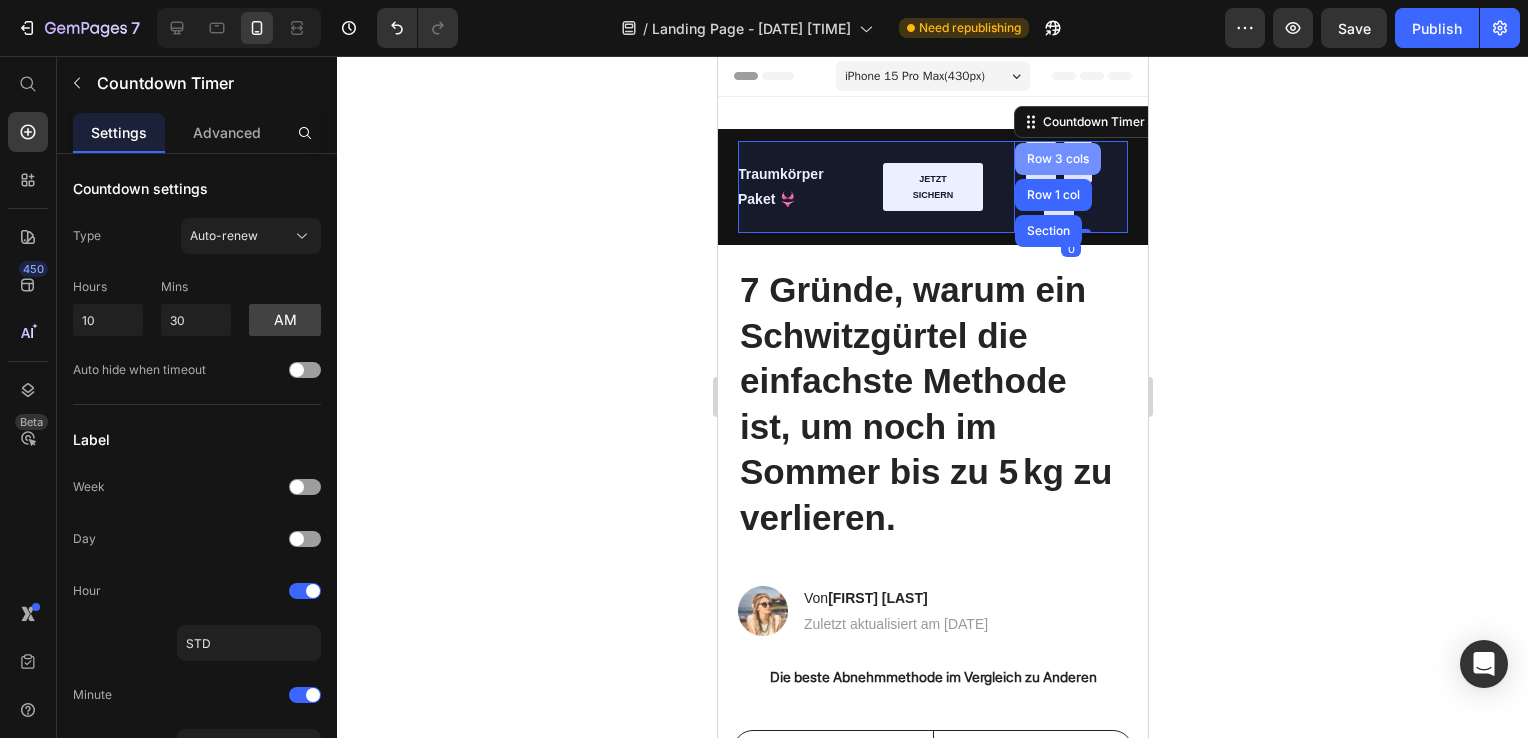 click on "Row 3 cols" at bounding box center (1057, 159) 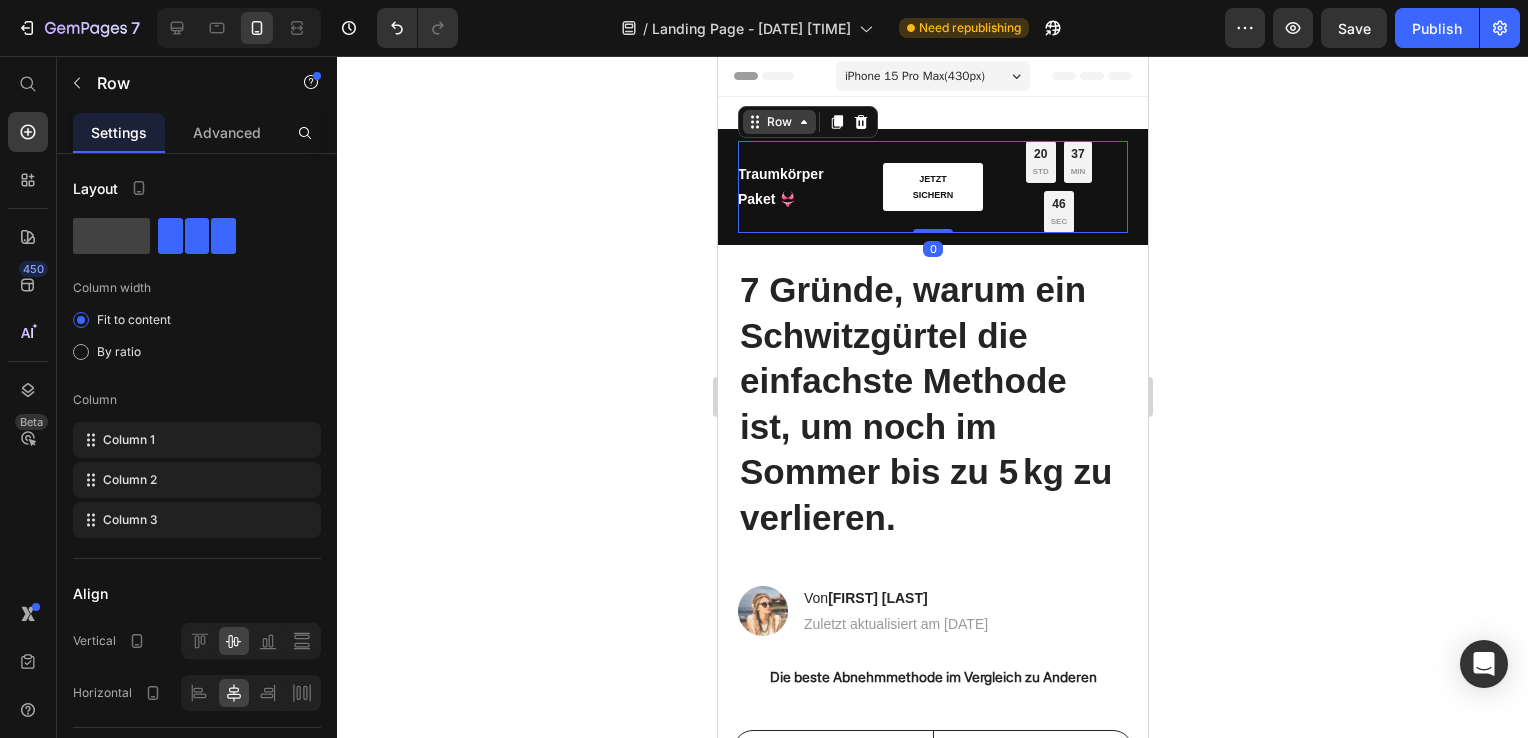 click on "Row" at bounding box center [778, 122] 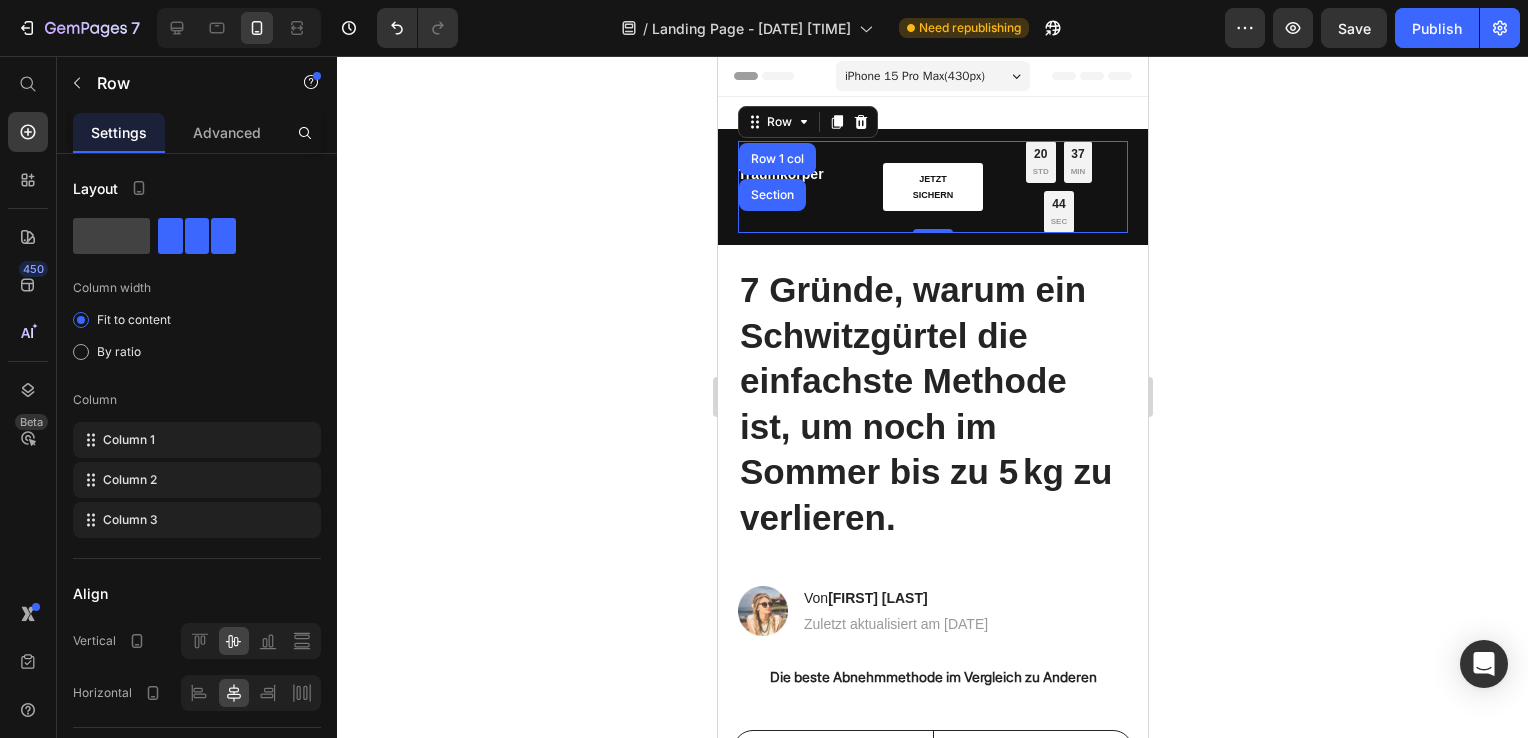 click 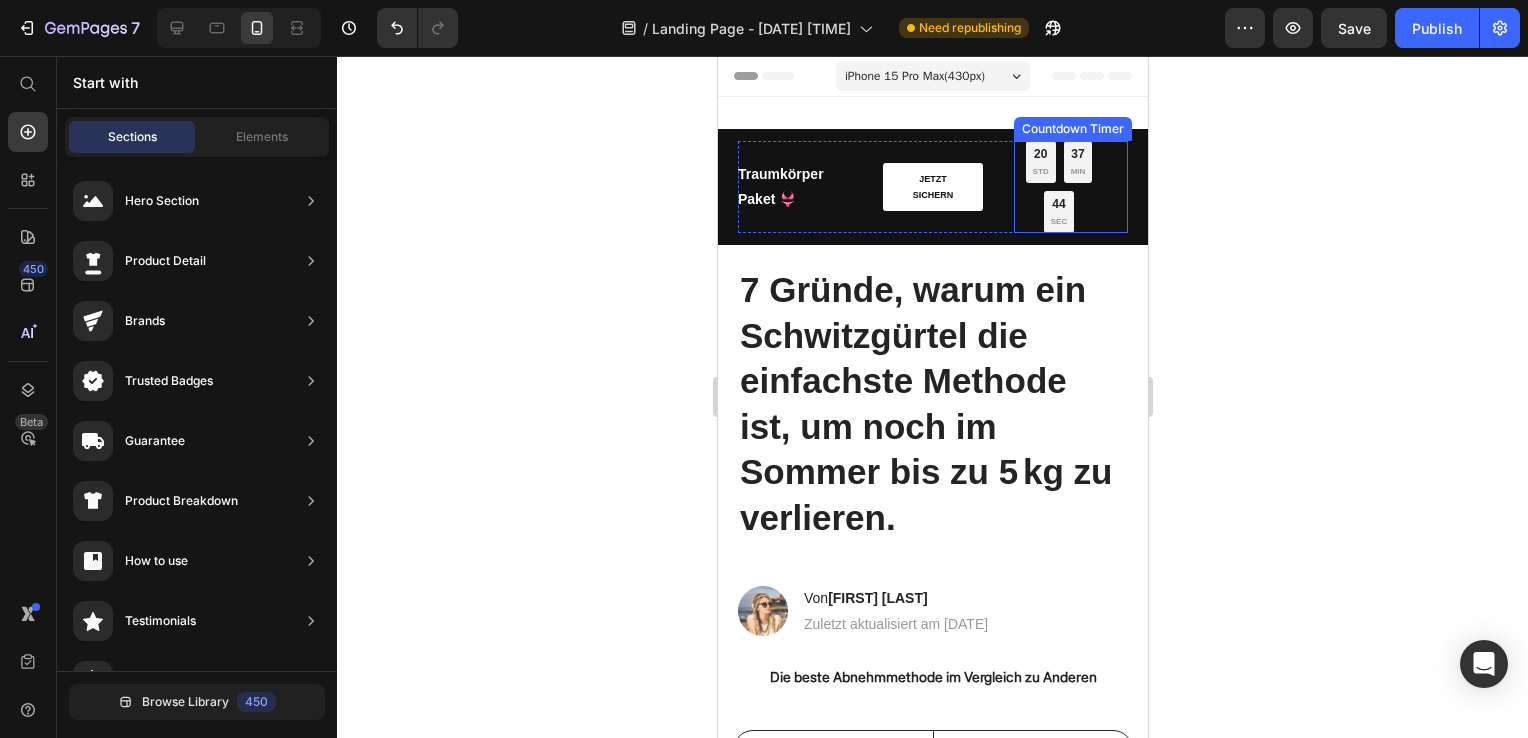 click on "STD" at bounding box center [1040, 172] 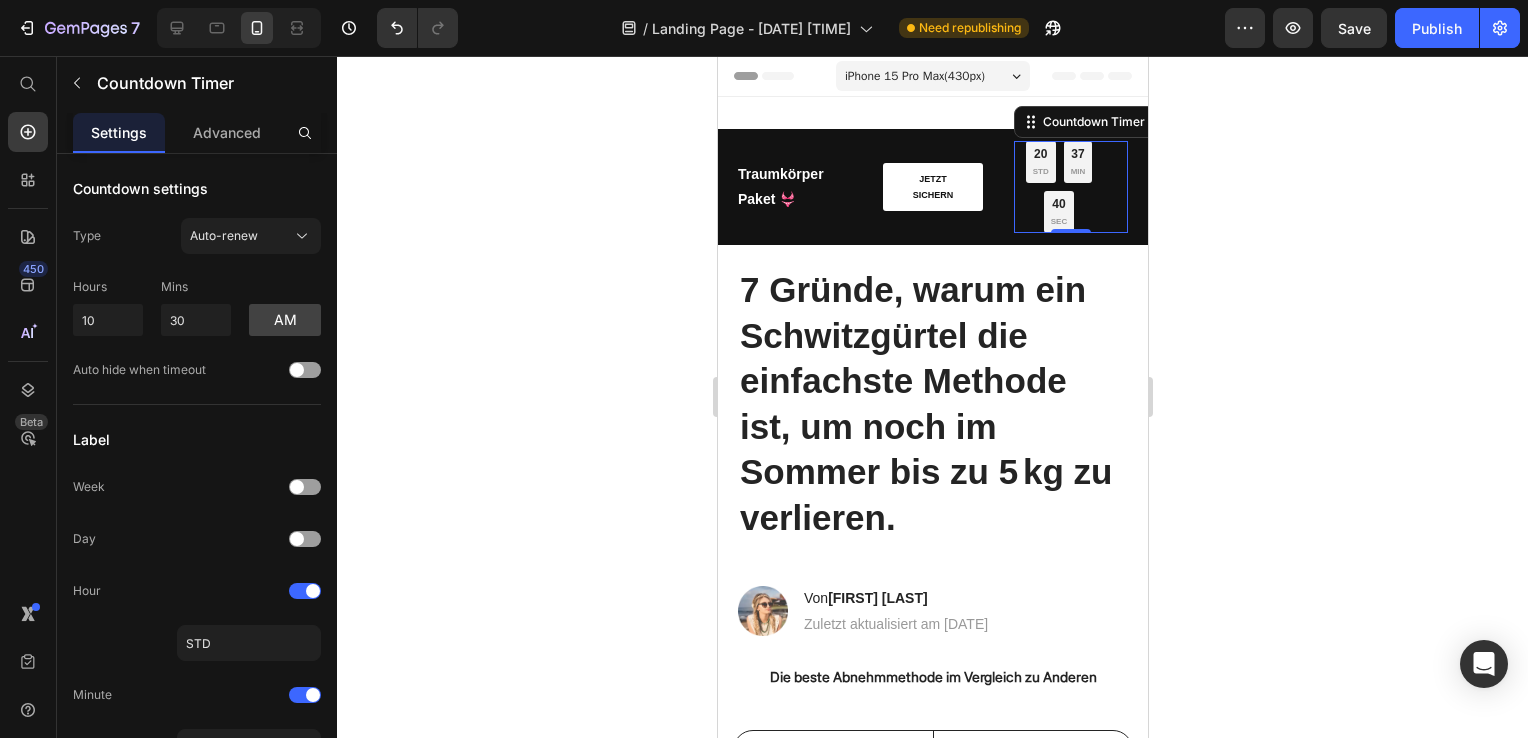 click on "20 STD 37 MIN 40 SEC Countdown Timer   0" at bounding box center [1070, 187] 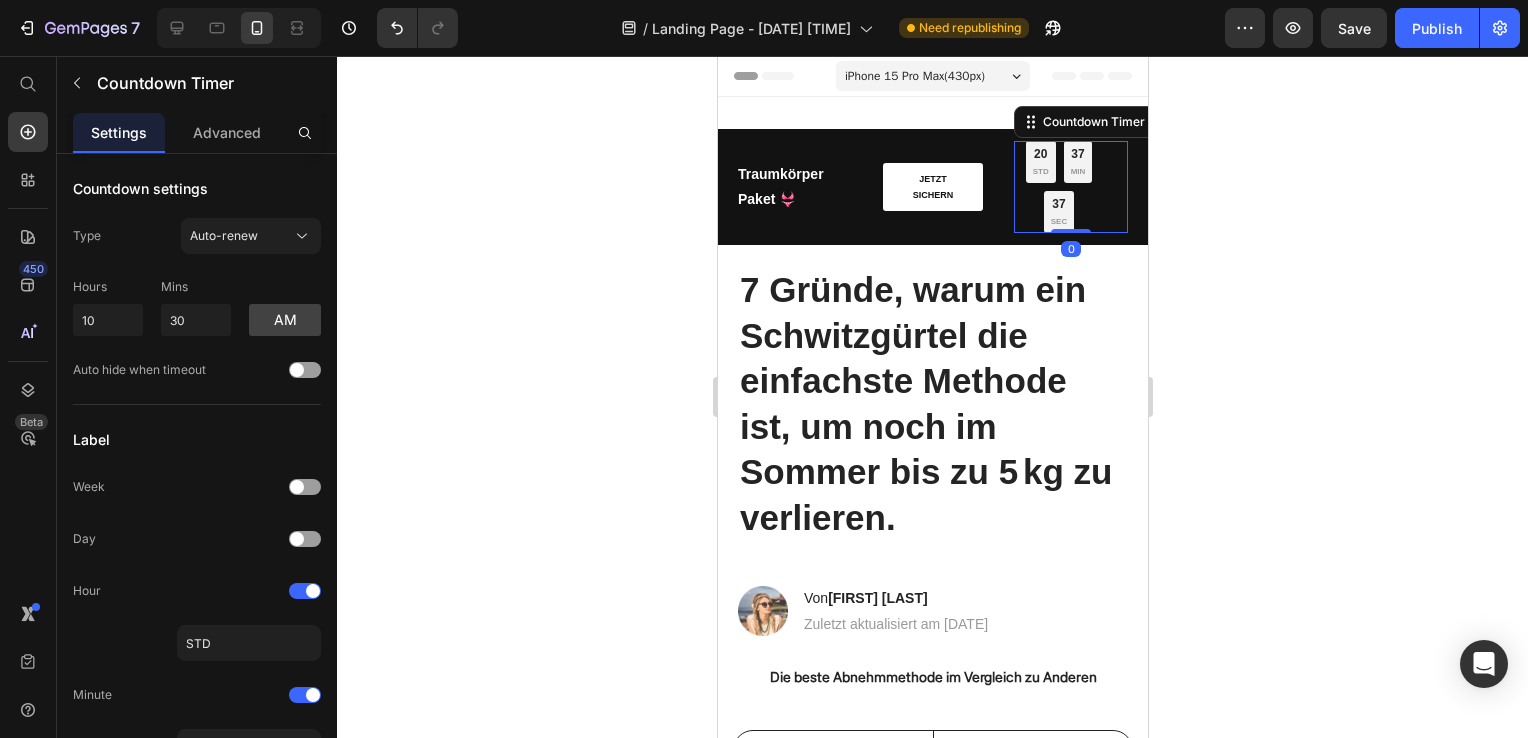 drag, startPoint x: 1064, startPoint y: 230, endPoint x: 1062, endPoint y: 202, distance: 28.071337 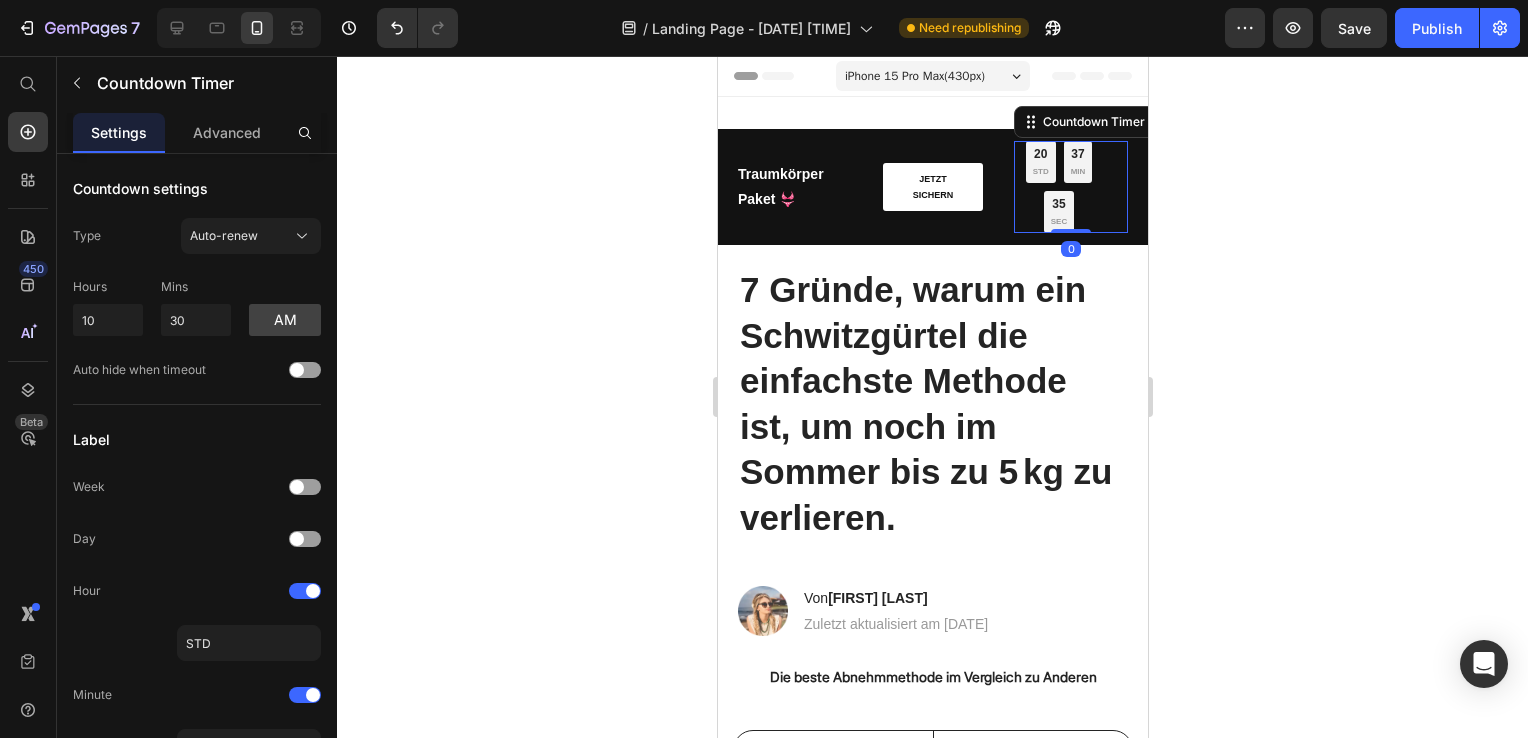 drag, startPoint x: 1067, startPoint y: 228, endPoint x: 1076, endPoint y: 190, distance: 39.051247 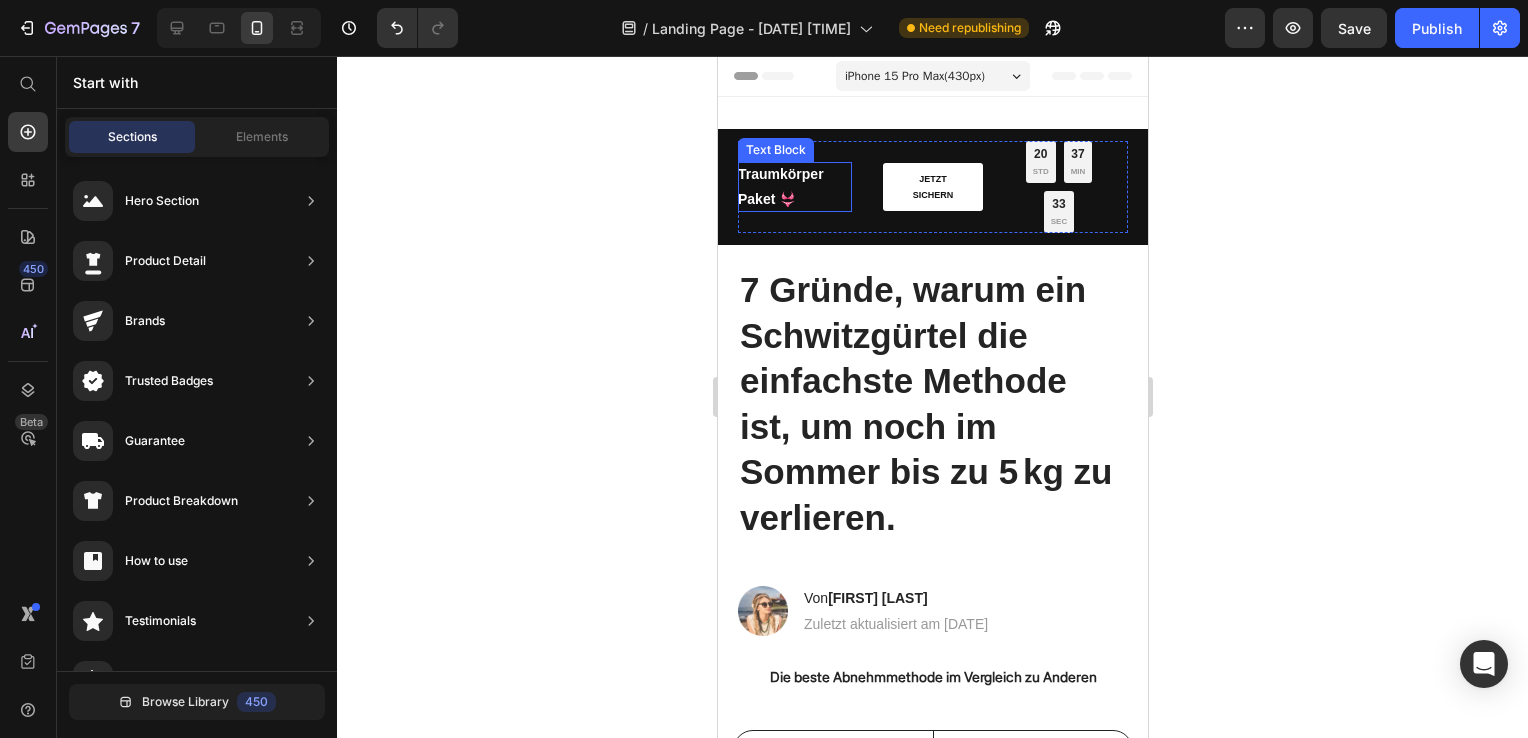 click on "Traumkörper Paket 👙" at bounding box center [794, 187] 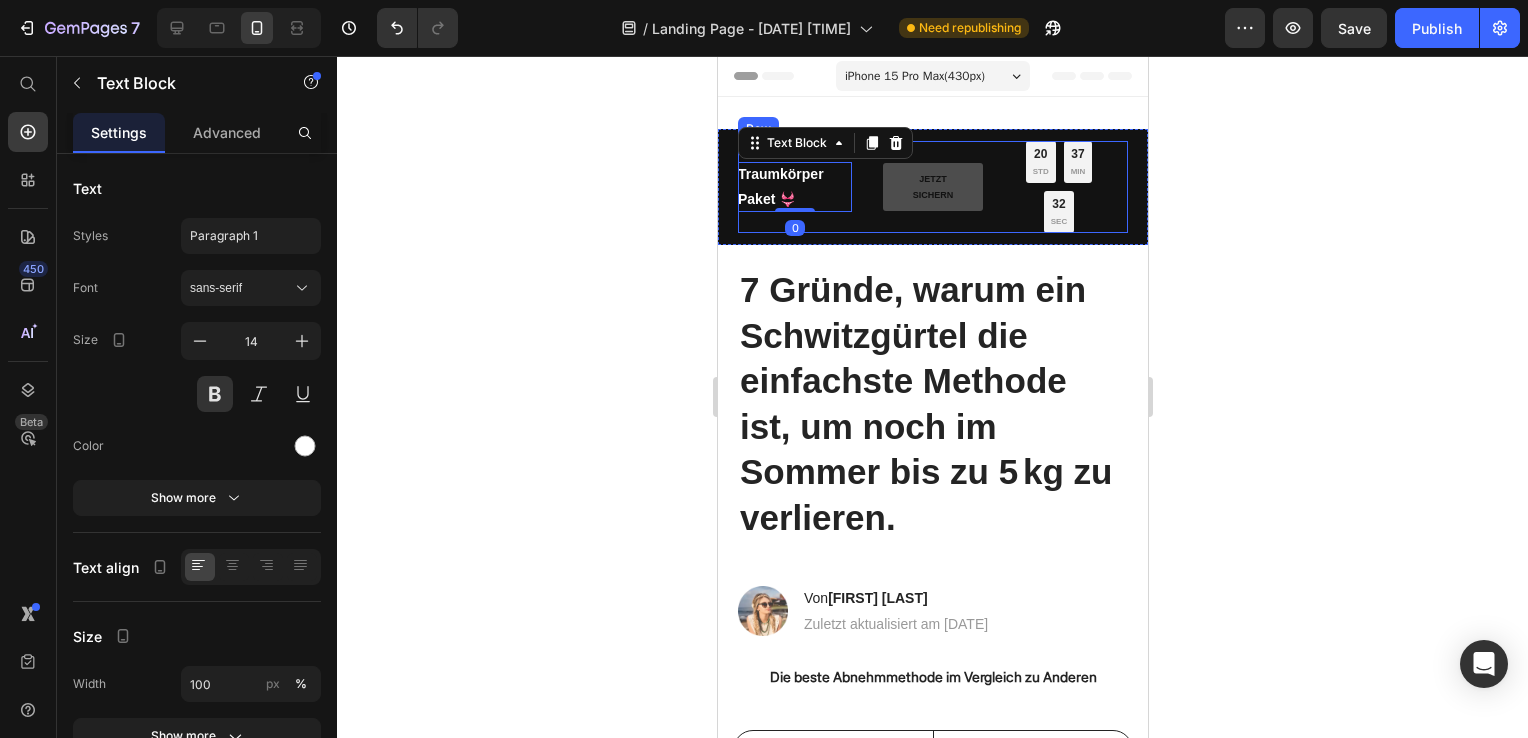 click on "JETZT SICHERN" at bounding box center [932, 187] 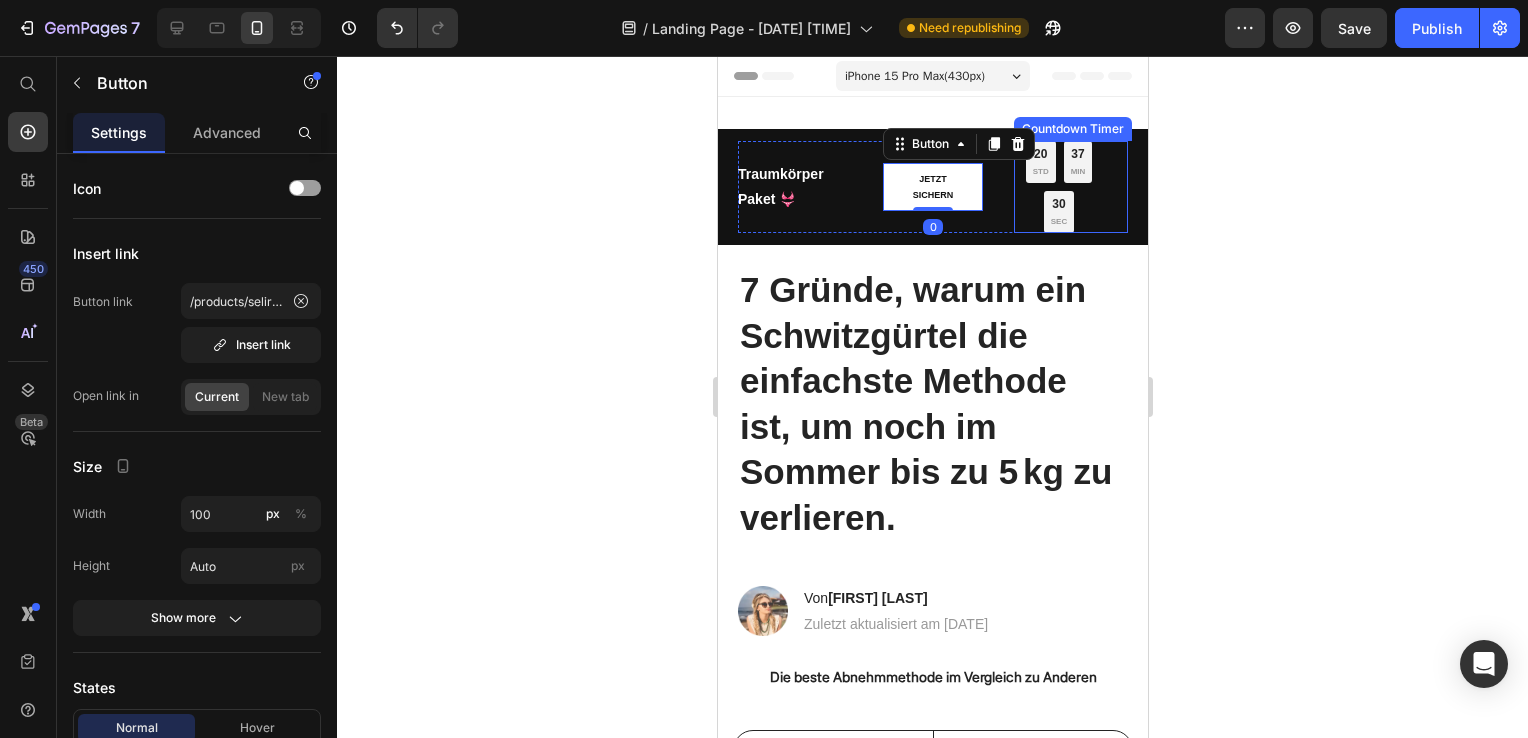 click on "20 STD 37 MIN 30 SEC Countdown Timer" at bounding box center [1070, 187] 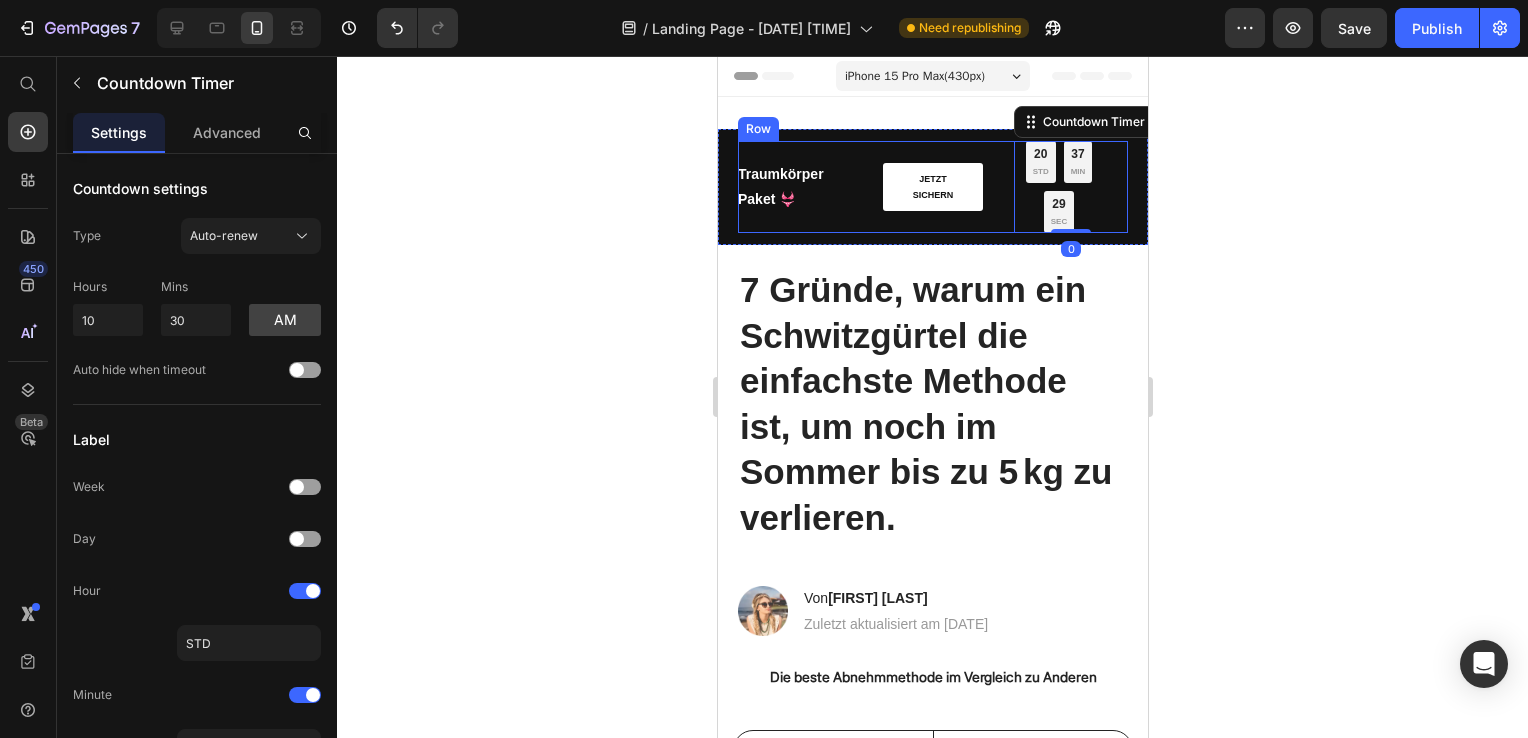 click on "Traumkörper Paket 👙 Text Block Limited time: 50% OFF + FREESHIPPING Text Block JETZT SICHERN Button Row 20 STD 37 MIN 29 SEC Countdown Timer   0 Row" at bounding box center [932, 187] 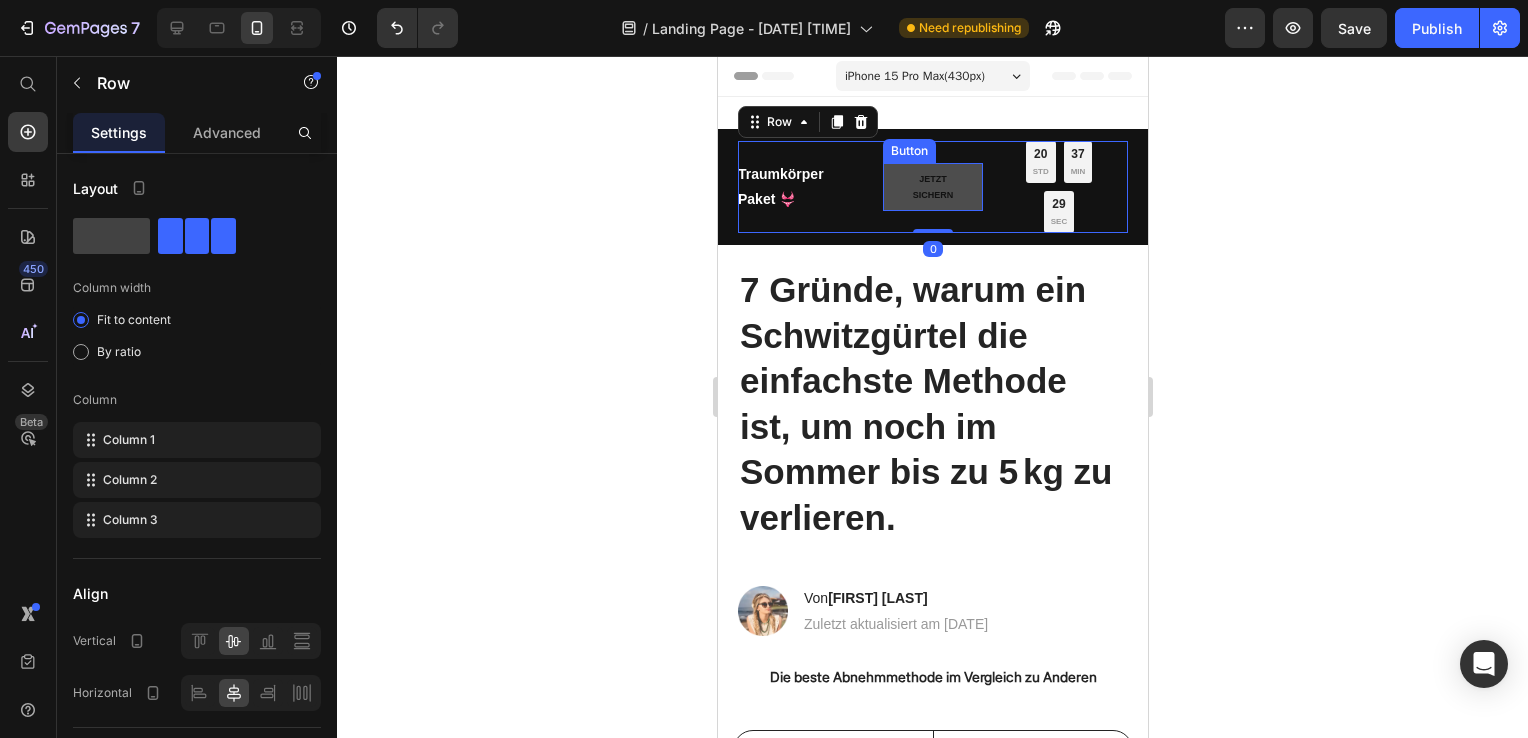 click on "JETZT SICHERN" at bounding box center [932, 187] 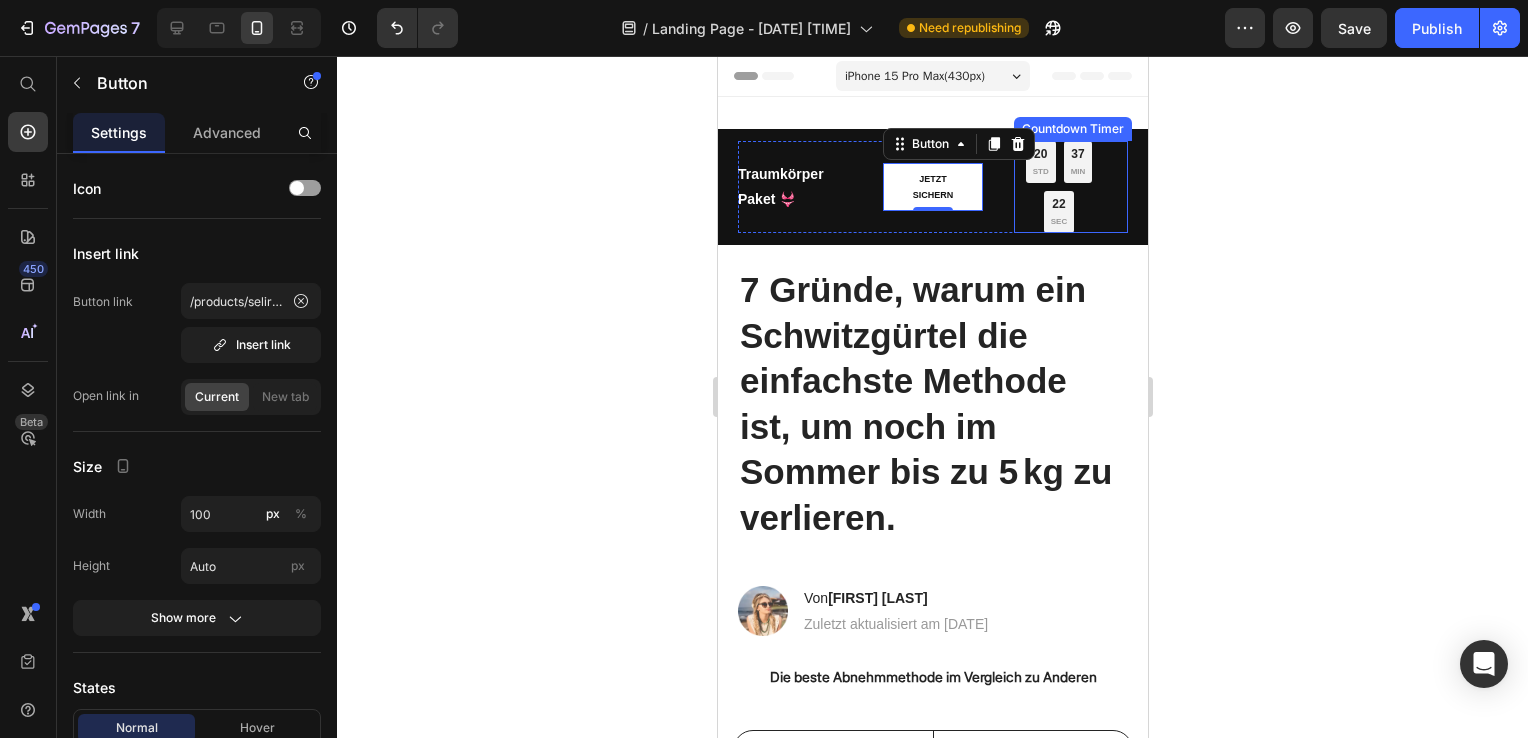 click on "37 MIN" at bounding box center [1077, 162] 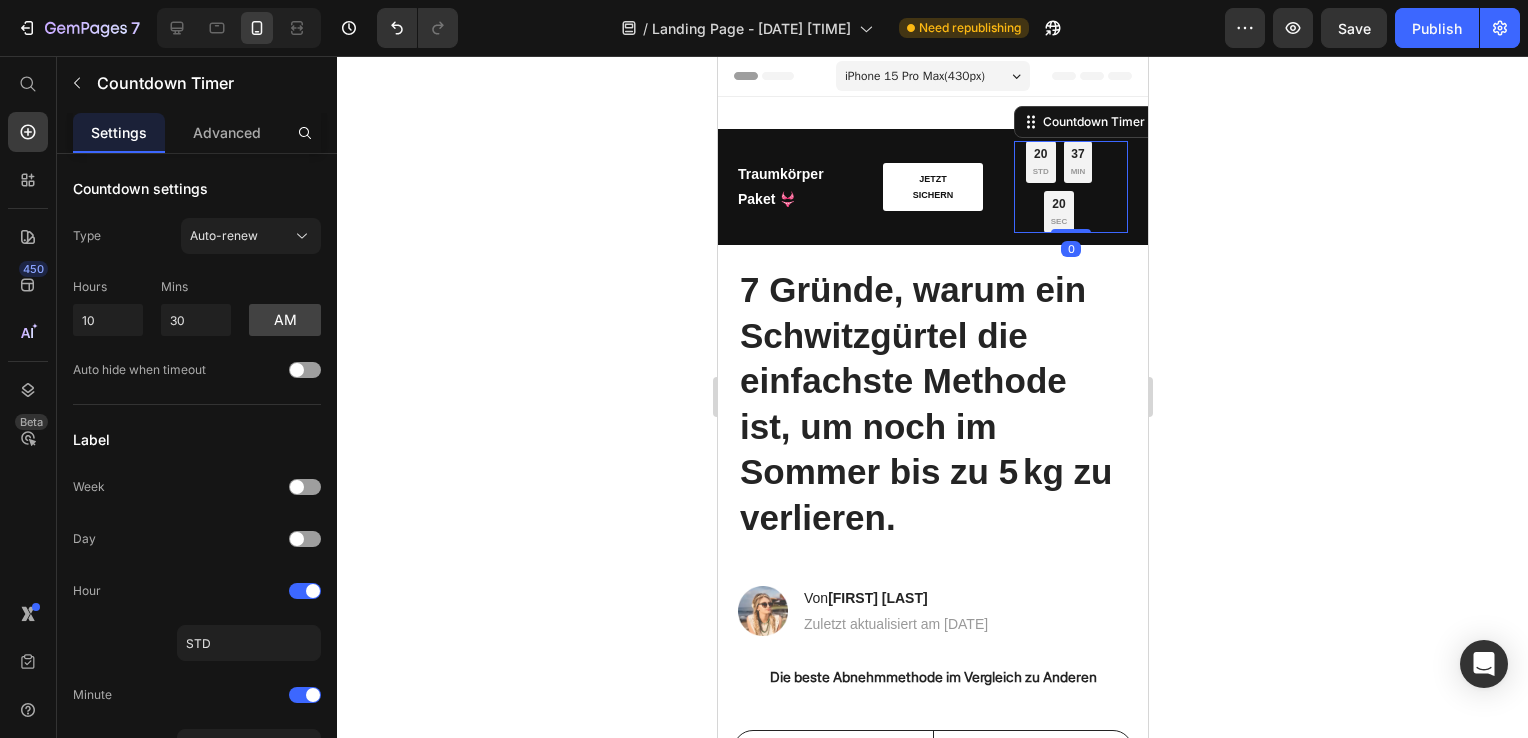 drag, startPoint x: 1069, startPoint y: 230, endPoint x: 1095, endPoint y: 229, distance: 26.019224 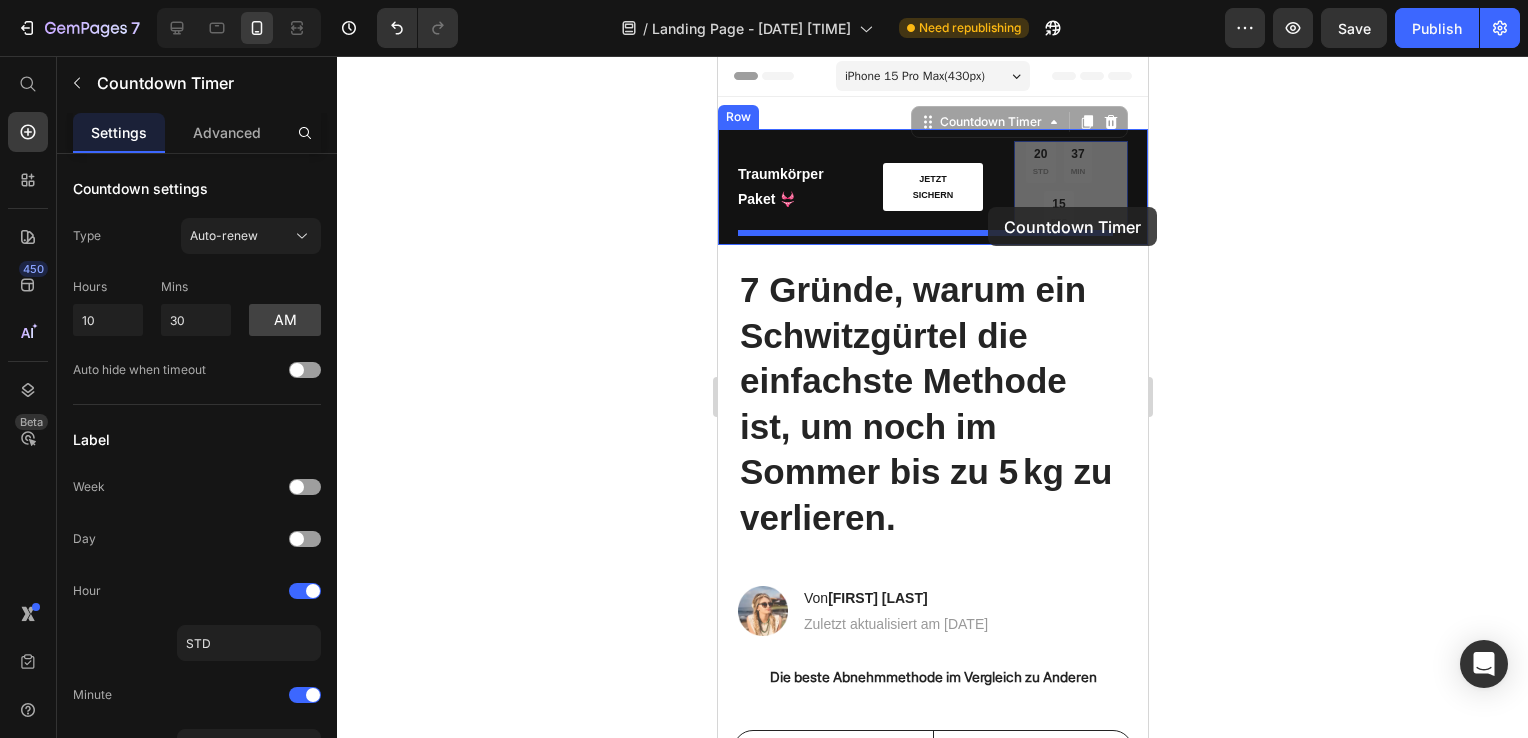 drag, startPoint x: 1071, startPoint y: 191, endPoint x: 986, endPoint y: 207, distance: 86.492775 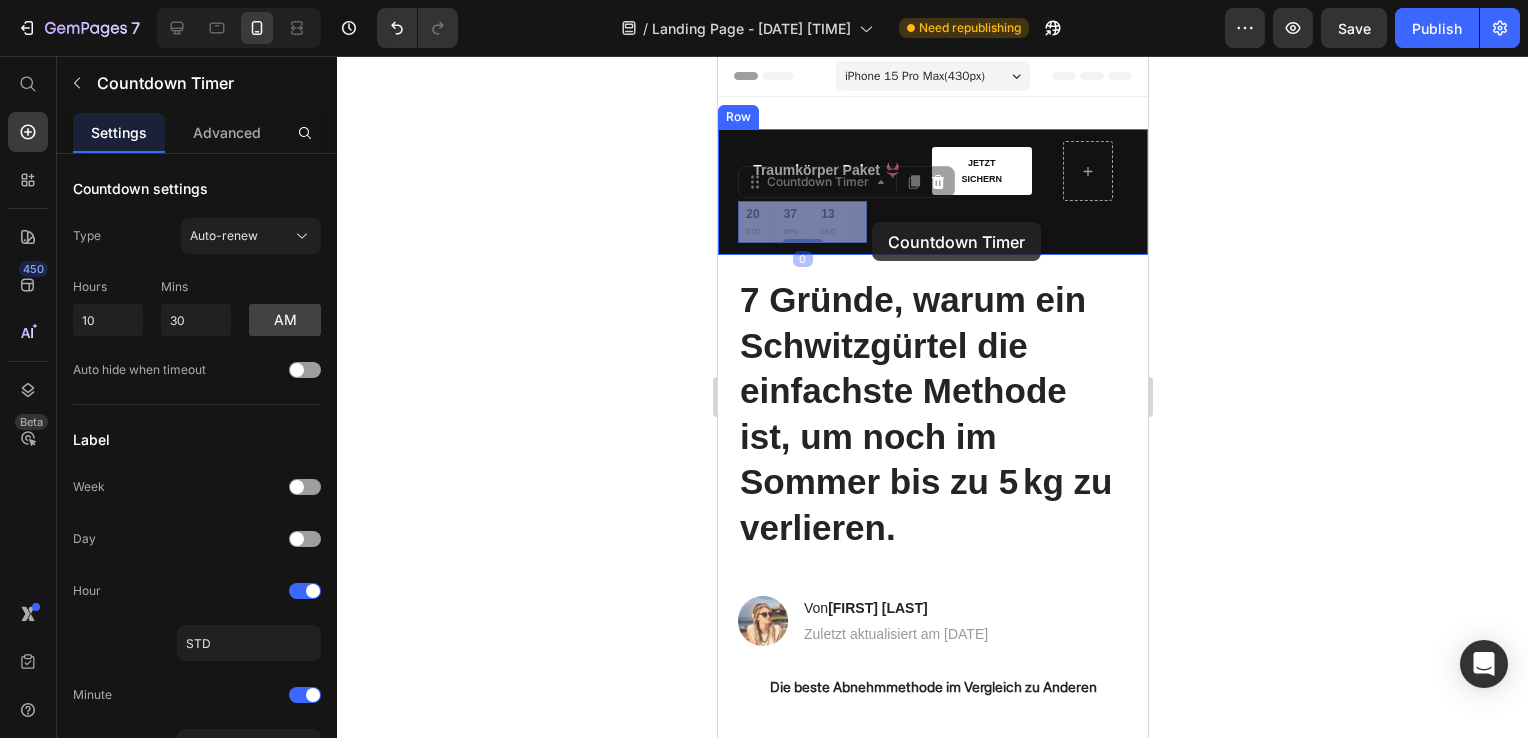 drag, startPoint x: 849, startPoint y: 210, endPoint x: 845, endPoint y: 222, distance: 12.649111 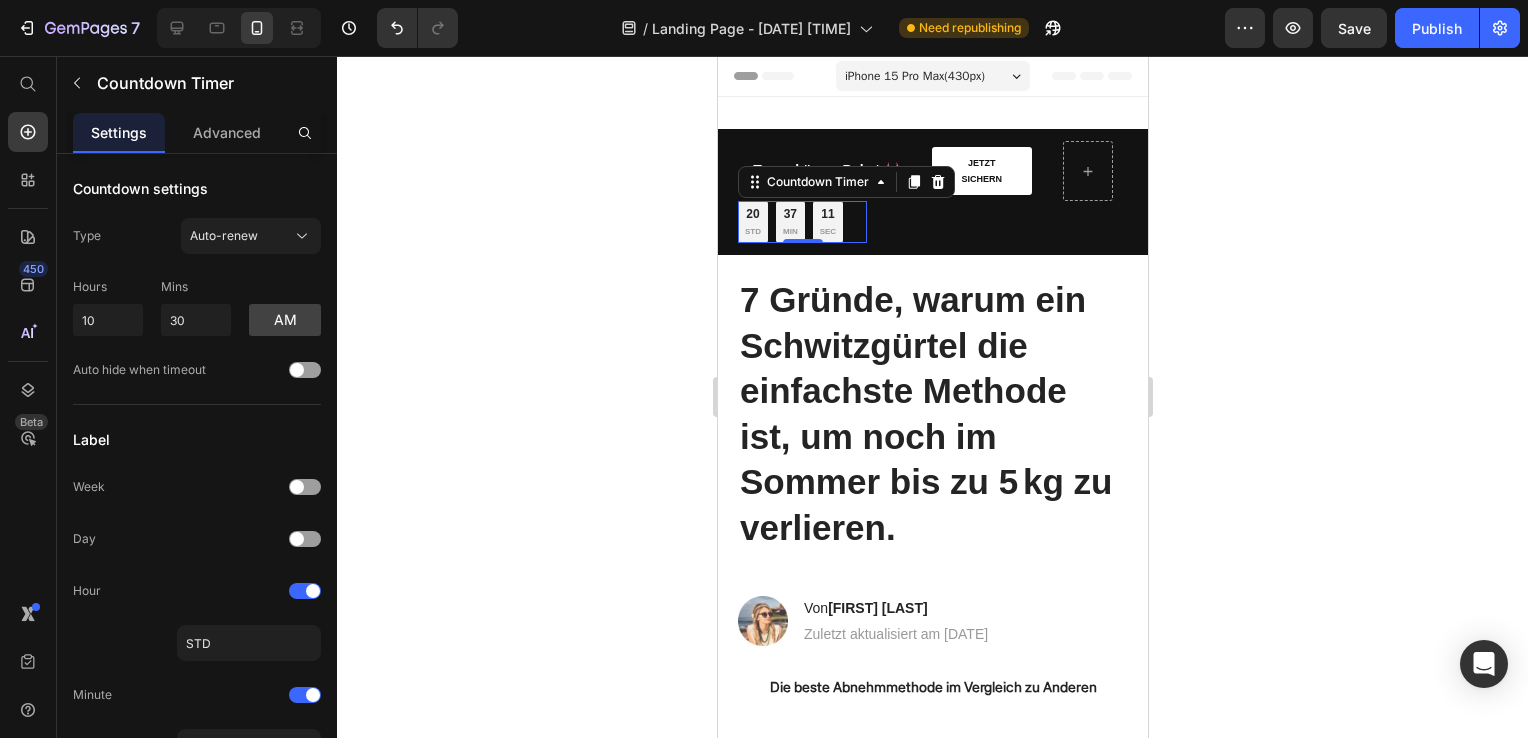 click 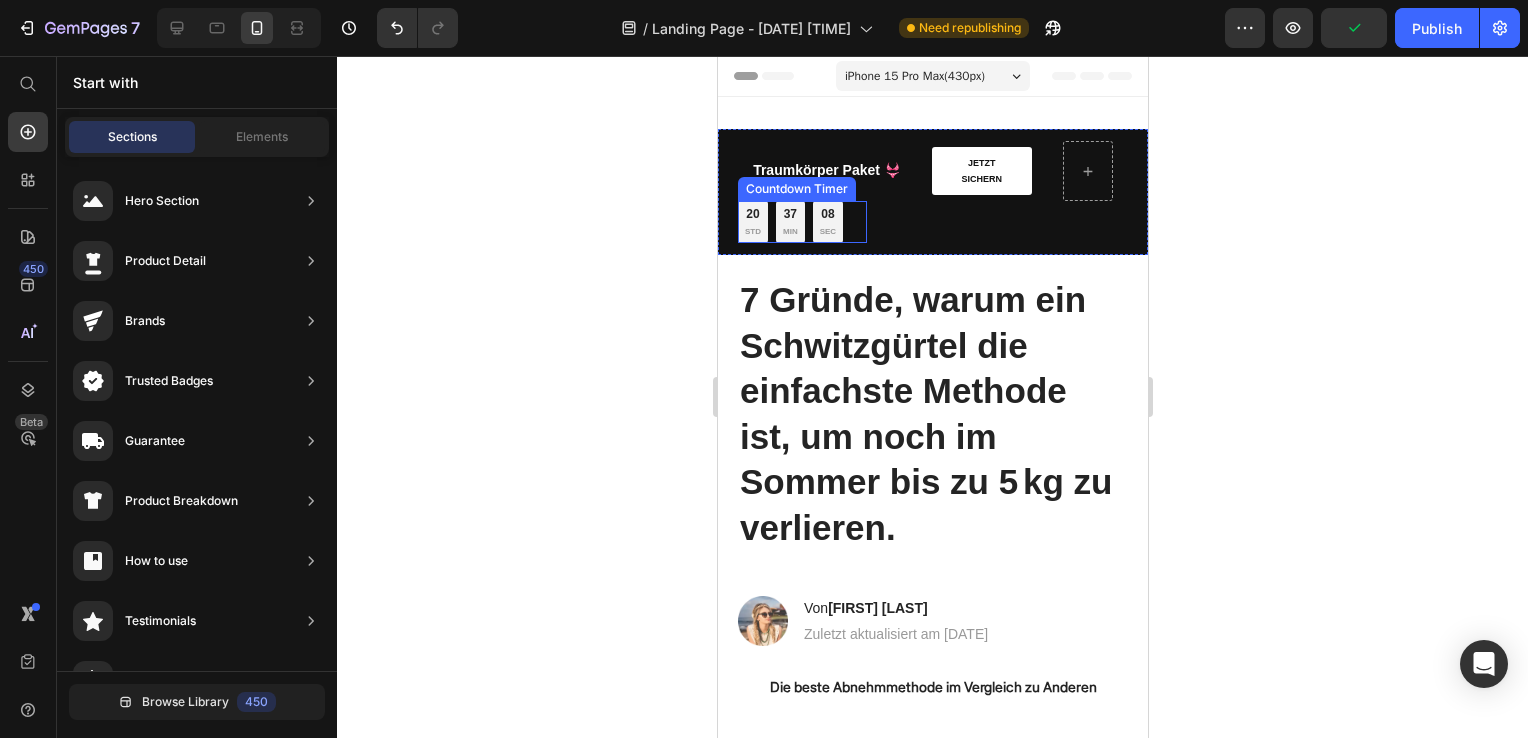 click on "08" at bounding box center (827, 215) 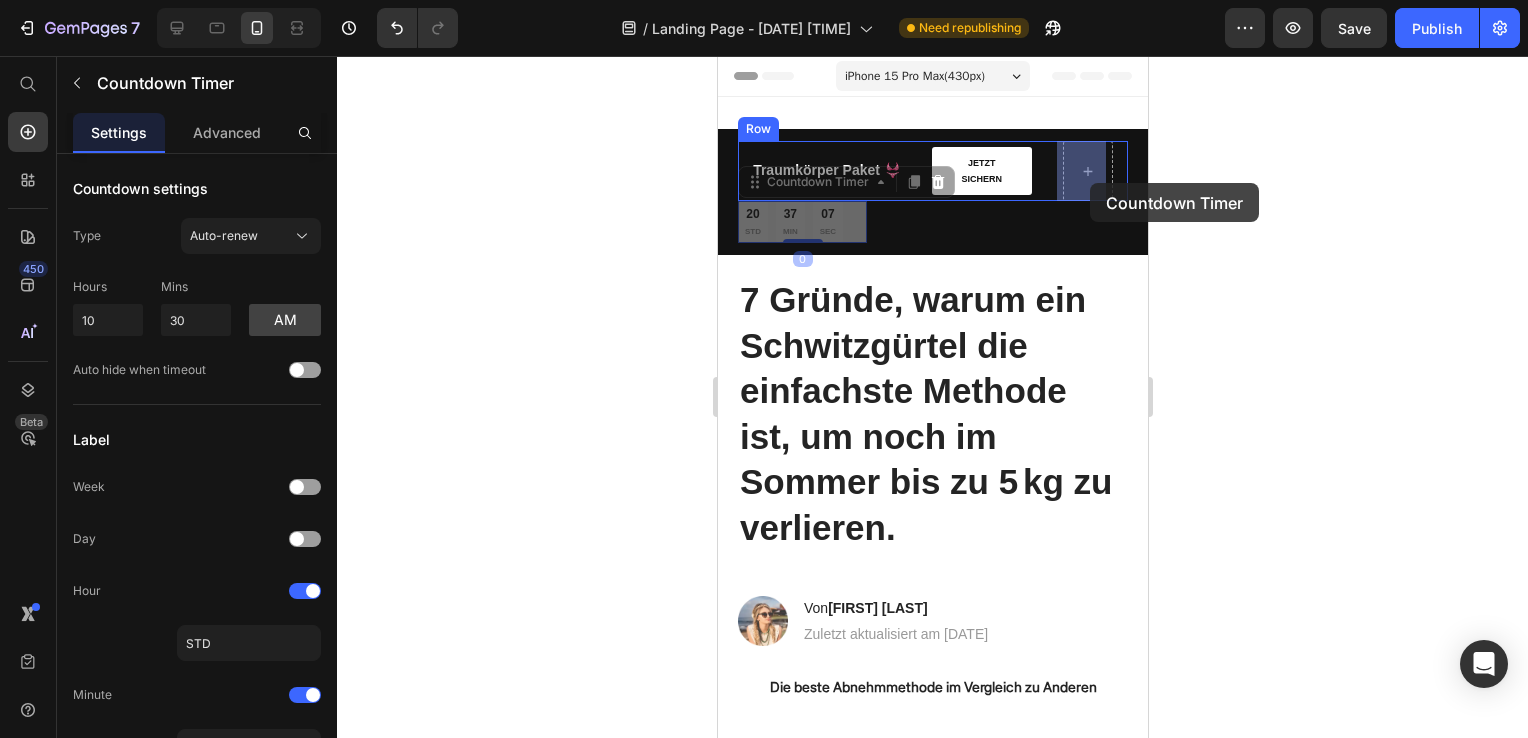 drag, startPoint x: 845, startPoint y: 218, endPoint x: 1089, endPoint y: 183, distance: 246.49747 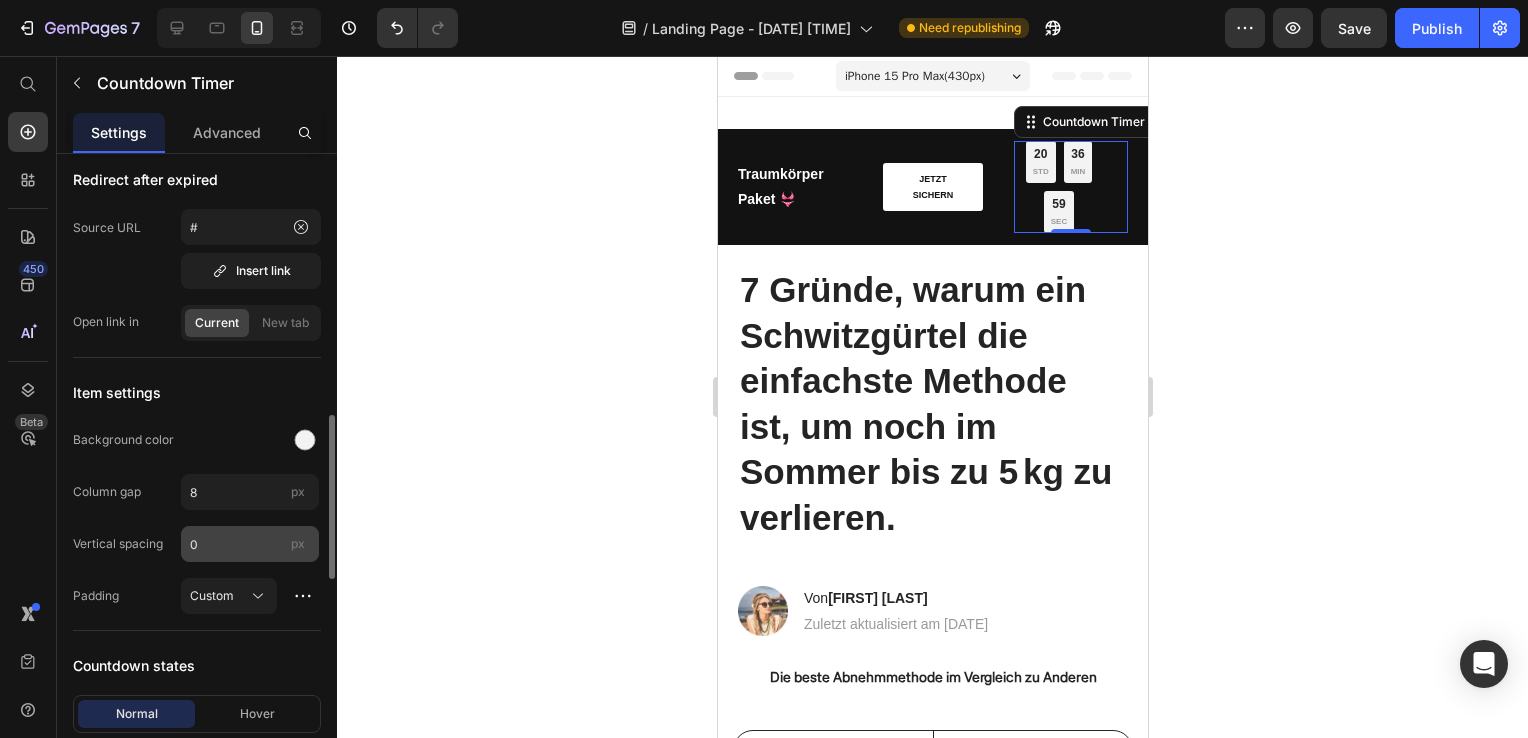 scroll, scrollTop: 823, scrollLeft: 0, axis: vertical 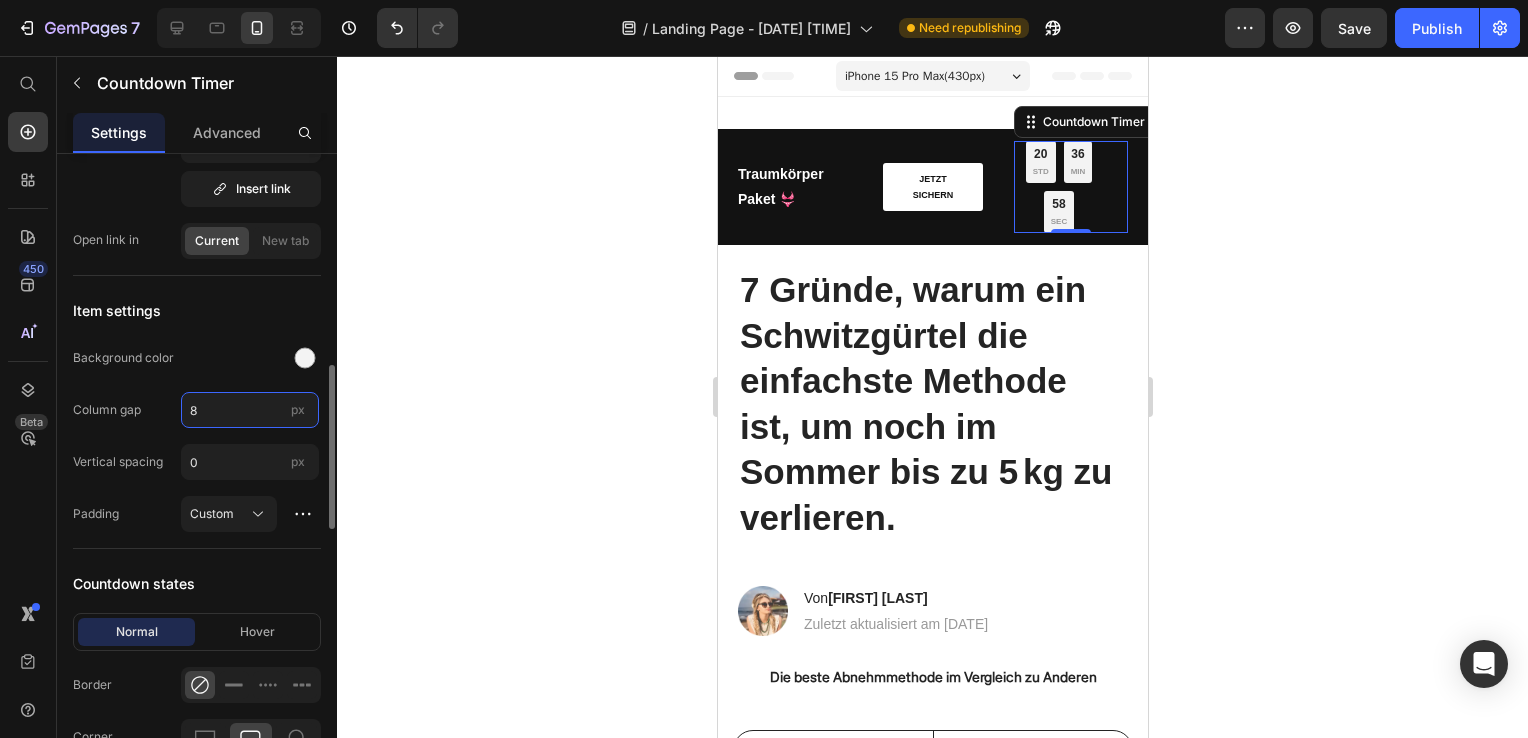 click on "8" at bounding box center [250, 410] 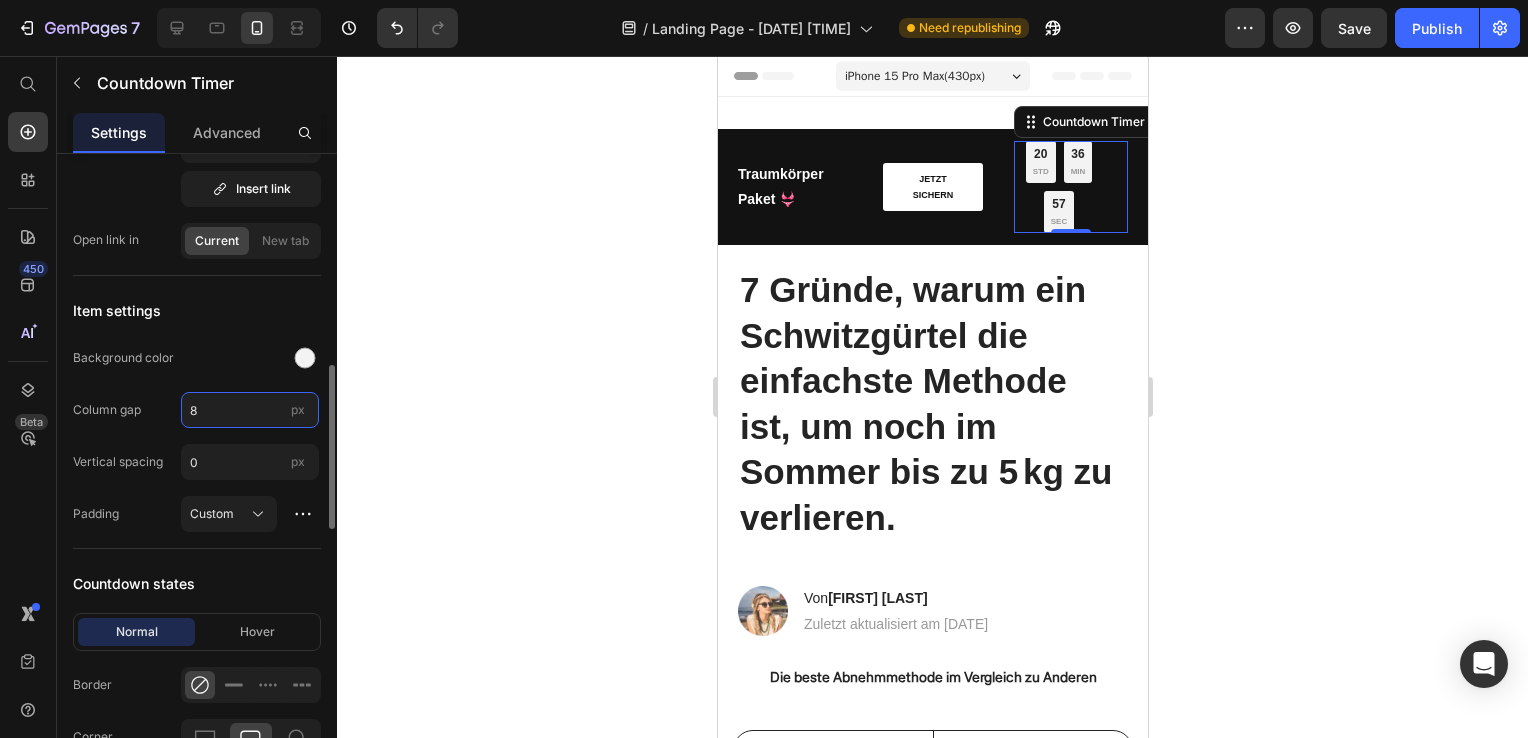 click on "8" at bounding box center (250, 410) 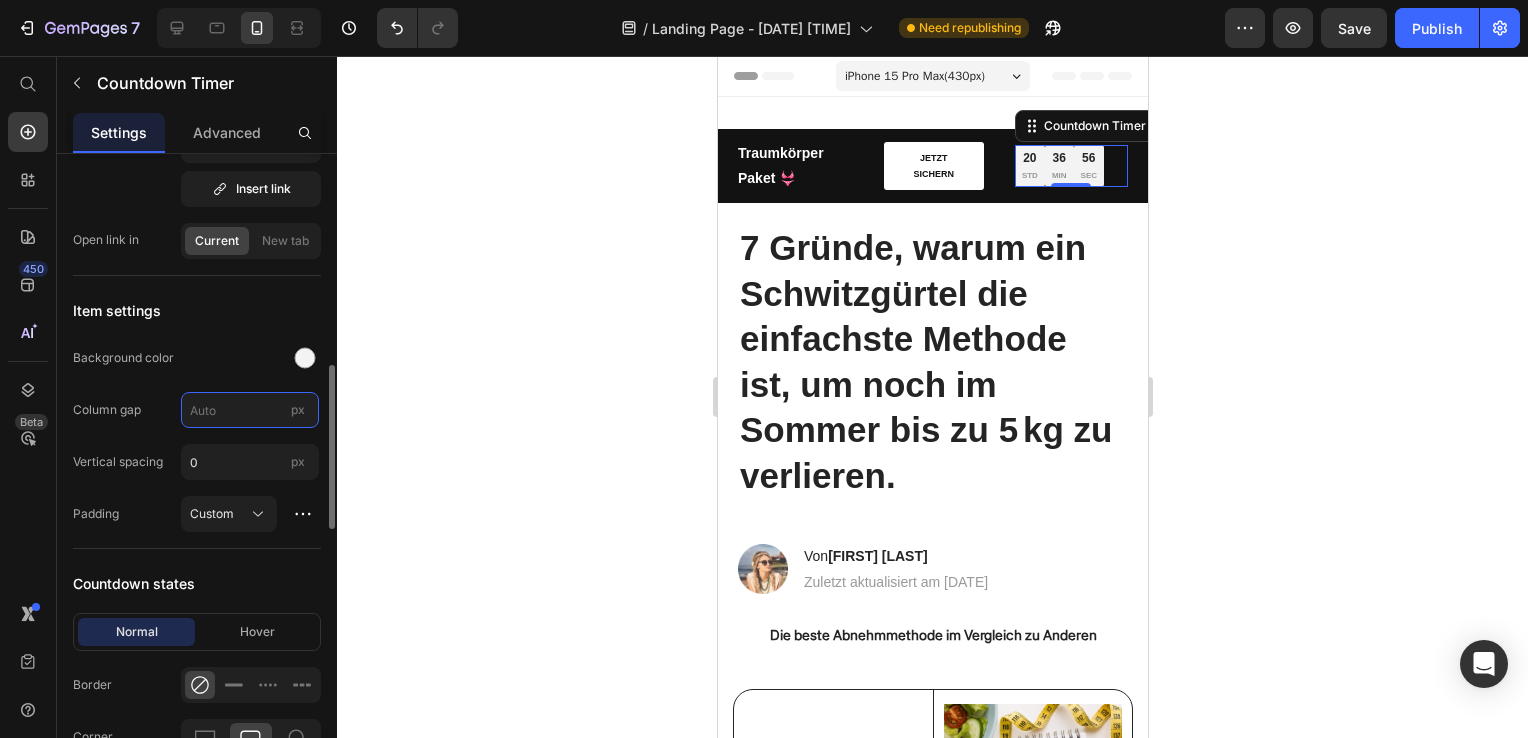 type on "6" 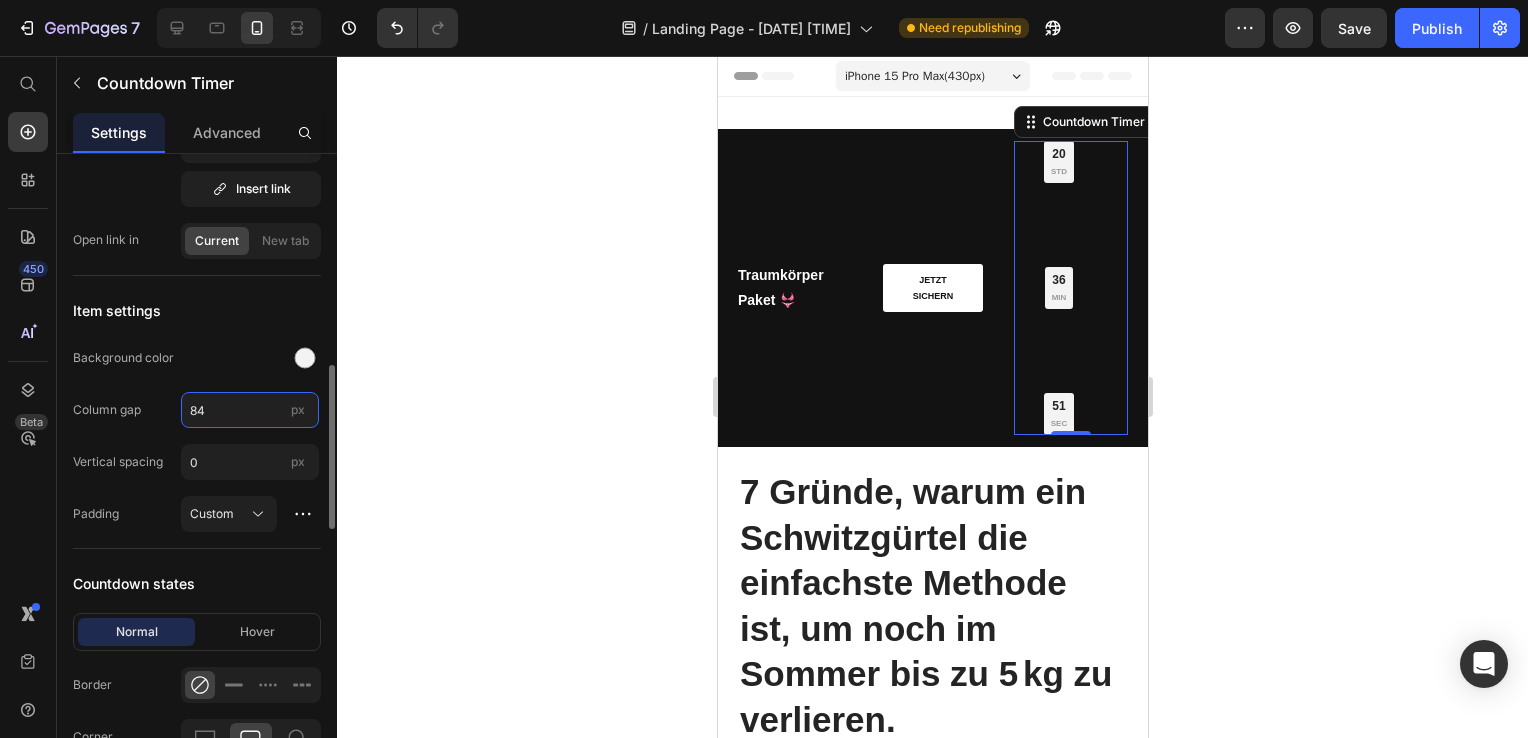 type on "8" 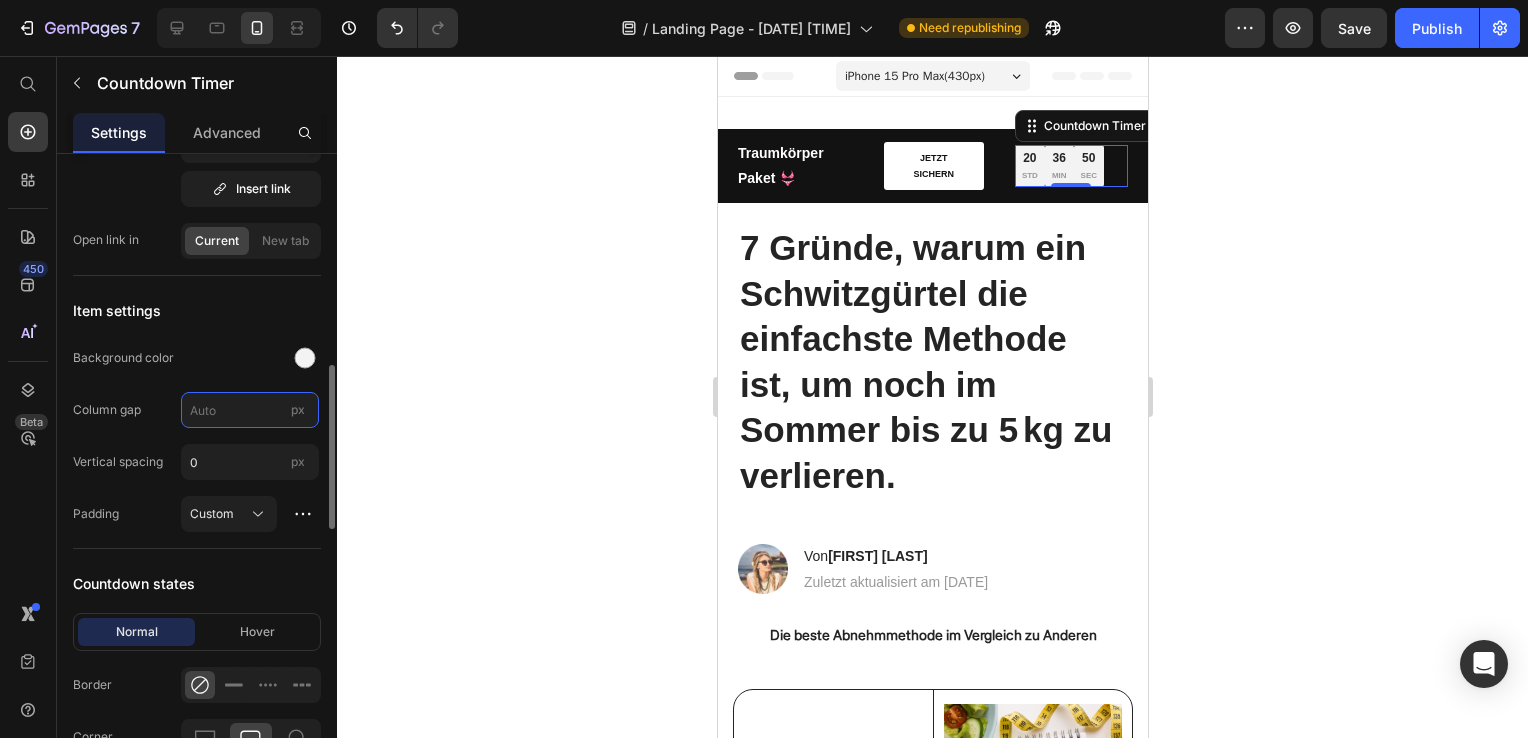 type on "4" 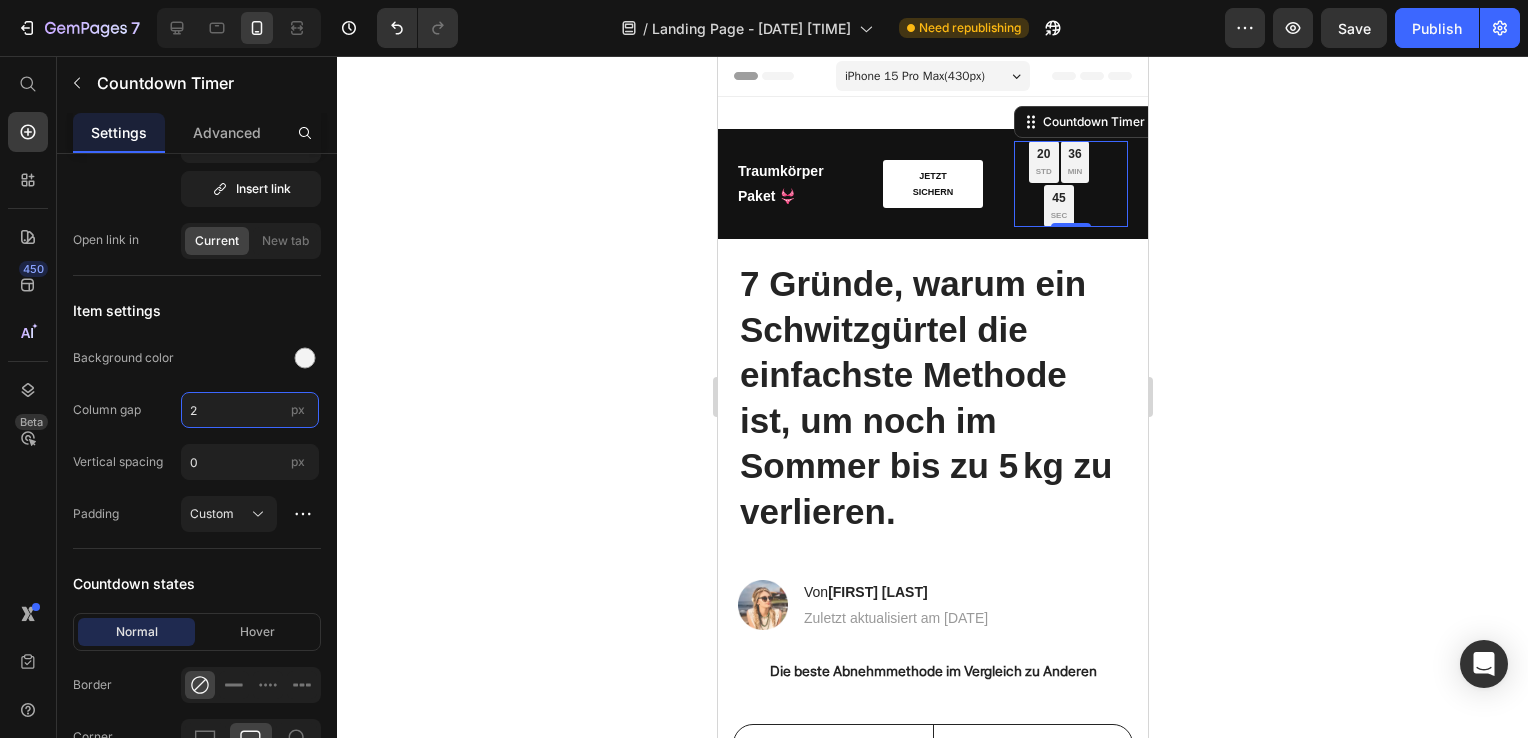 type on "2" 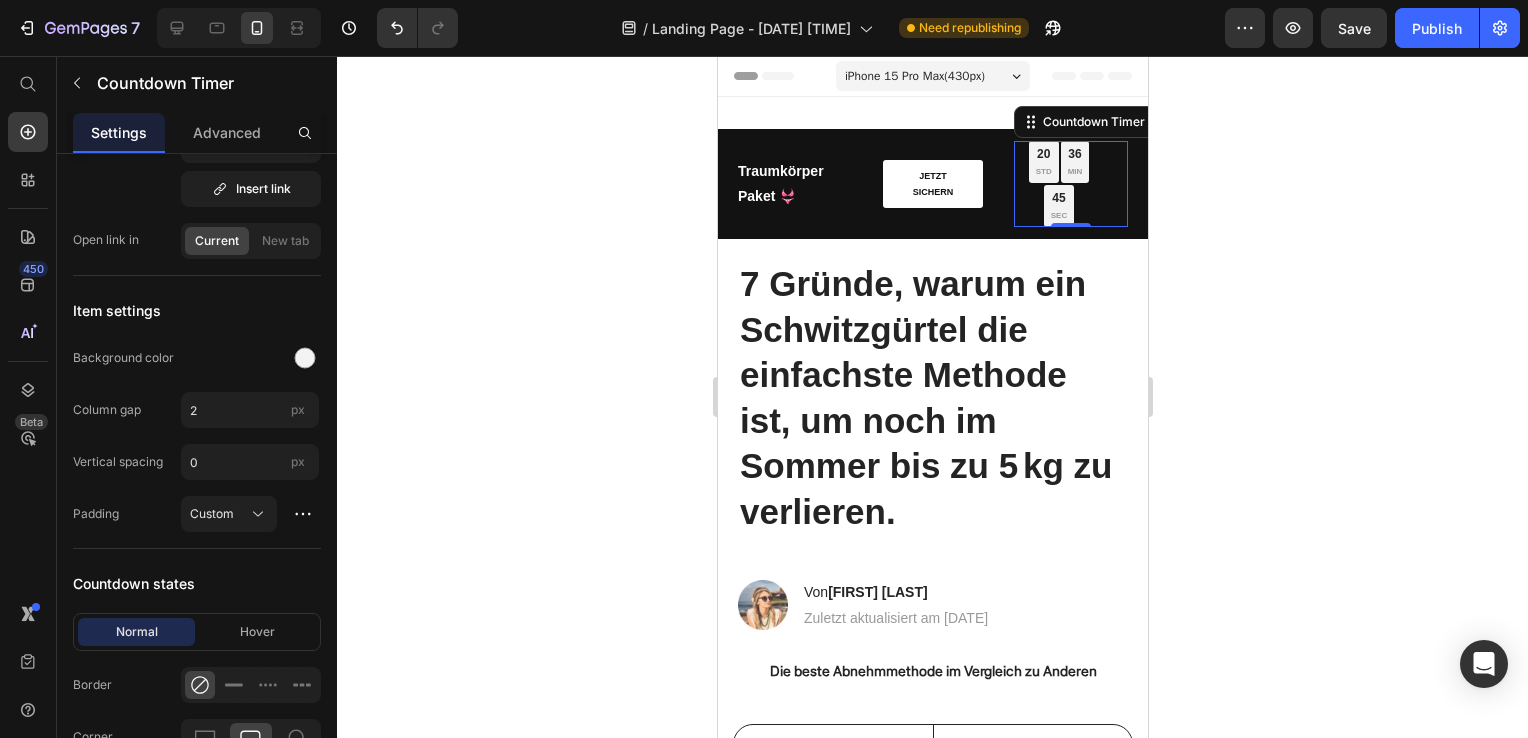 click on "20 STD 36 MIN 45 SEC" at bounding box center [1058, 184] 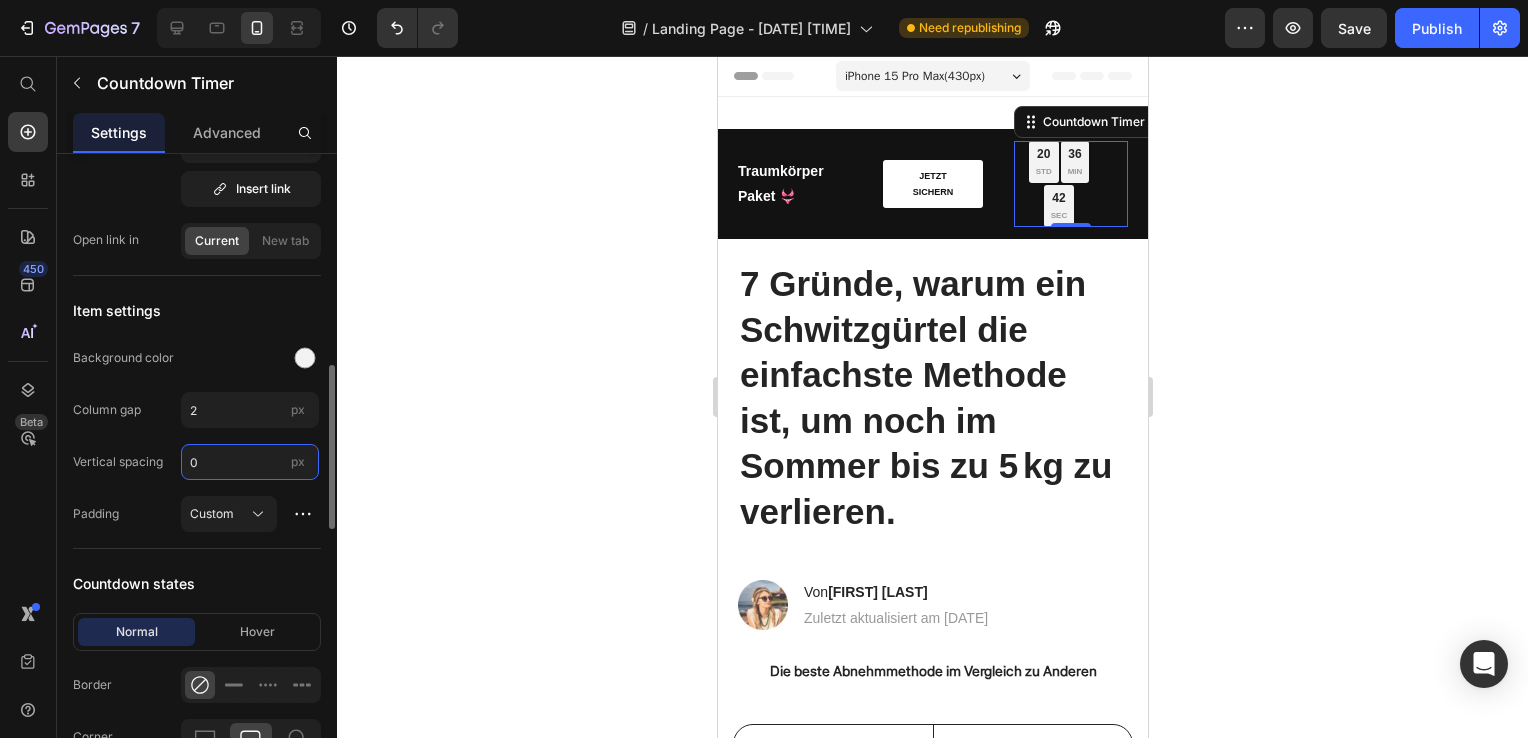 click on "0" at bounding box center (250, 462) 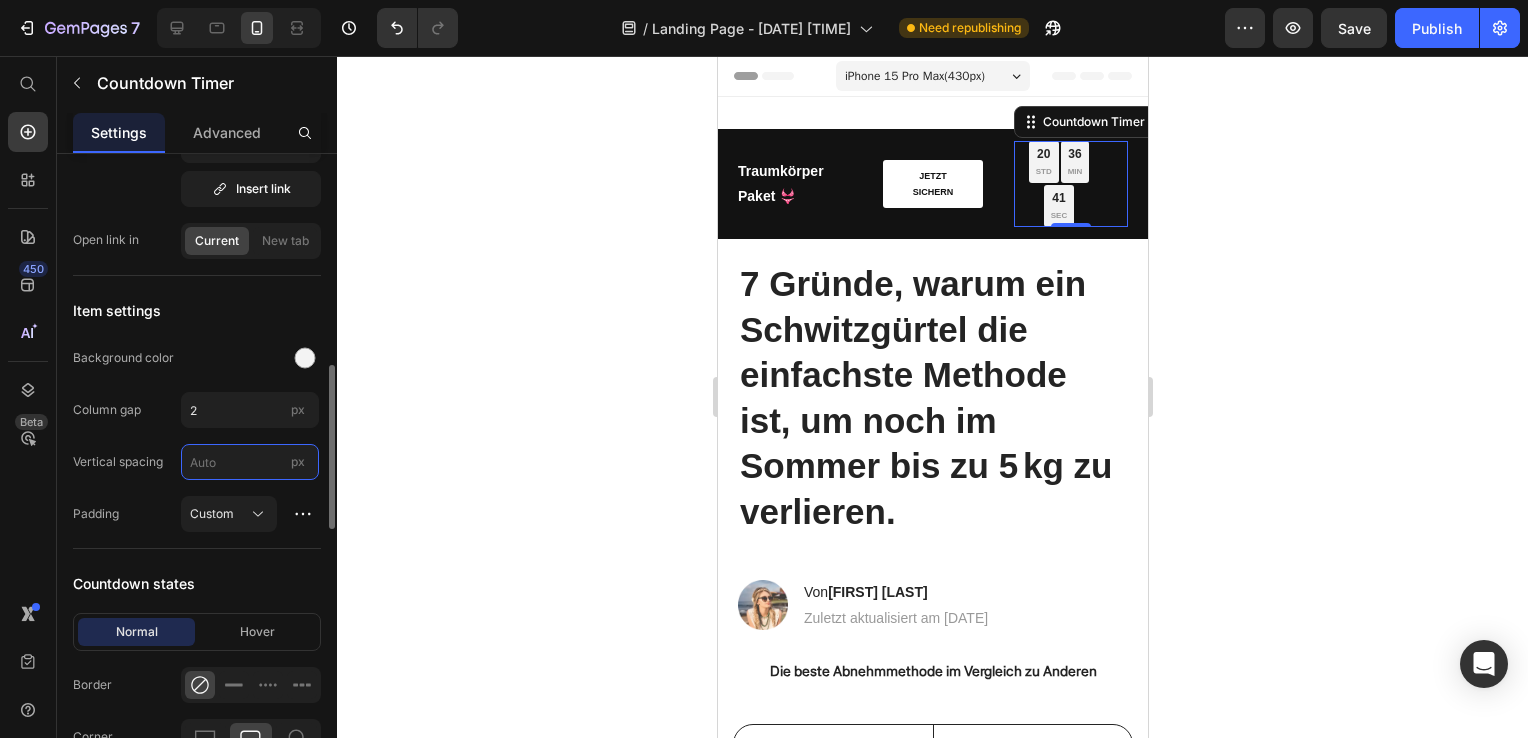 type on "1" 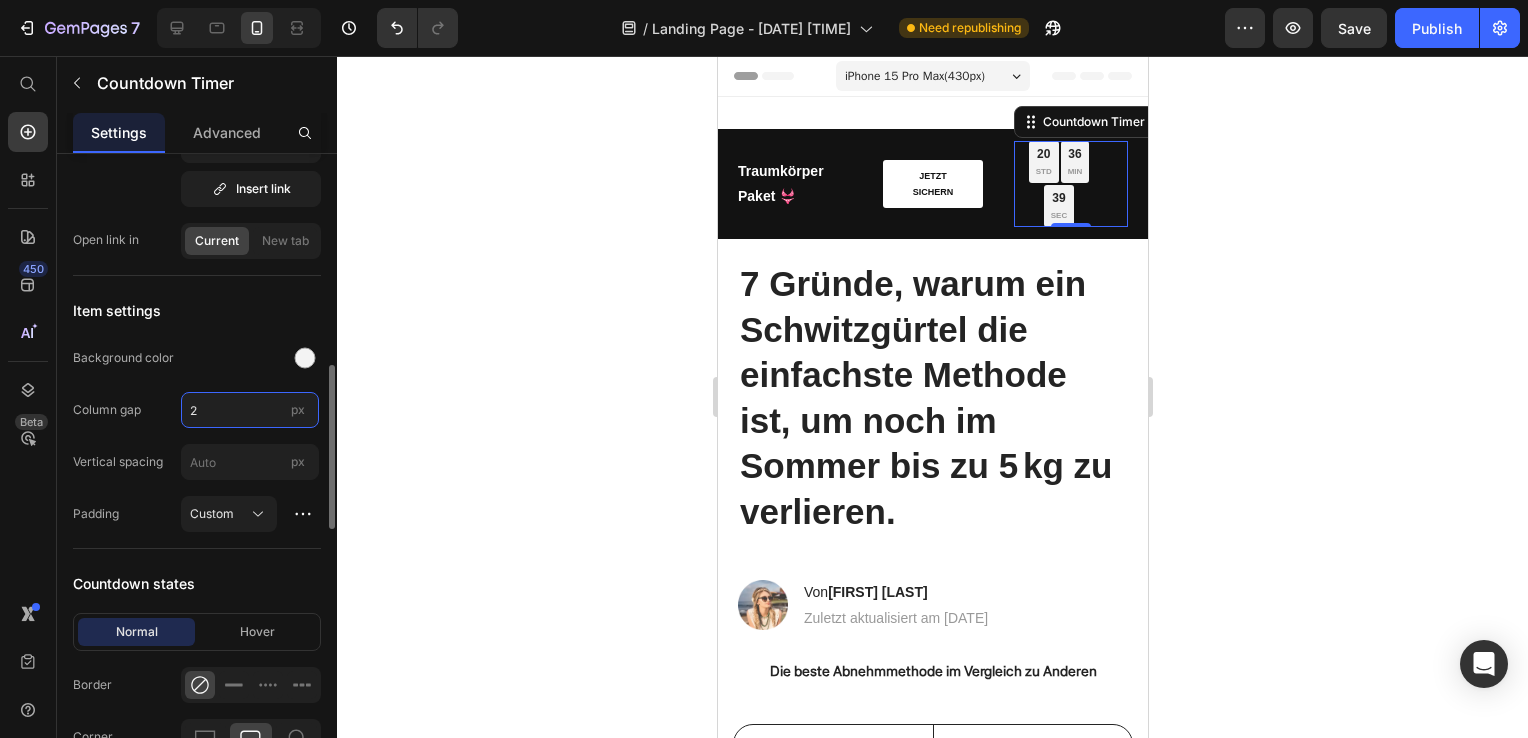 type on "0" 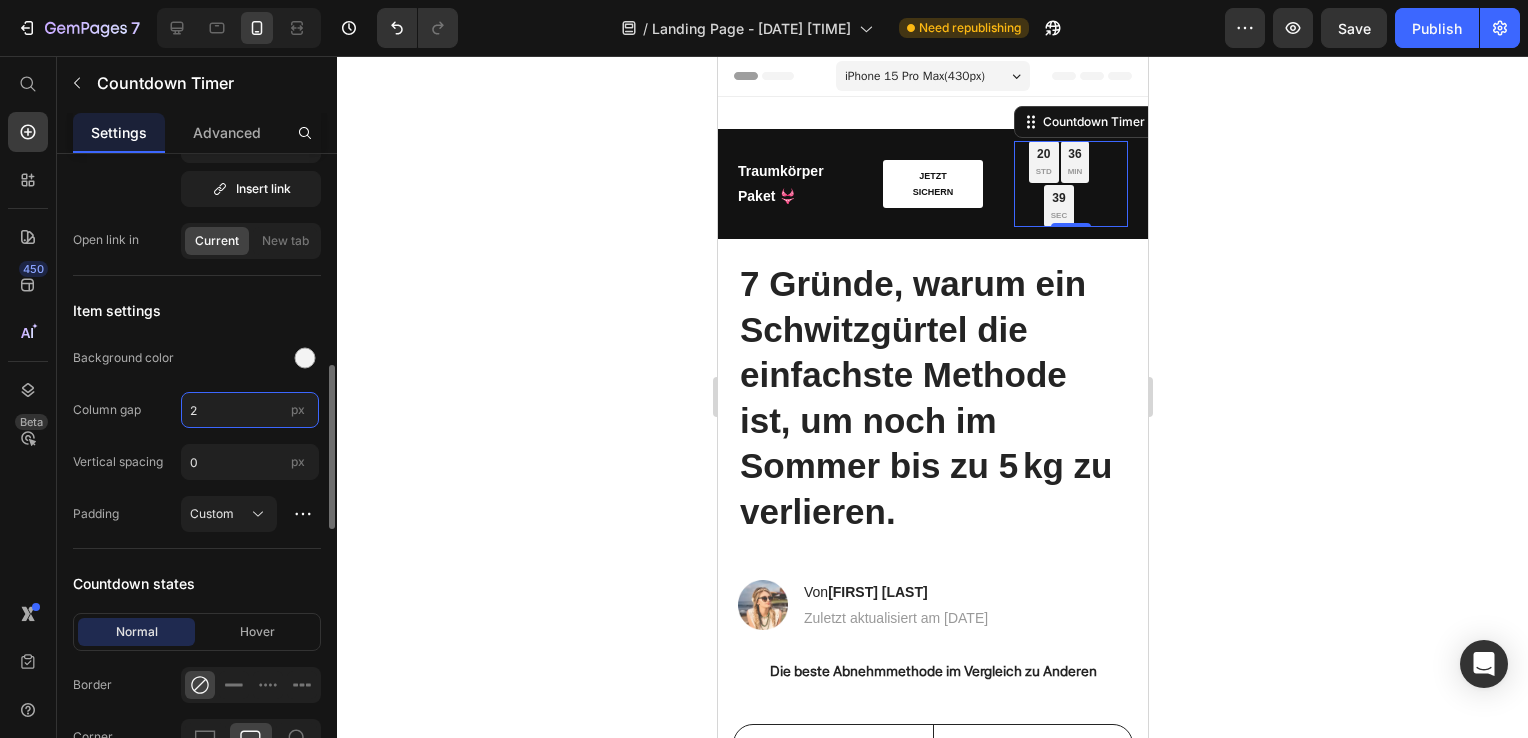 click on "2" at bounding box center [250, 410] 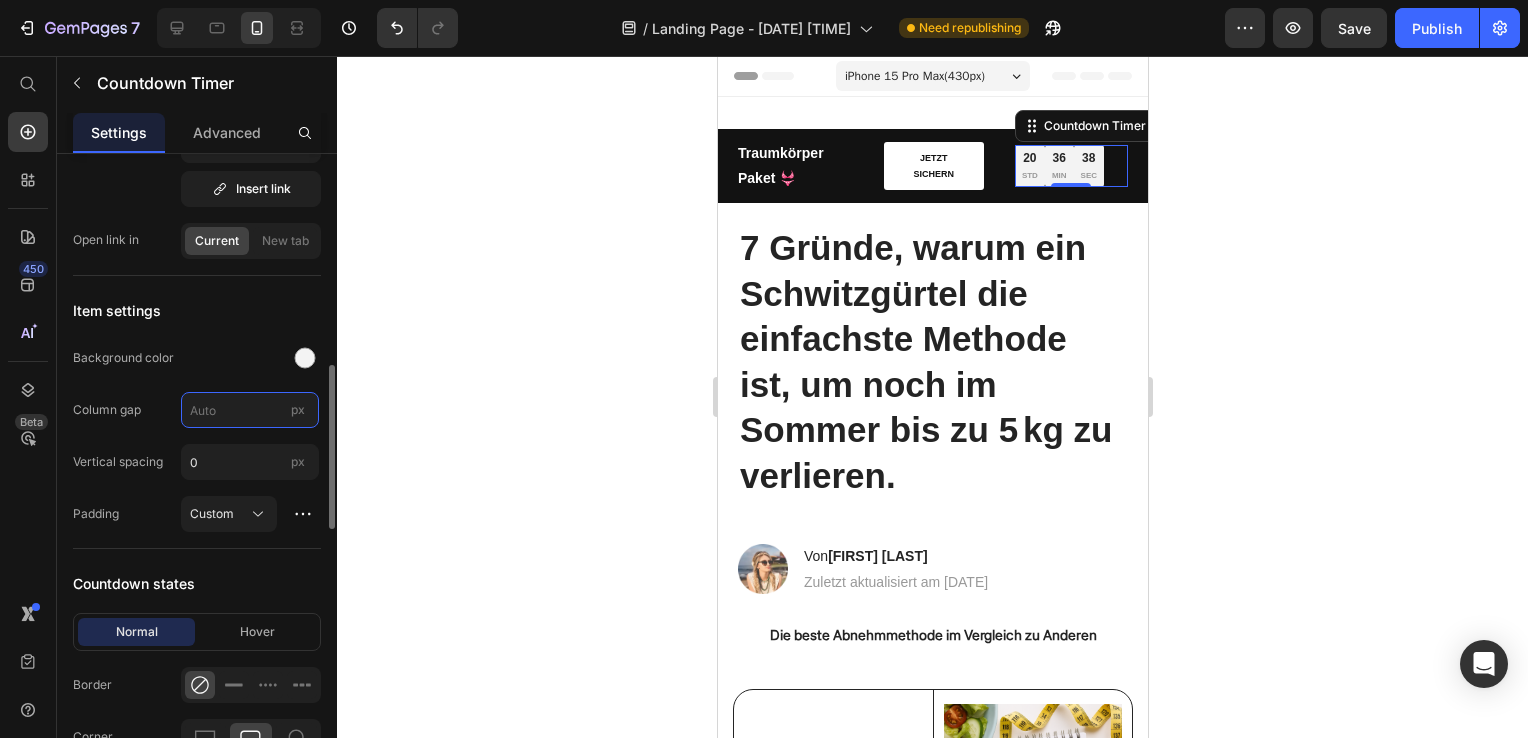 type on "6" 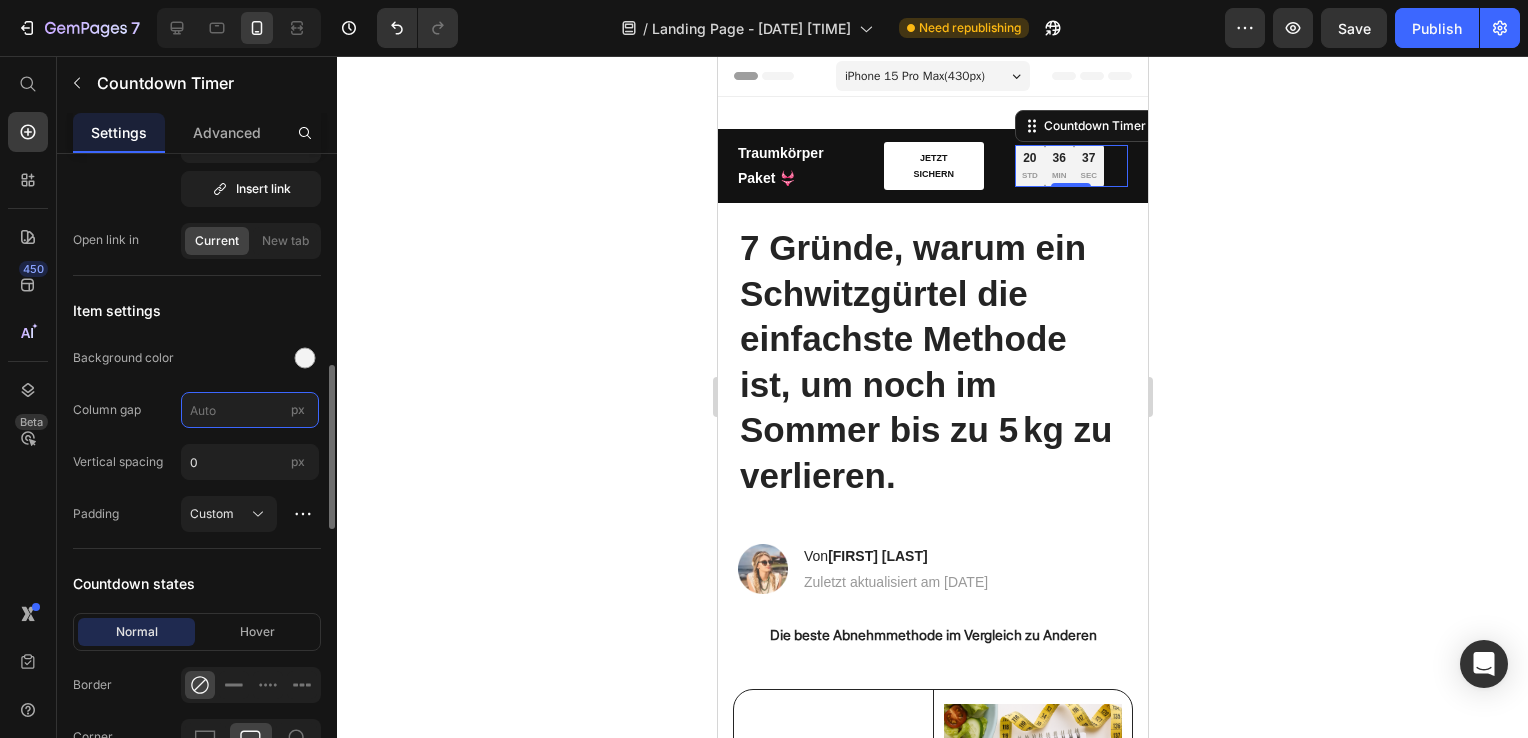 type on "4" 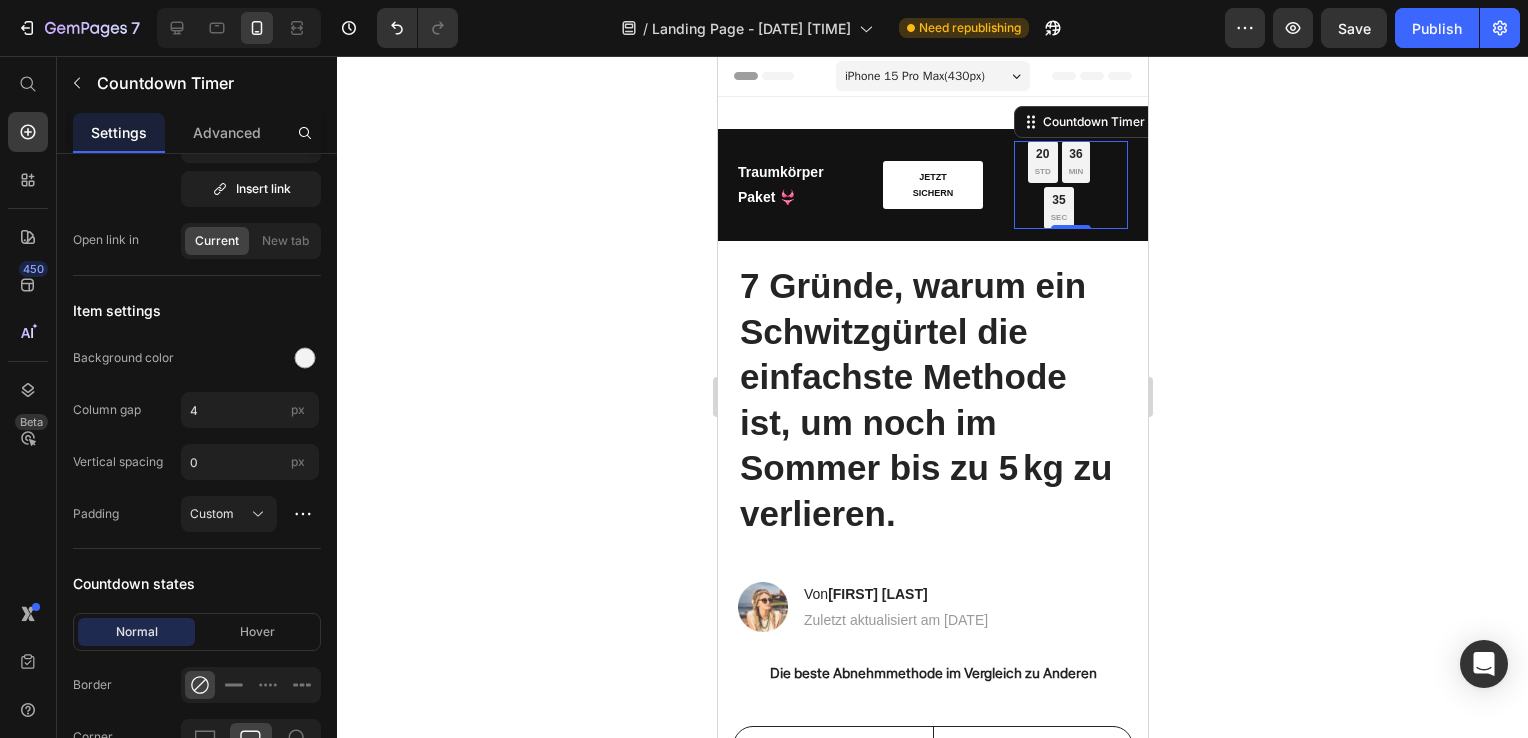 click 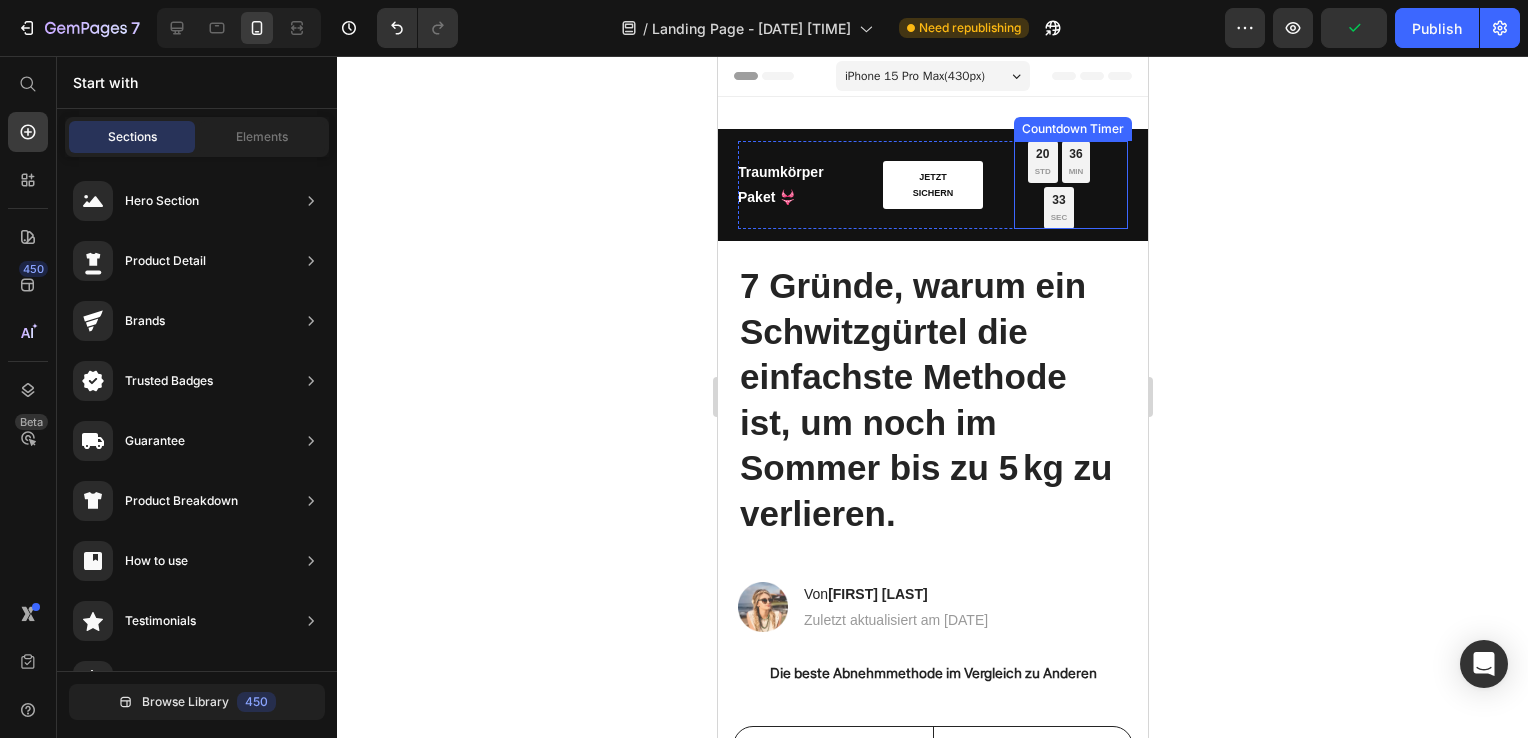 click on "33" at bounding box center [1058, 201] 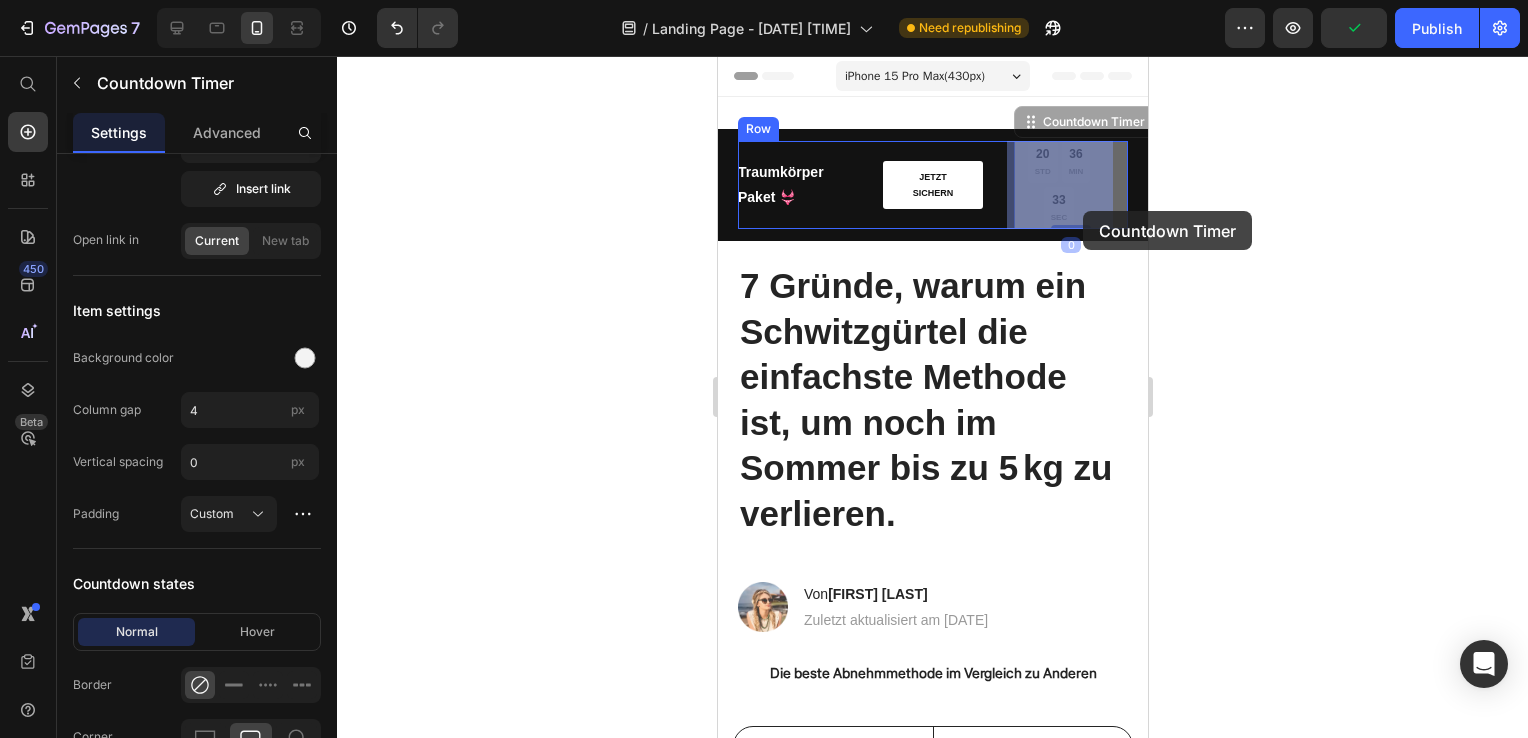 drag, startPoint x: 1083, startPoint y: 195, endPoint x: 1076, endPoint y: 206, distance: 13.038404 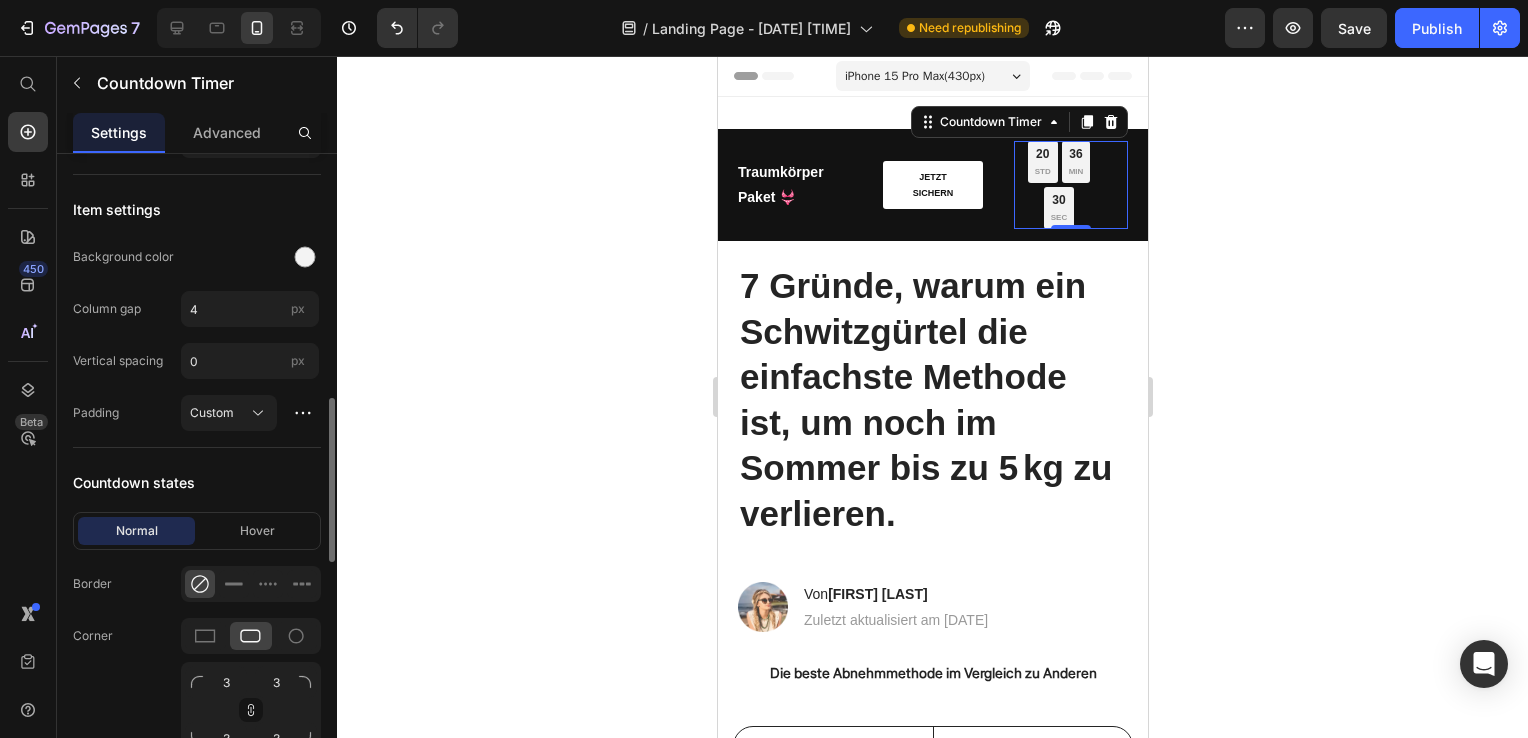 scroll, scrollTop: 930, scrollLeft: 0, axis: vertical 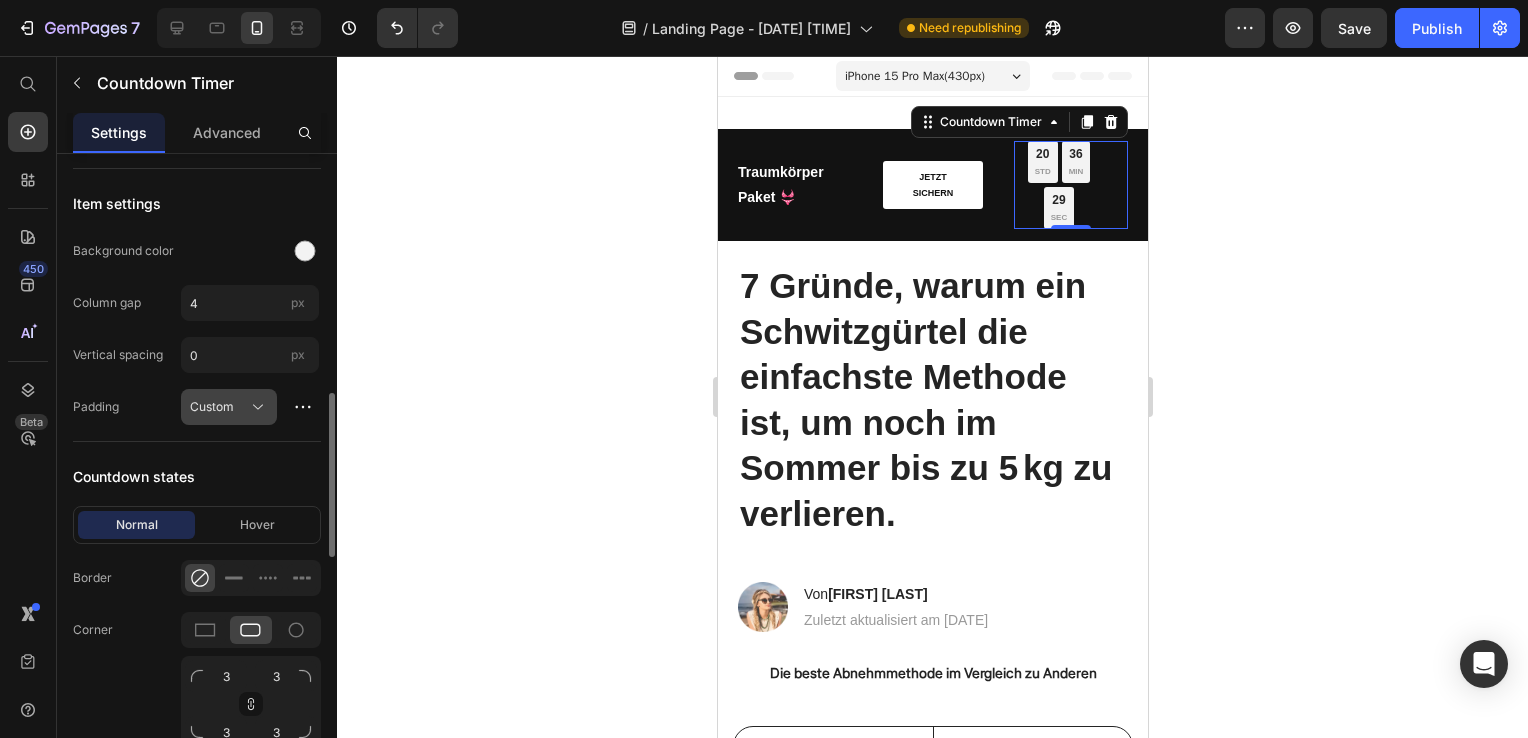click on "Custom" at bounding box center [229, 407] 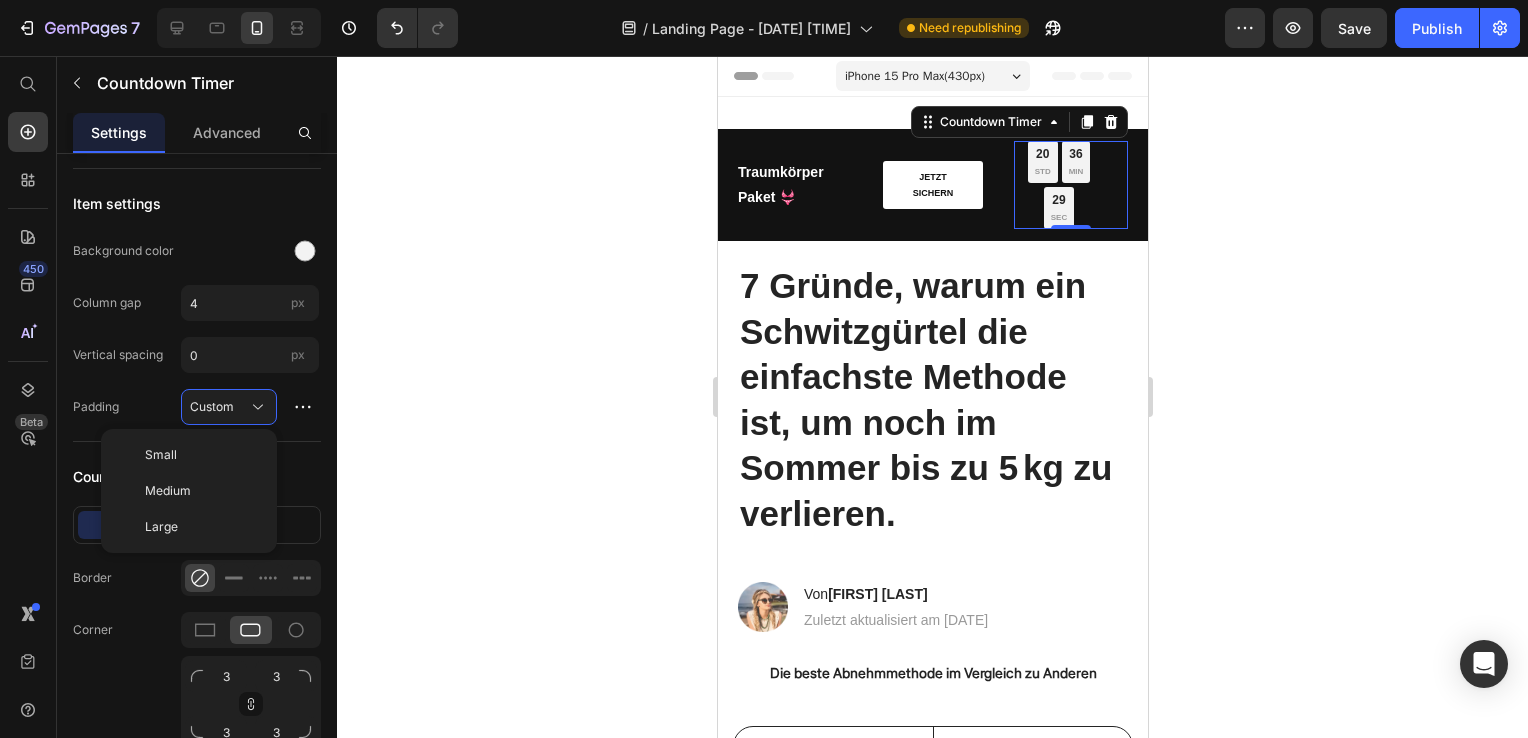 click 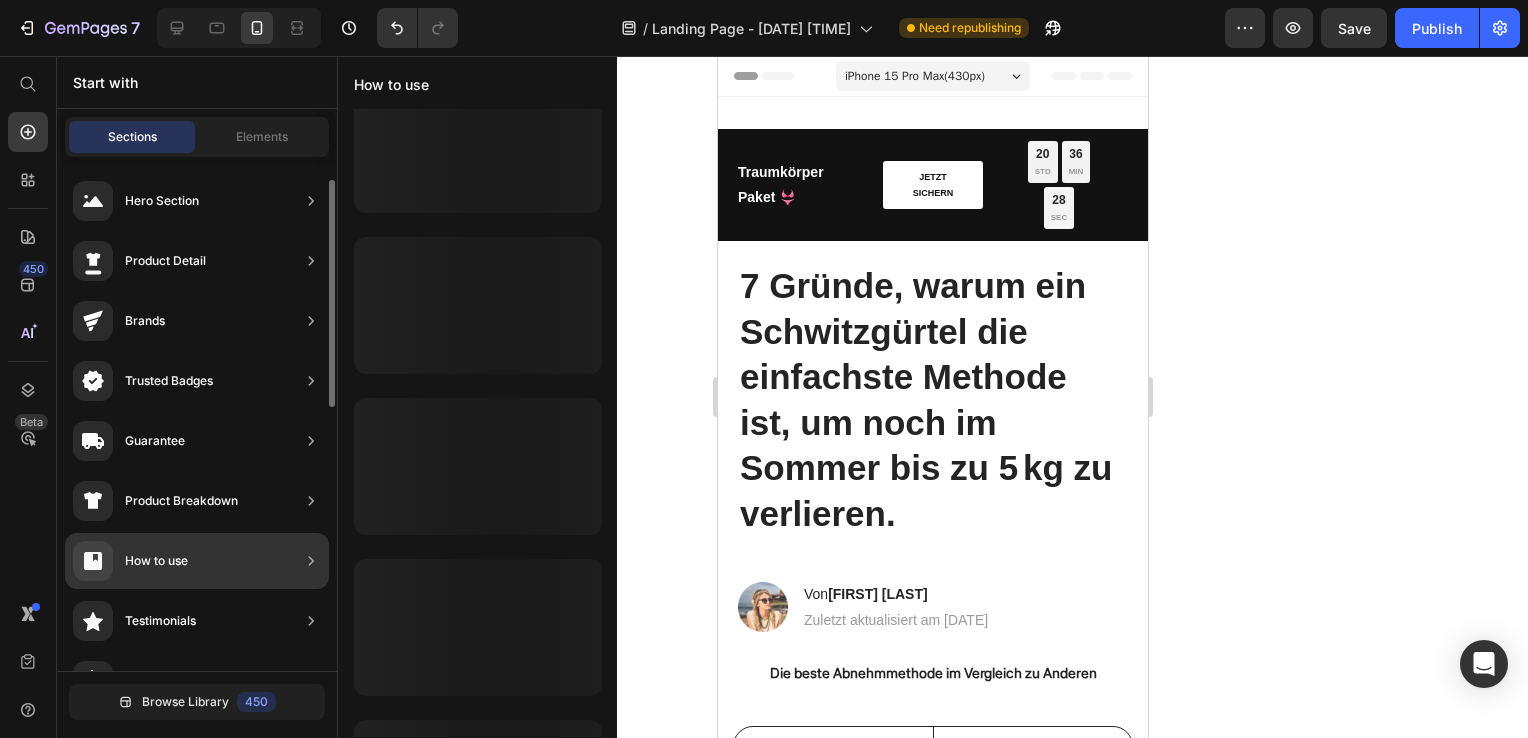 scroll, scrollTop: 21, scrollLeft: 0, axis: vertical 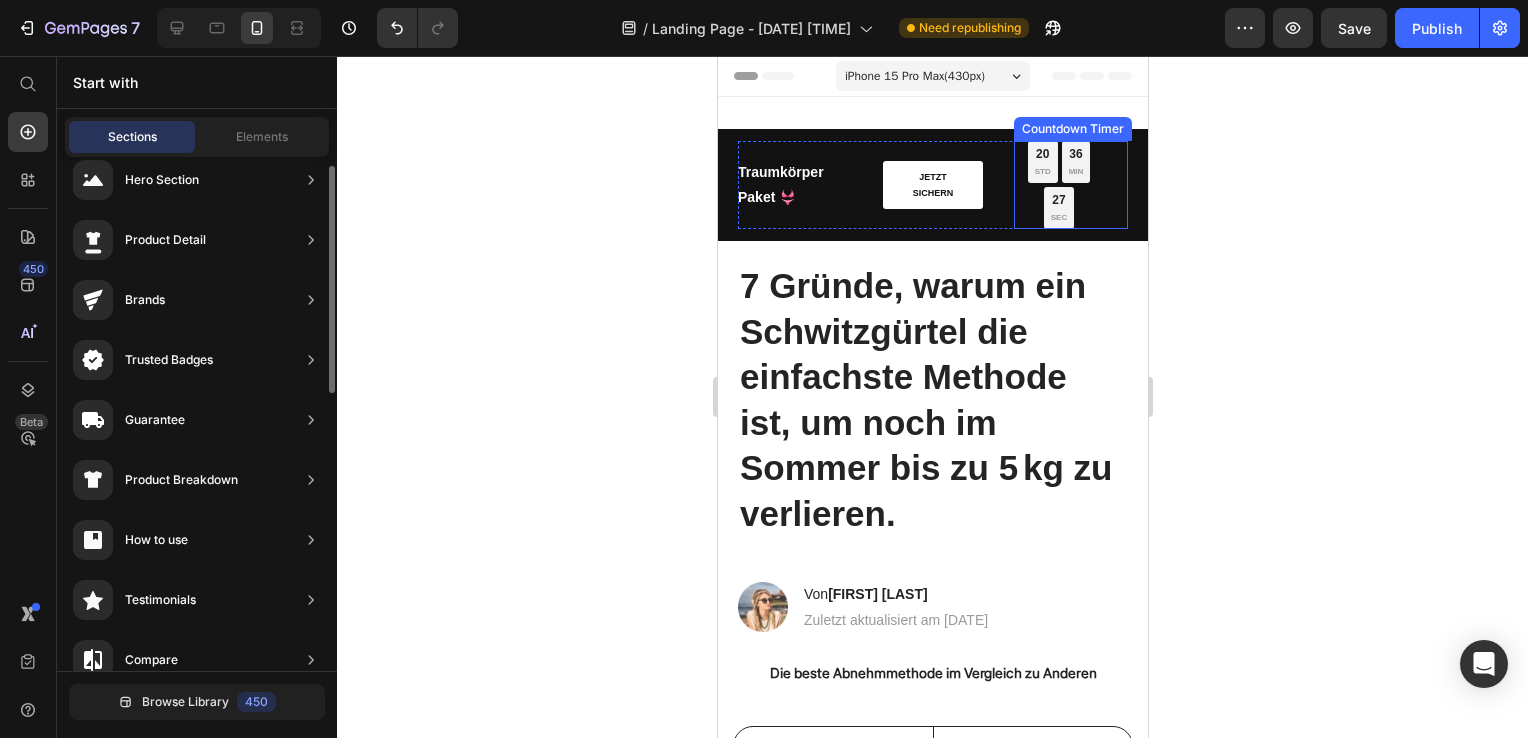click on "27 SEC" at bounding box center [1058, 208] 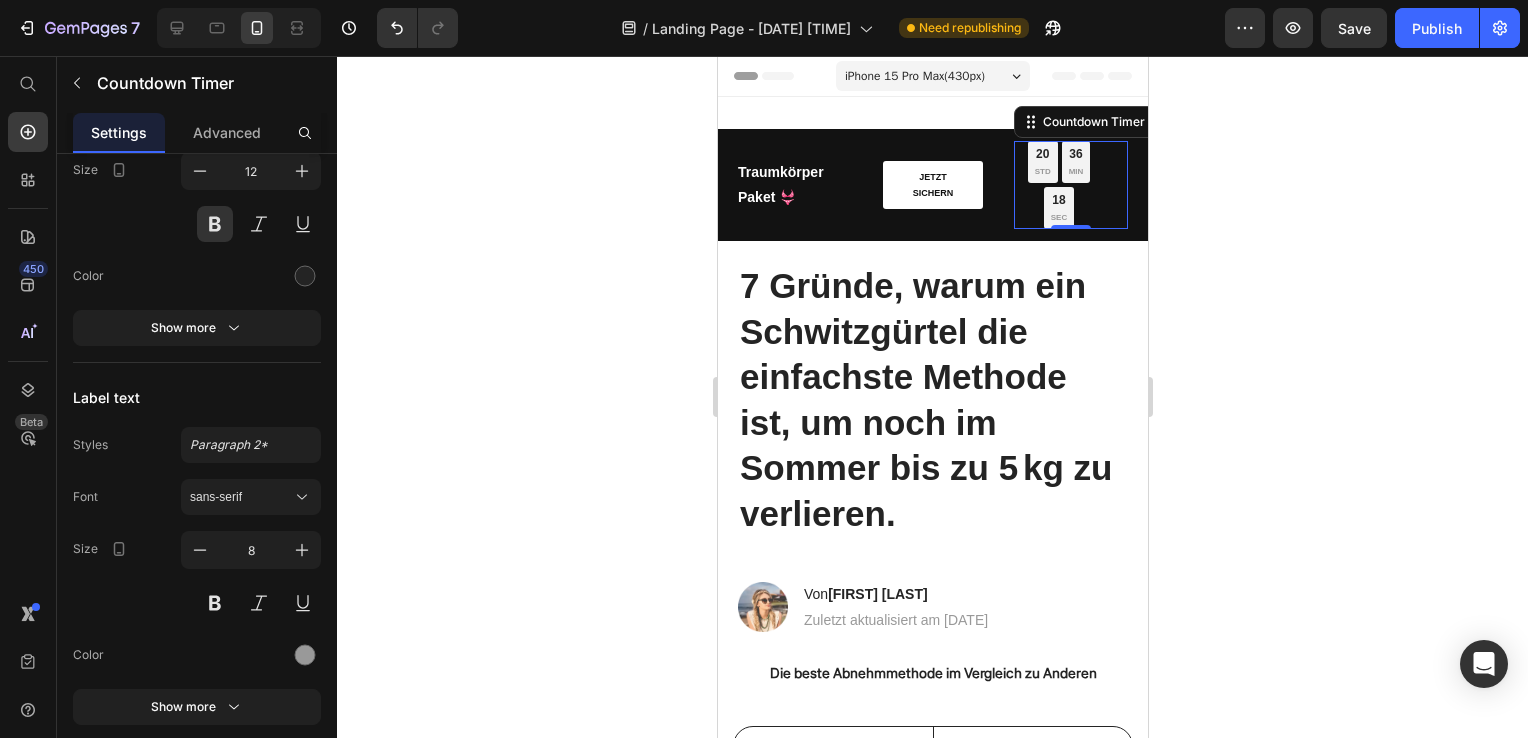 scroll, scrollTop: 1858, scrollLeft: 0, axis: vertical 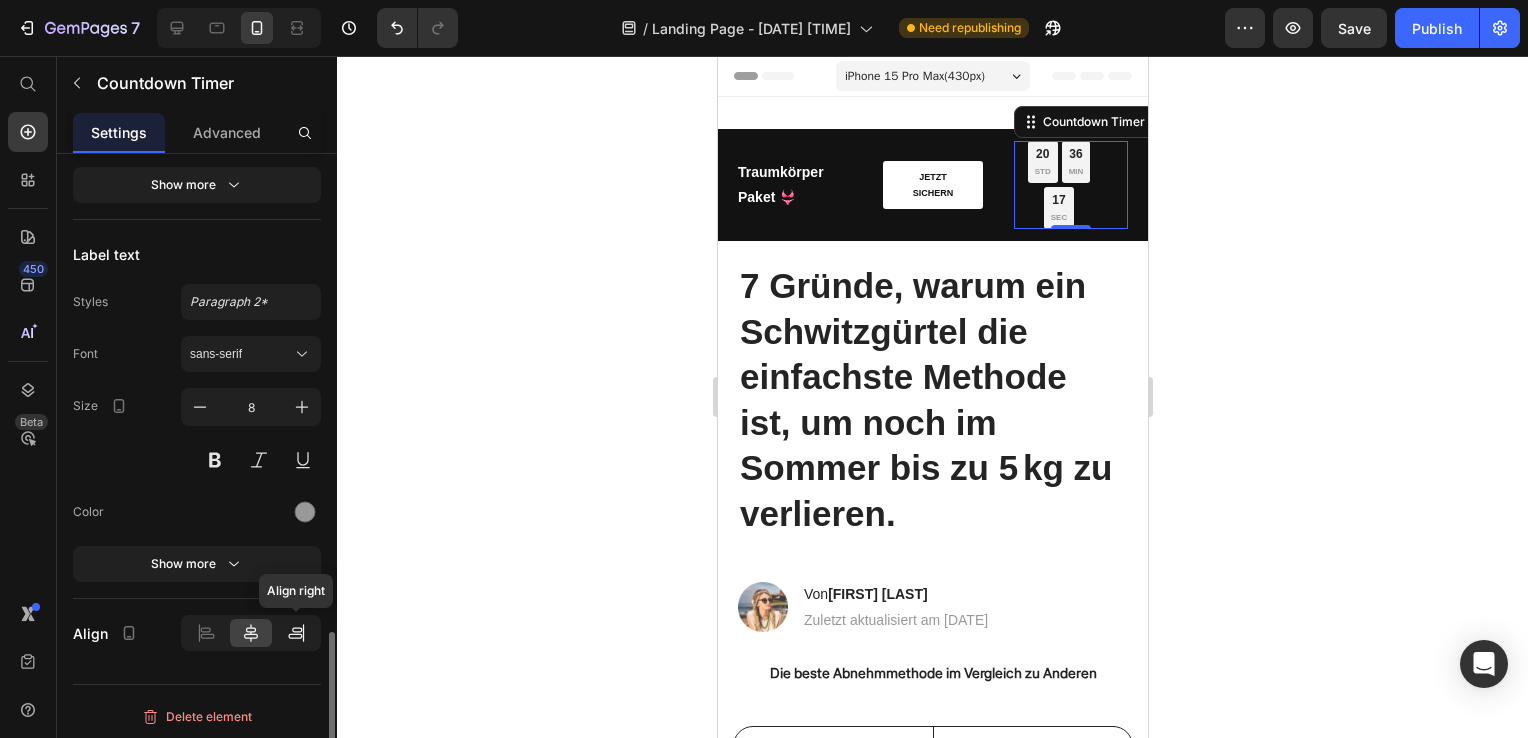 click 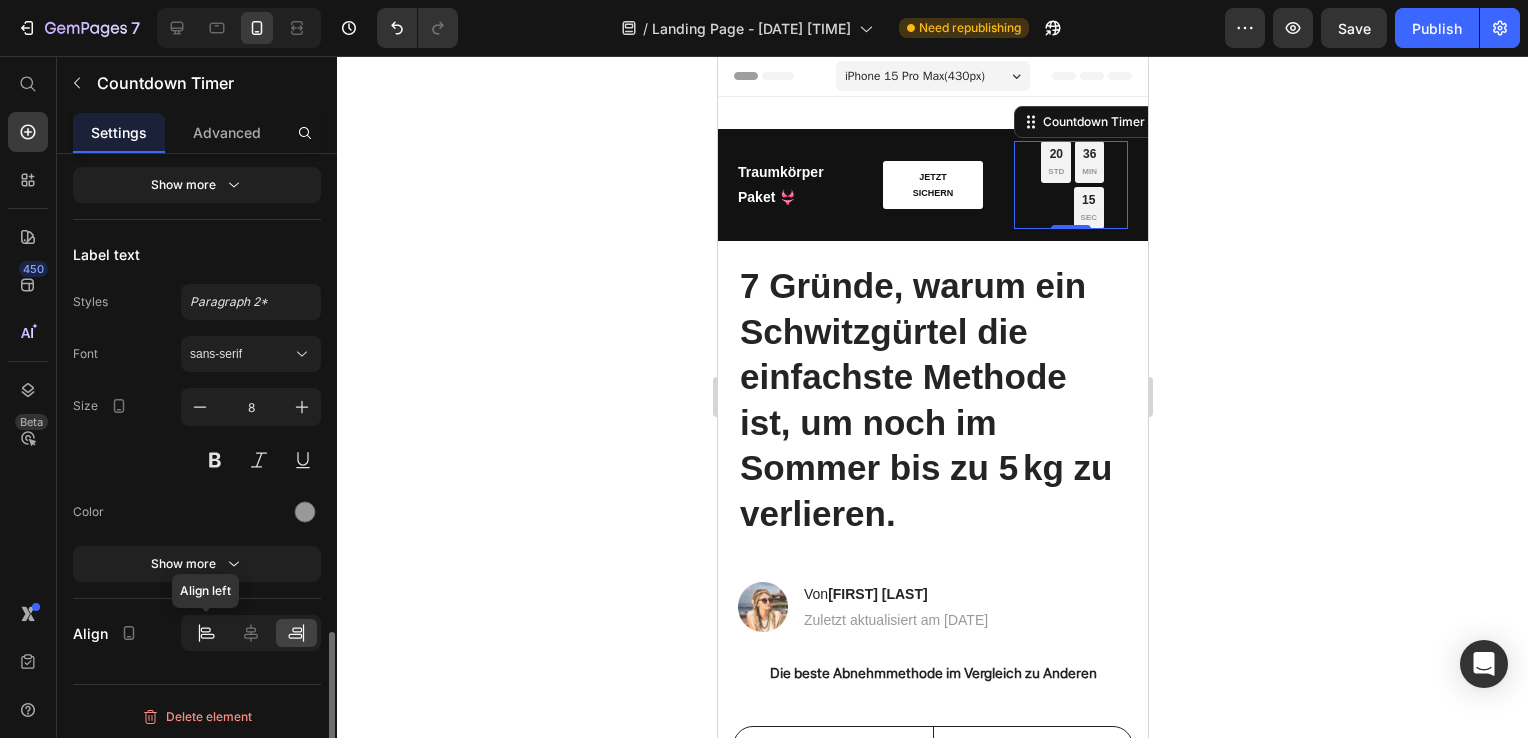 click 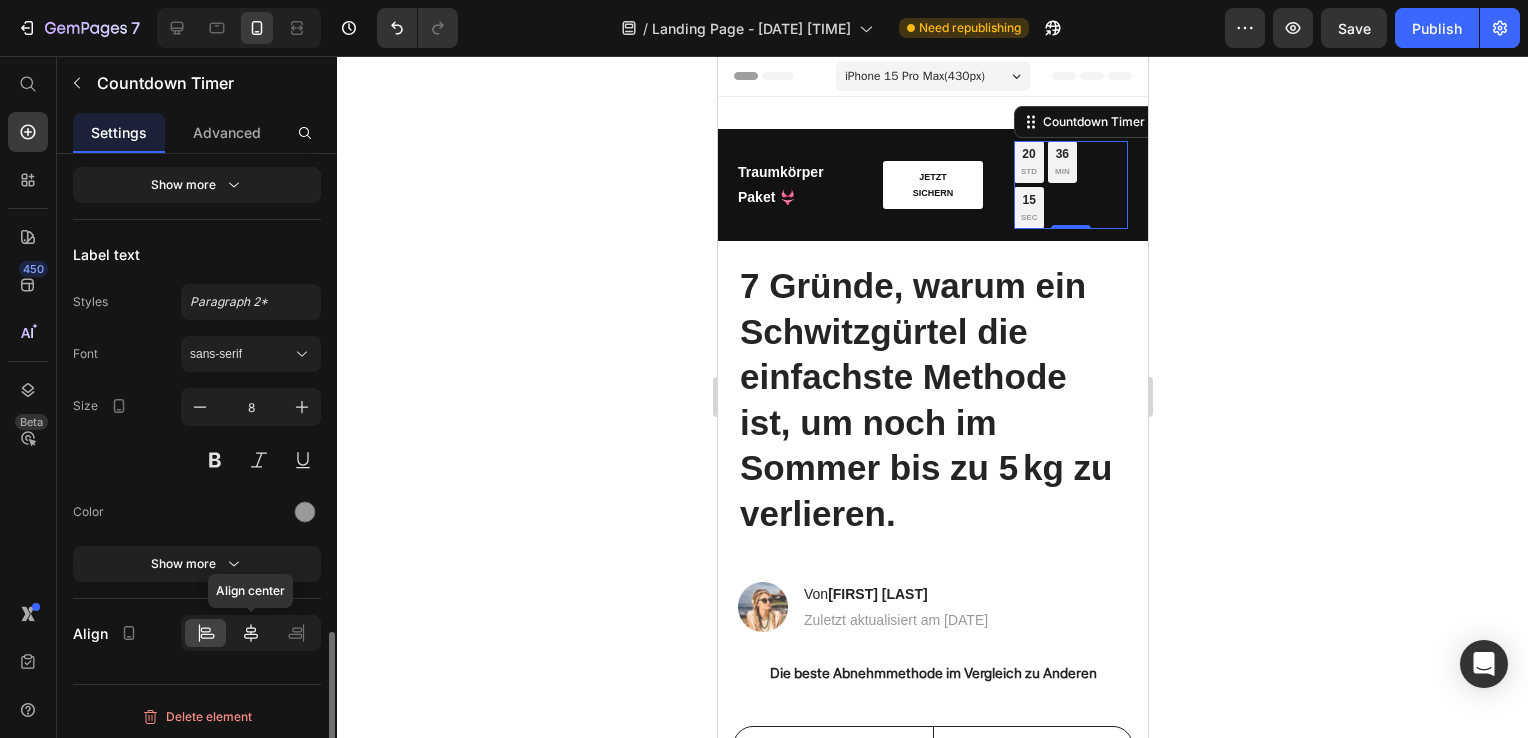 click 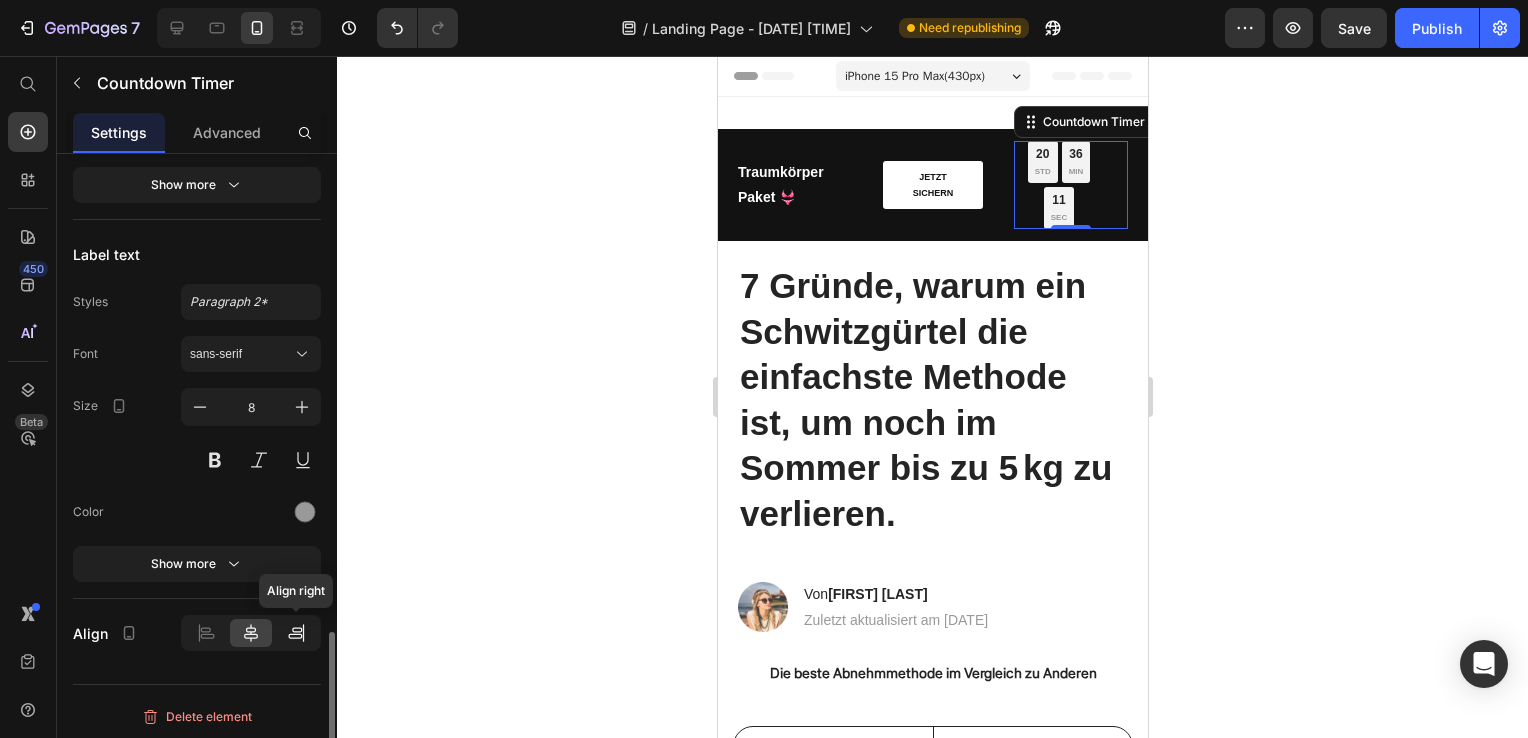 click 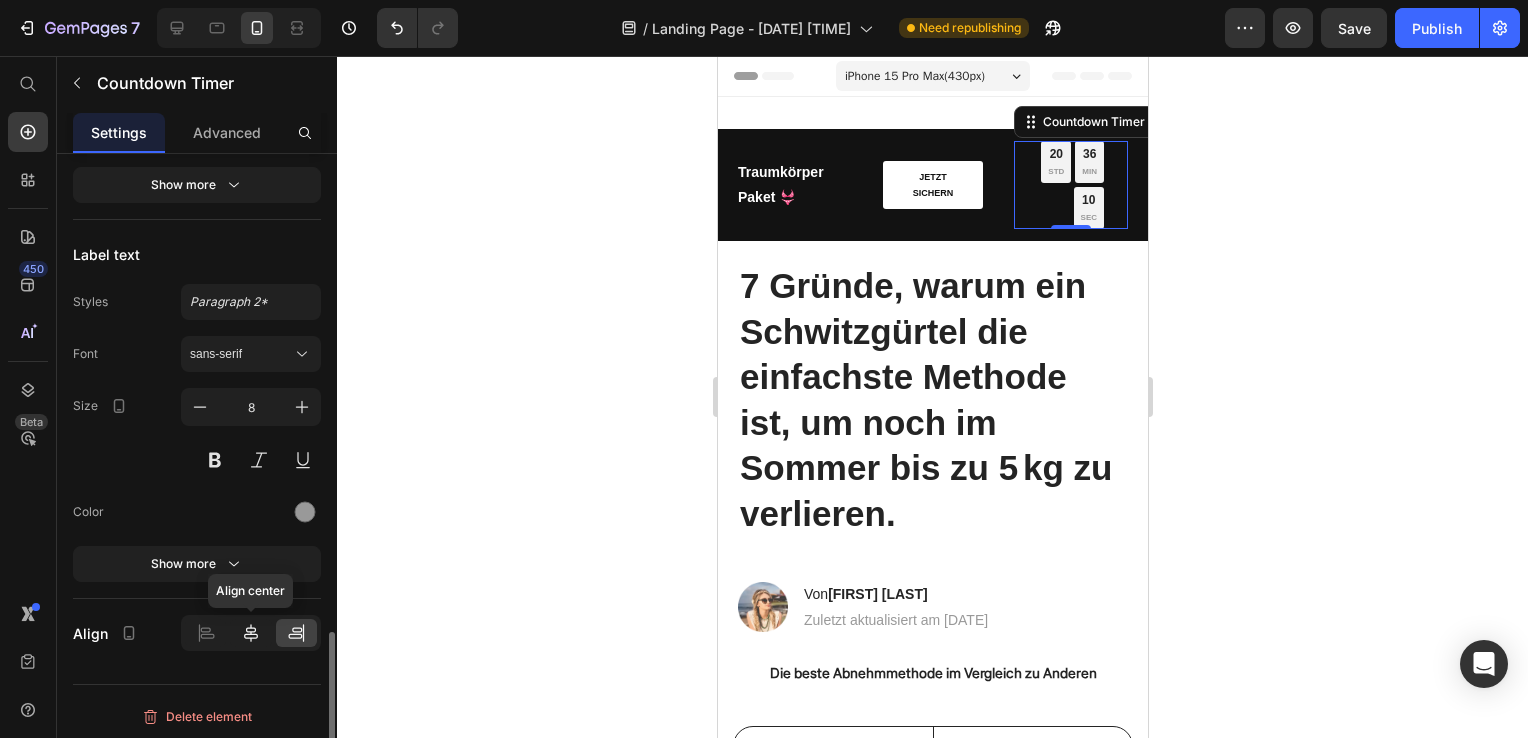 click 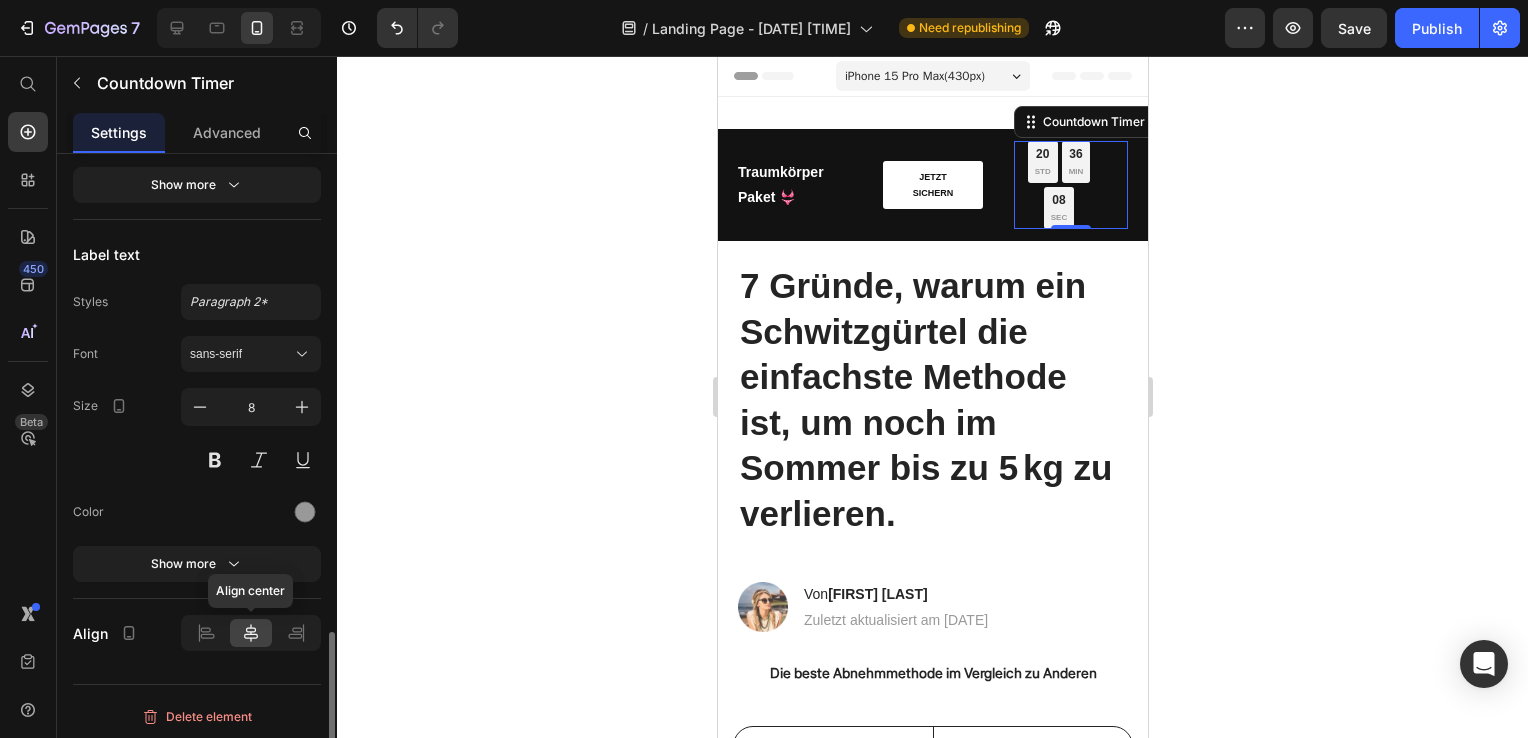 click 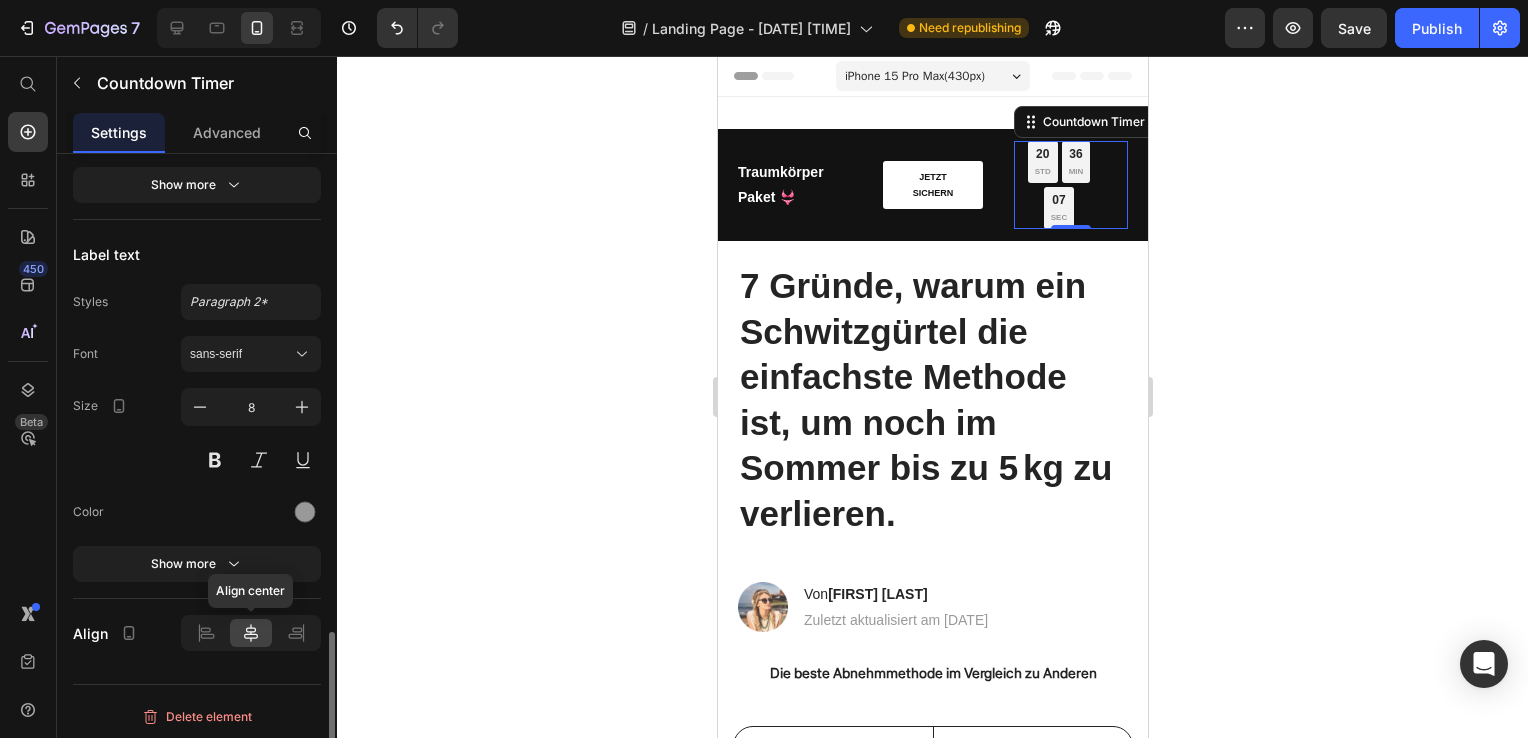 click 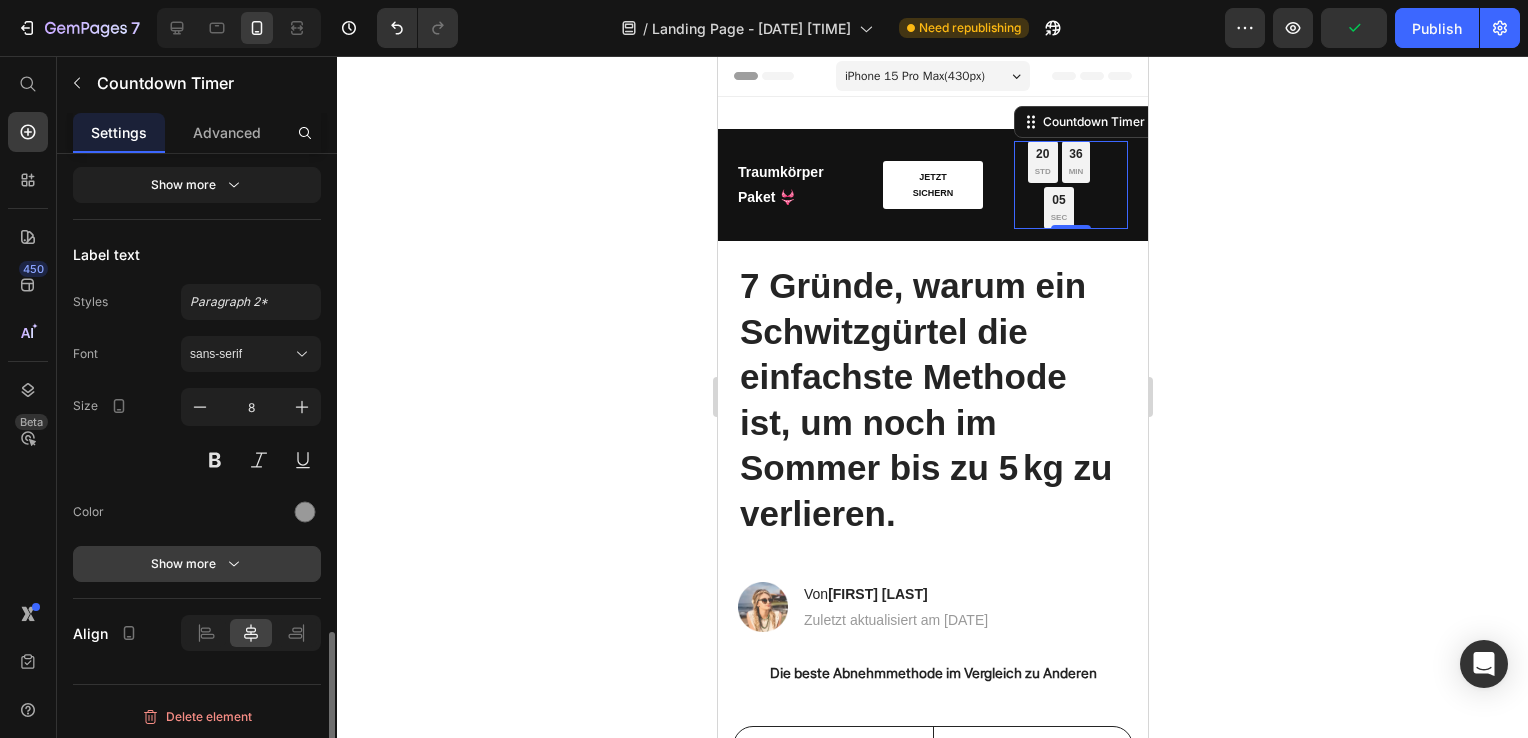 click 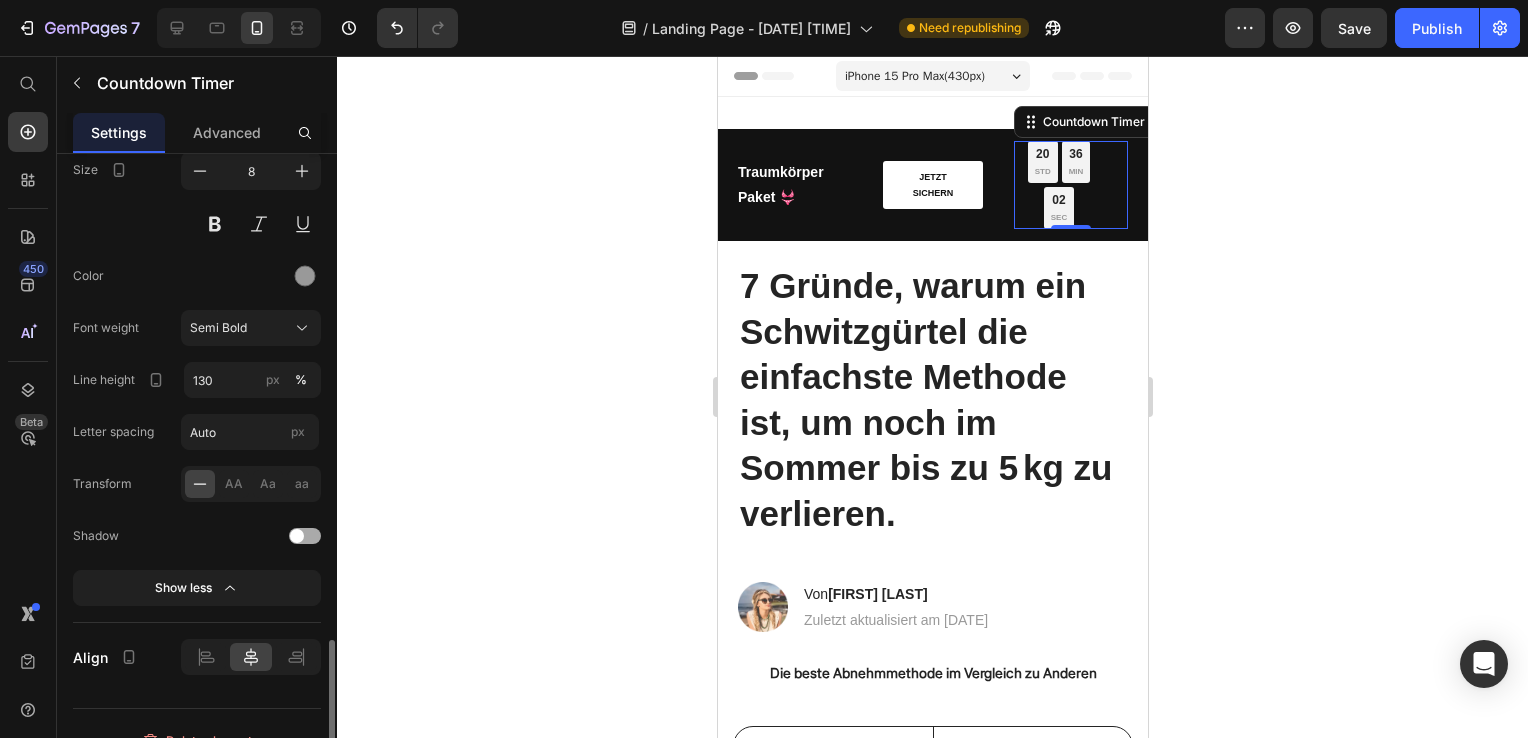 scroll, scrollTop: 2093, scrollLeft: 0, axis: vertical 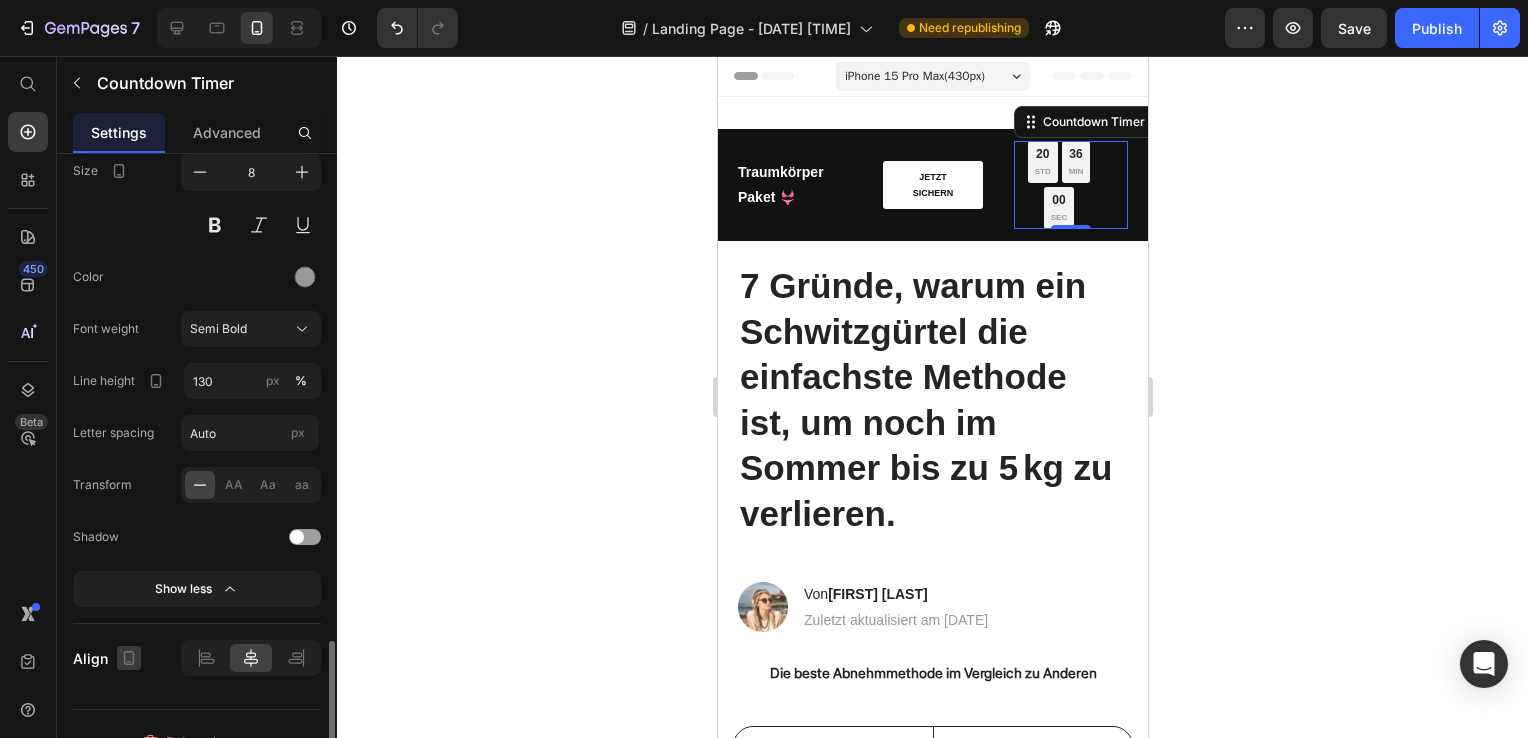 click 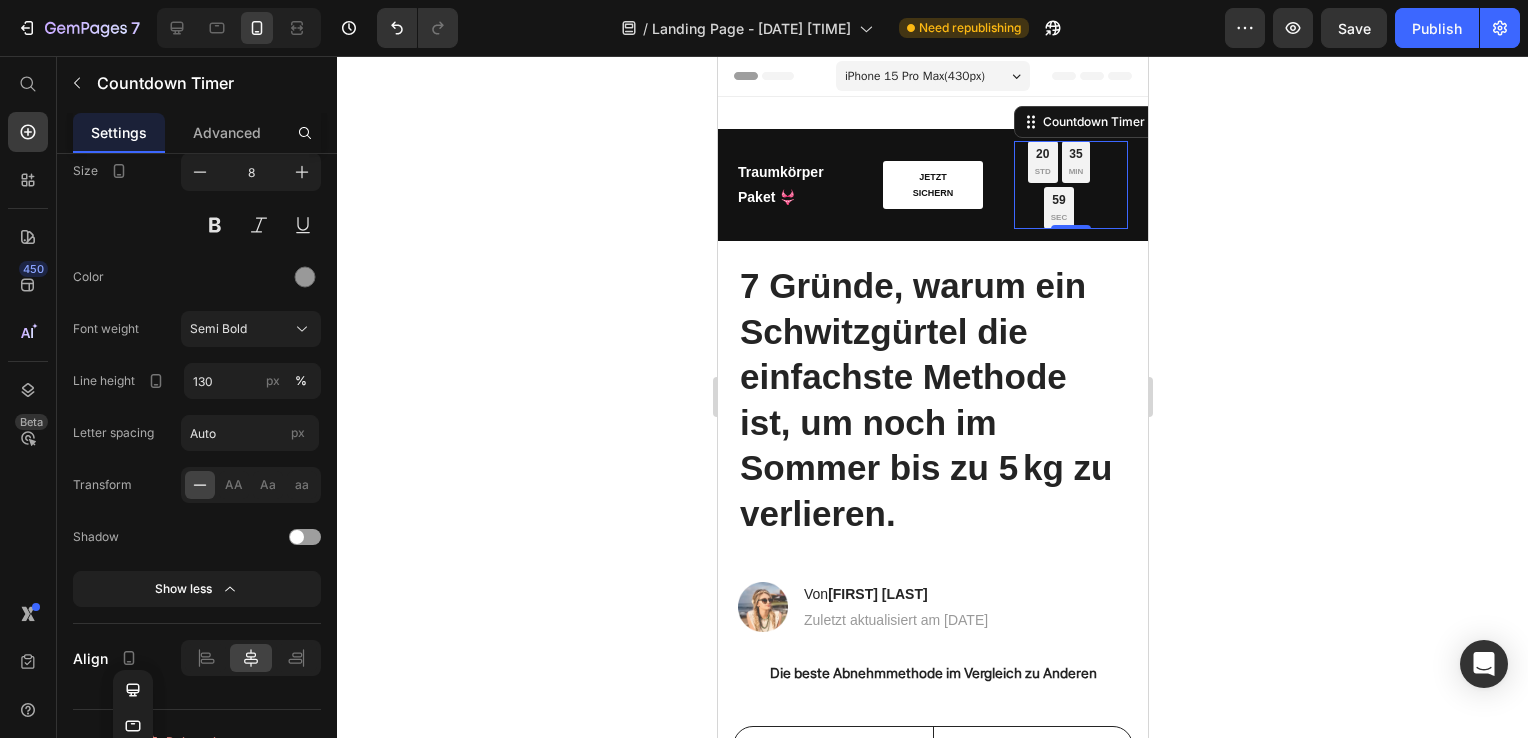 click 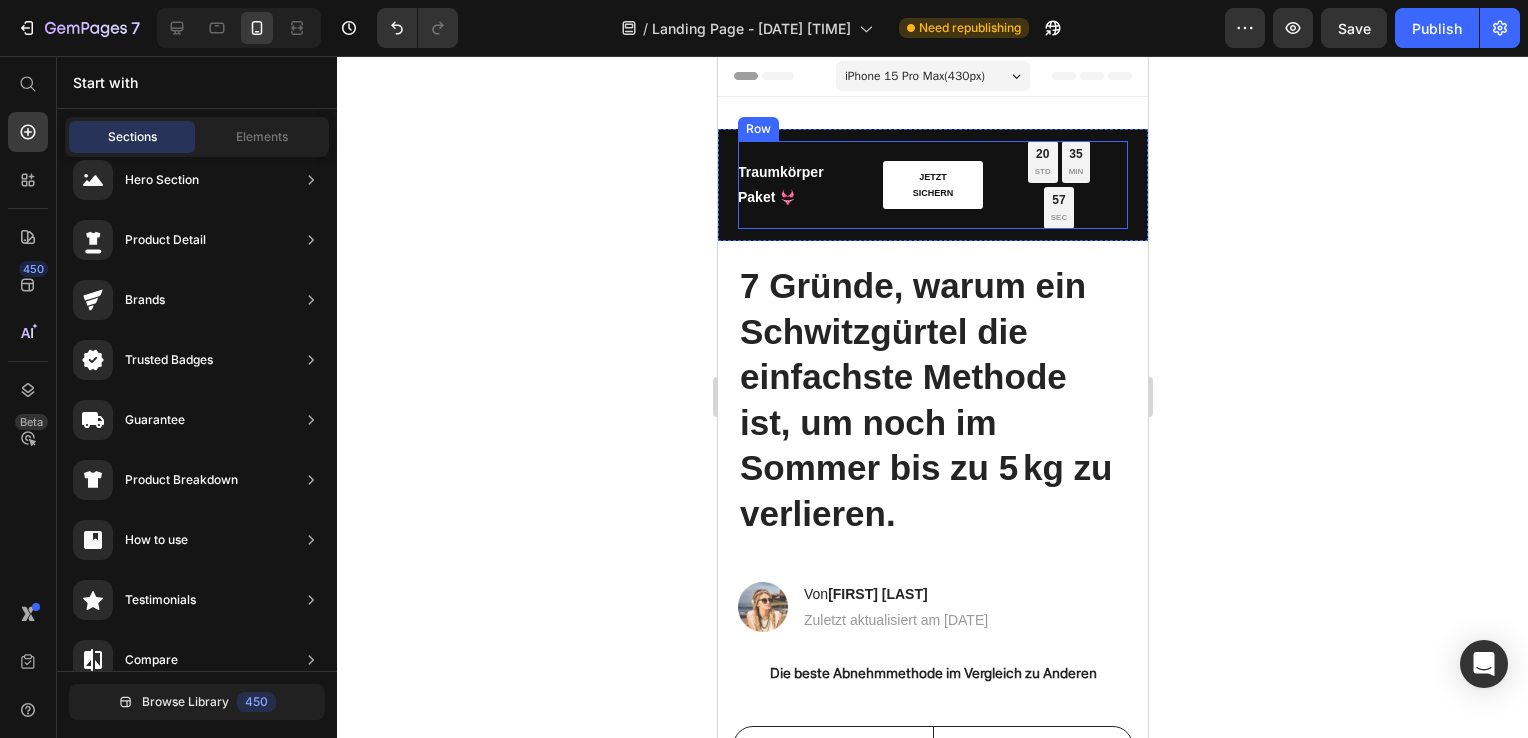 click on "20 STD 35 MIN 57 SEC" at bounding box center [1058, 185] 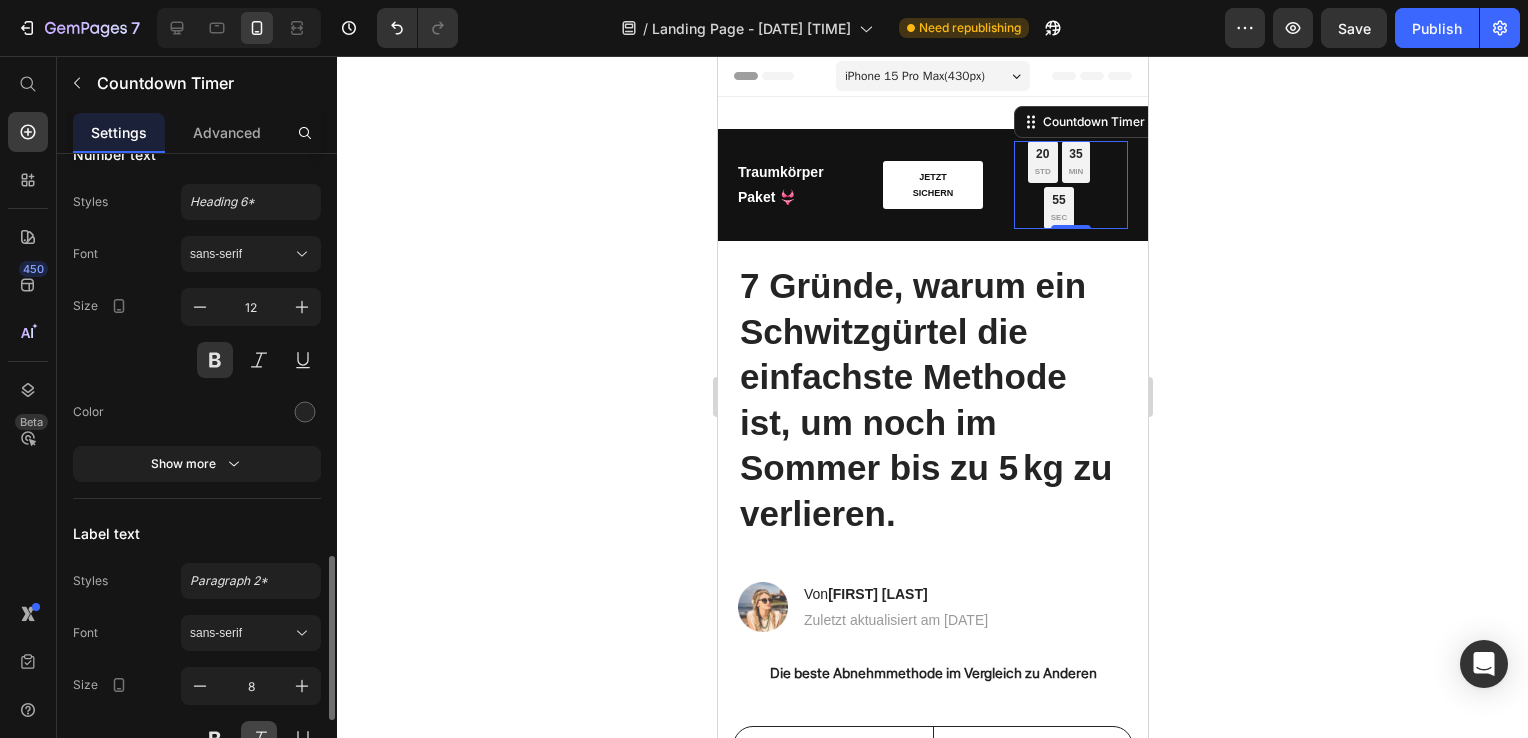 scroll, scrollTop: 1576, scrollLeft: 0, axis: vertical 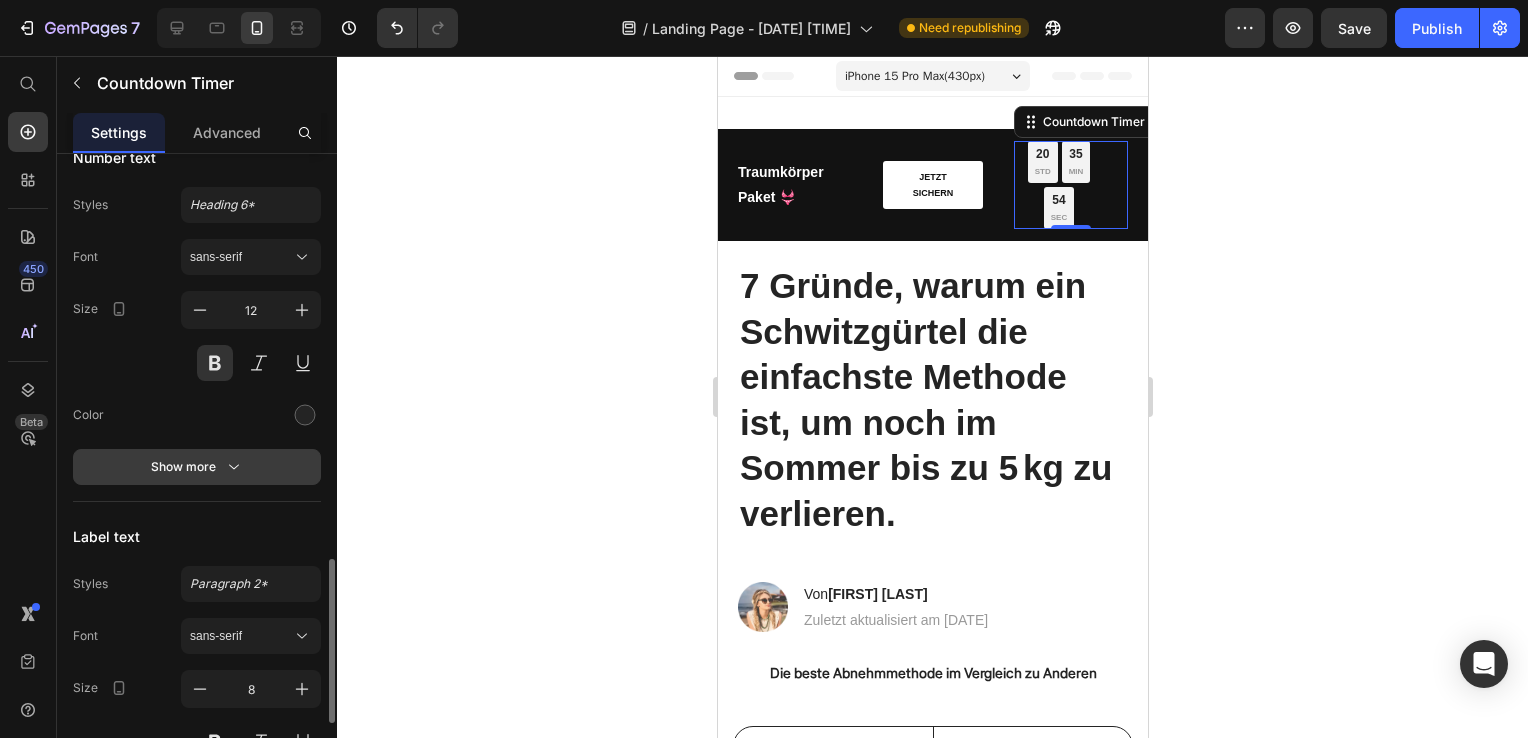 click on "Show more" at bounding box center [197, 467] 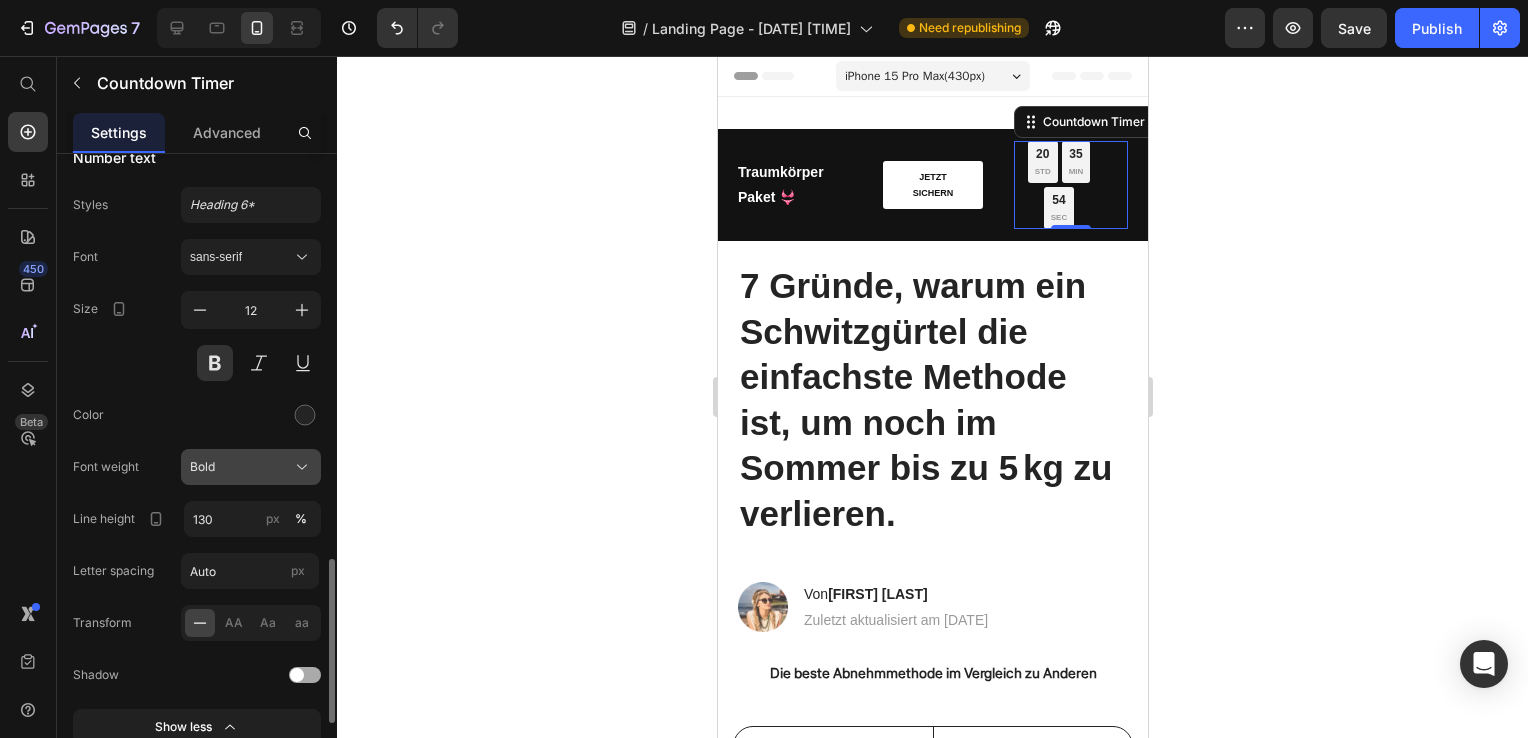 click 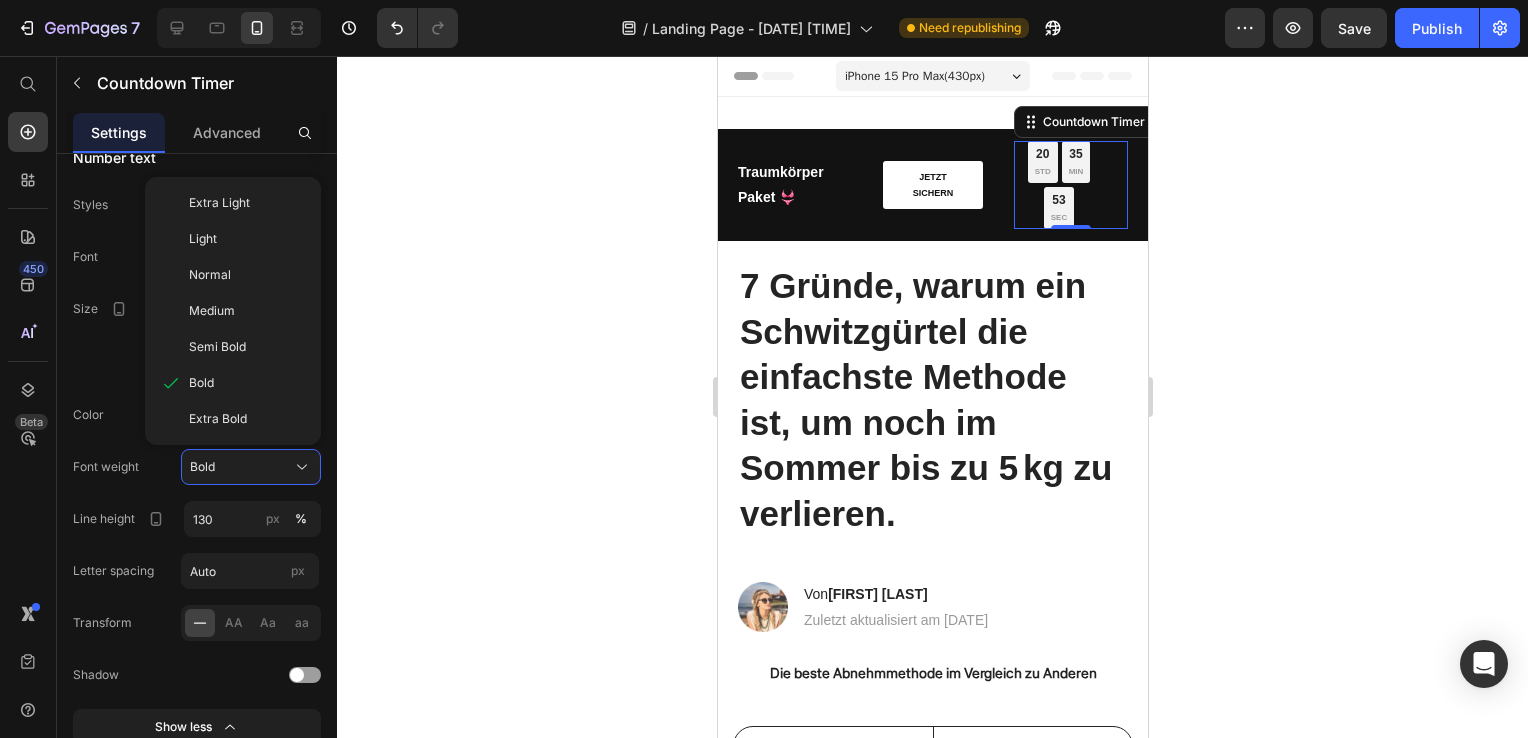 click 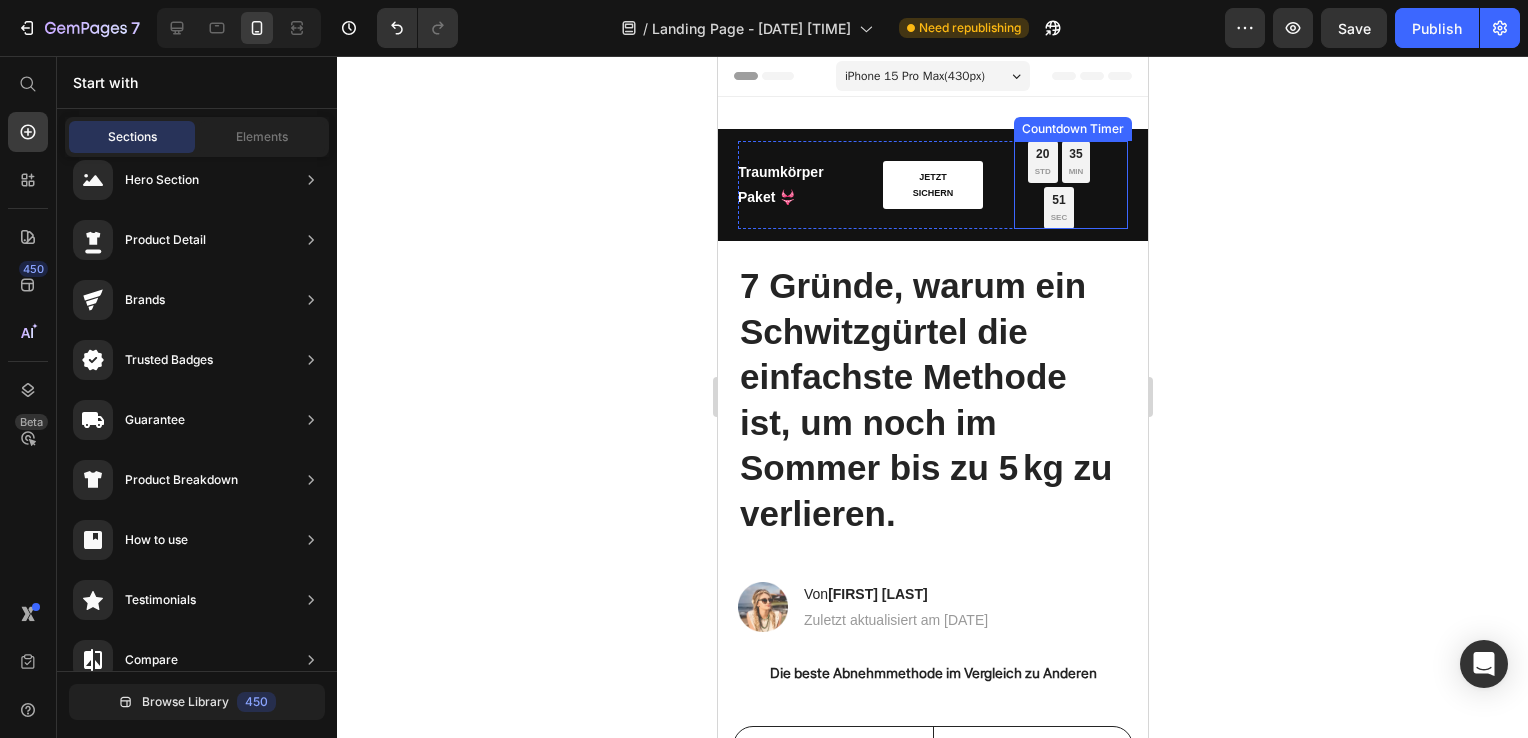 click on "20 STD 35 MIN 51 SEC" at bounding box center (1058, 185) 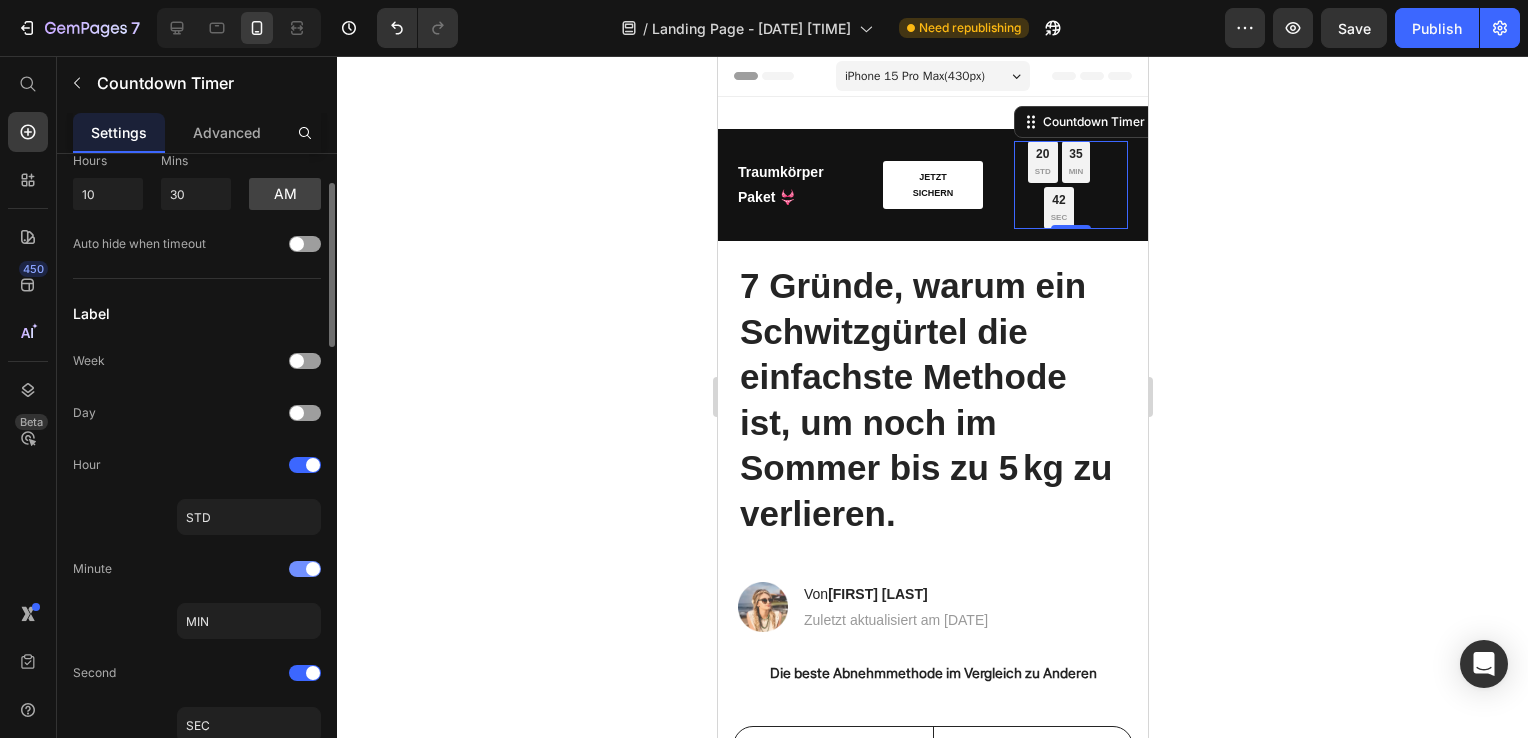 scroll, scrollTop: 0, scrollLeft: 0, axis: both 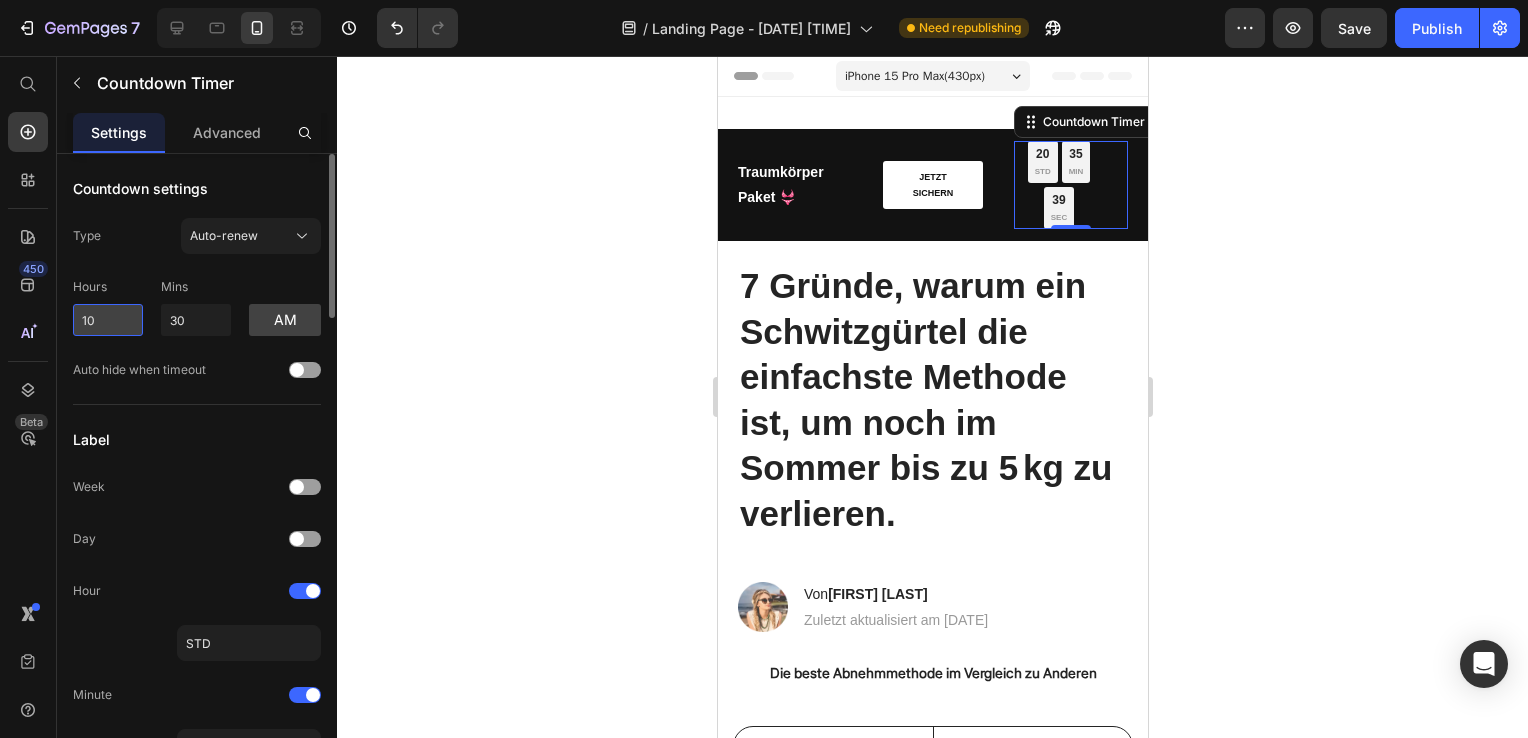 click on "10" at bounding box center (108, 320) 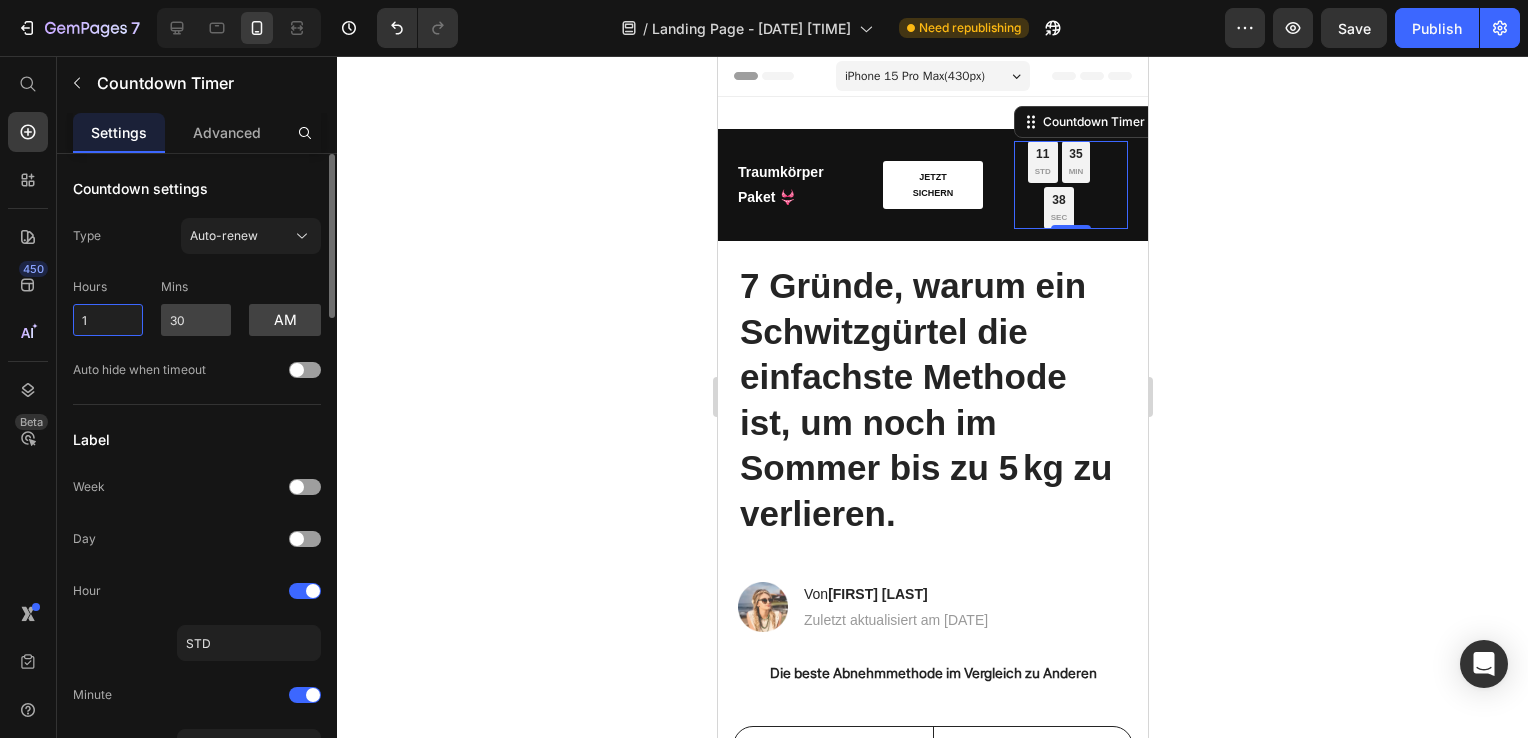 type on "1" 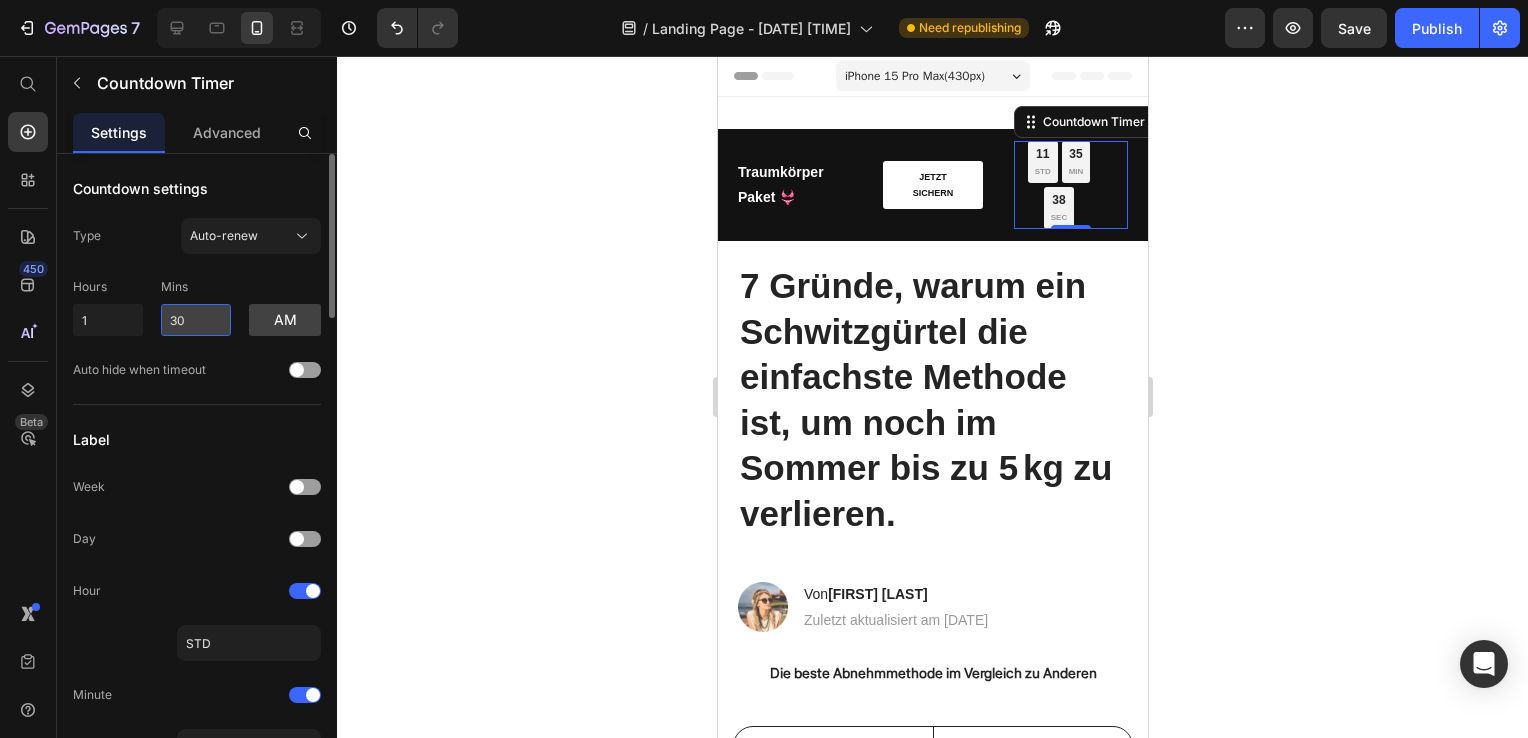 click on "30" at bounding box center [196, 320] 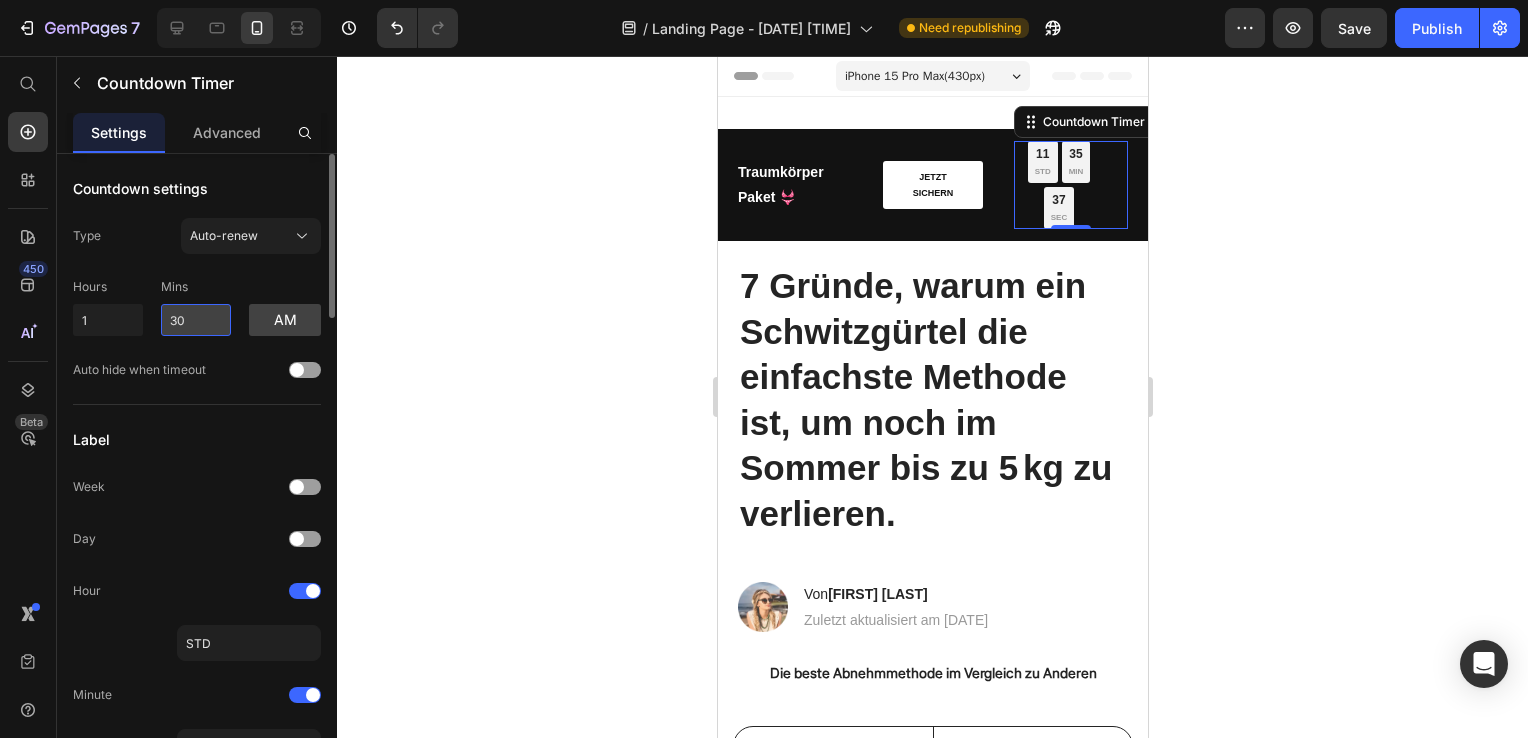 click on "30" at bounding box center [196, 320] 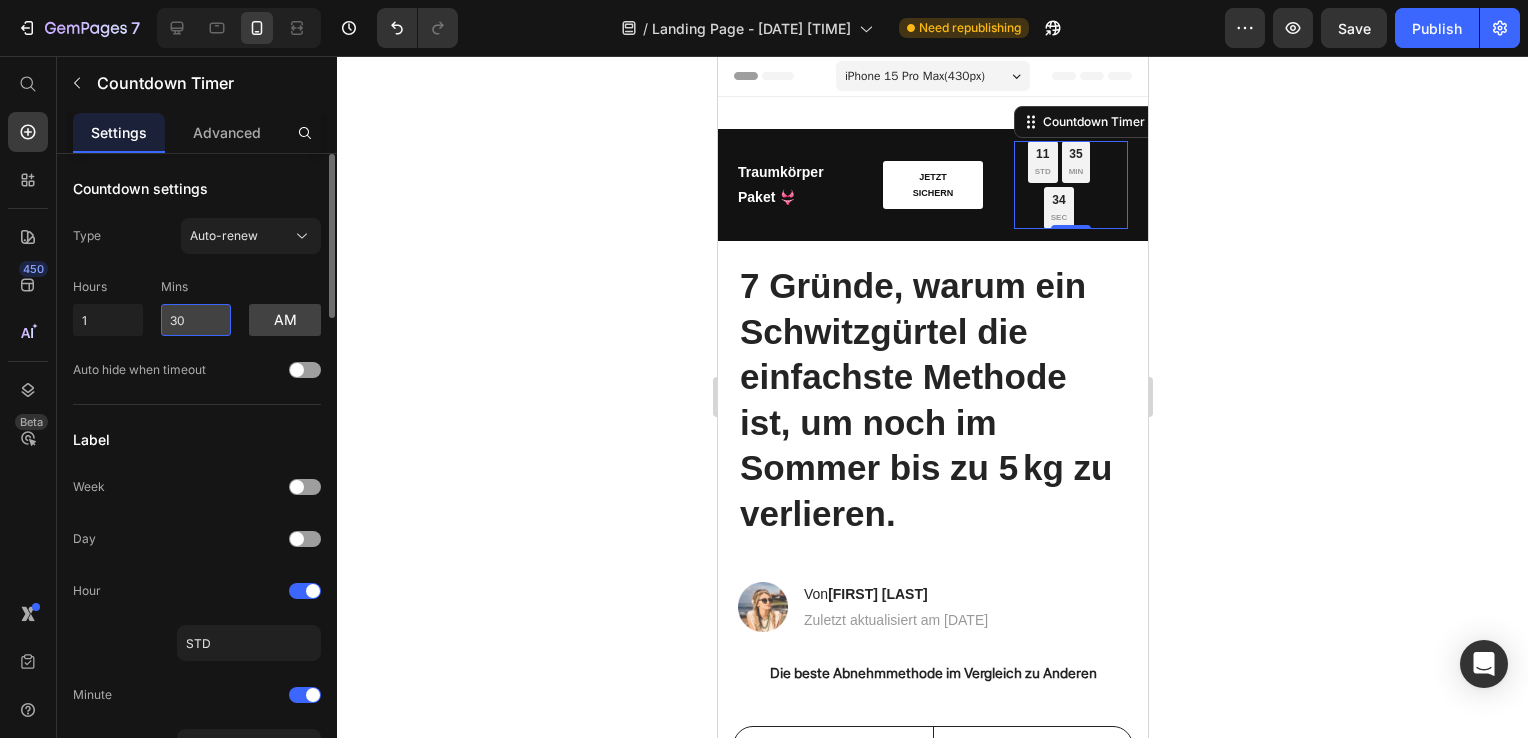 type on "3" 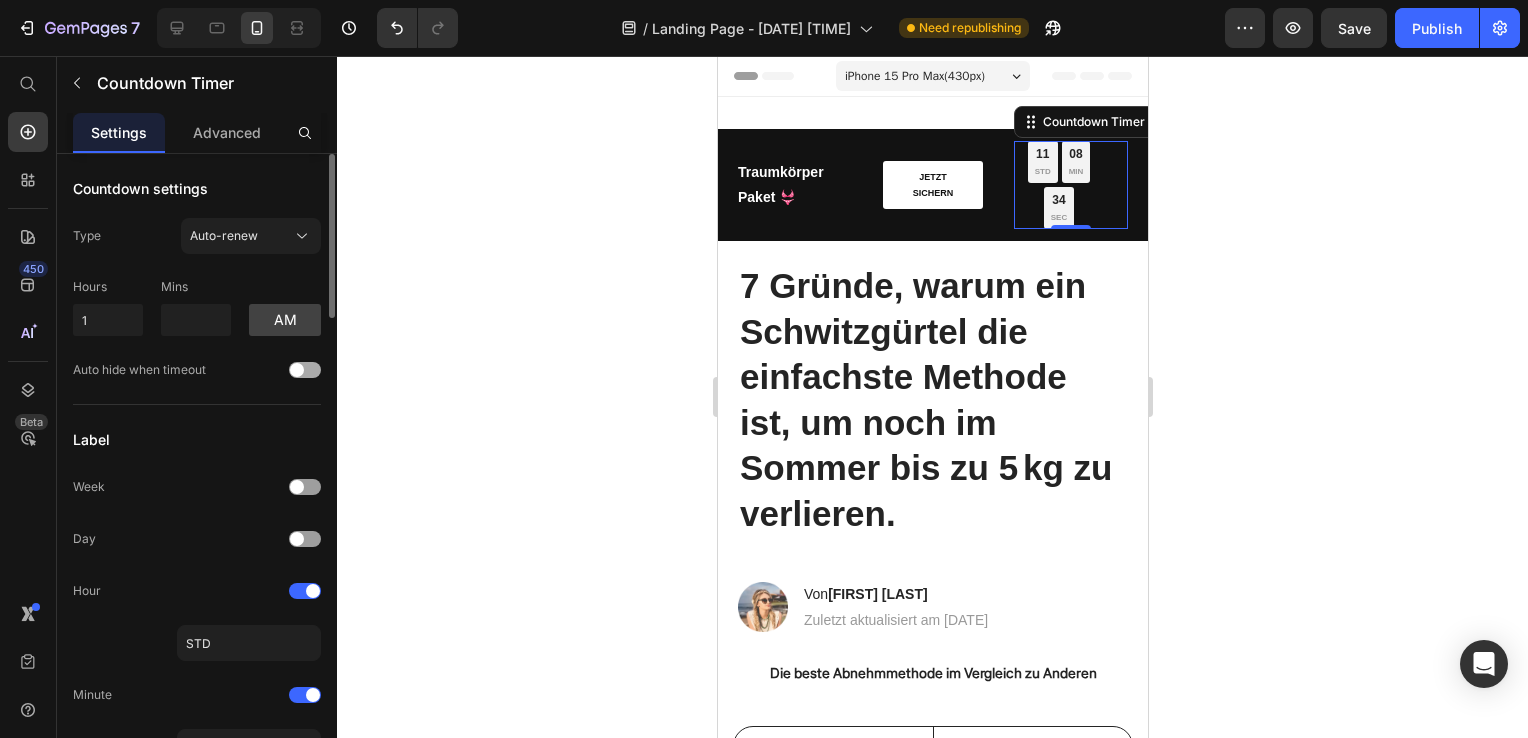 click on "Auto hide when timeout" 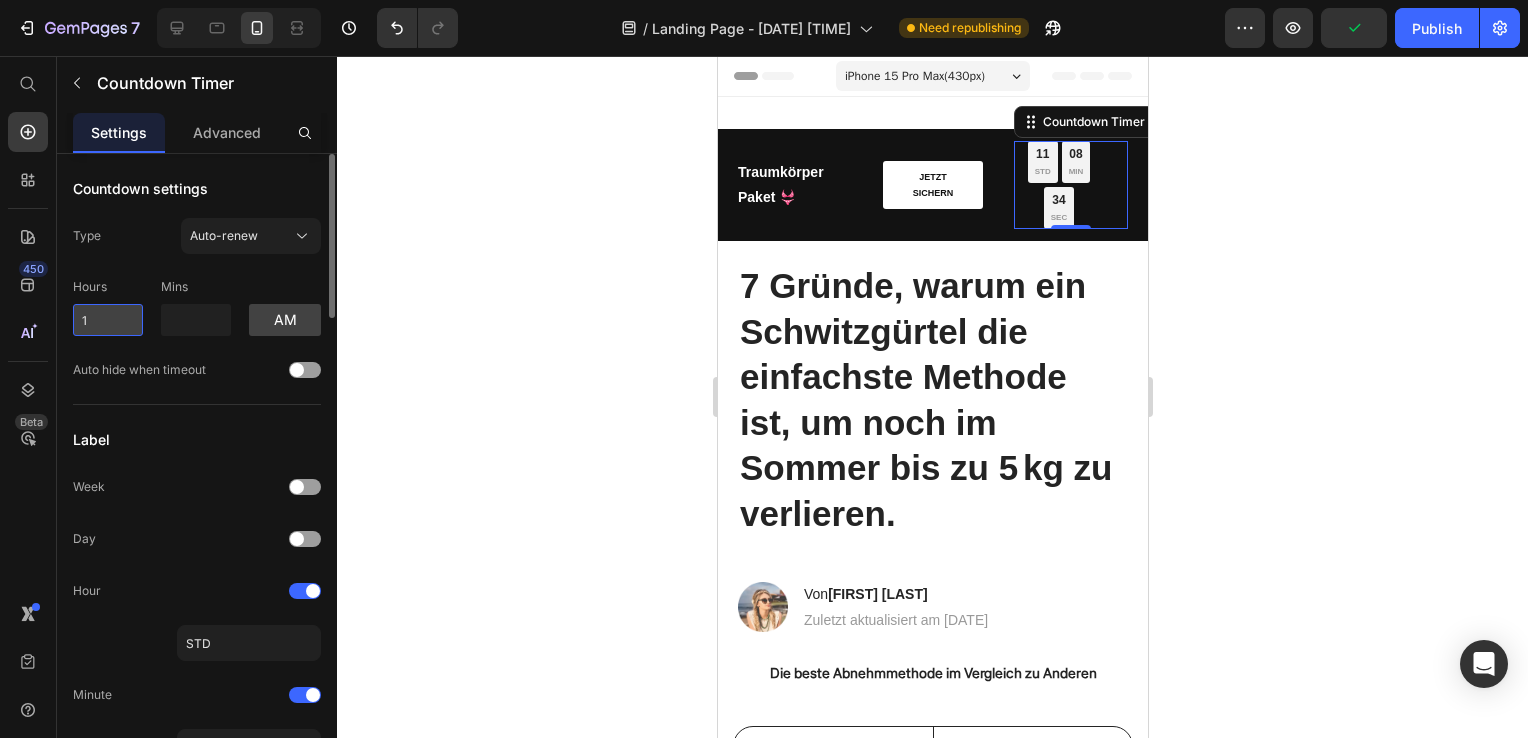 click on "1" at bounding box center [108, 320] 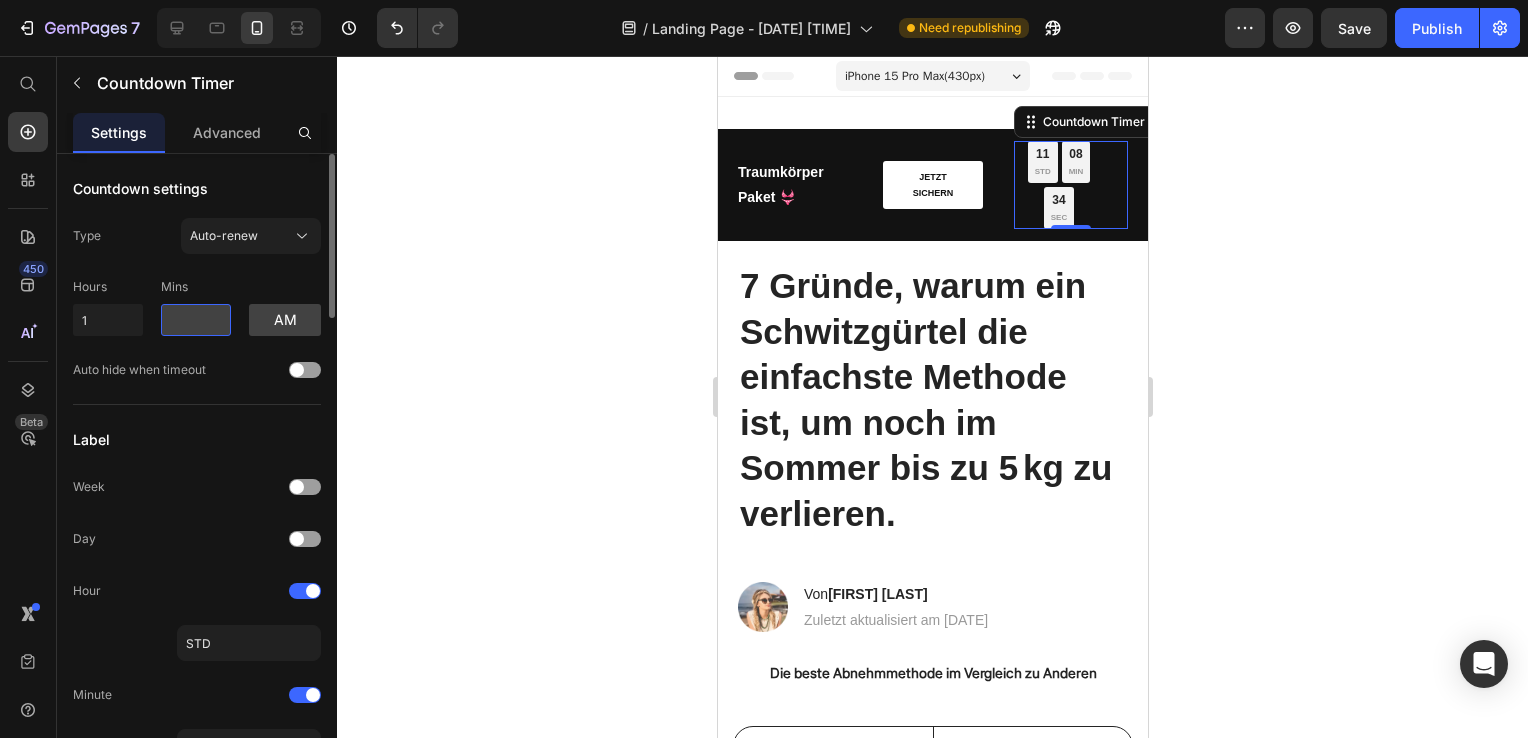 click at bounding box center (196, 320) 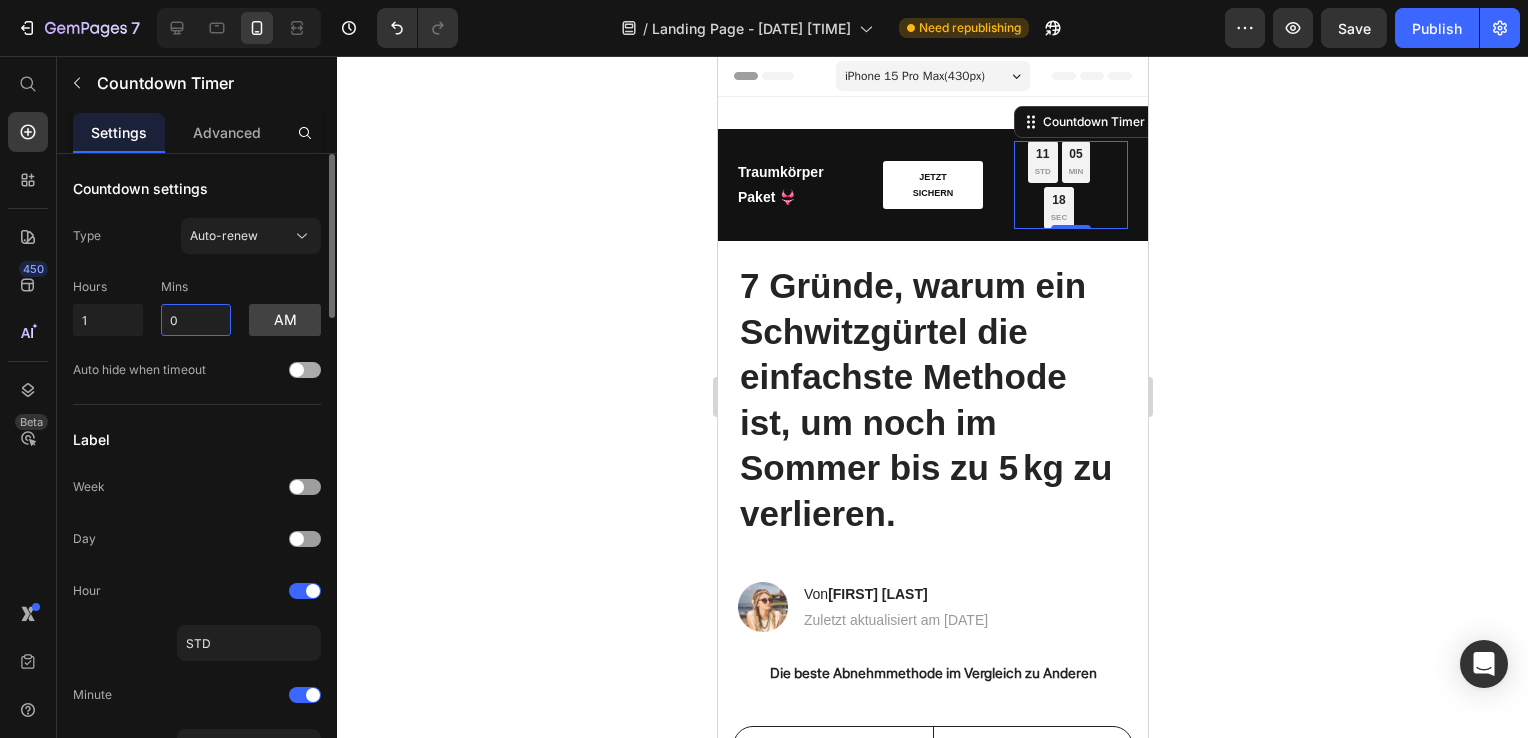 type on "0" 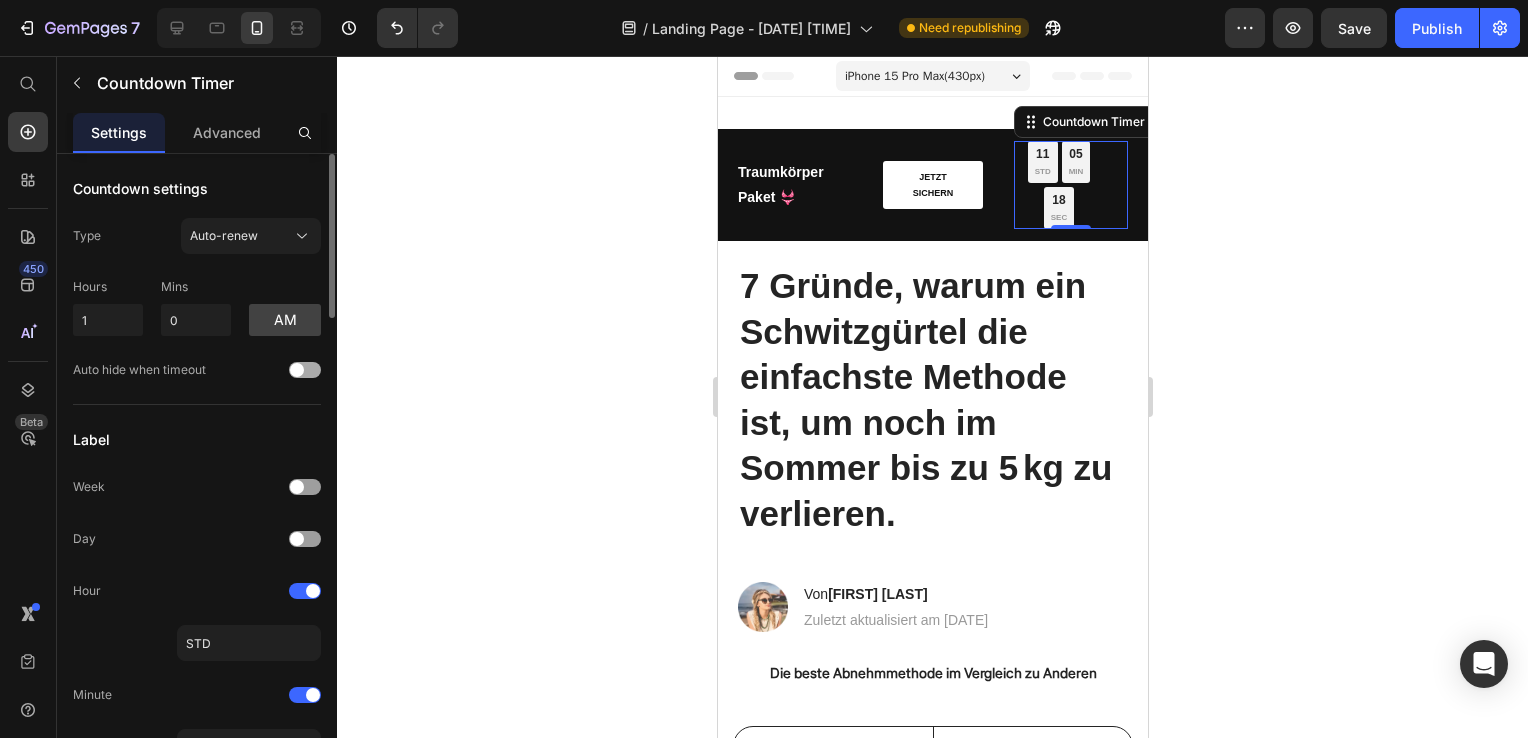 click on "Auto hide when timeout" 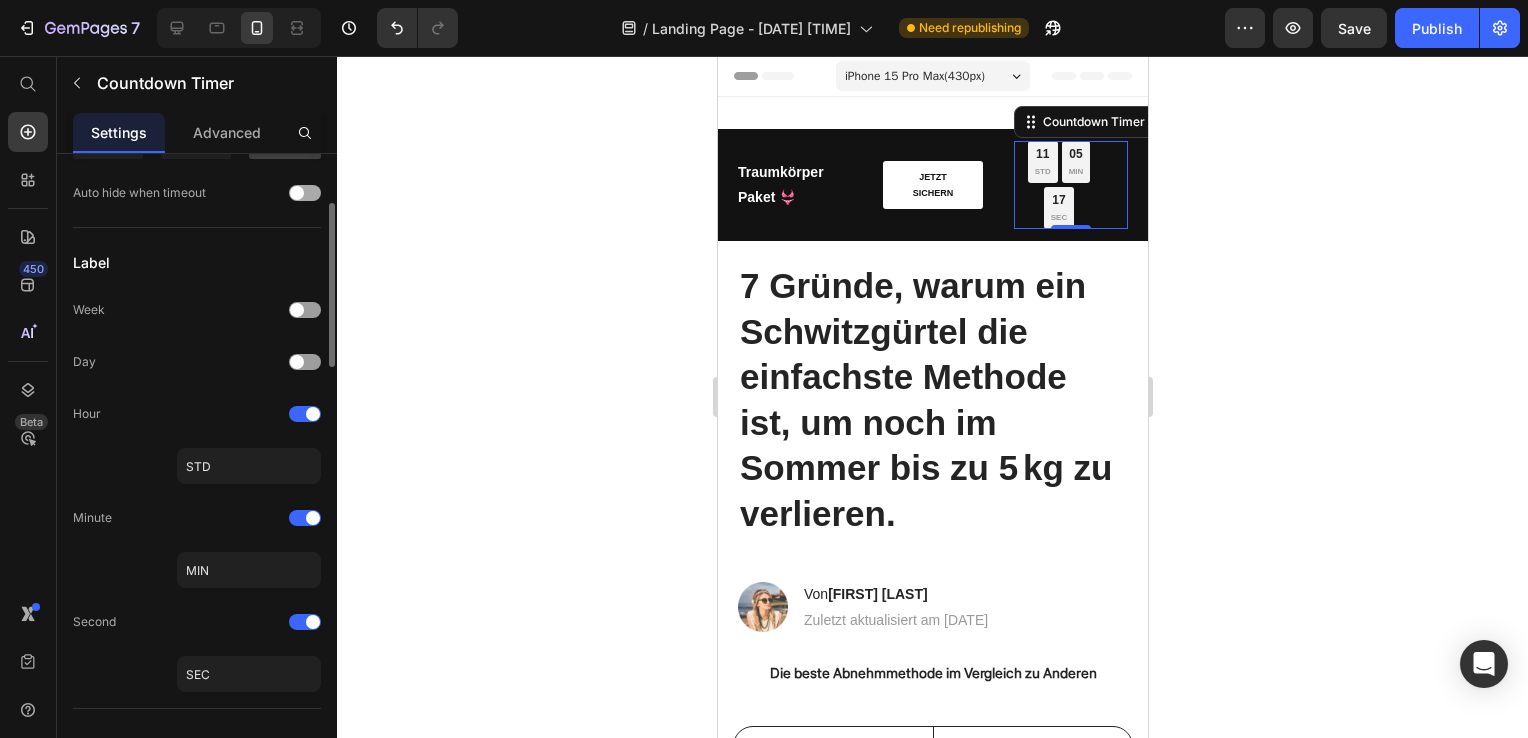 scroll, scrollTop: 180, scrollLeft: 0, axis: vertical 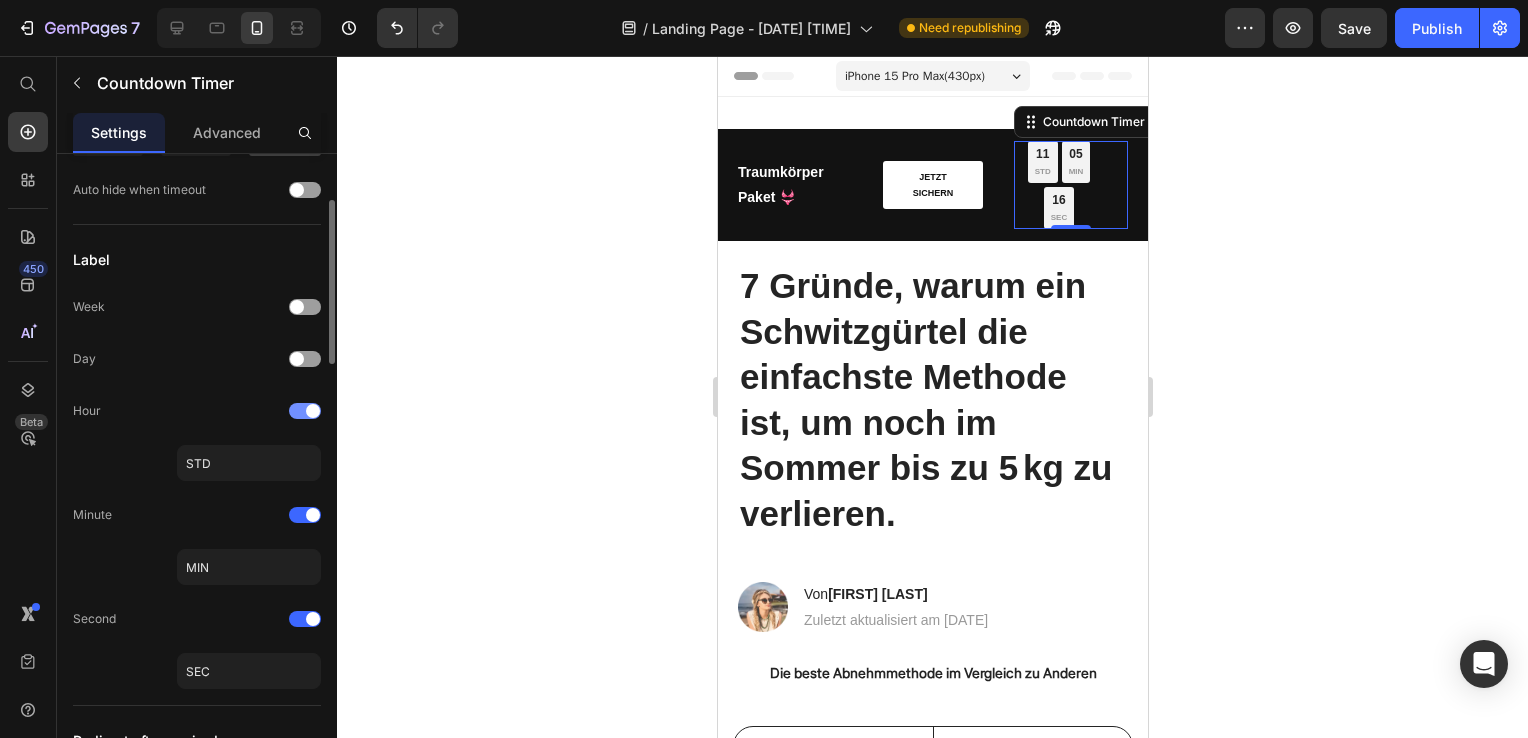 click at bounding box center (313, 411) 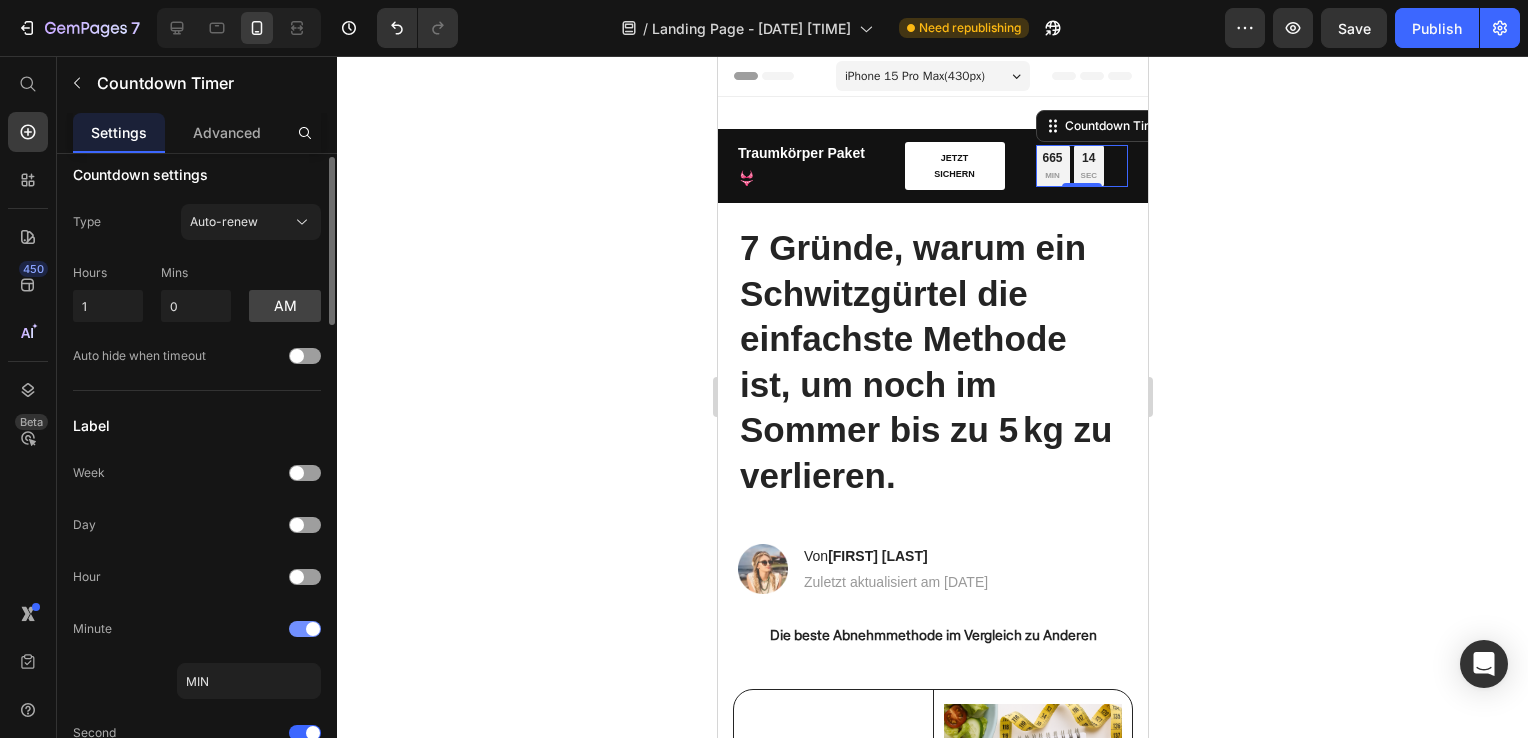 scroll, scrollTop: 0, scrollLeft: 0, axis: both 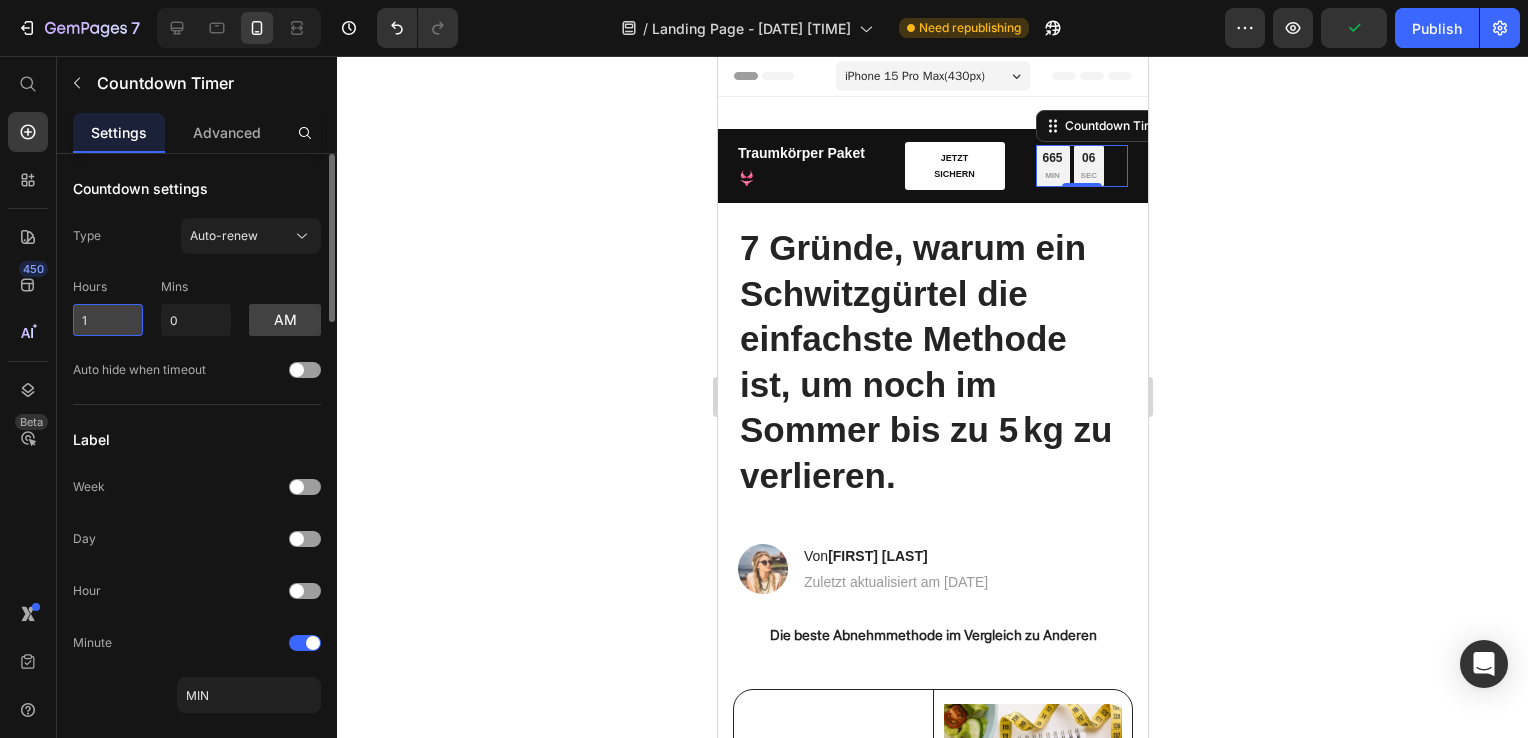click on "1" at bounding box center (108, 320) 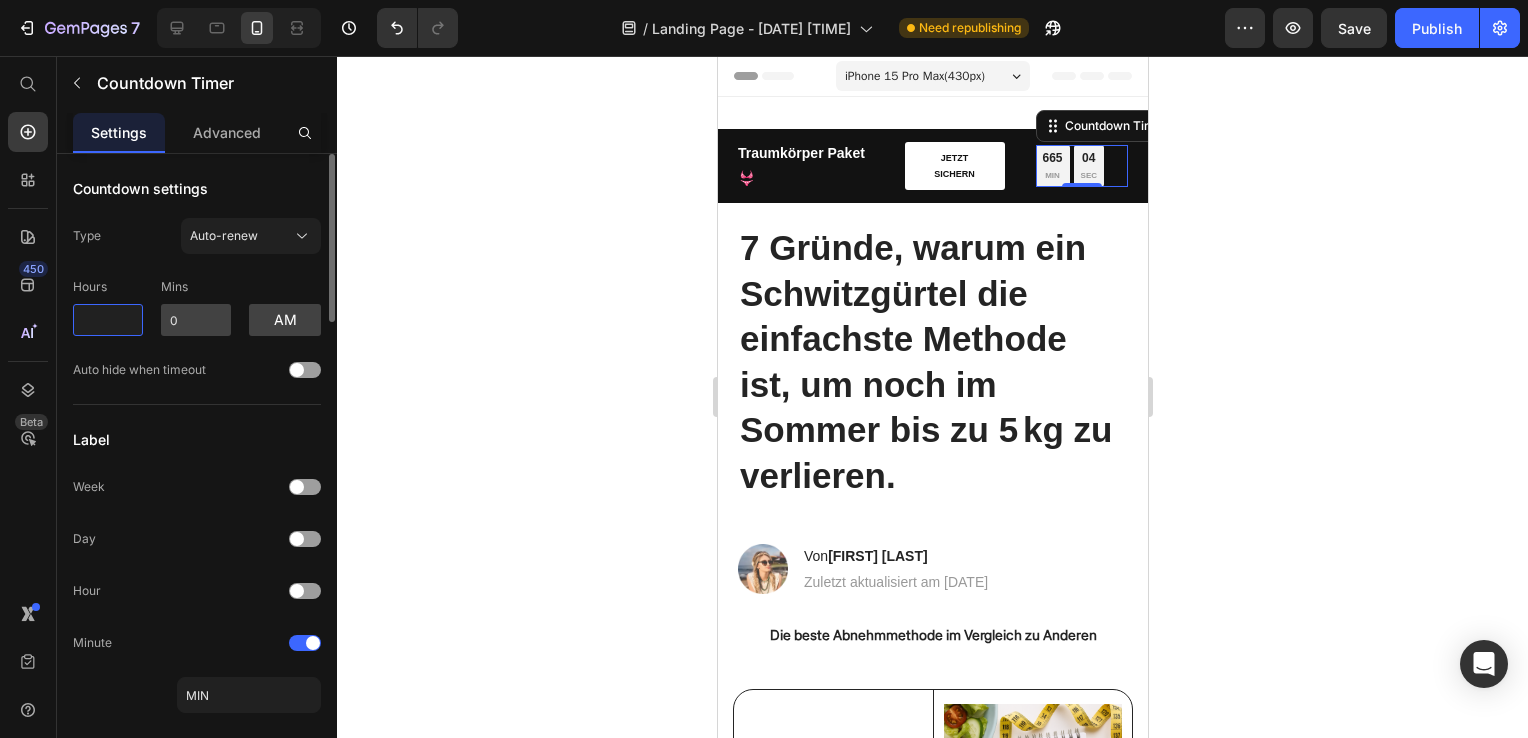 type 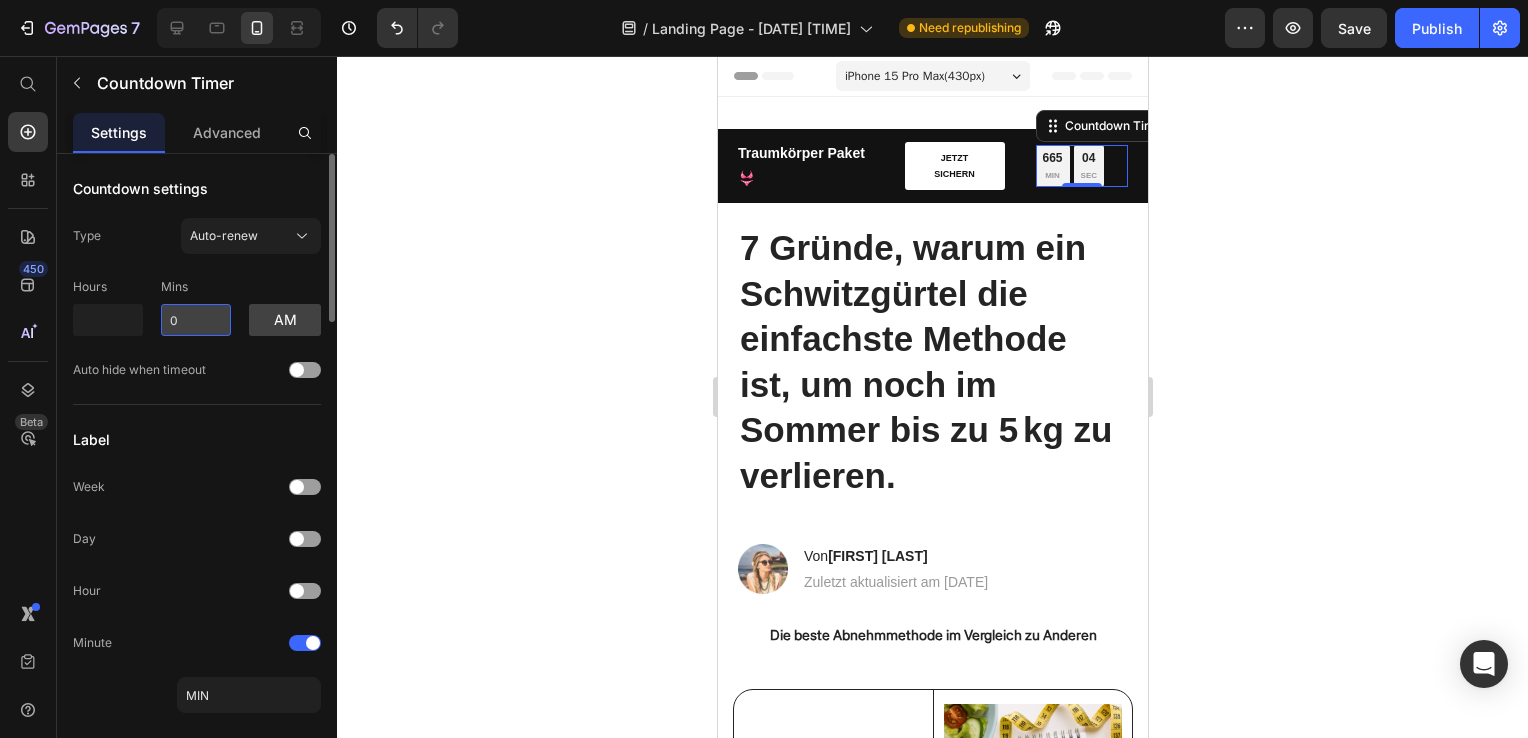 click on "0" at bounding box center [196, 320] 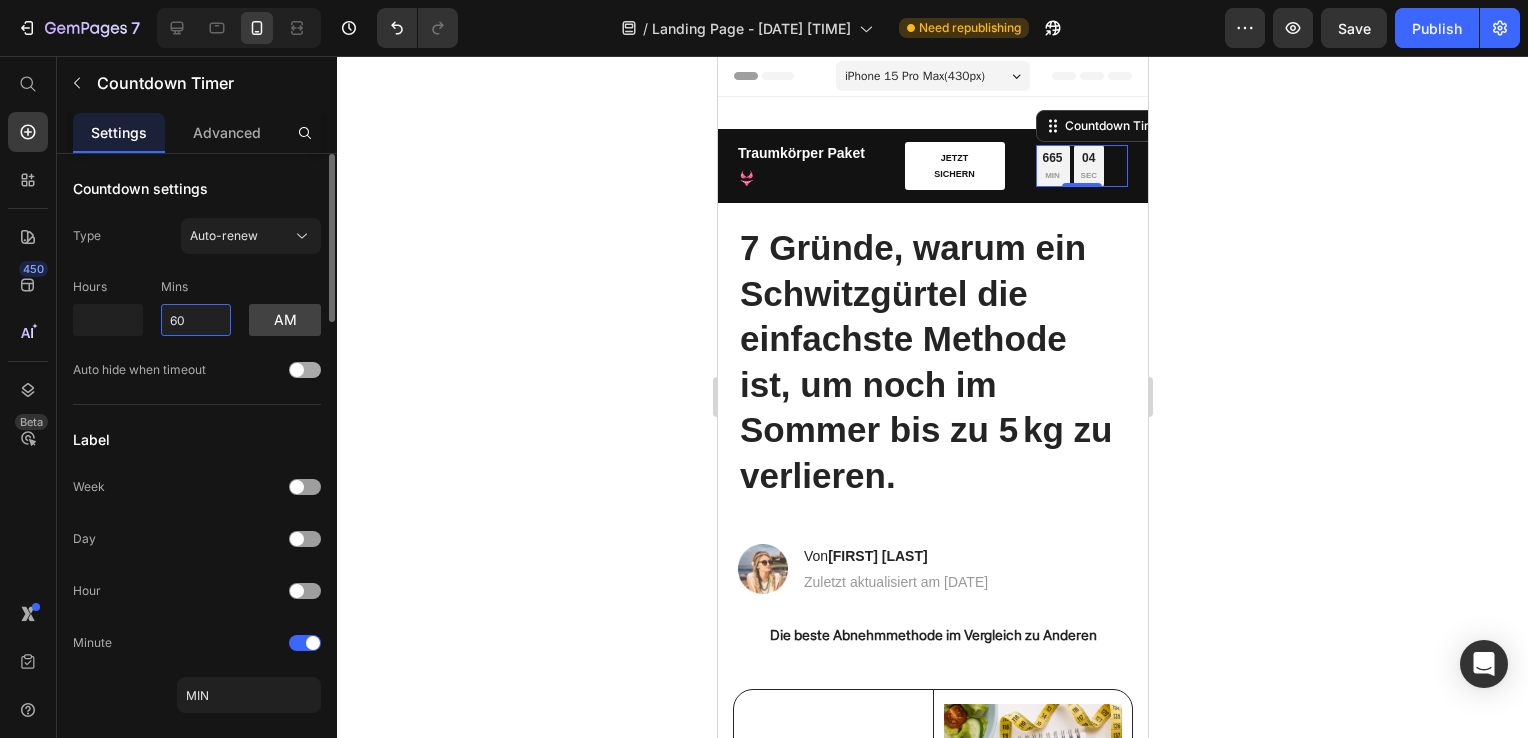 type on "60" 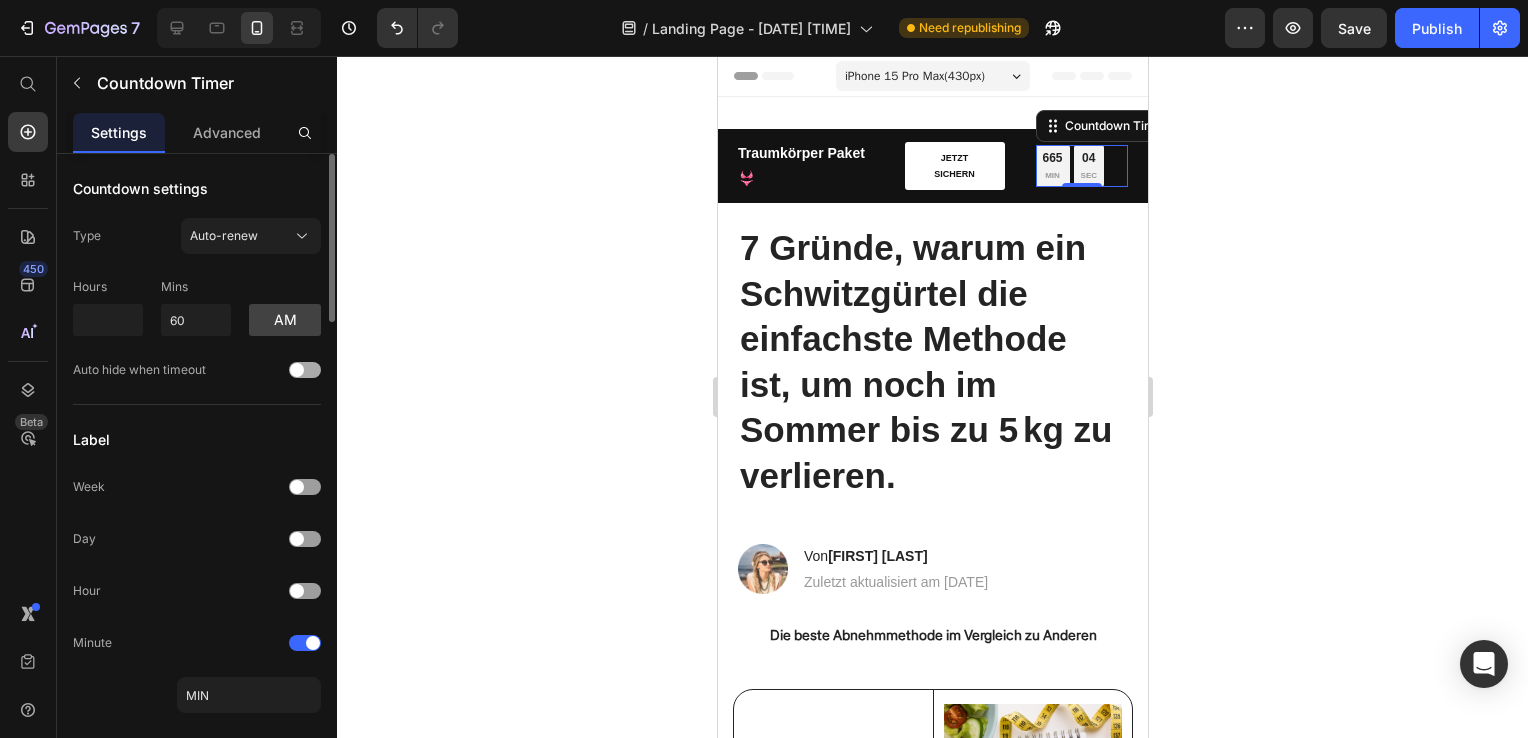 click on "Auto hide when timeout" 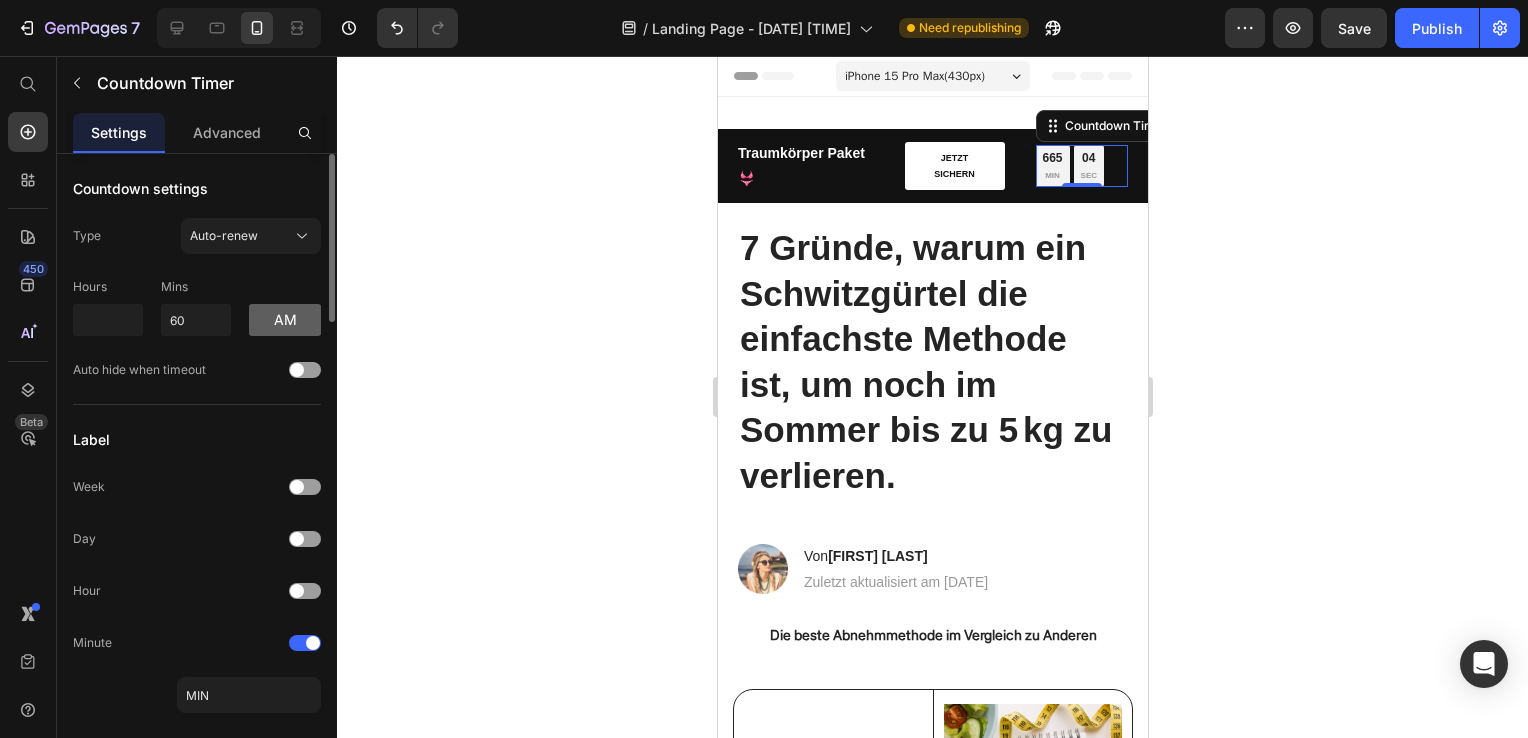 click on "am" at bounding box center (285, 320) 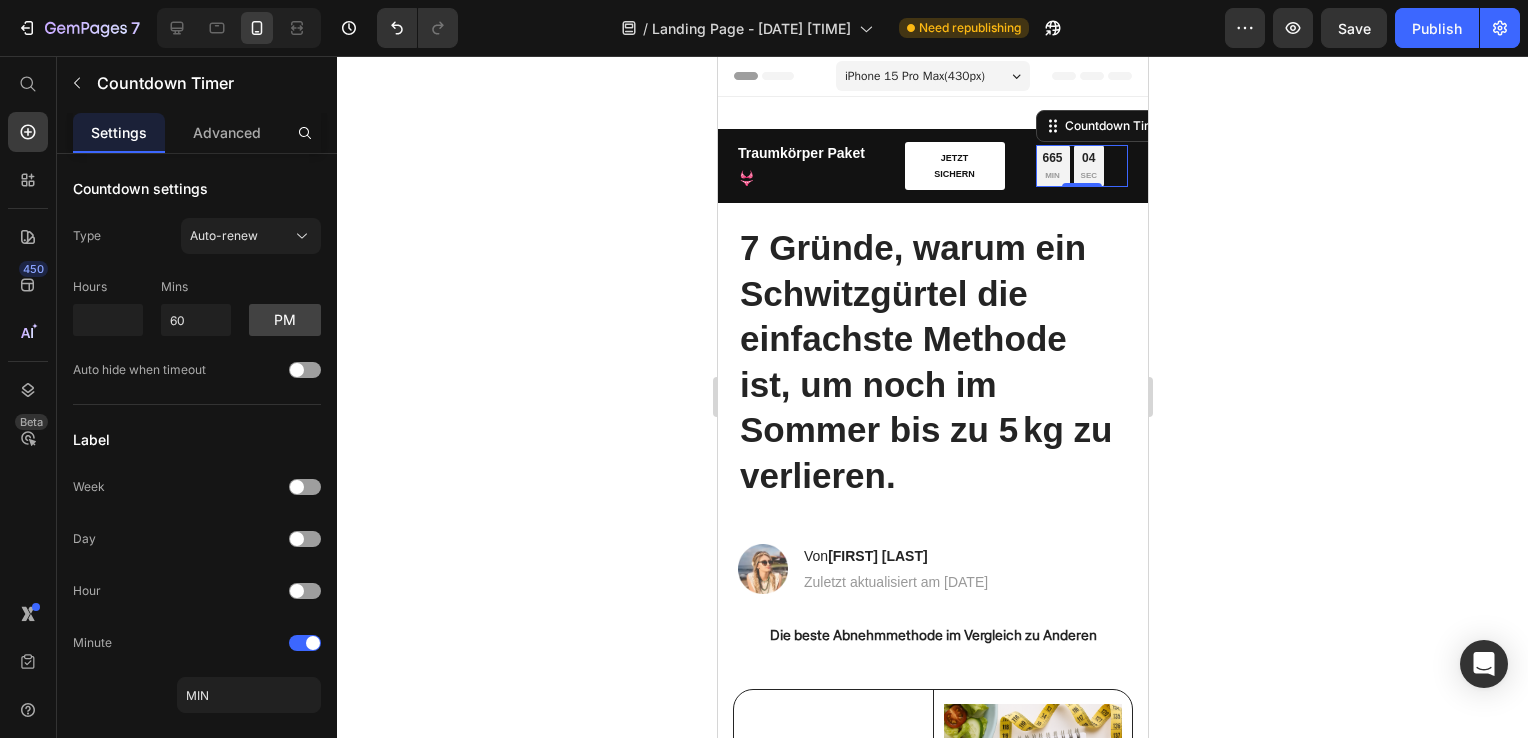 click 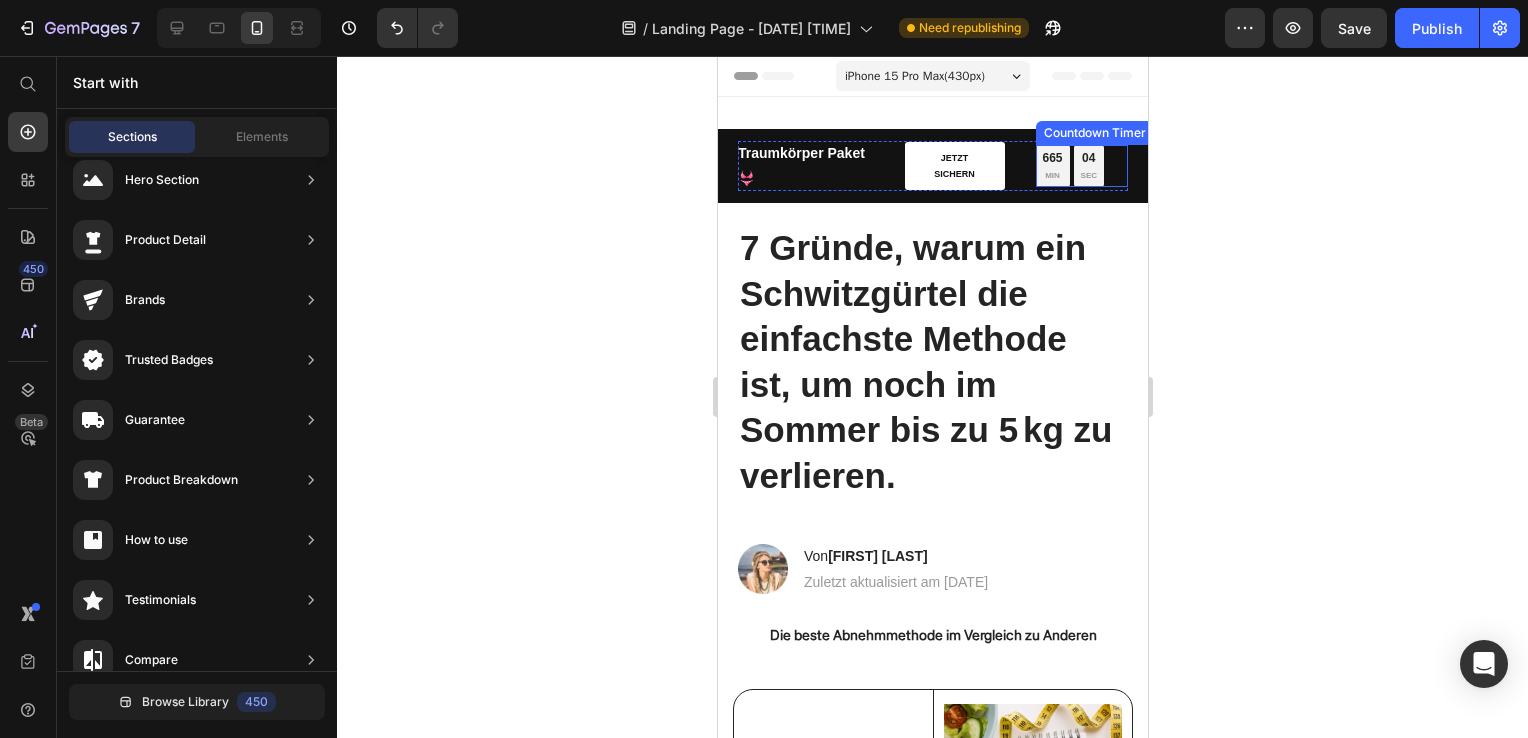click on "665" at bounding box center (1052, 159) 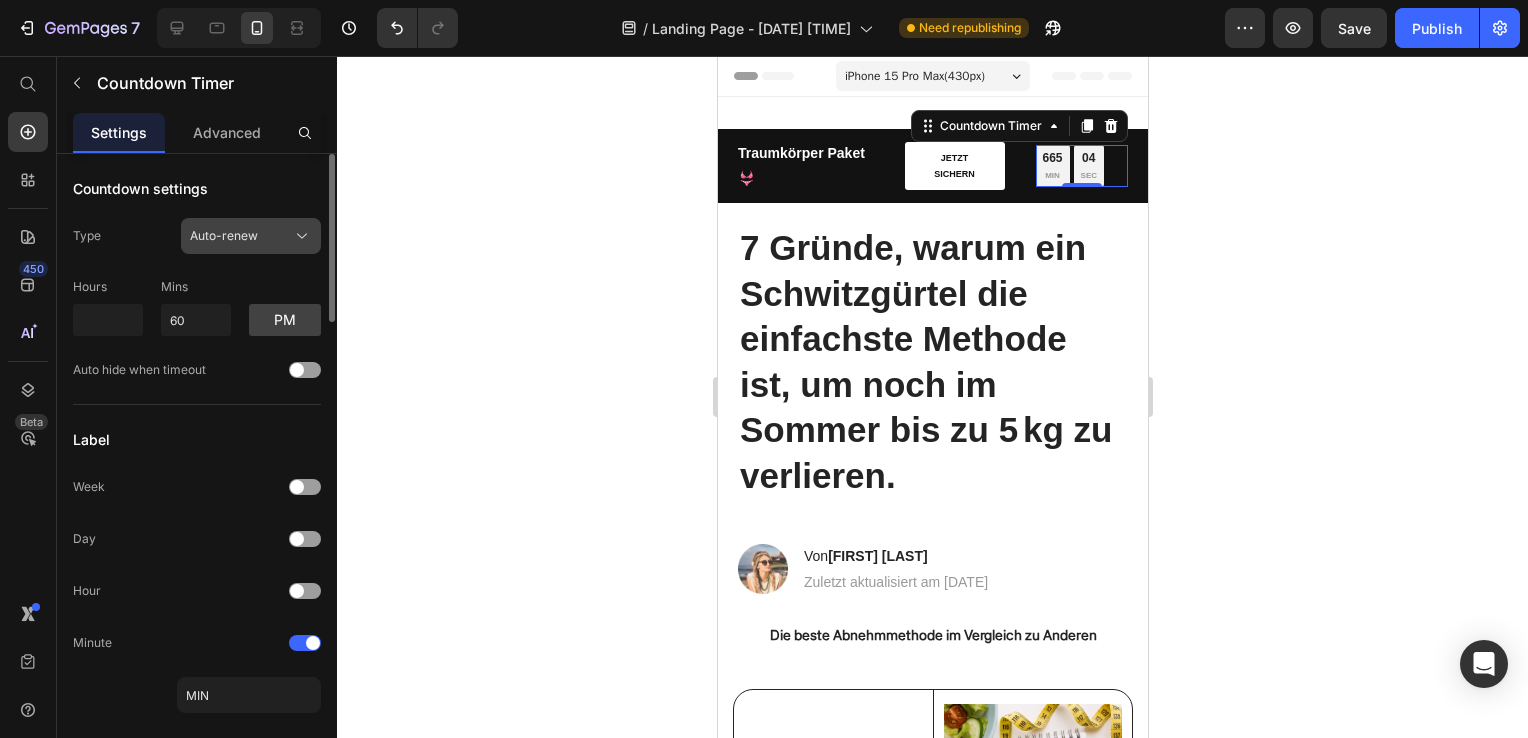 click 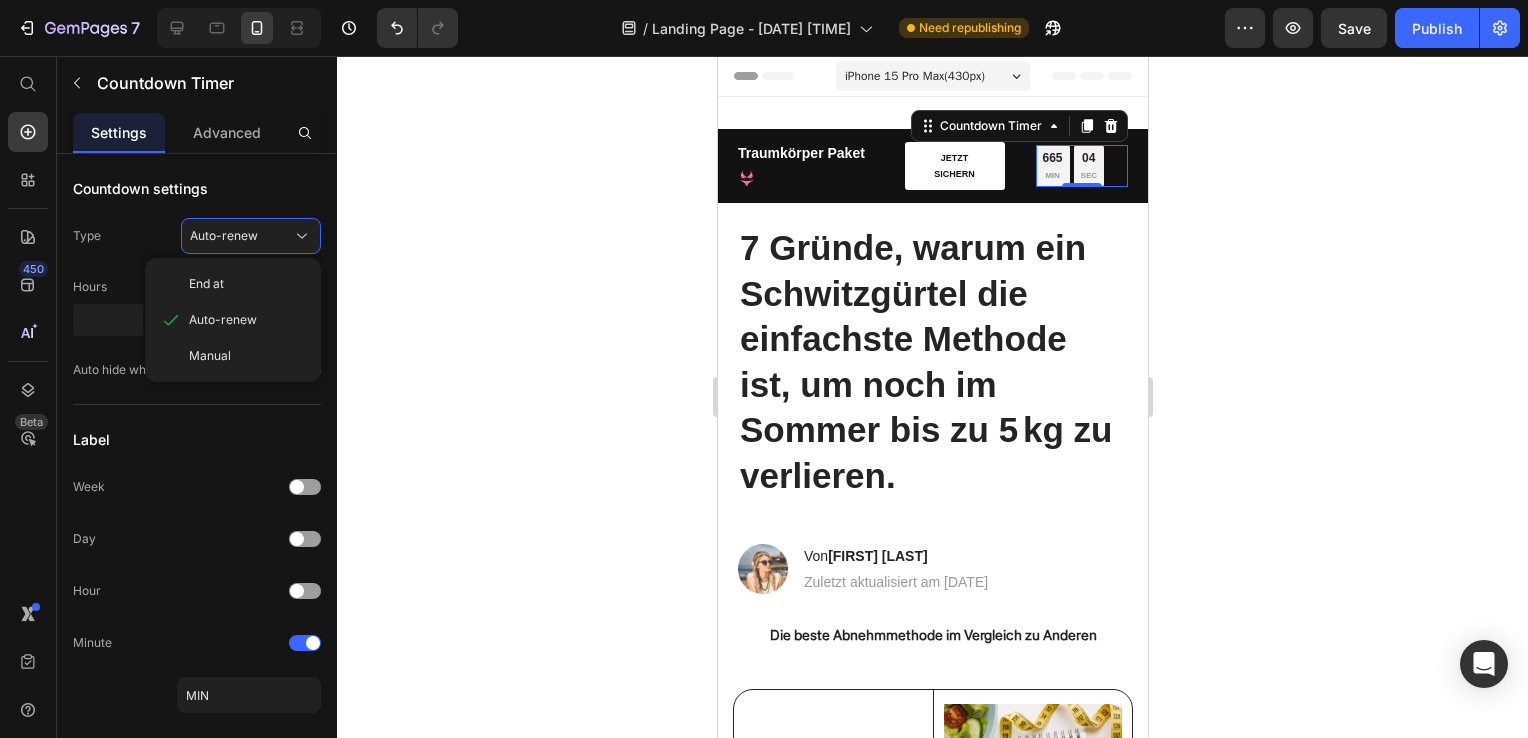 click 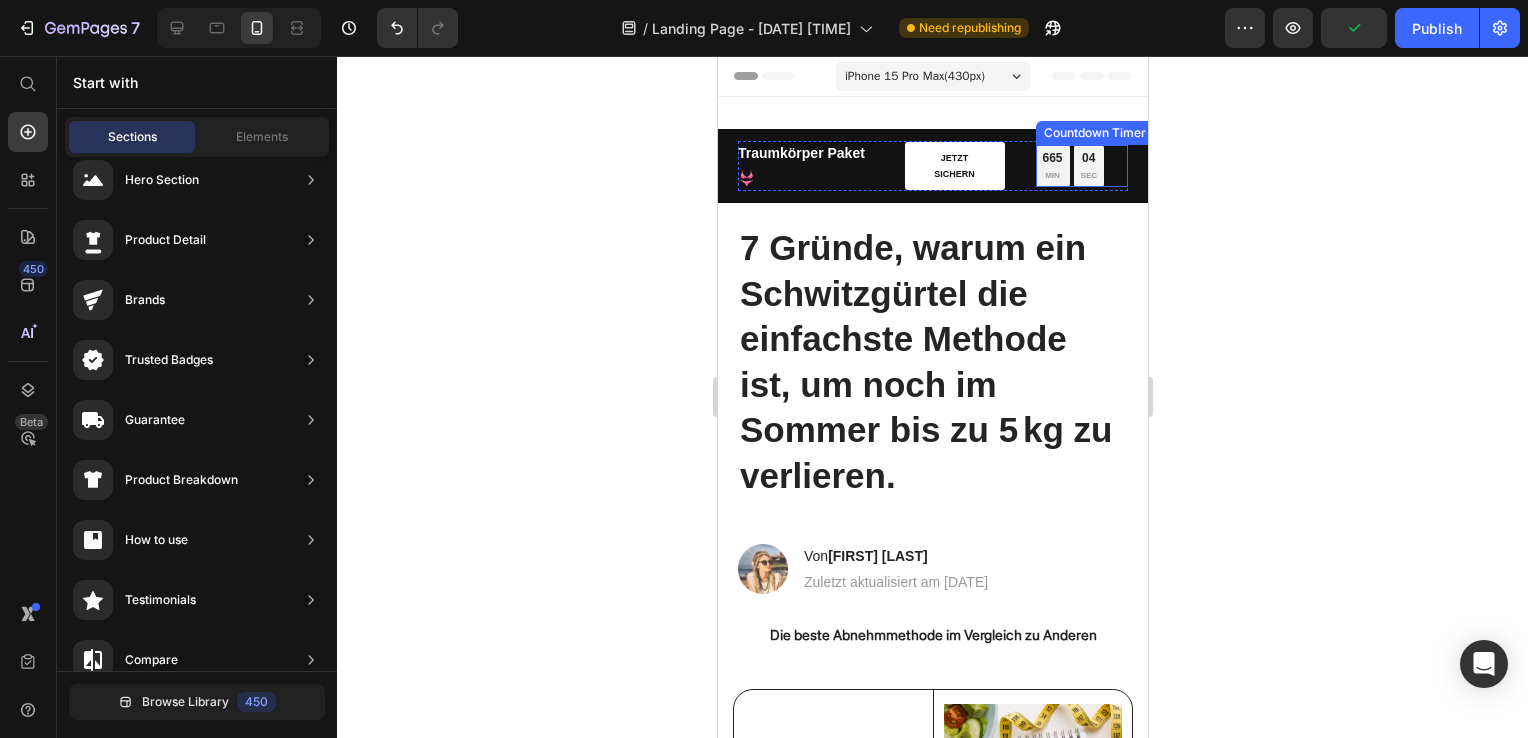 click on "04" at bounding box center [1088, 159] 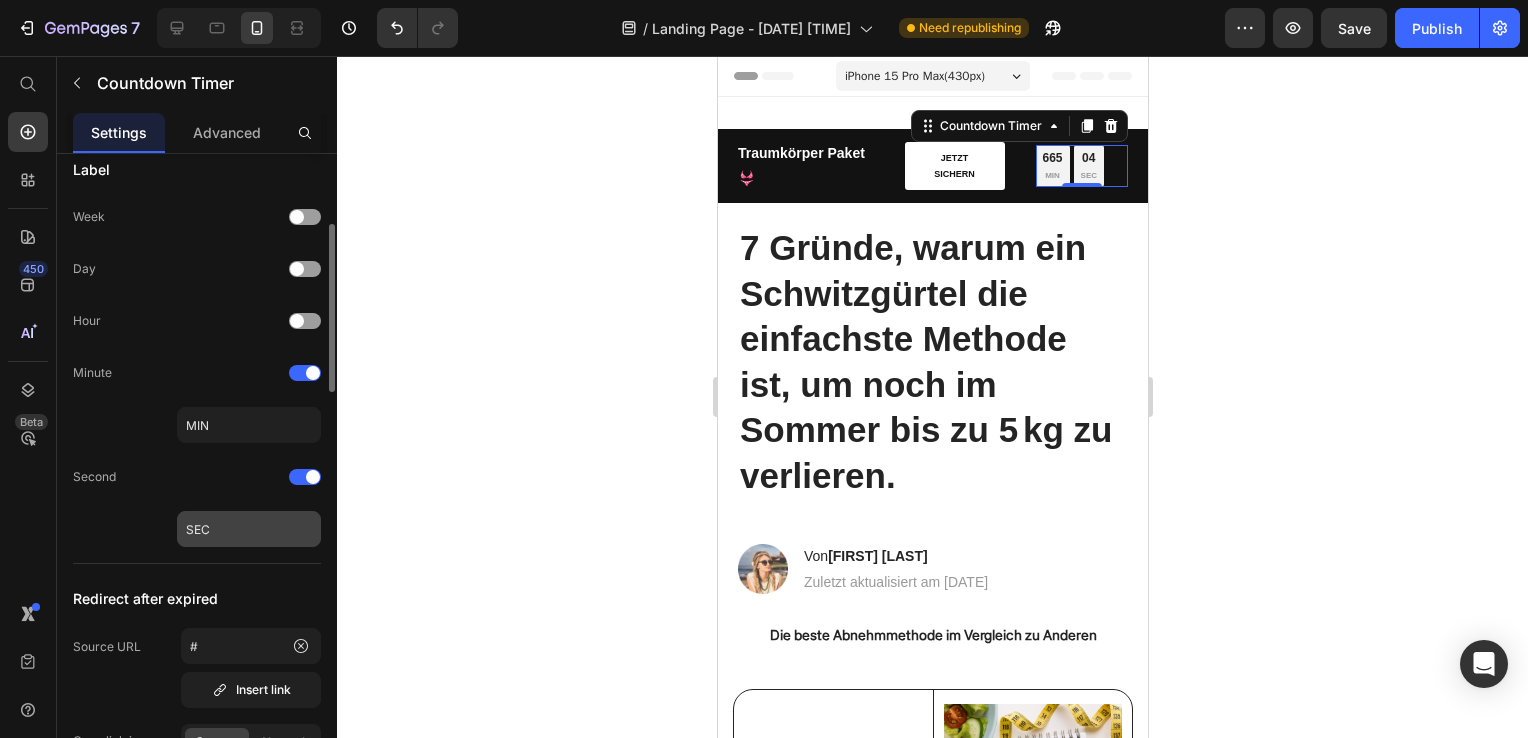 scroll, scrollTop: 271, scrollLeft: 0, axis: vertical 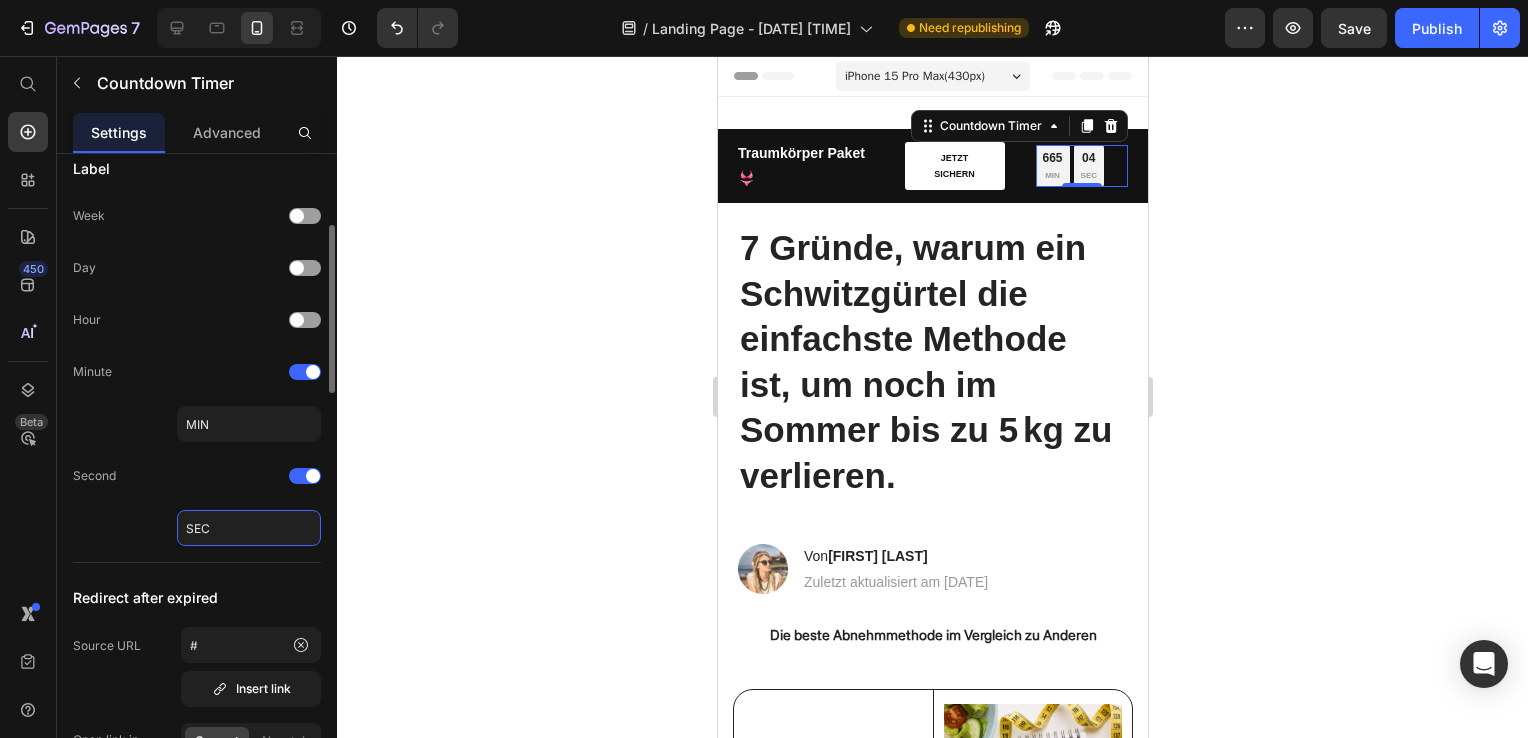 click on "SEC" 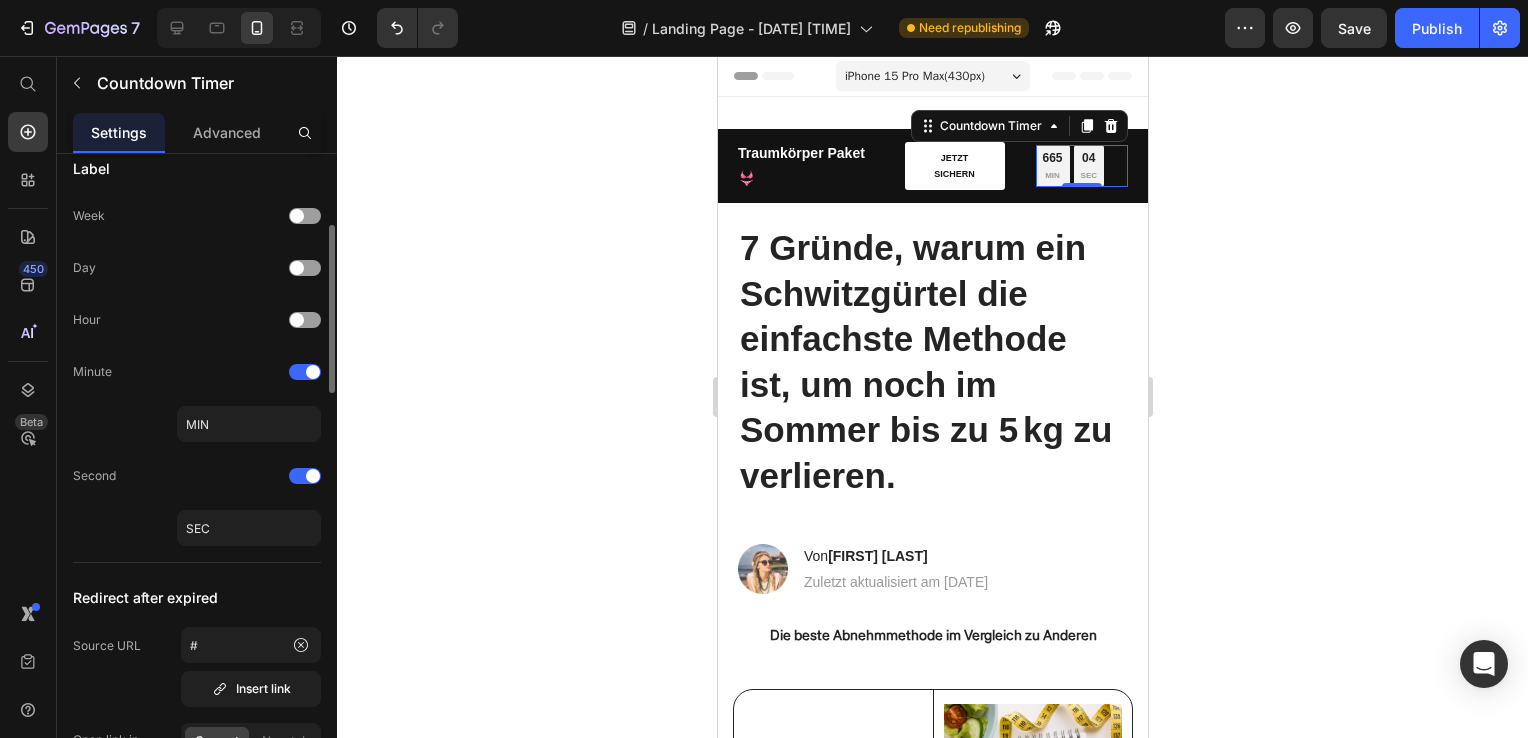 click 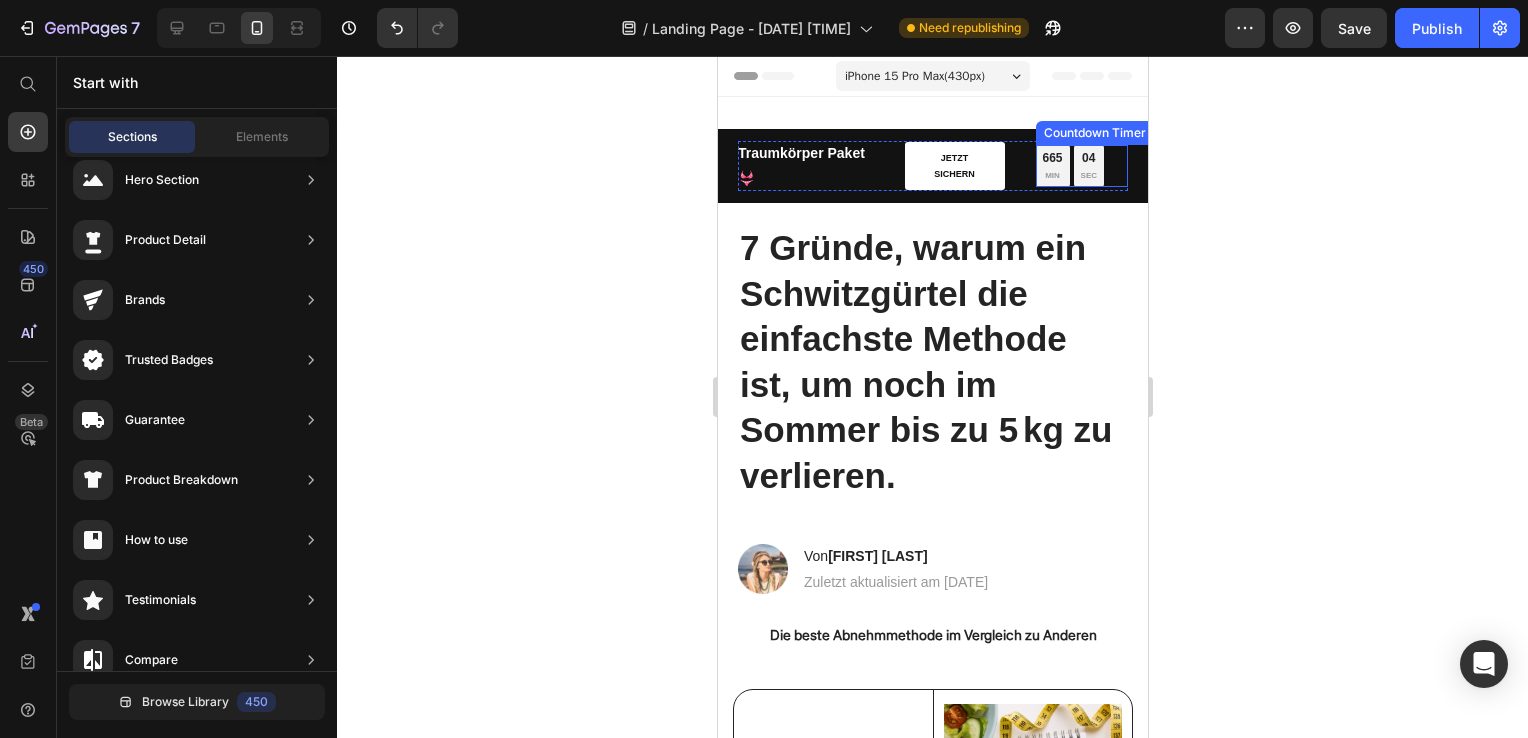 click on "04" at bounding box center [1088, 159] 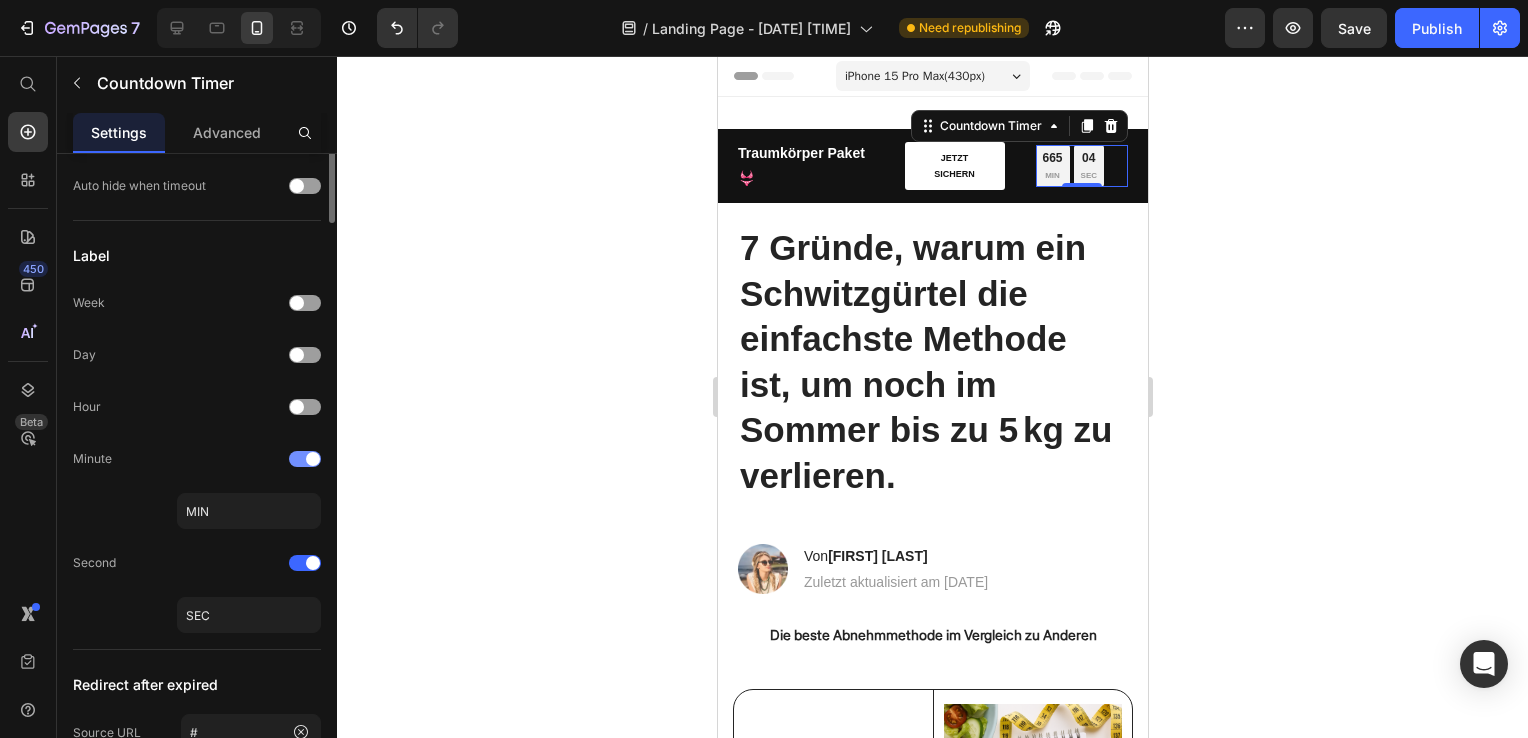 scroll, scrollTop: 0, scrollLeft: 0, axis: both 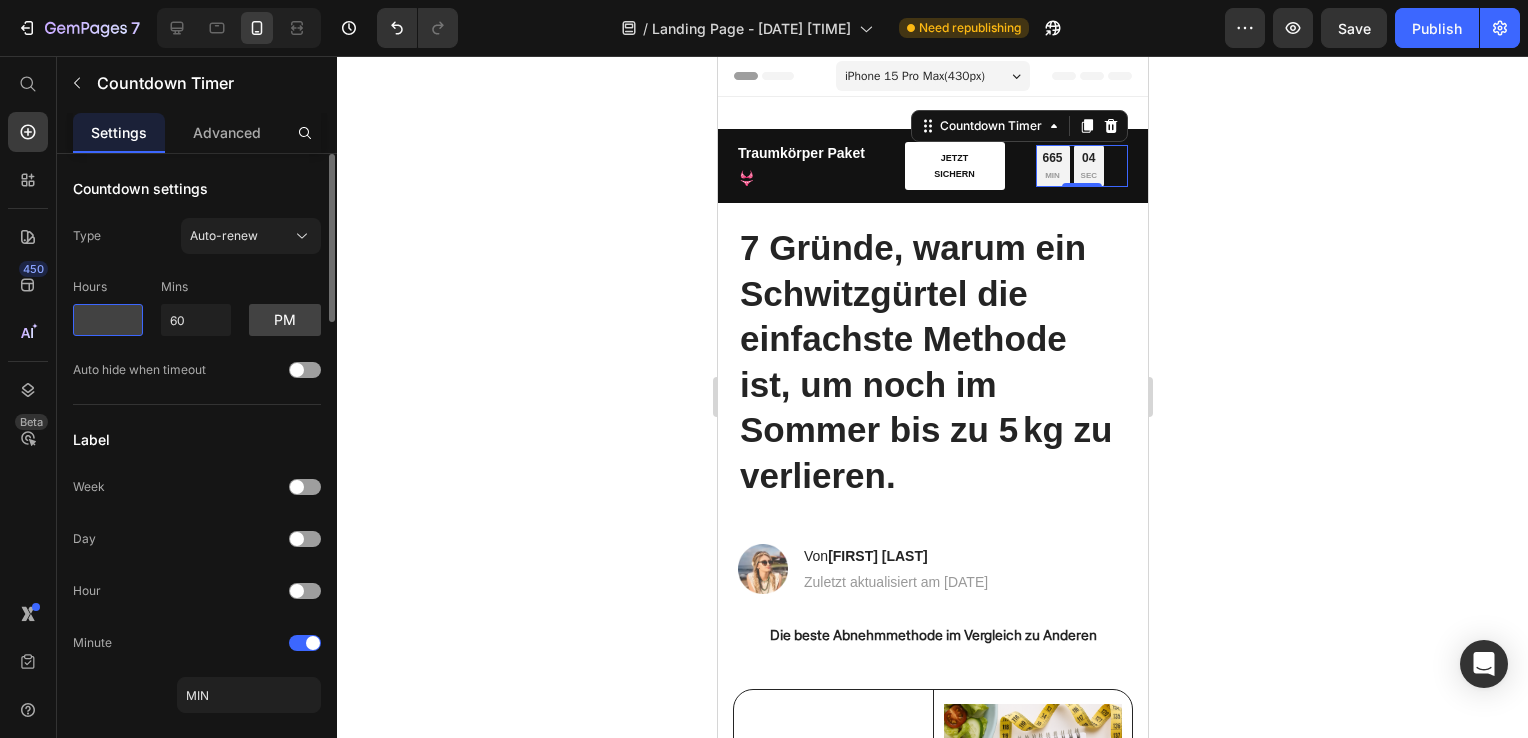 click at bounding box center (108, 320) 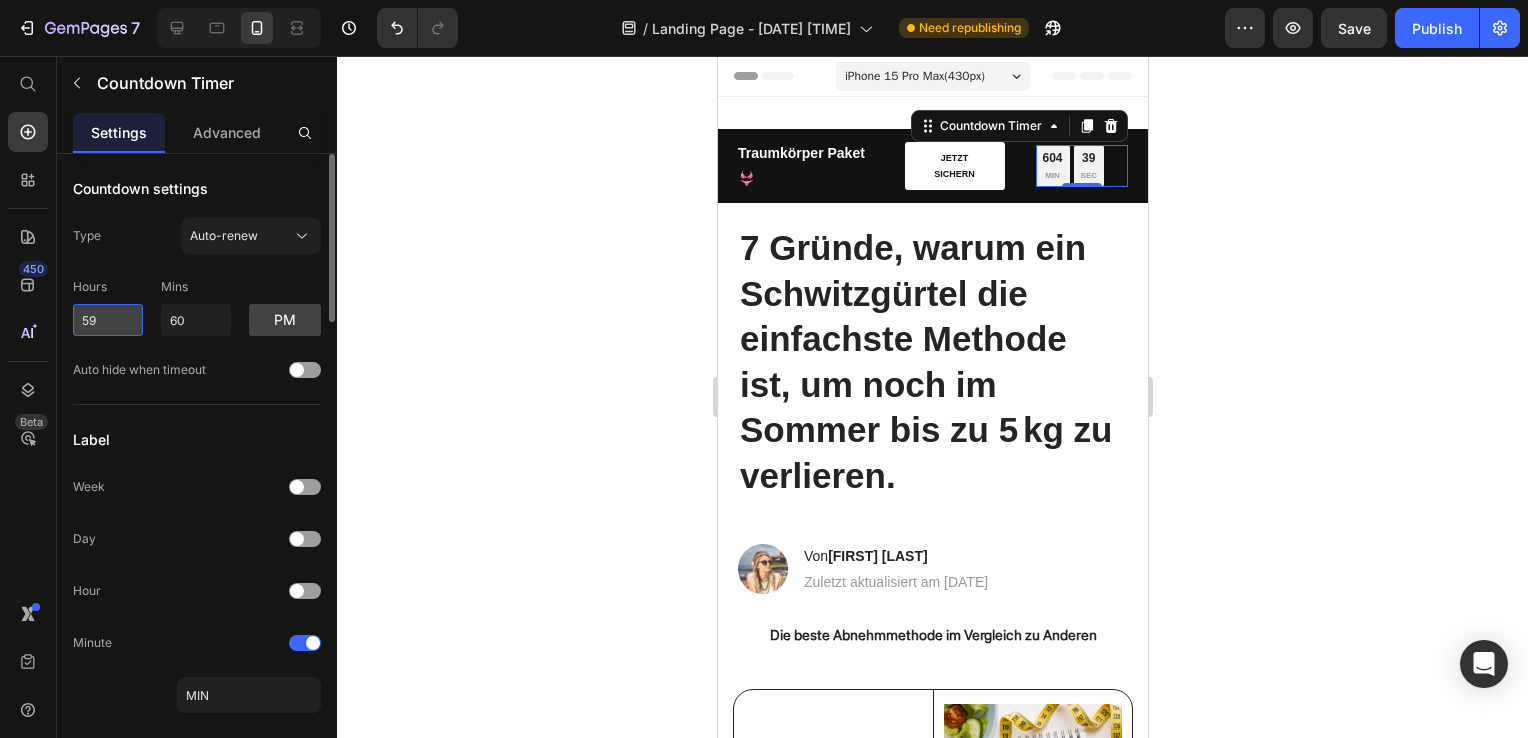 type on "5" 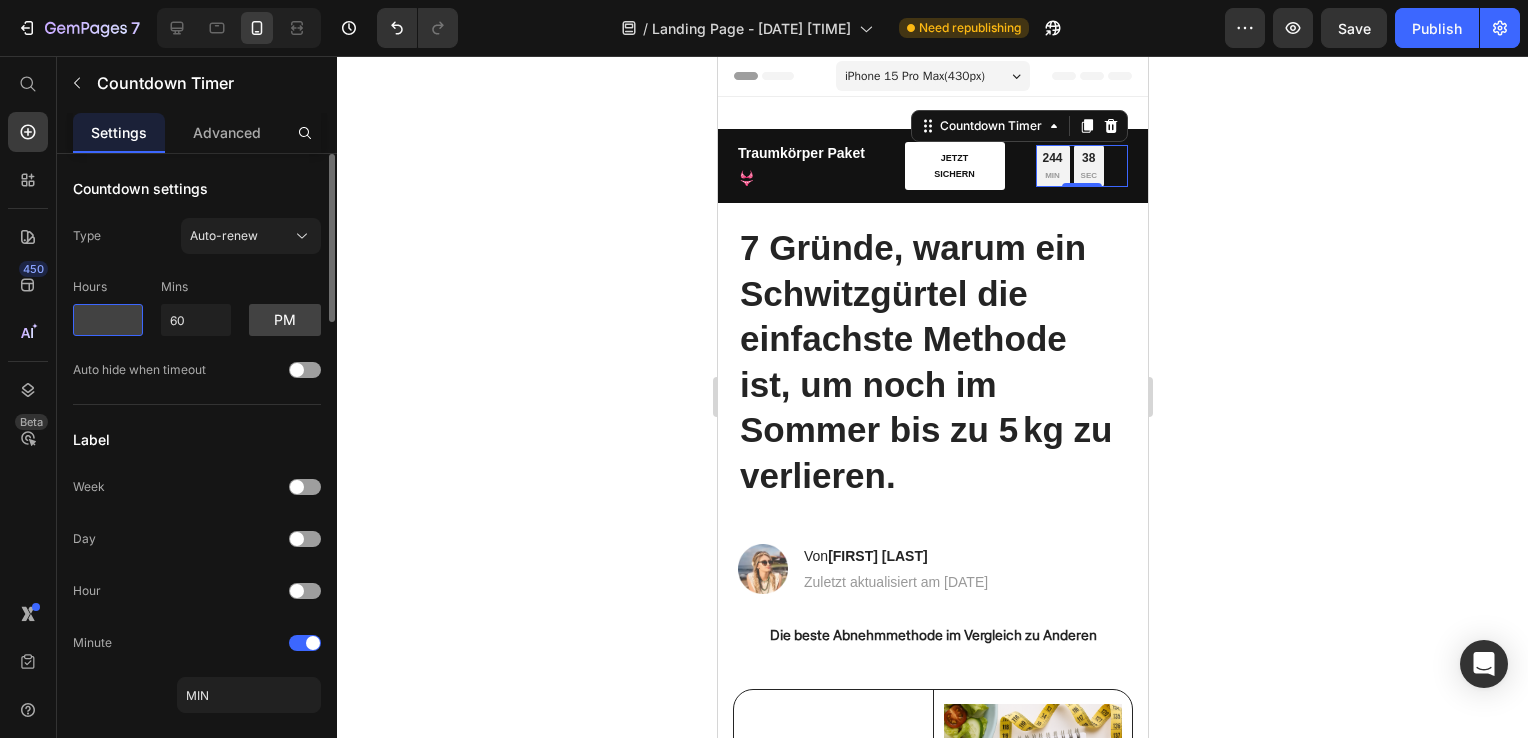 type on "5" 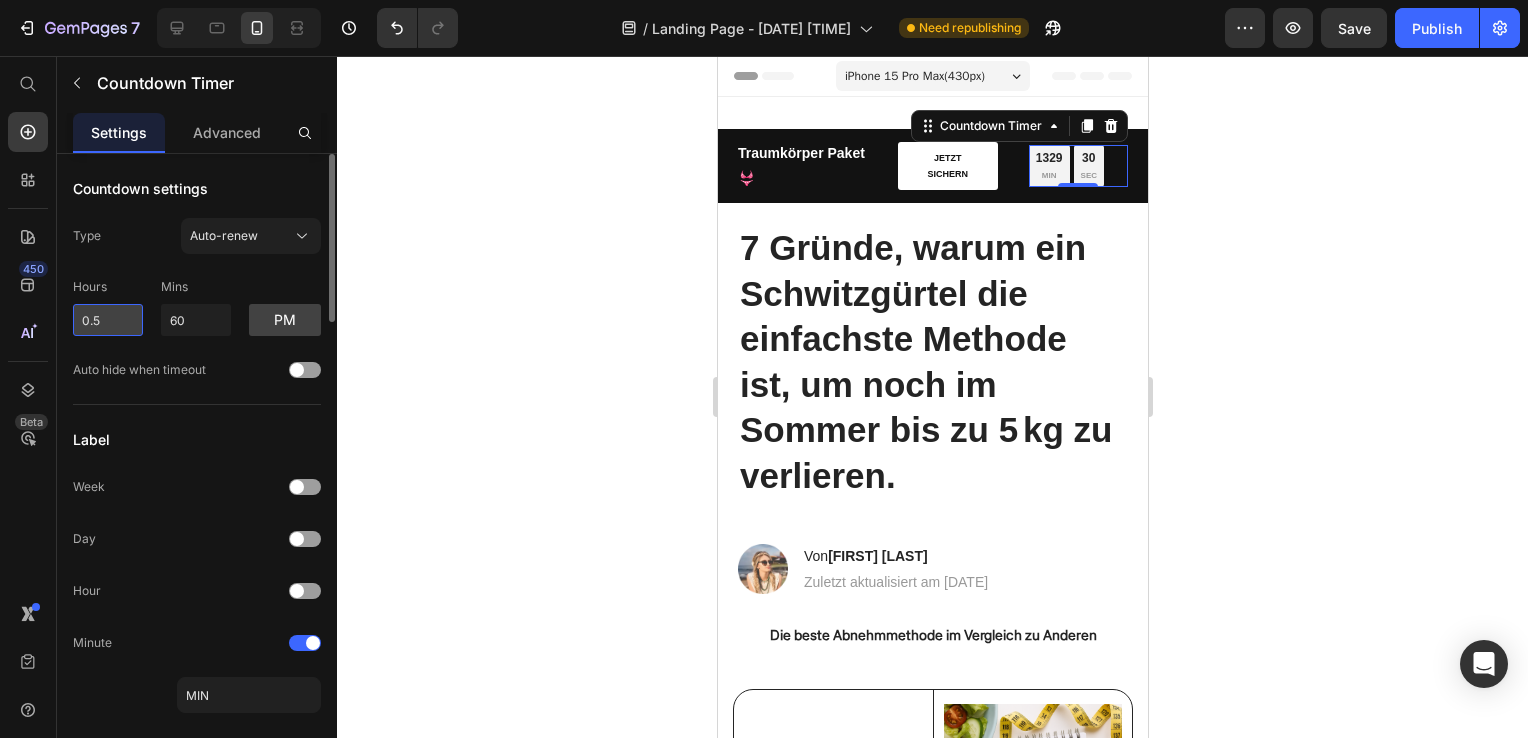 type on "0" 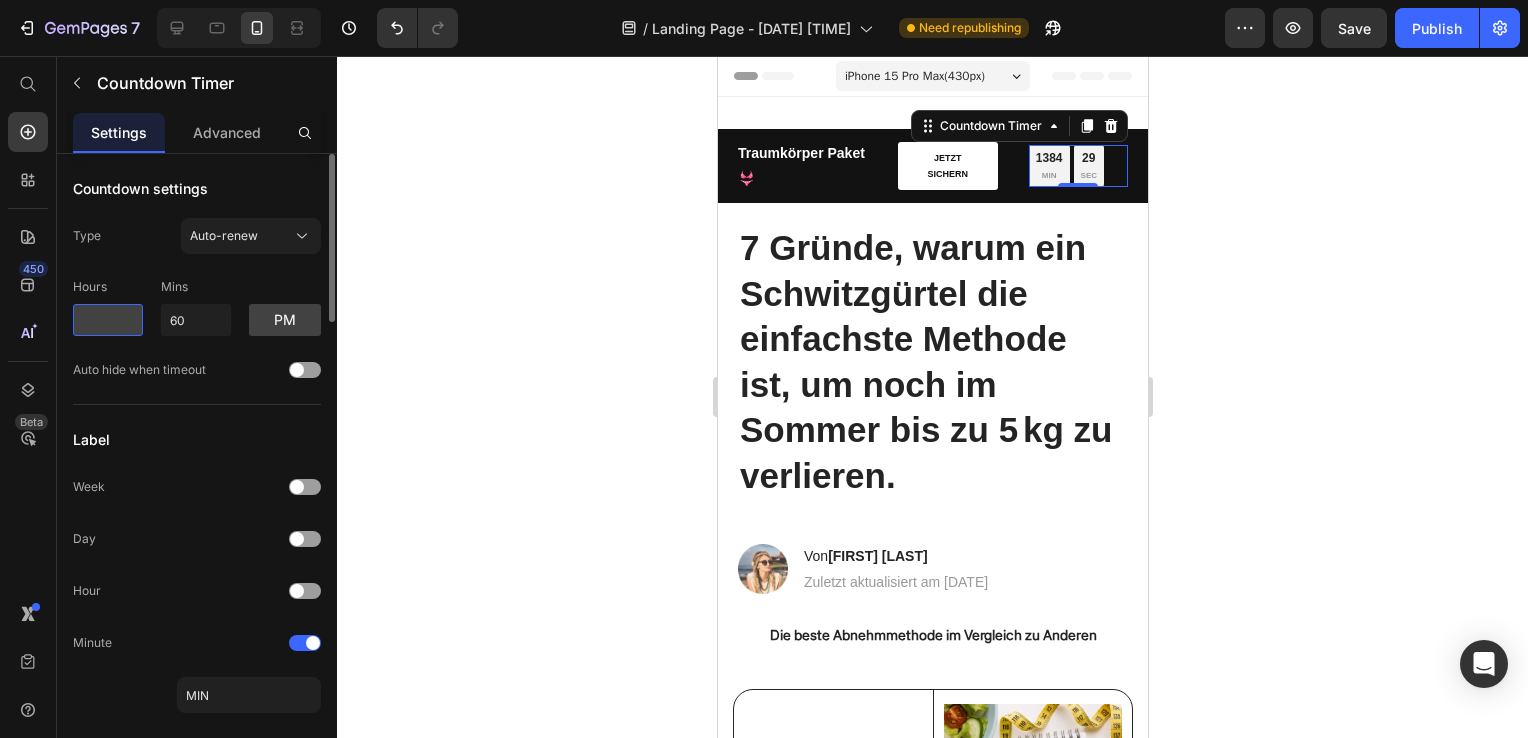 type on "1" 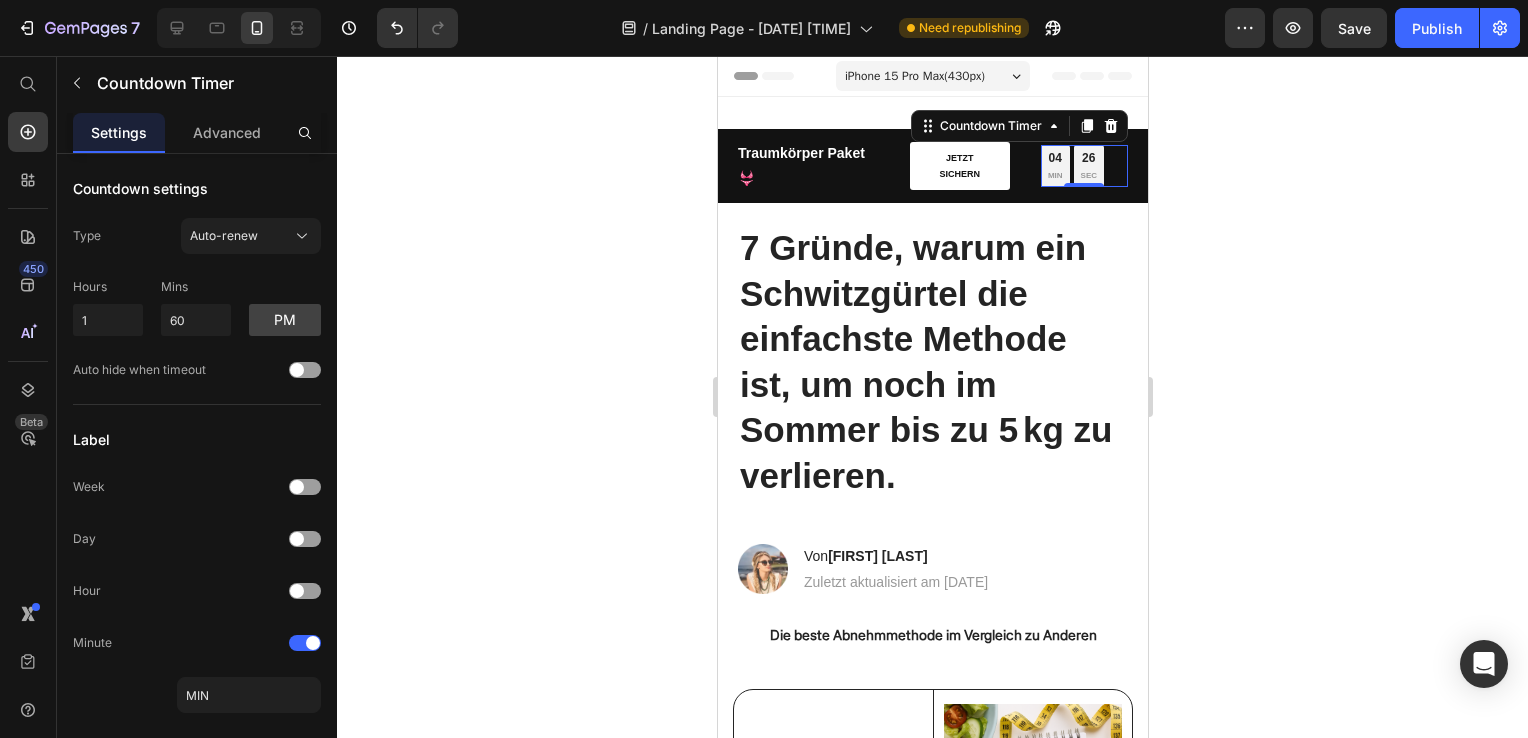 click 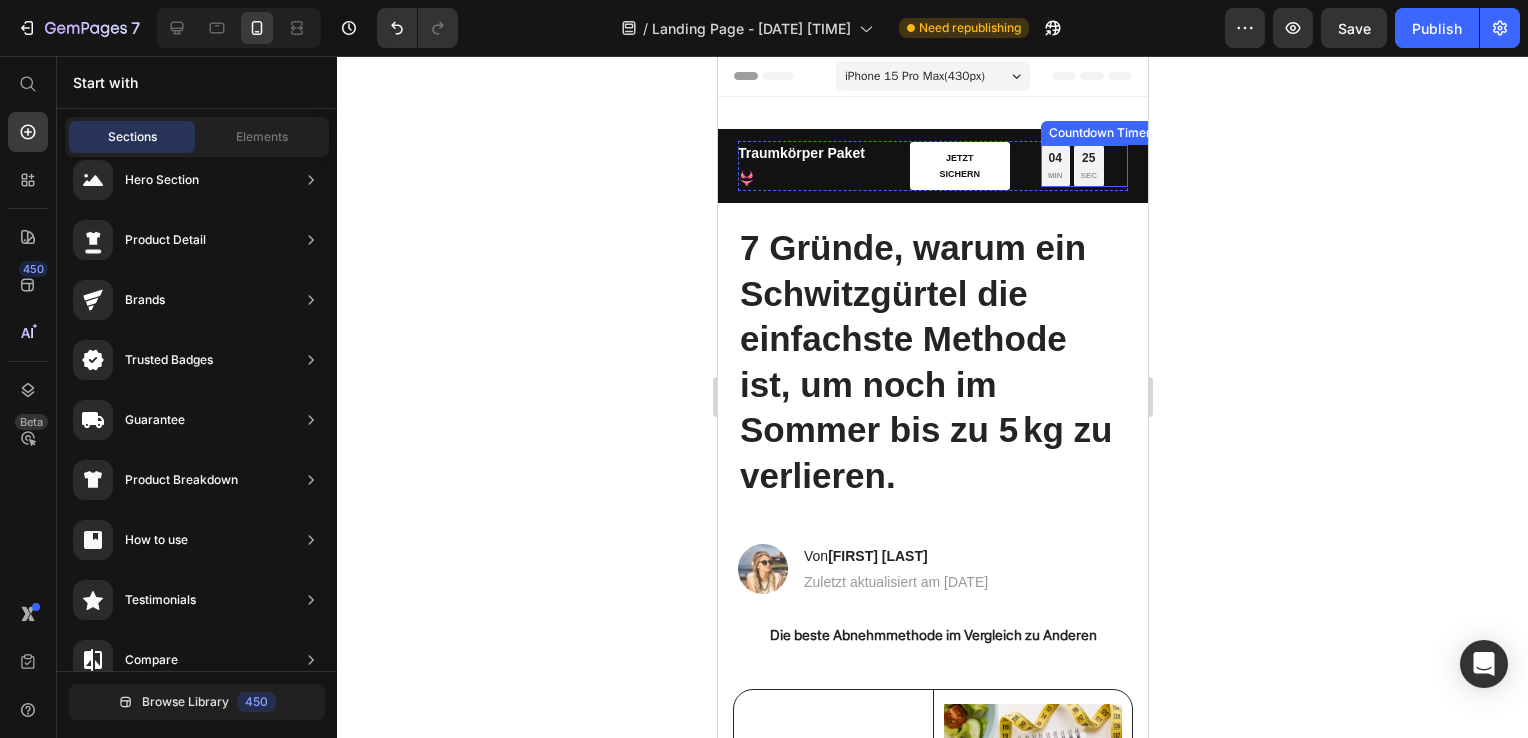 click on "04" at bounding box center [1054, 159] 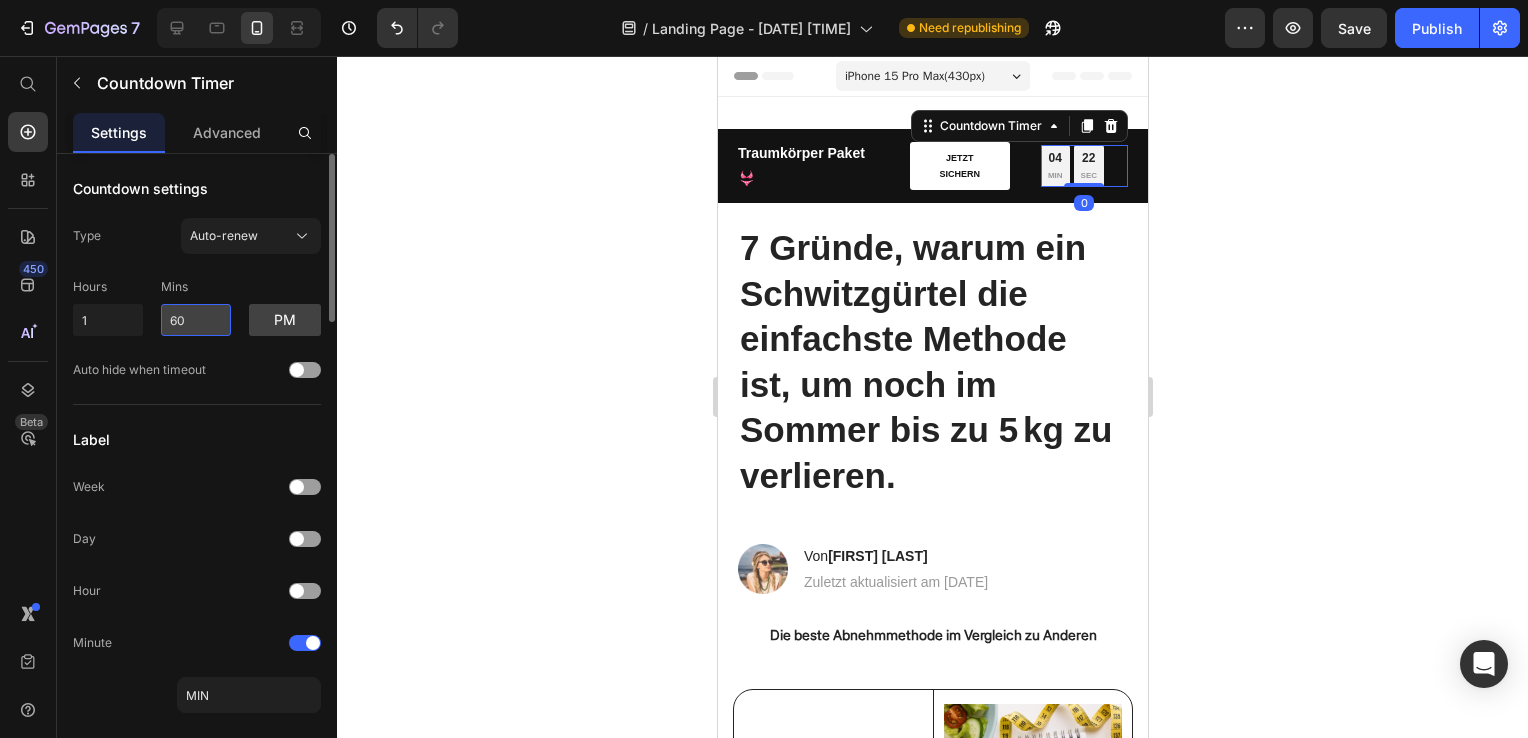 click on "60" at bounding box center (196, 320) 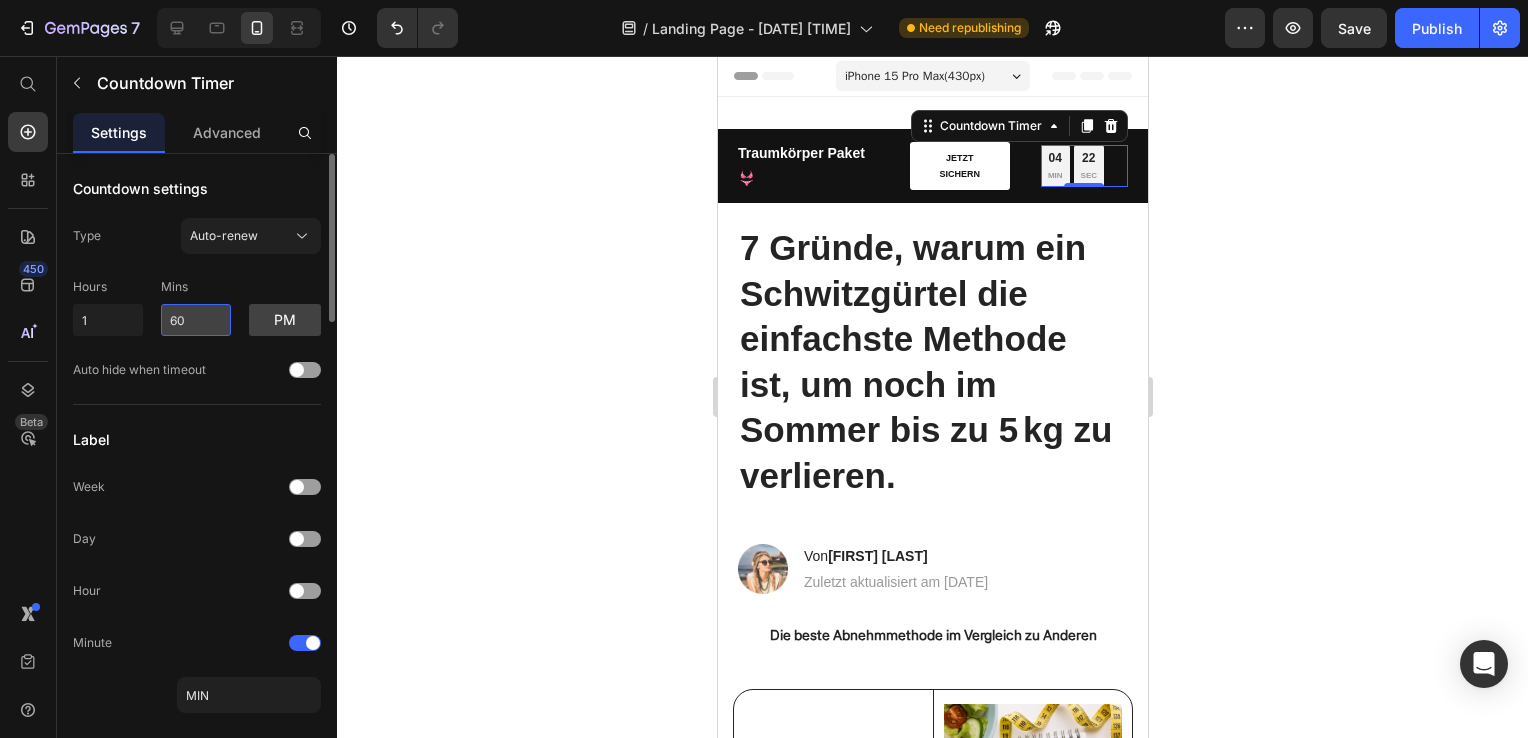 type on "6" 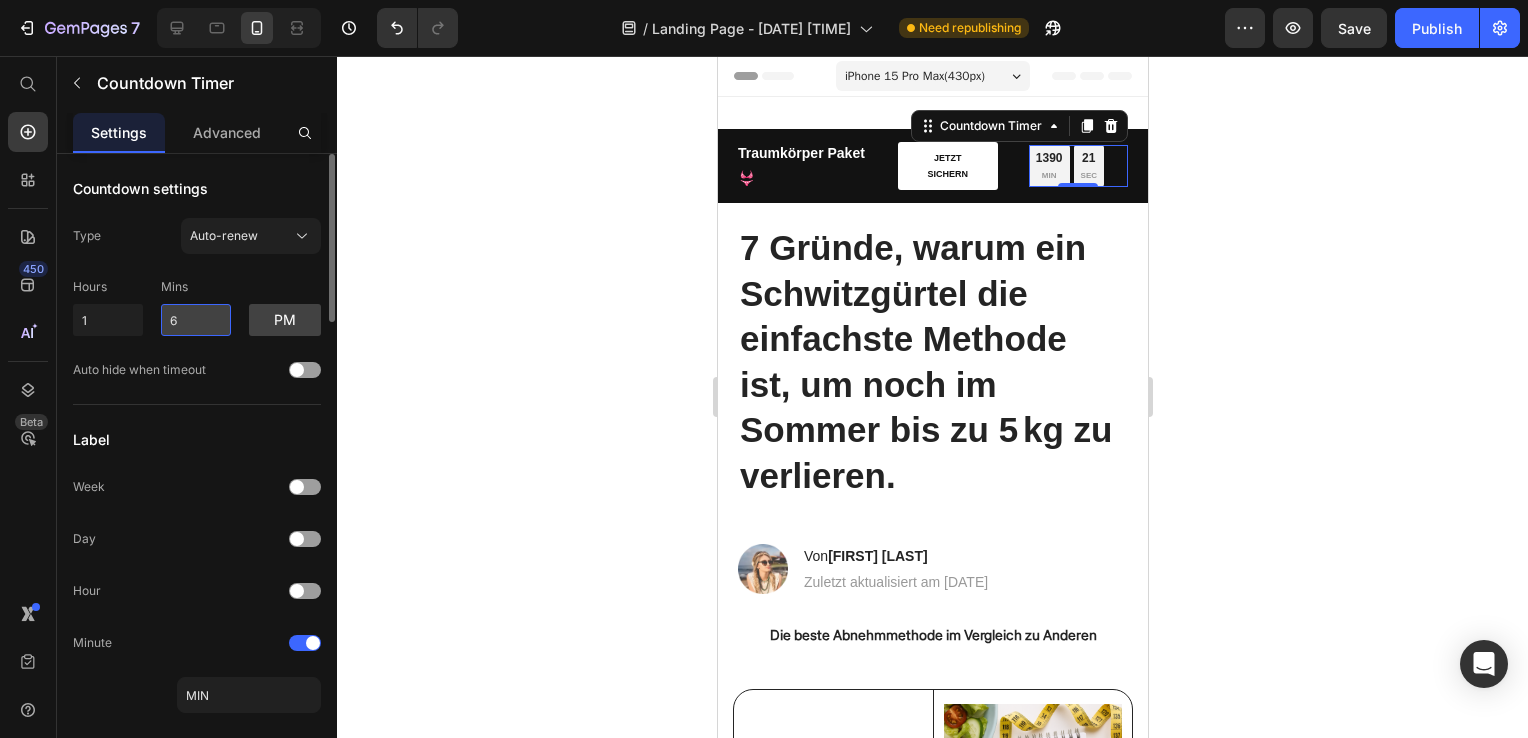 type on "60" 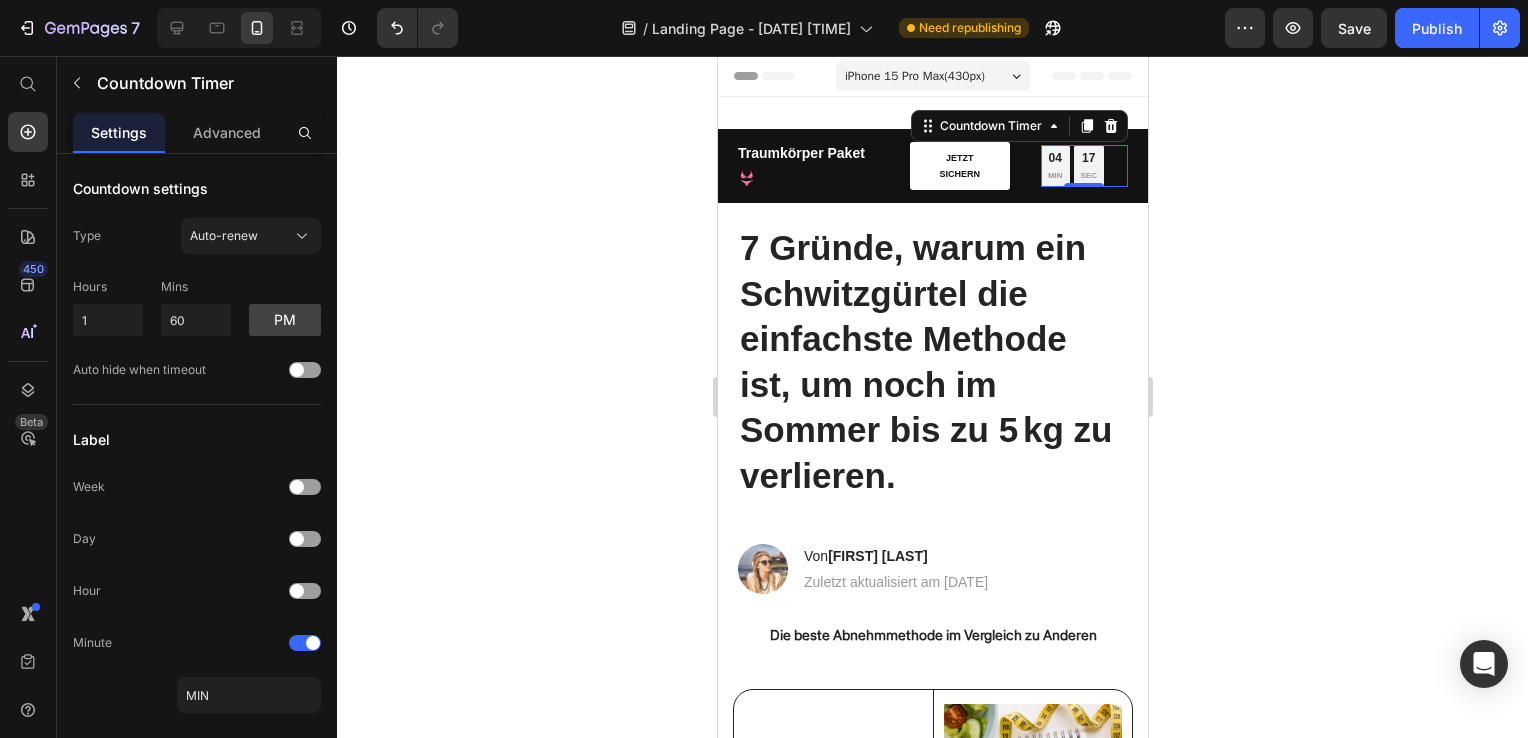 click 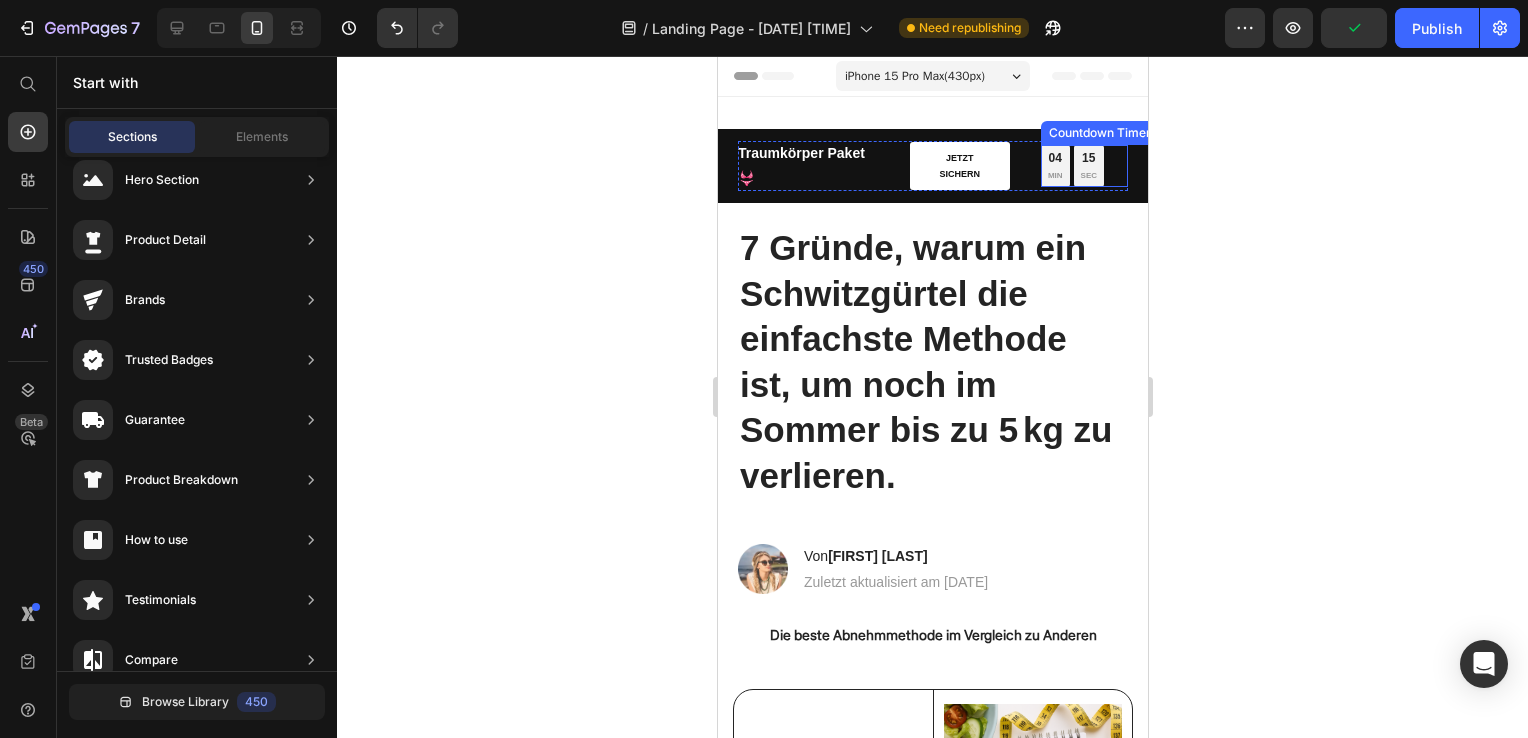 click on "SEC" at bounding box center (1088, 176) 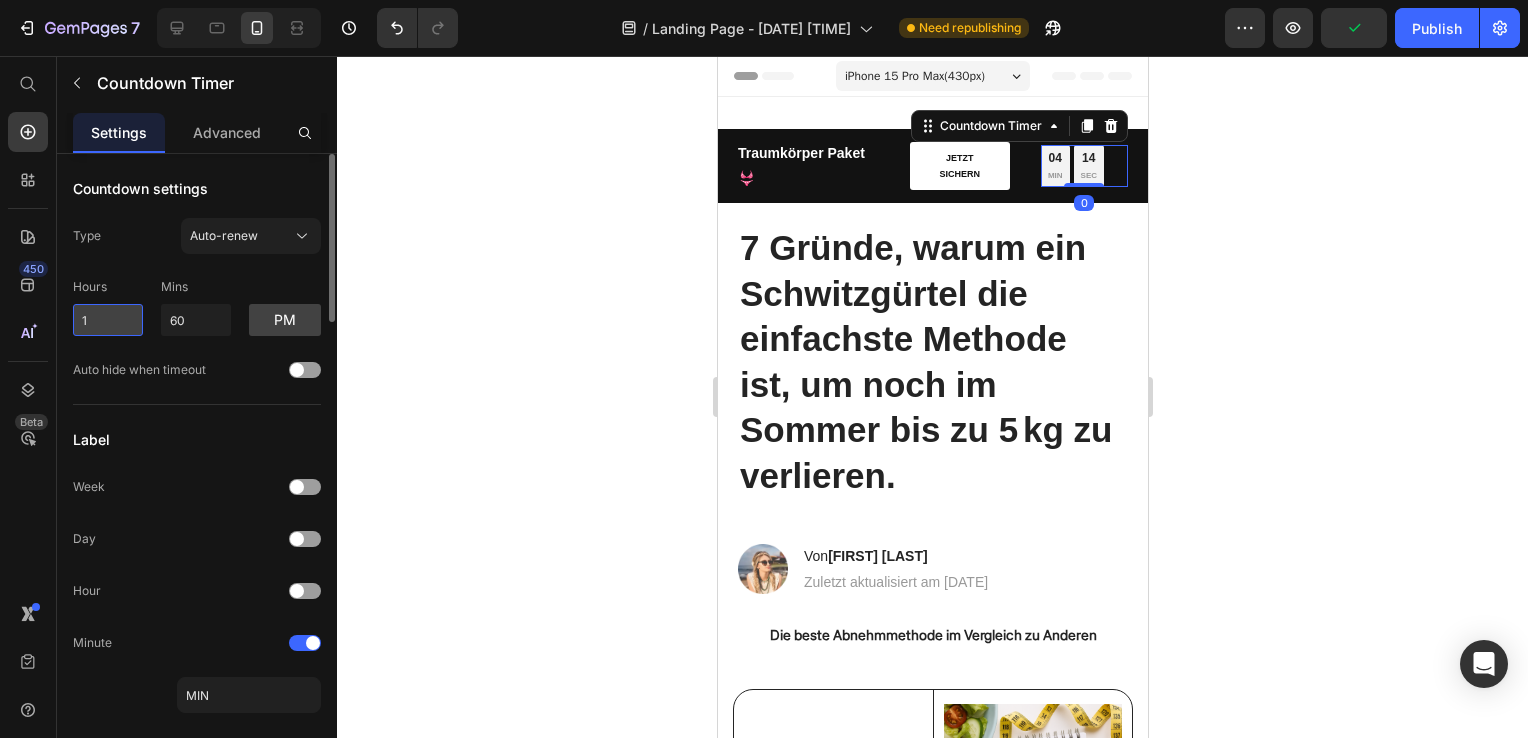 click on "1" at bounding box center [108, 320] 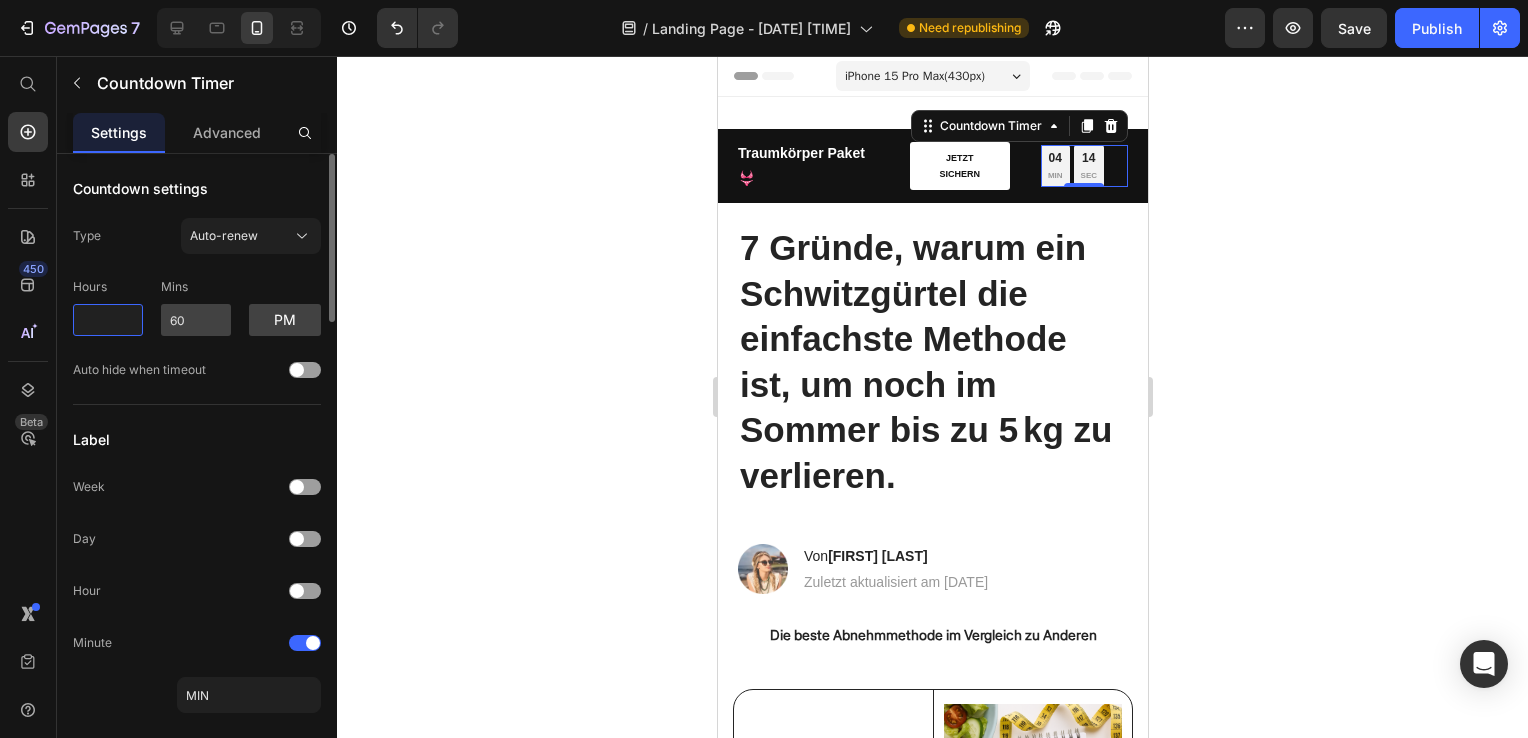 type 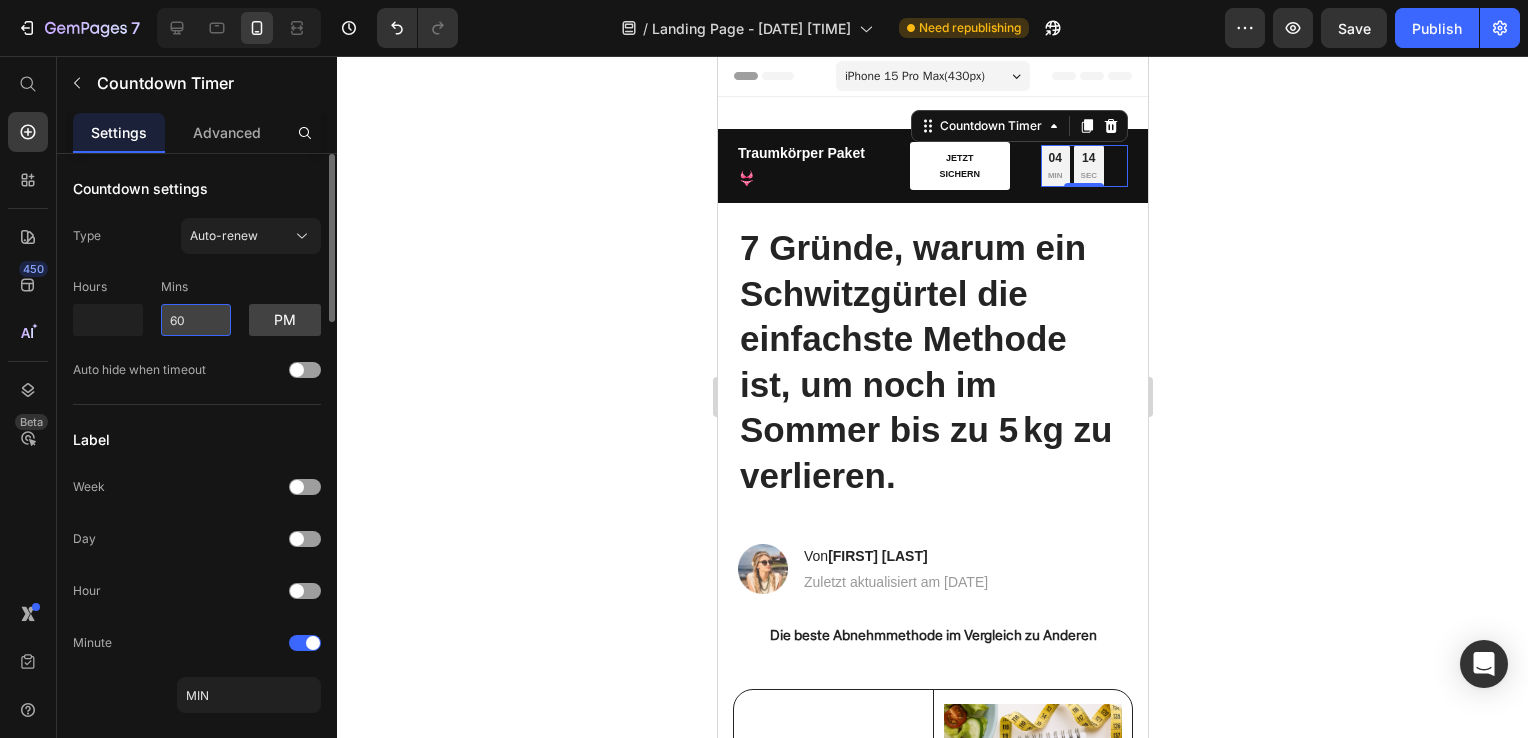 click on "60" at bounding box center (196, 320) 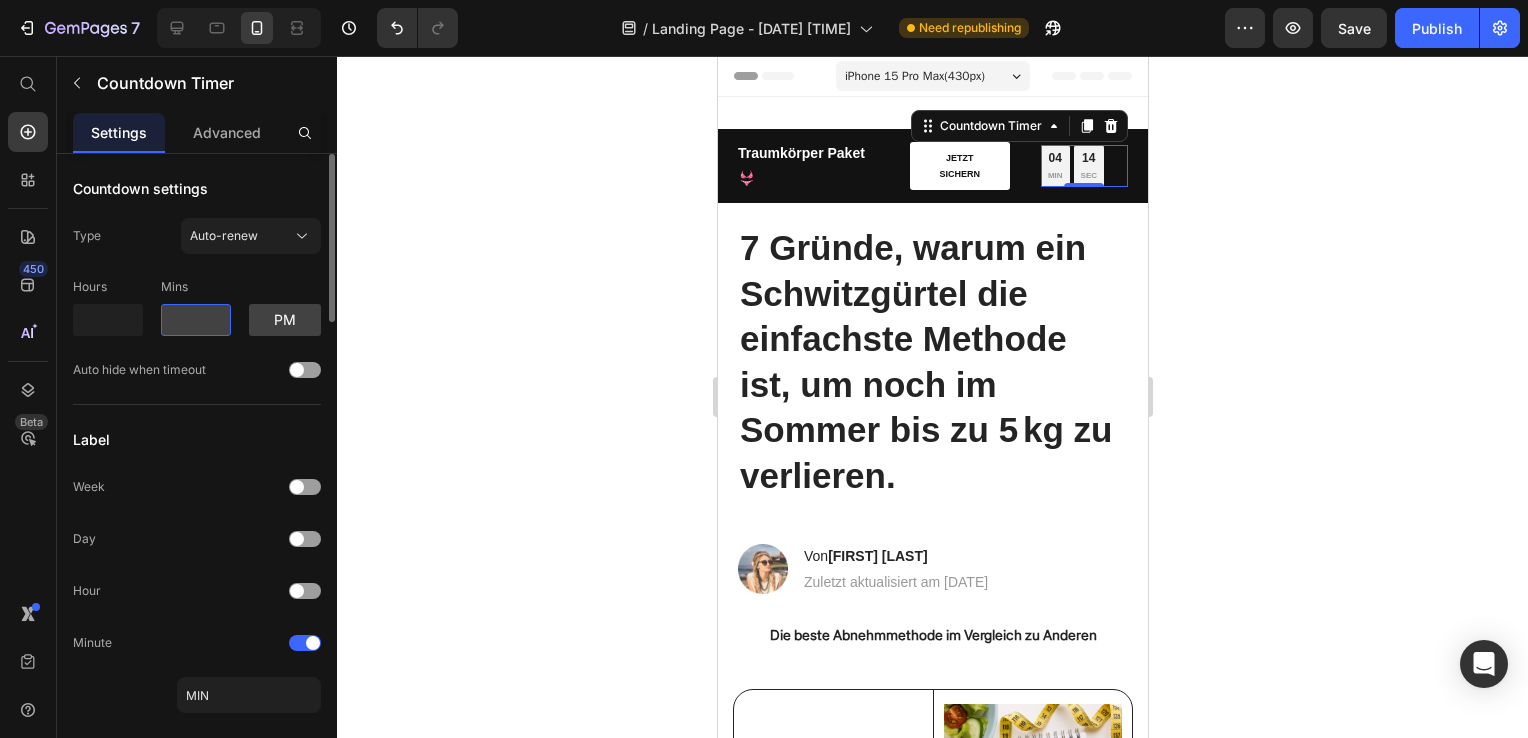 type on "5" 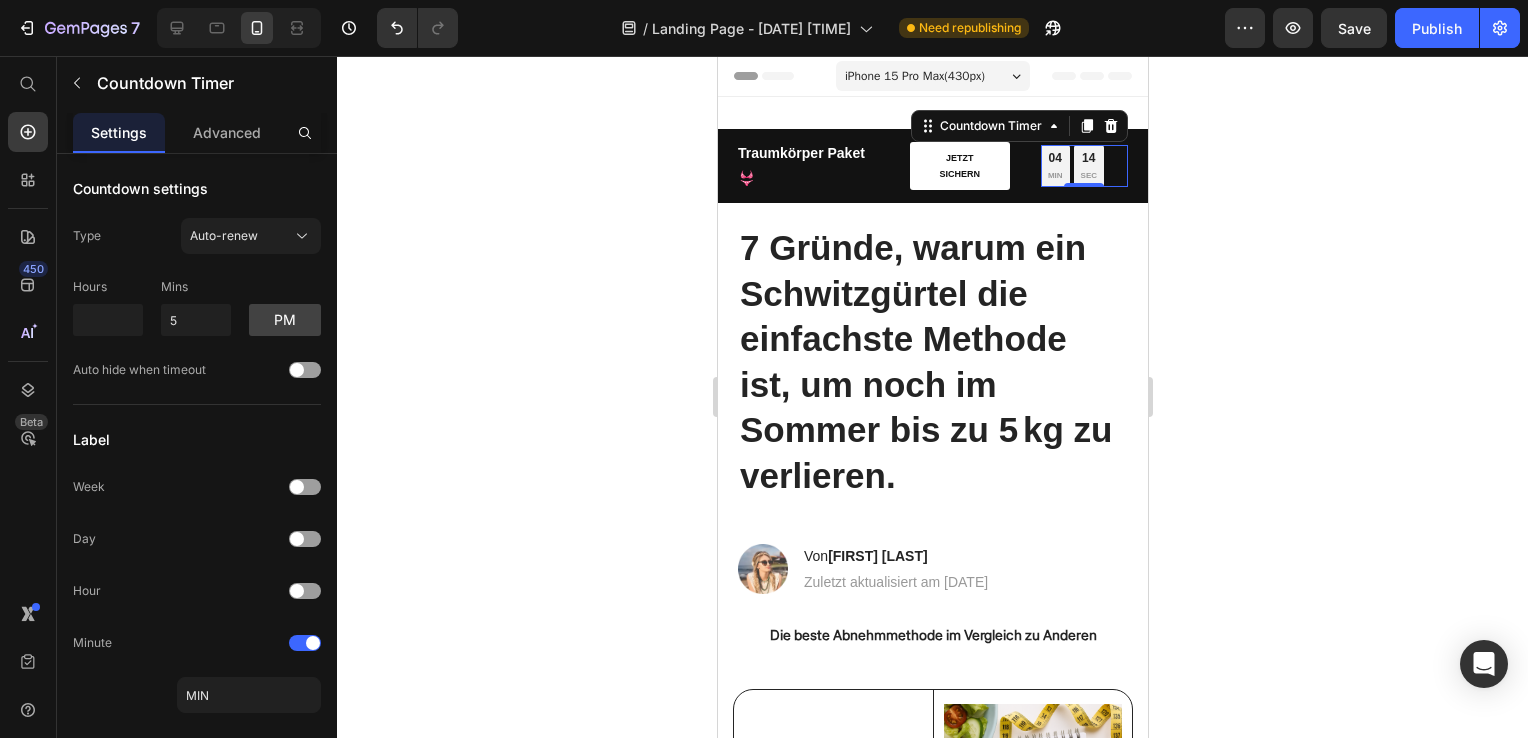 click 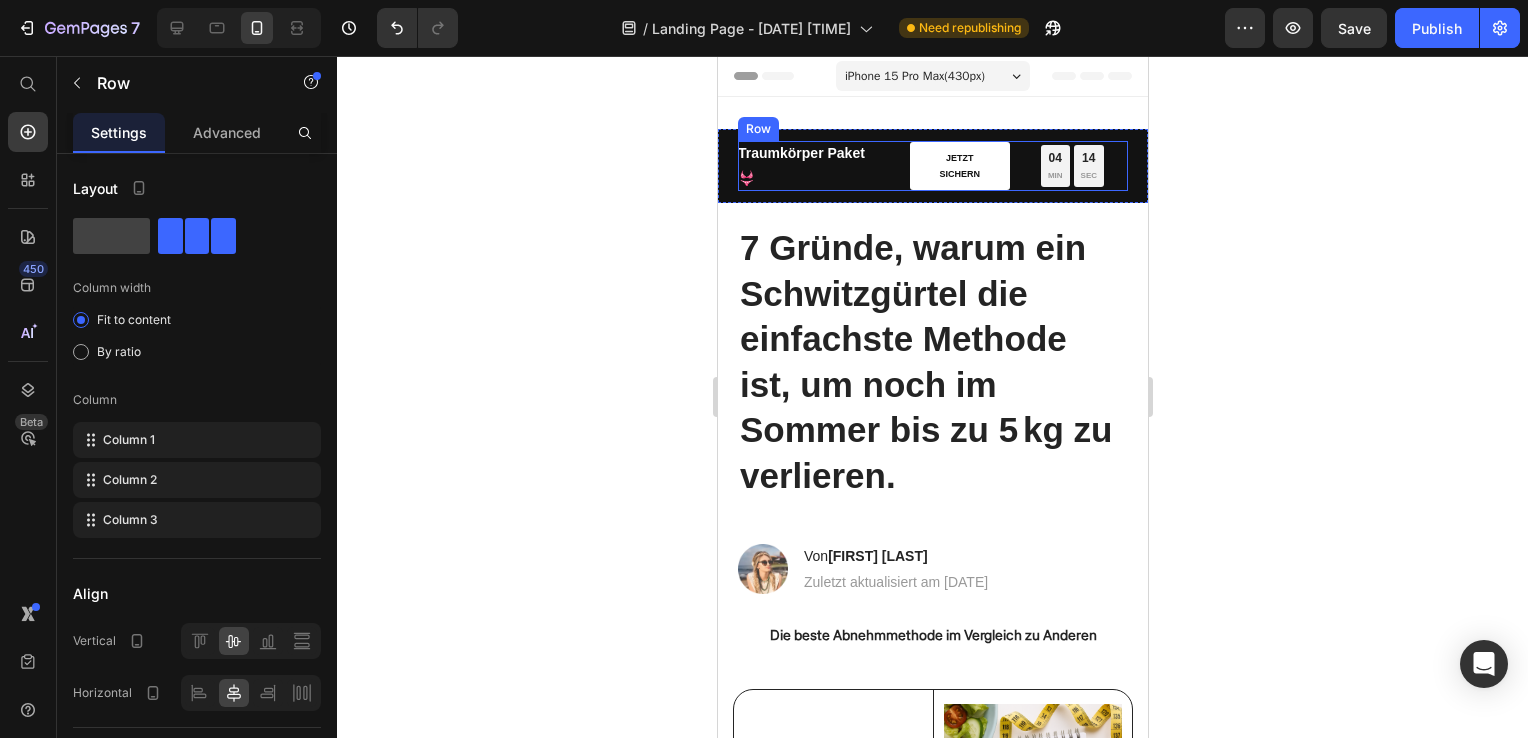 click on "04 MIN 14 SEC Countdown Timer" at bounding box center [1083, 166] 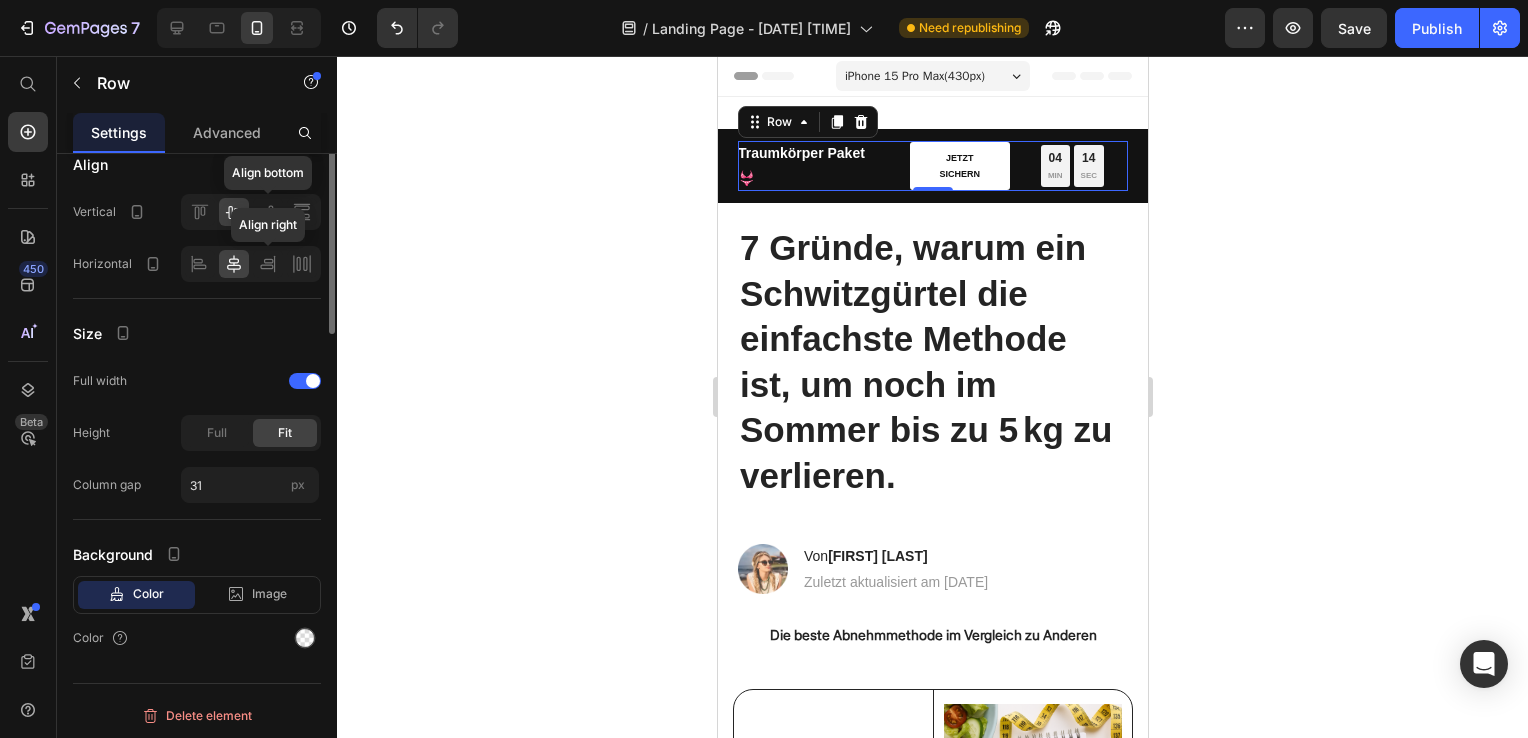 scroll, scrollTop: 0, scrollLeft: 0, axis: both 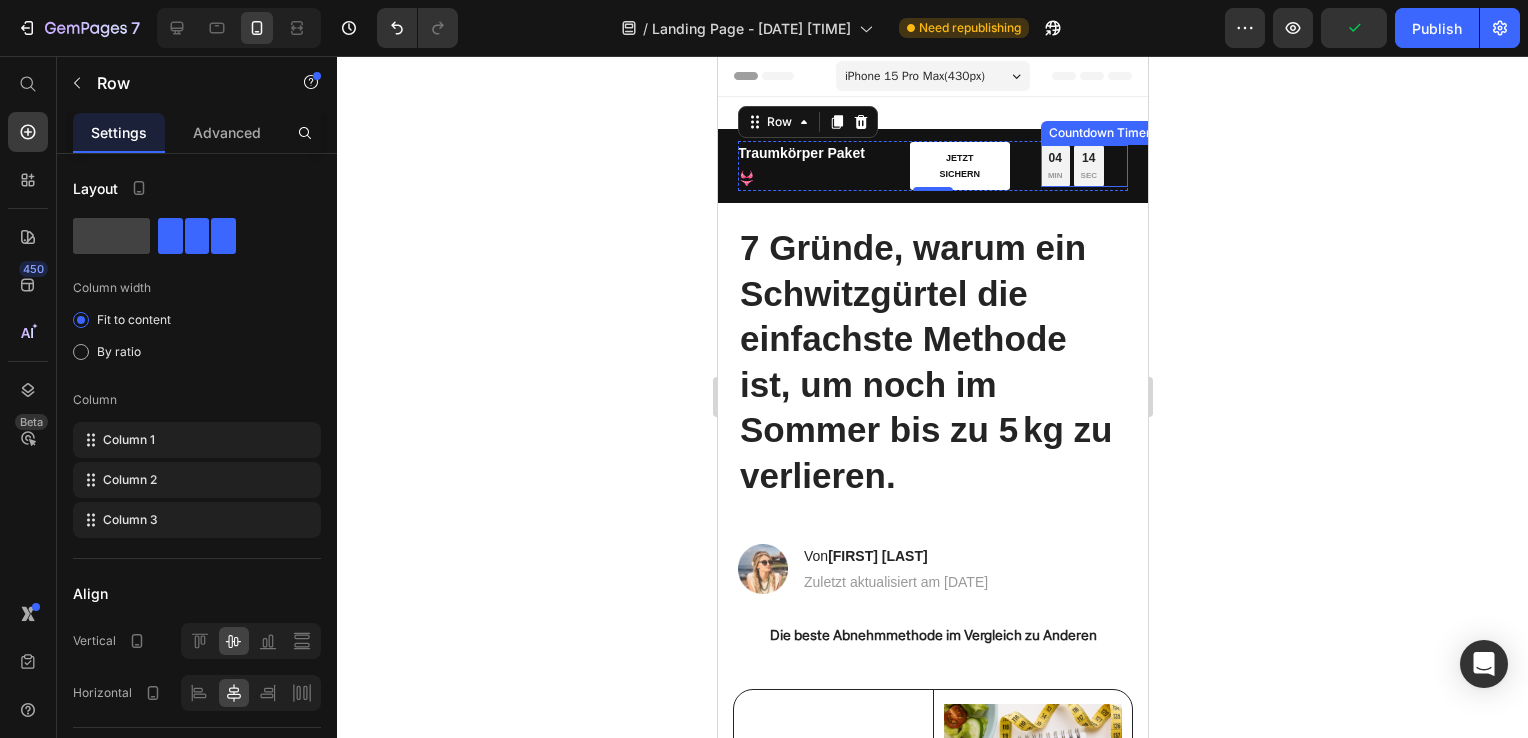 click on "14" at bounding box center [1088, 159] 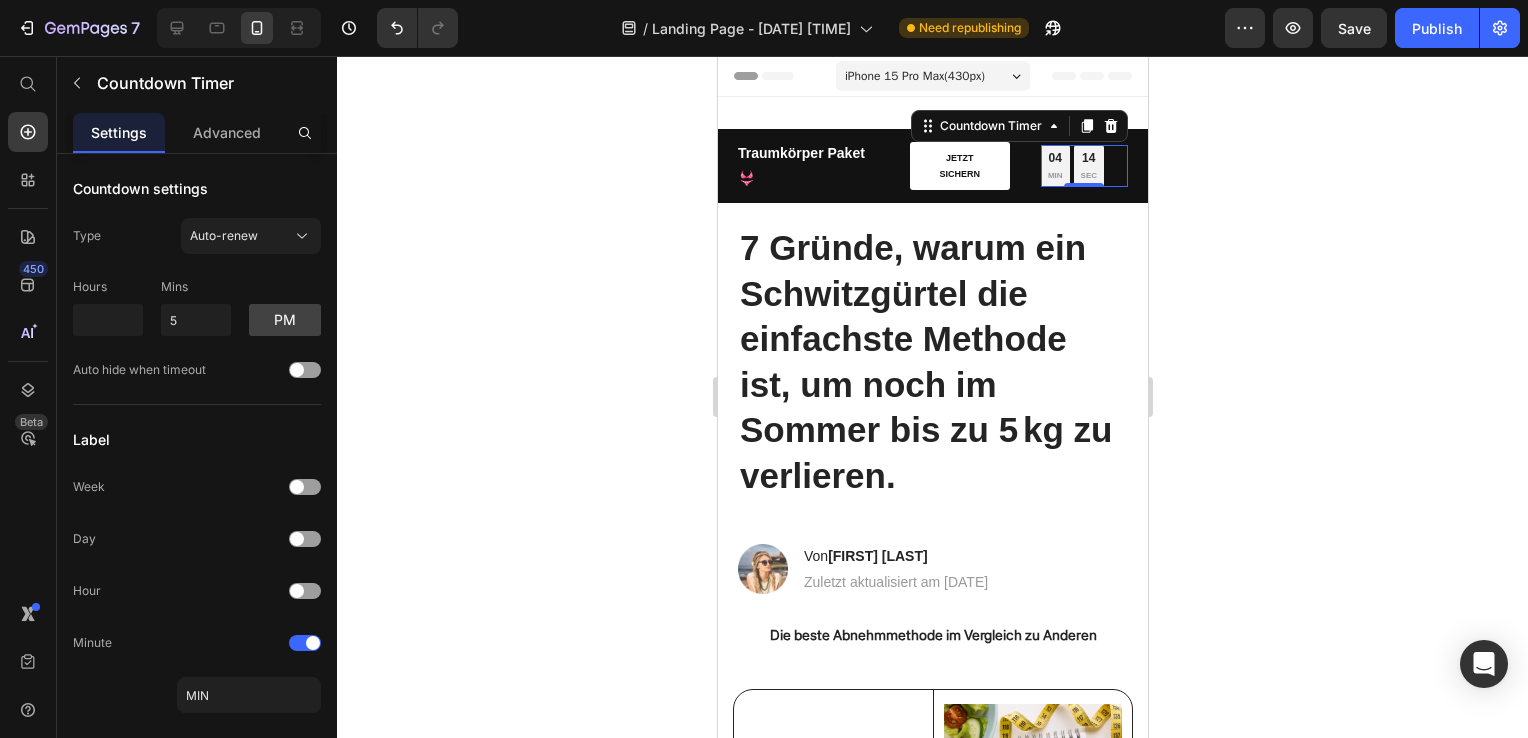 click on "MIN" at bounding box center (1054, 176) 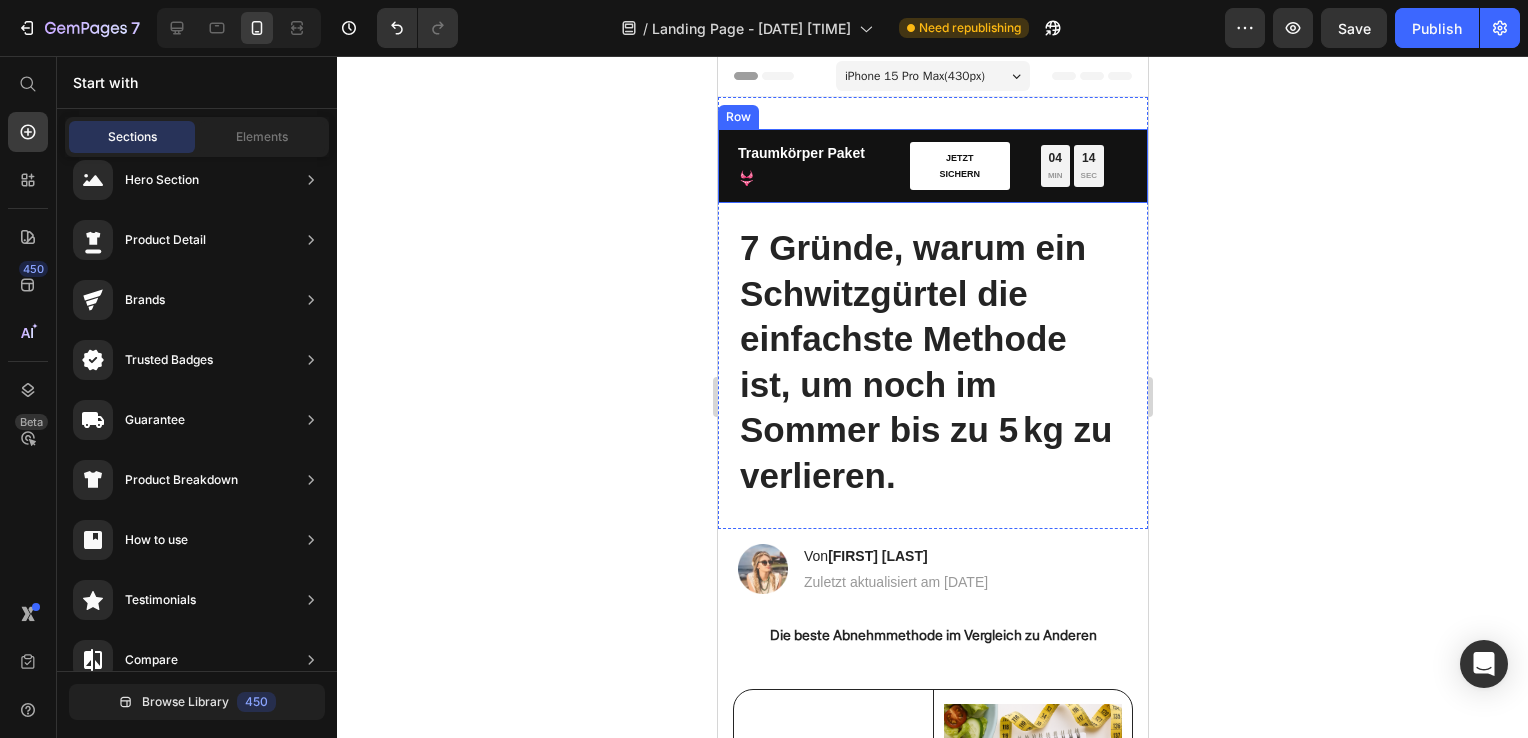 click on "04 MIN 14 SEC Countdown Timer" at bounding box center (1083, 166) 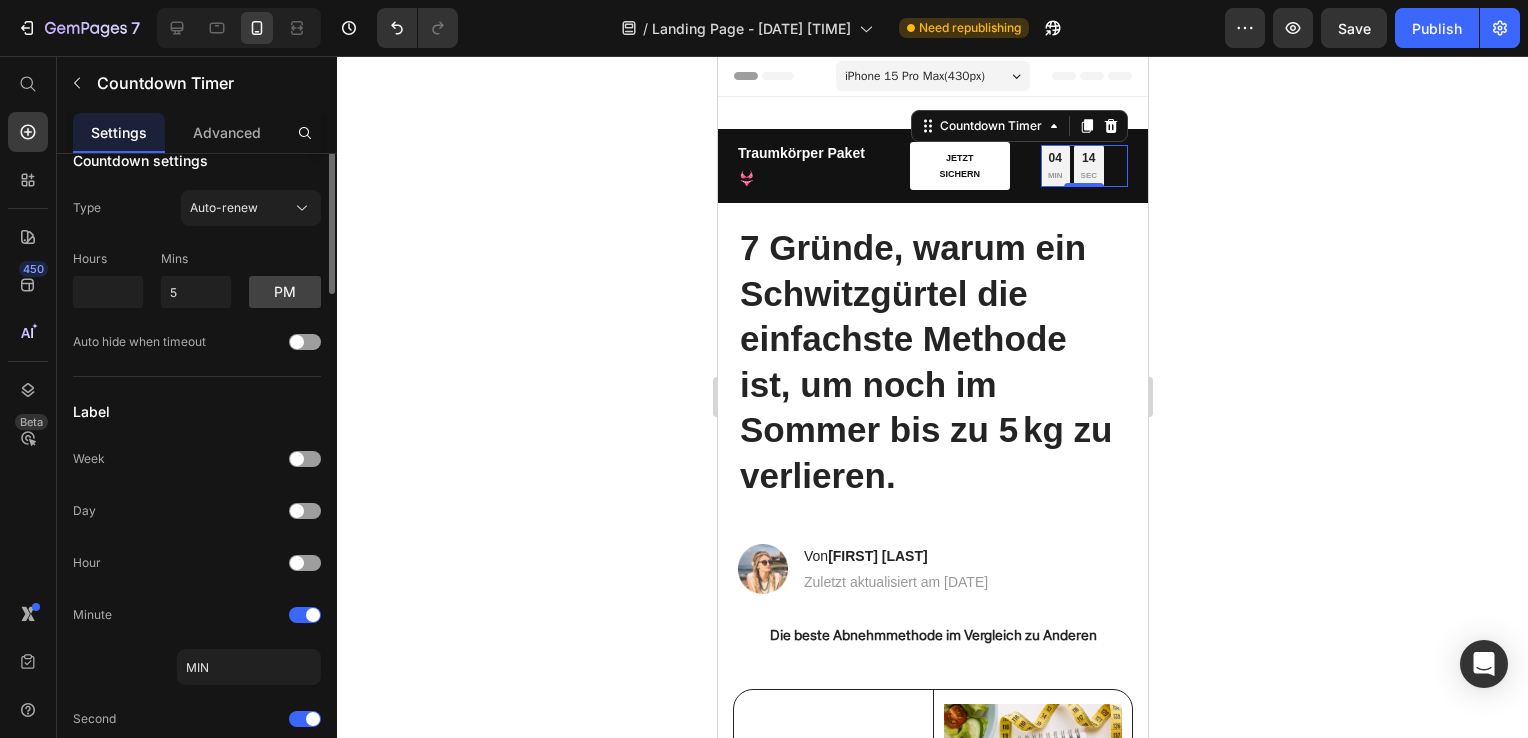 scroll, scrollTop: 0, scrollLeft: 0, axis: both 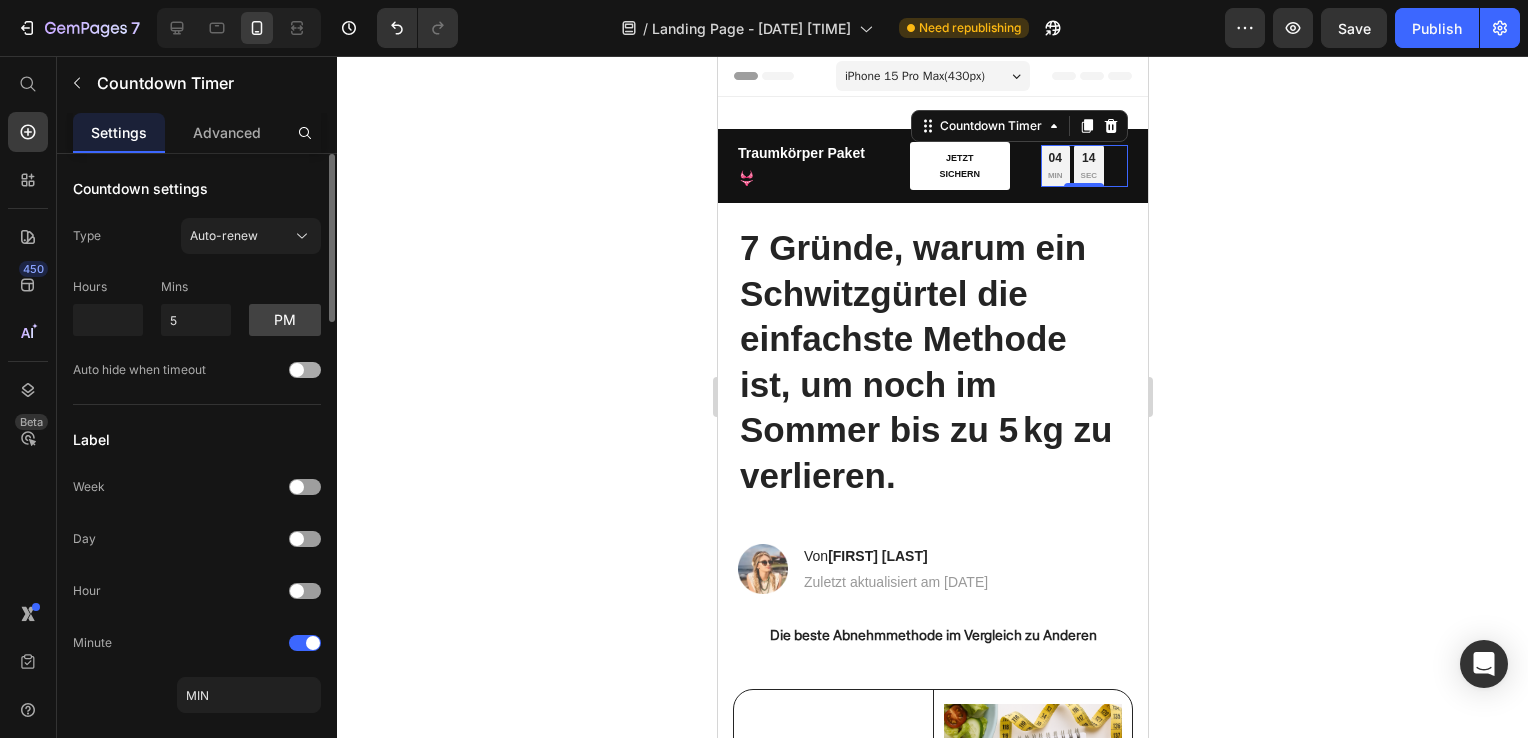 click at bounding box center [305, 370] 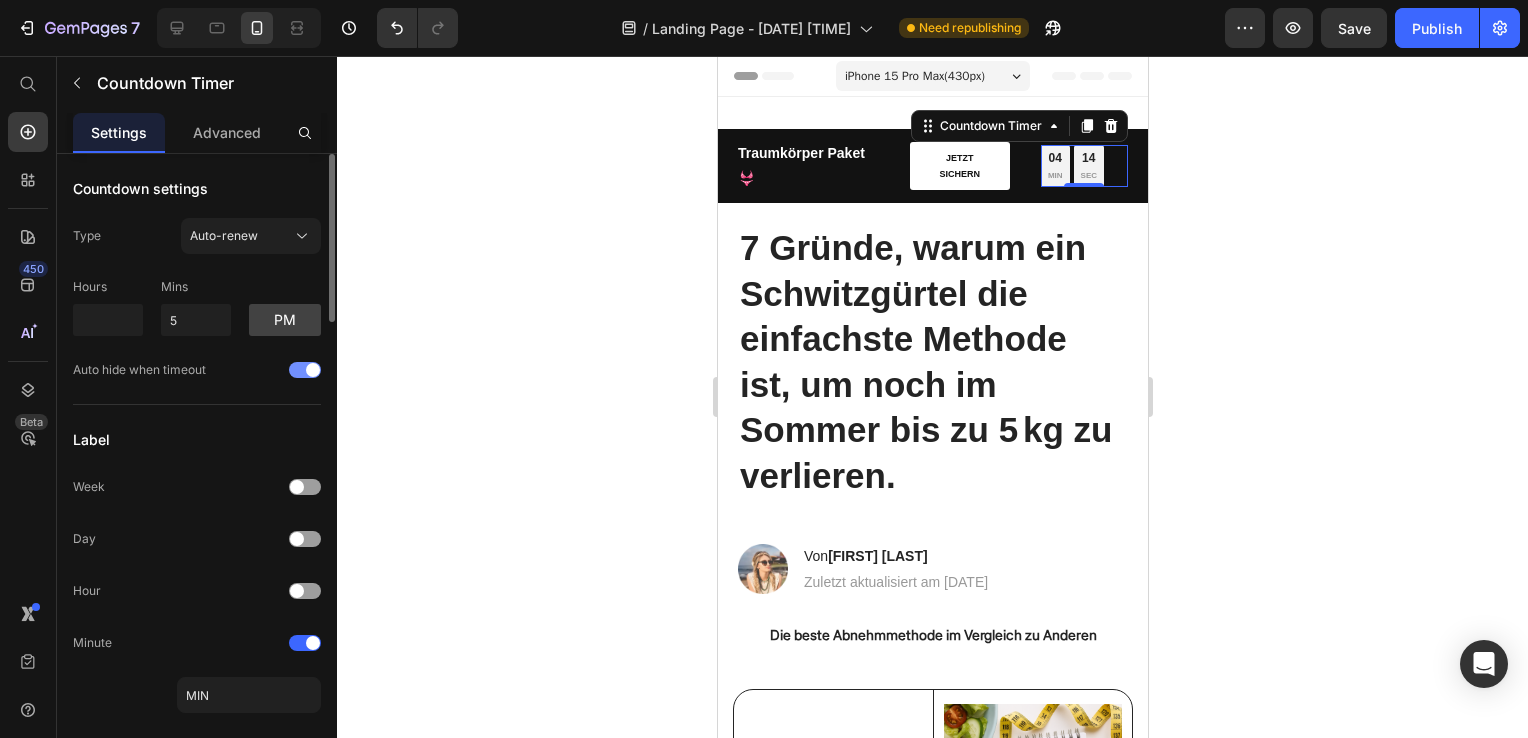 click at bounding box center [305, 370] 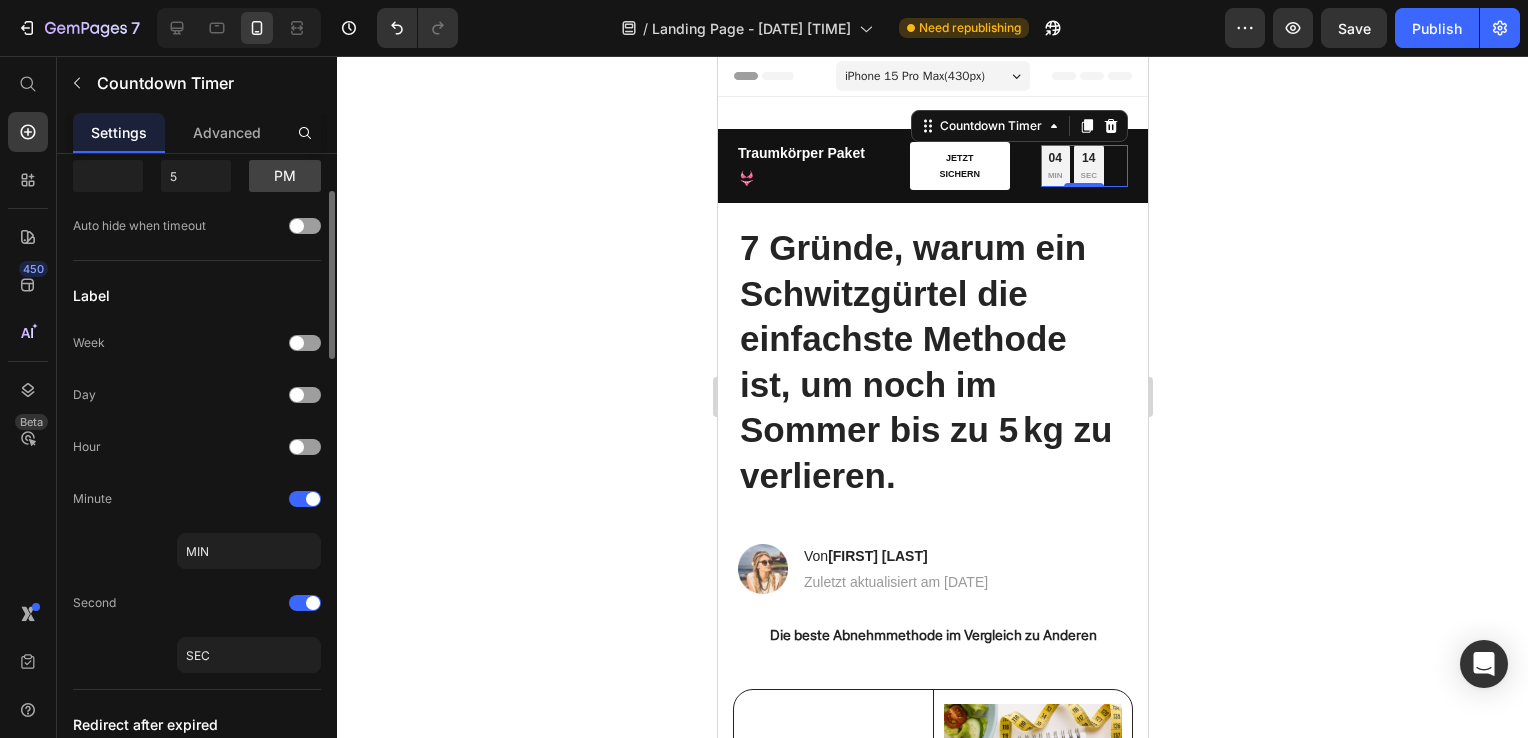 scroll, scrollTop: 156, scrollLeft: 0, axis: vertical 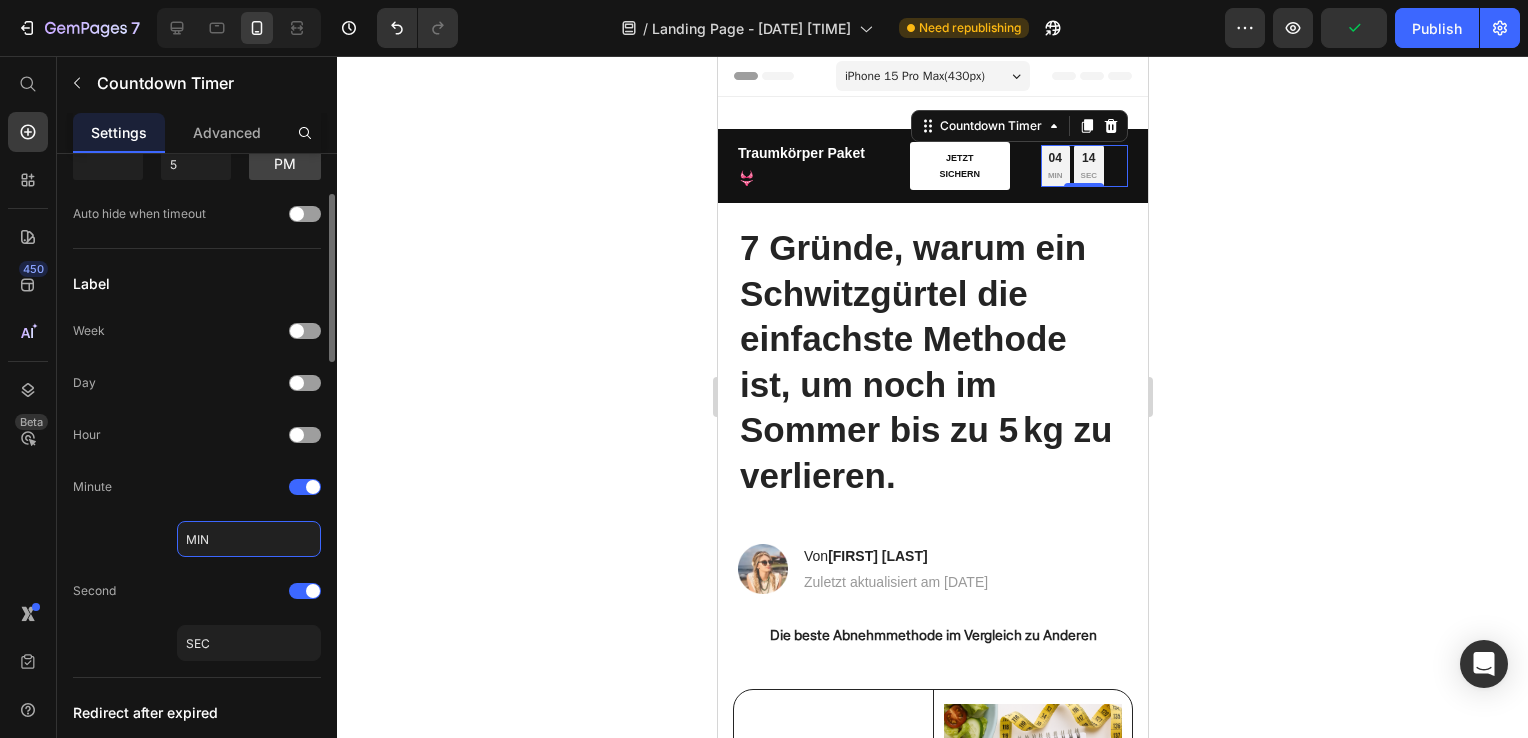 click on "MIN" 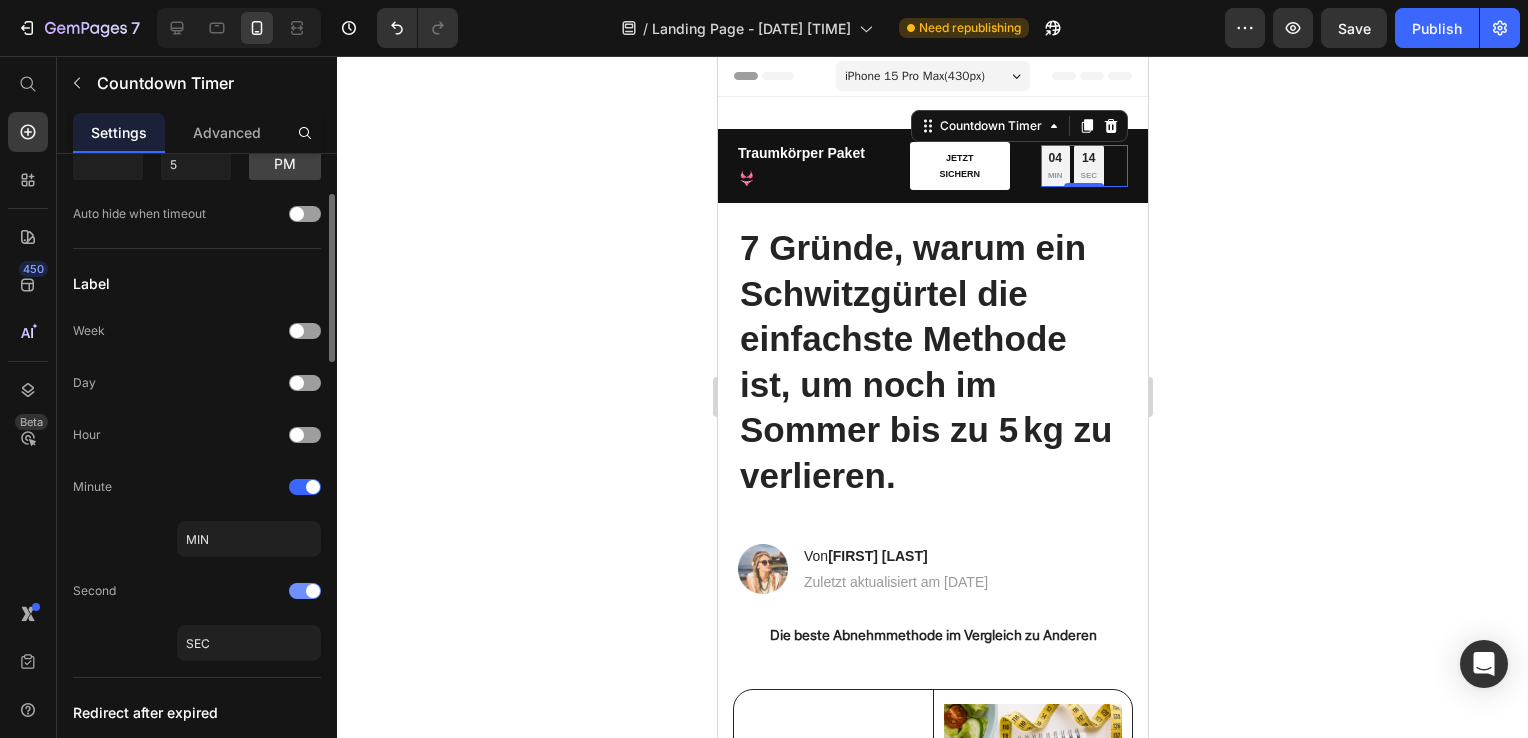 click on "Second" 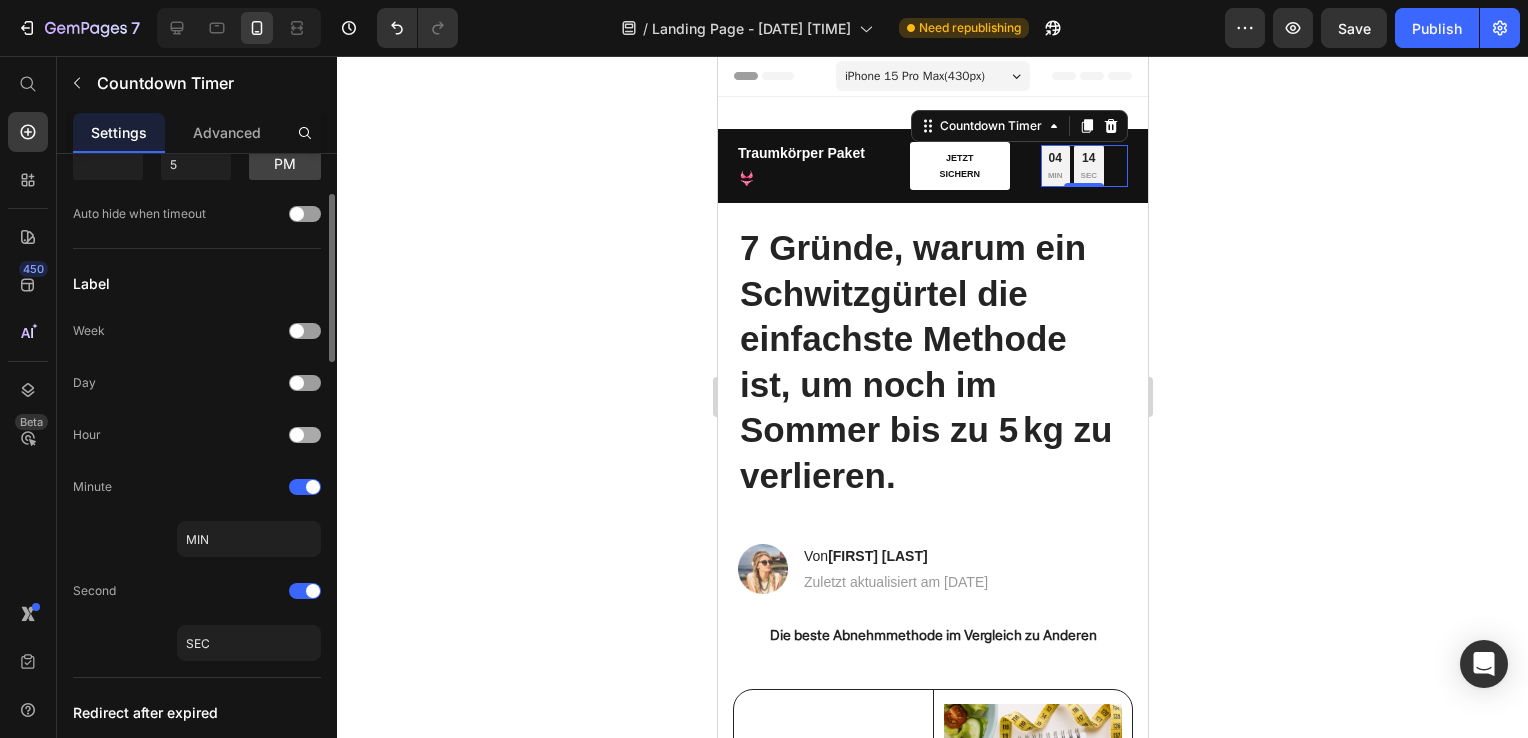 click at bounding box center [297, 435] 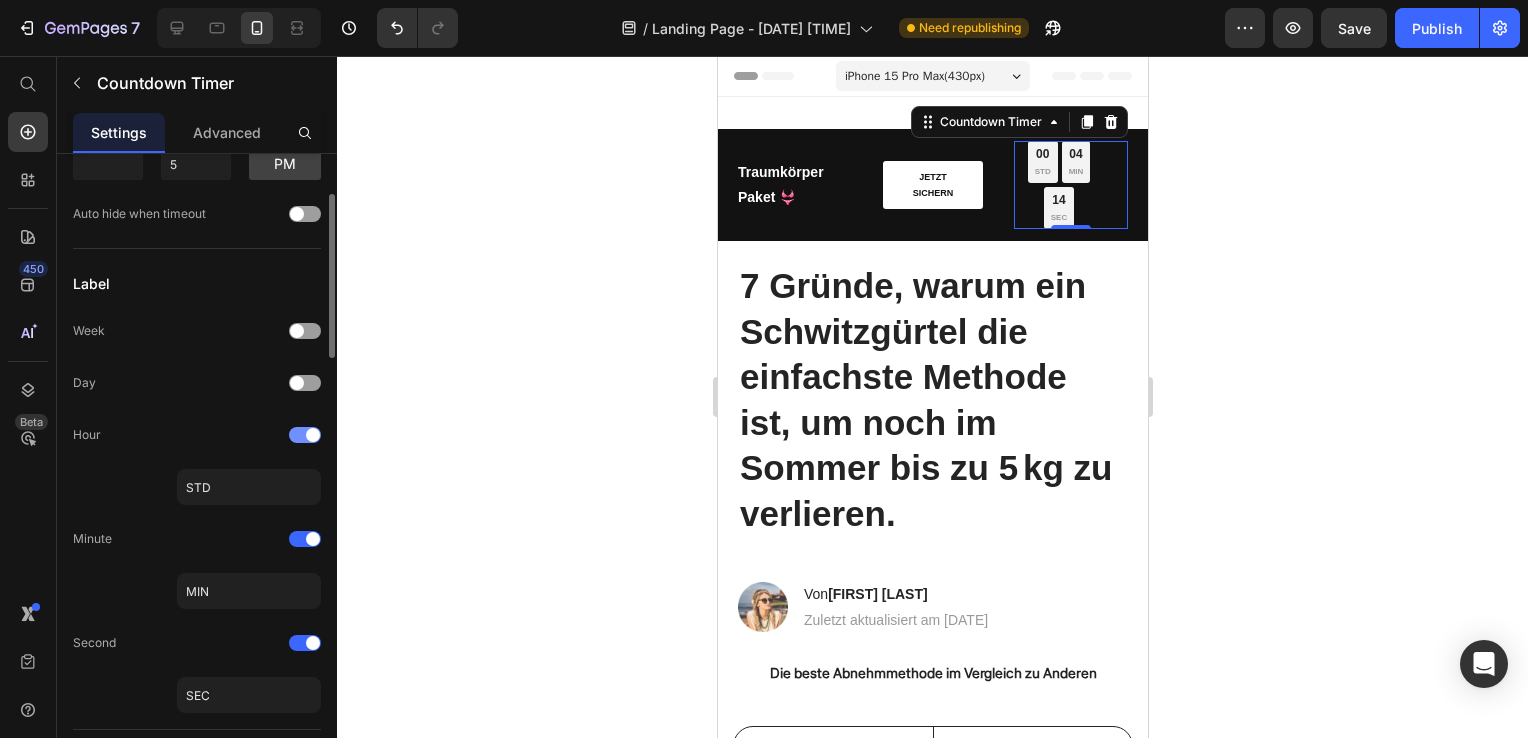click at bounding box center [313, 435] 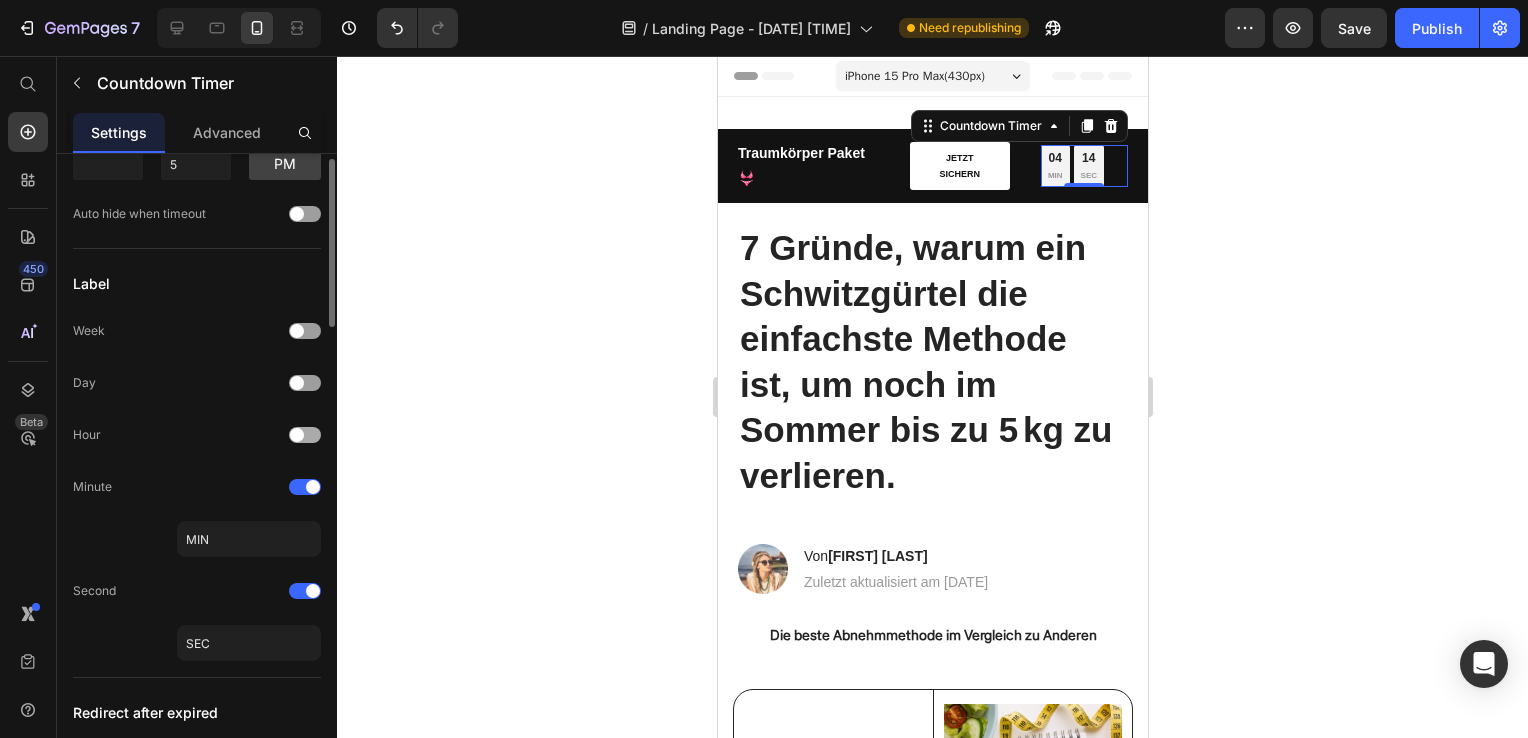 scroll, scrollTop: 0, scrollLeft: 0, axis: both 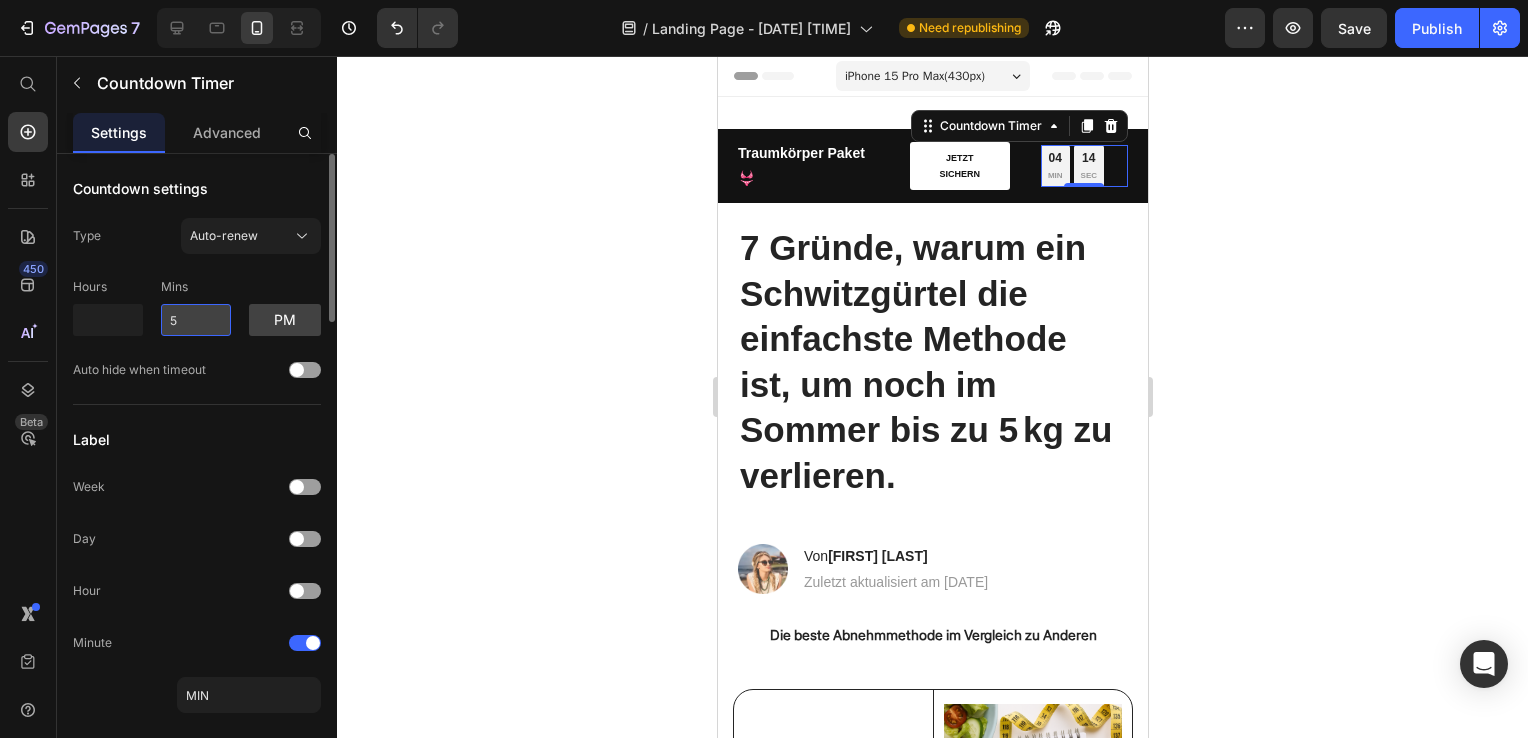 click on "5" at bounding box center [196, 320] 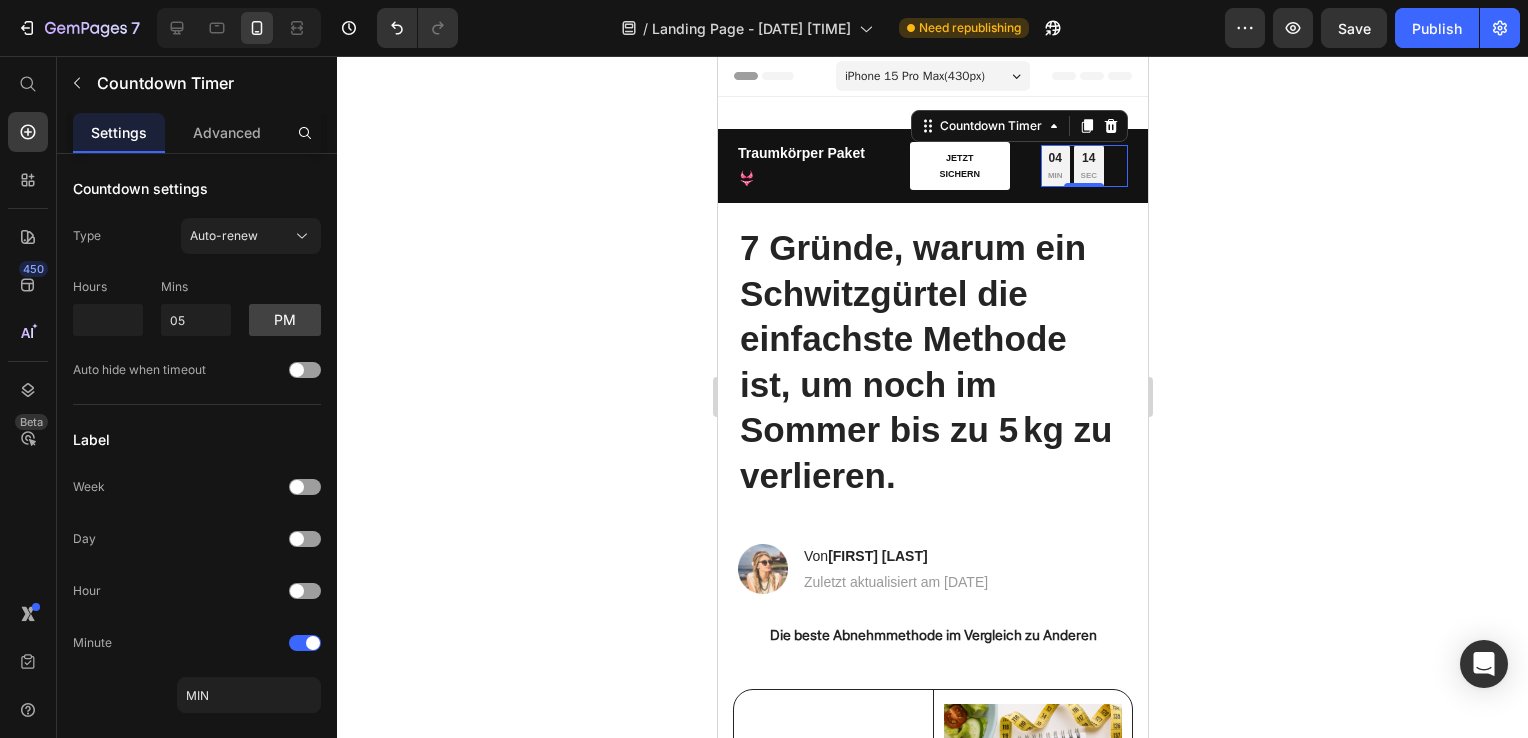 type on "5" 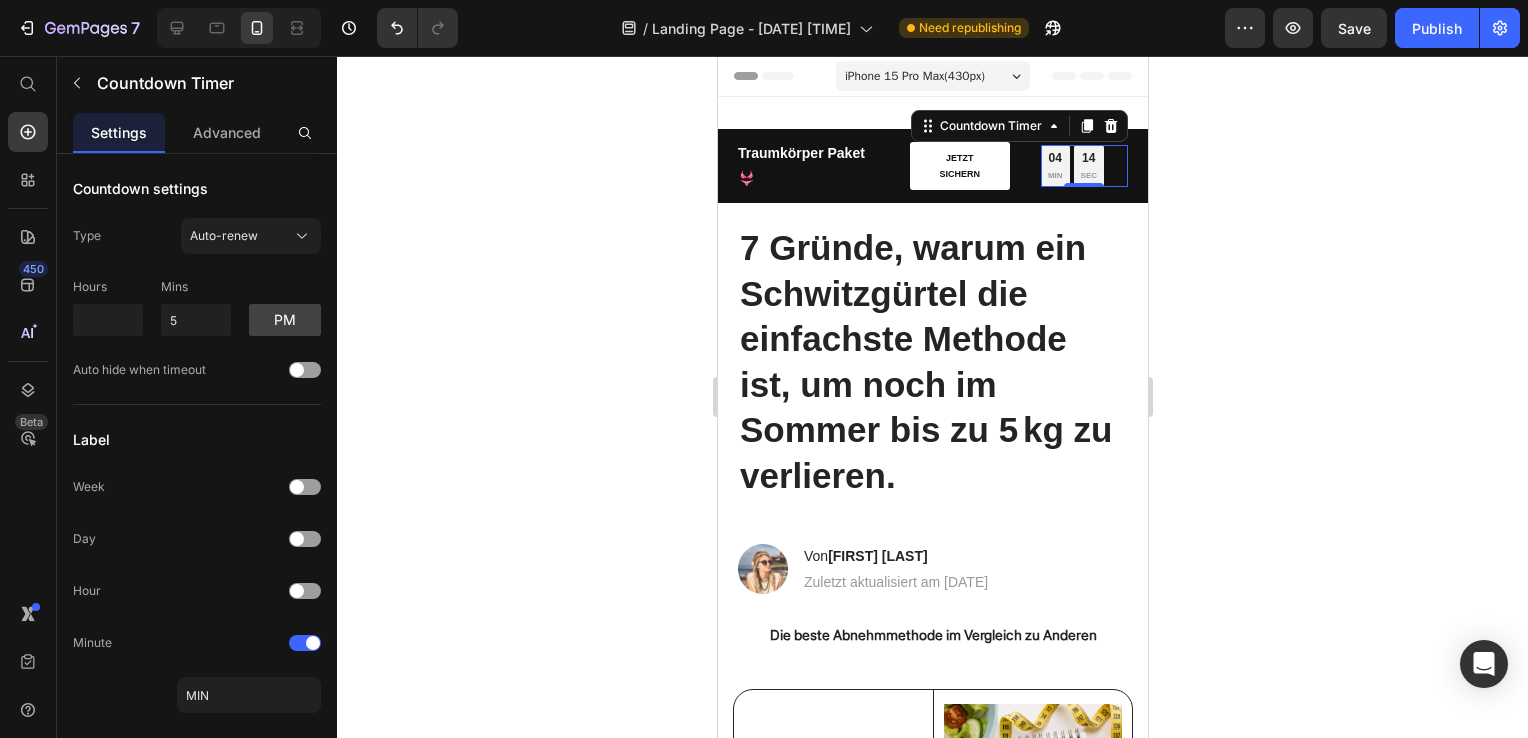 click 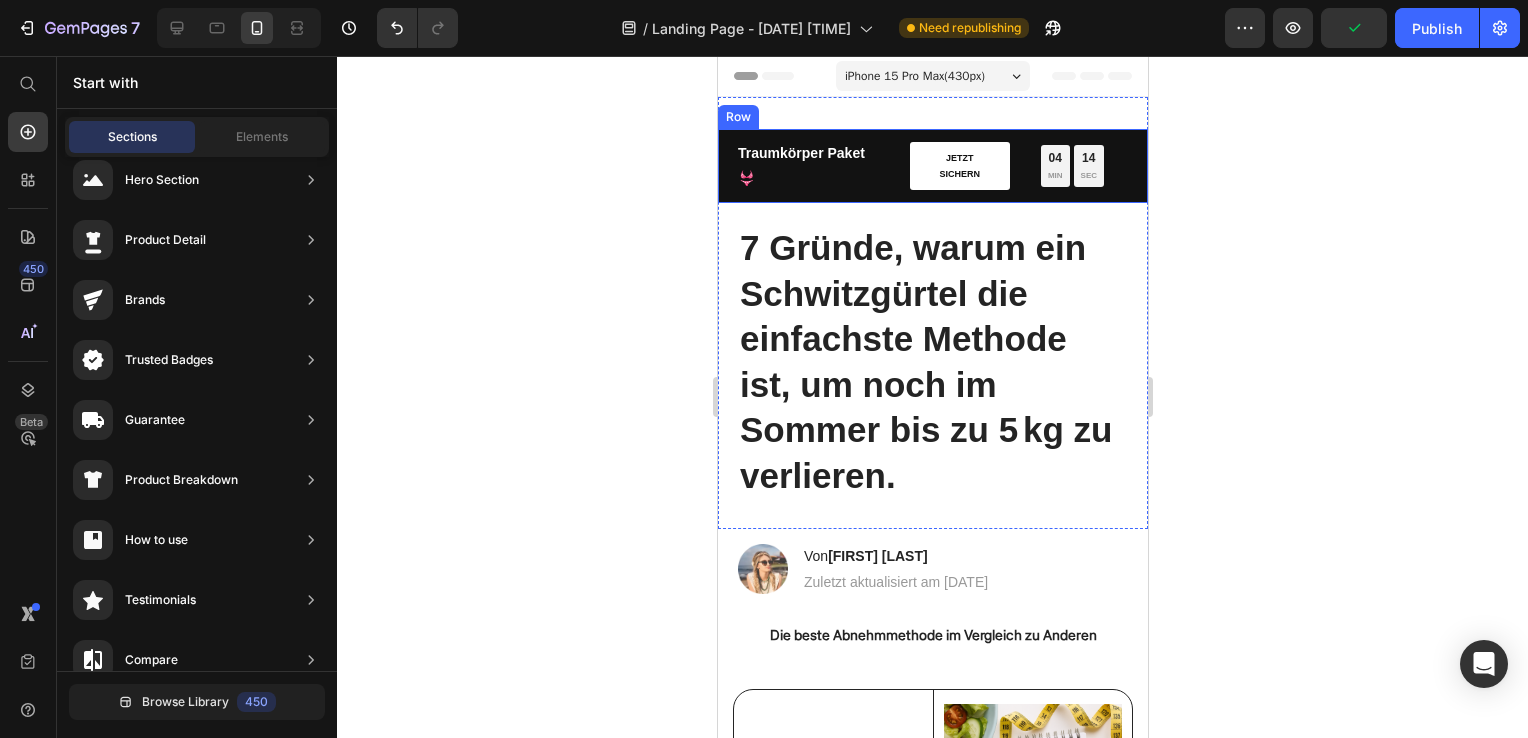 click on "04 MIN" at bounding box center (1054, 166) 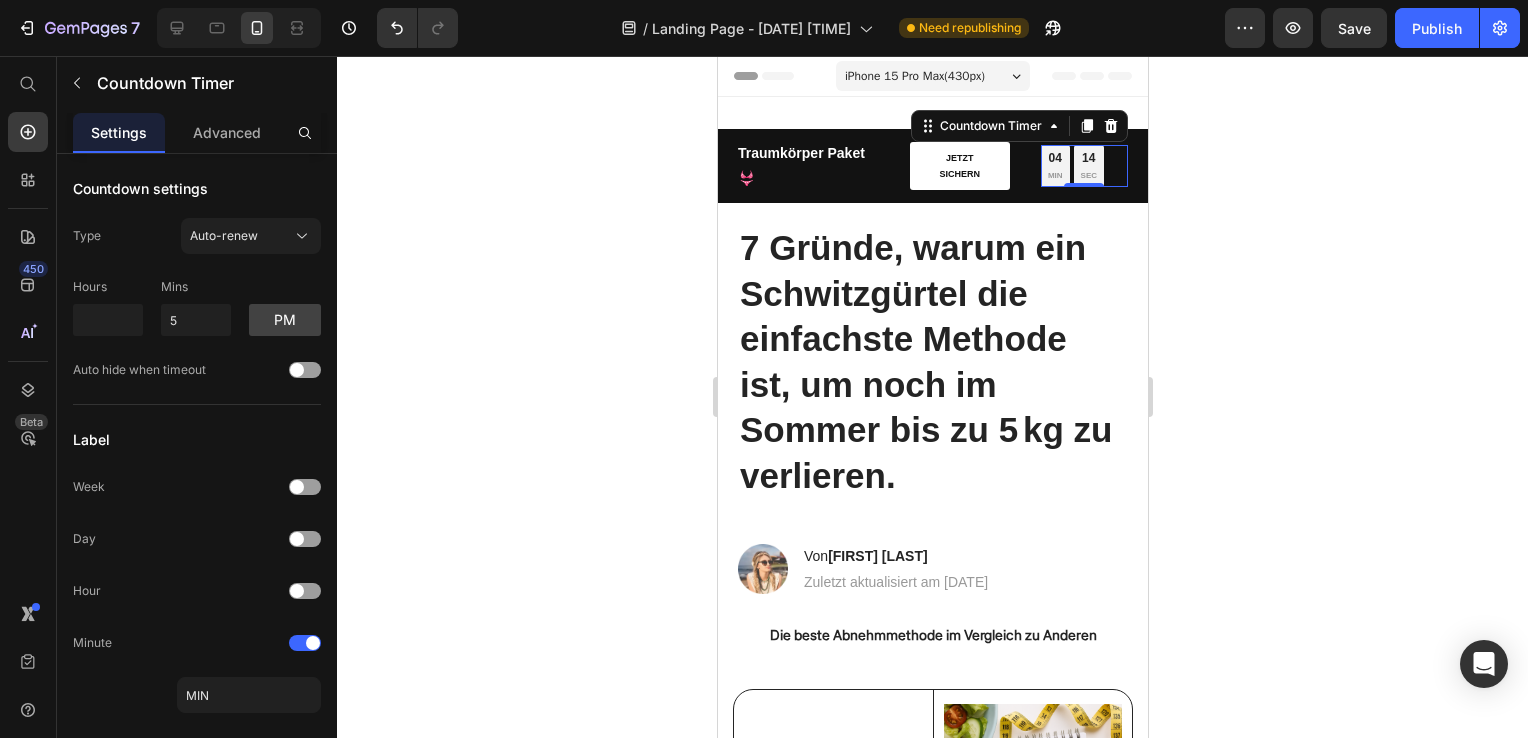click on "MIN" at bounding box center [1054, 176] 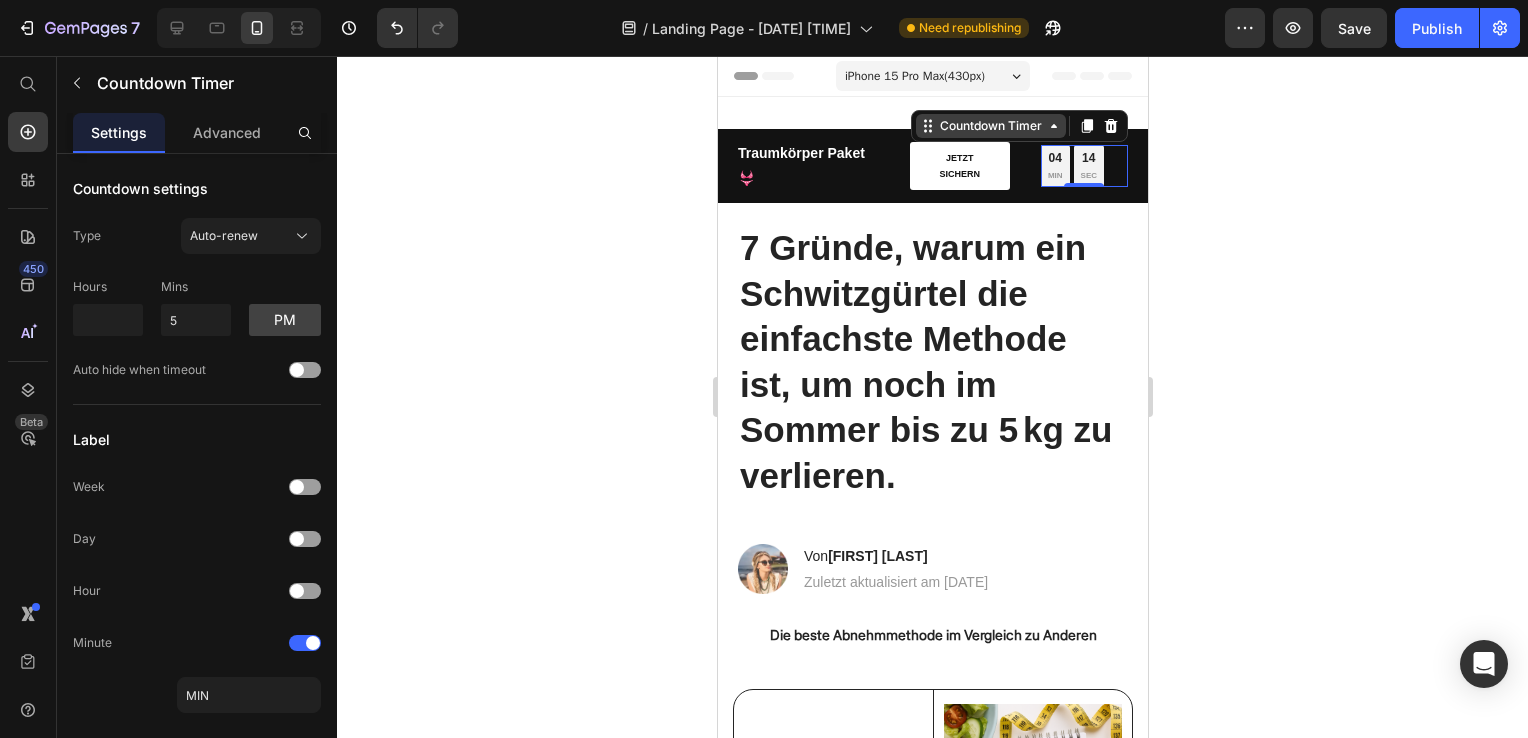 click on "Countdown Timer" at bounding box center (990, 126) 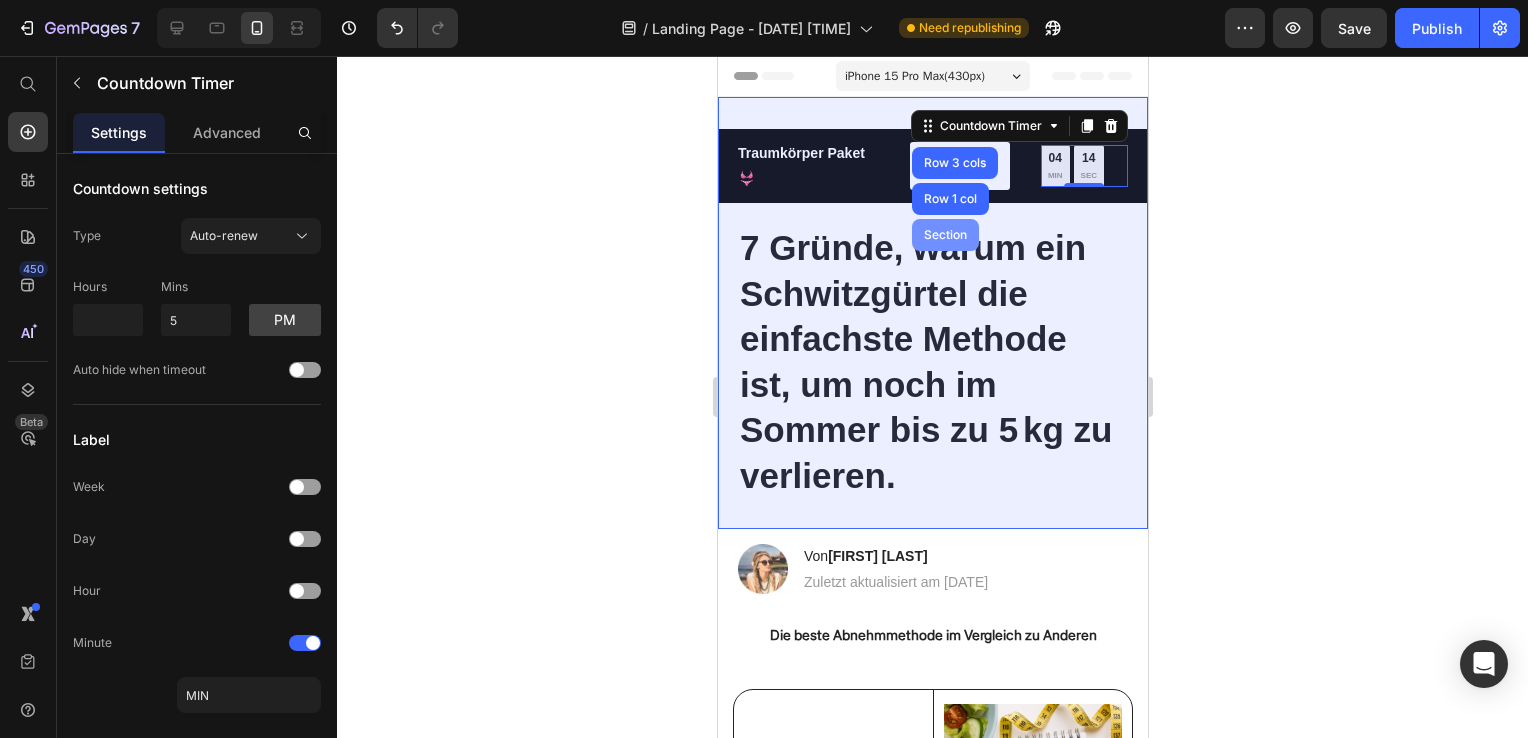 click on "Section" at bounding box center [944, 235] 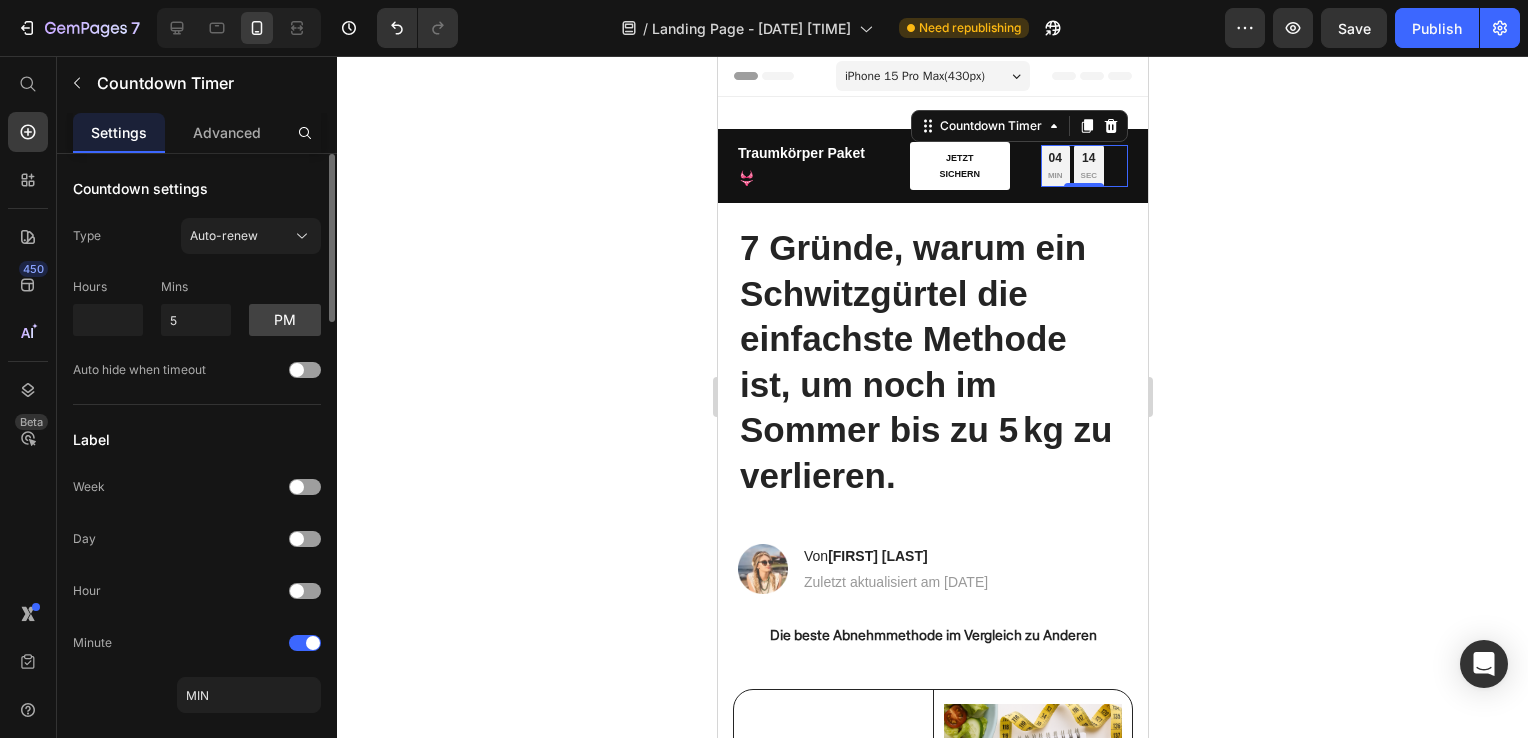 click on "Countdown settings Type Auto-renew Hours Mins 5 pm Auto hide when timeout" 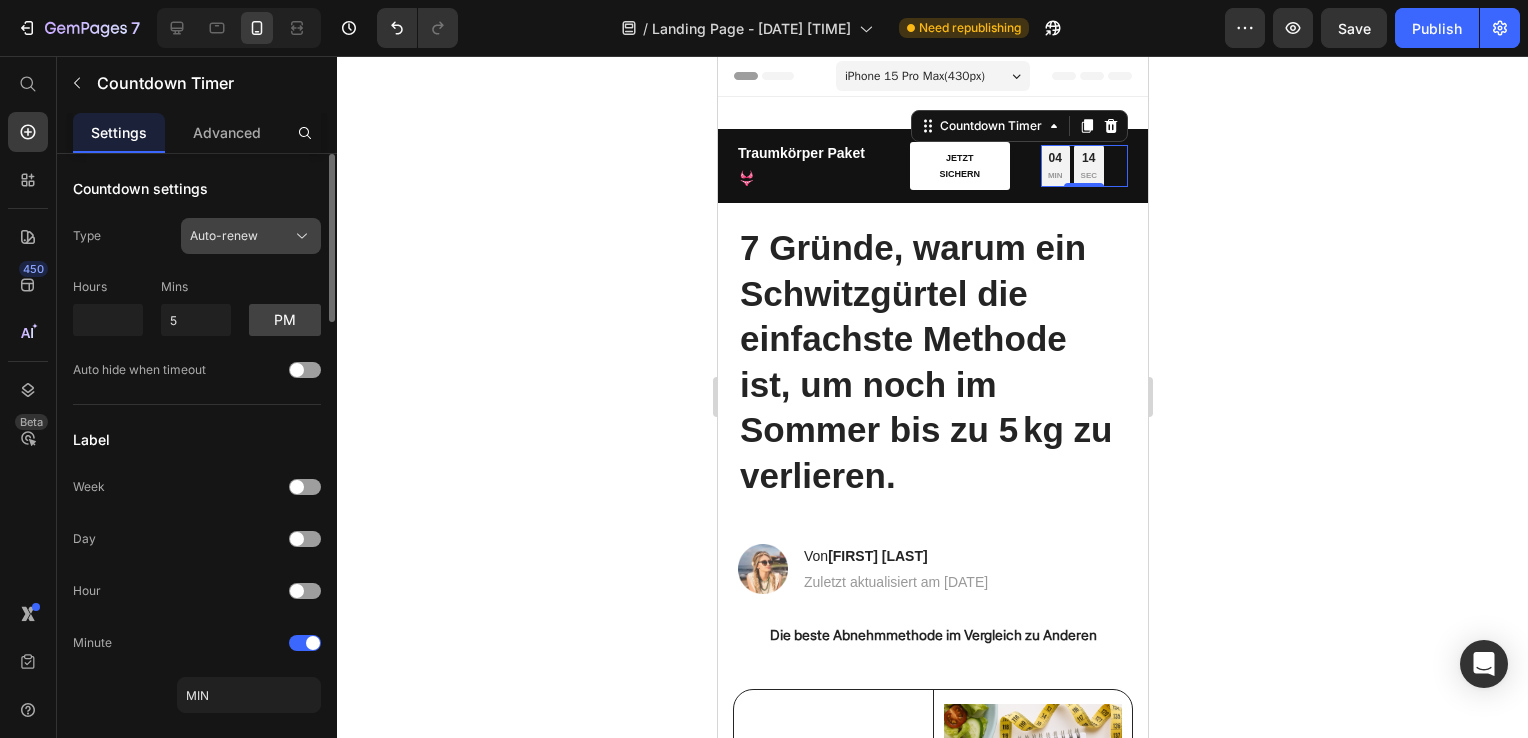 click on "Auto-renew" 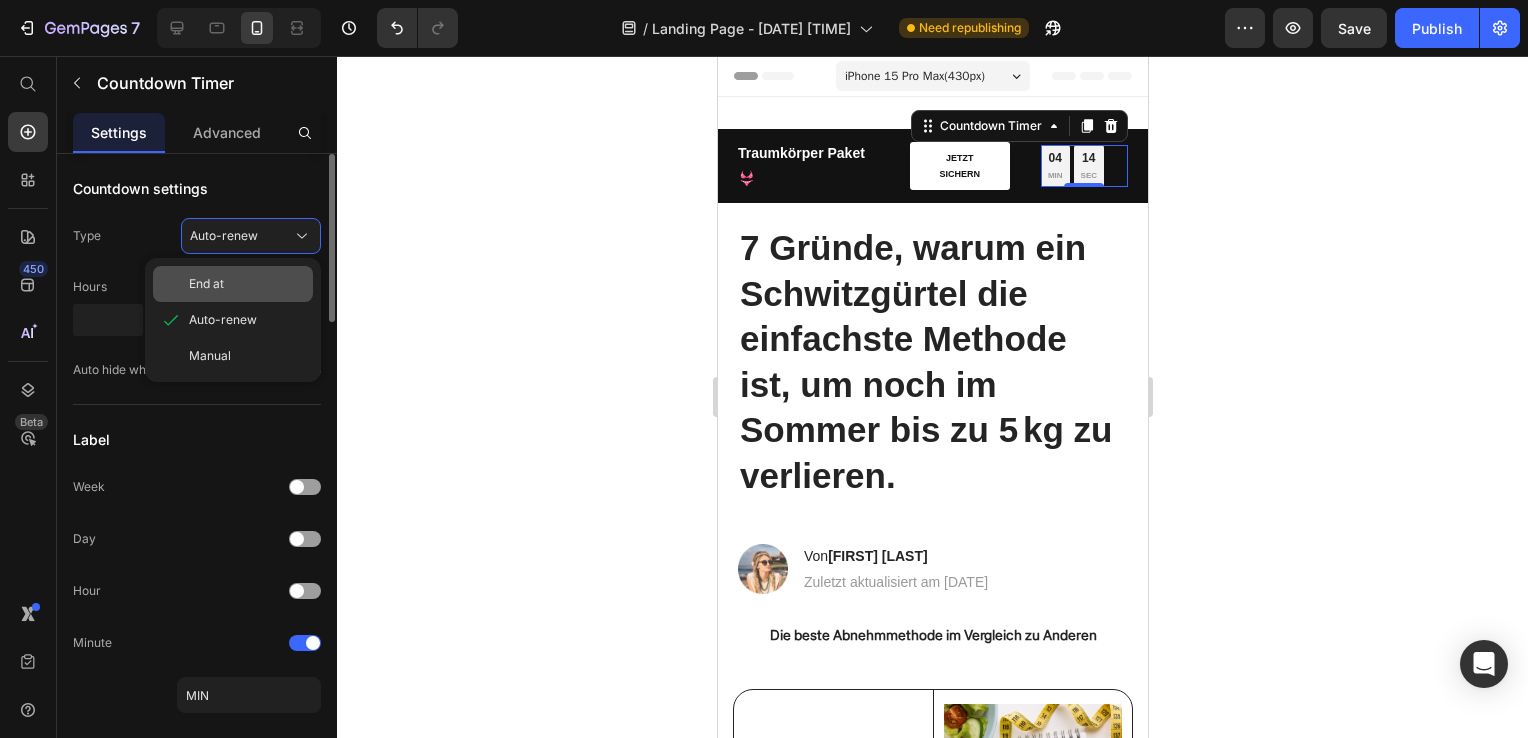 click on "End at" 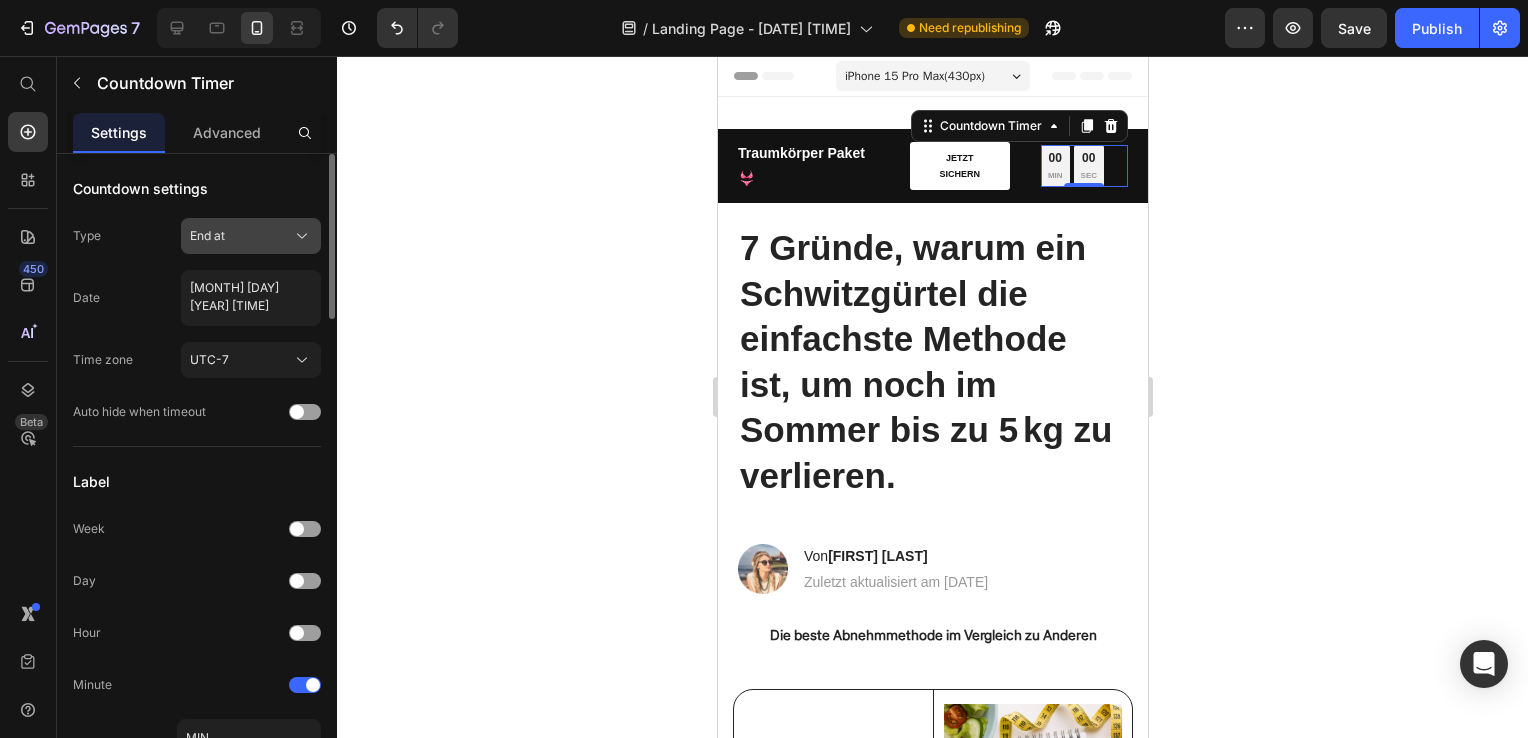 click 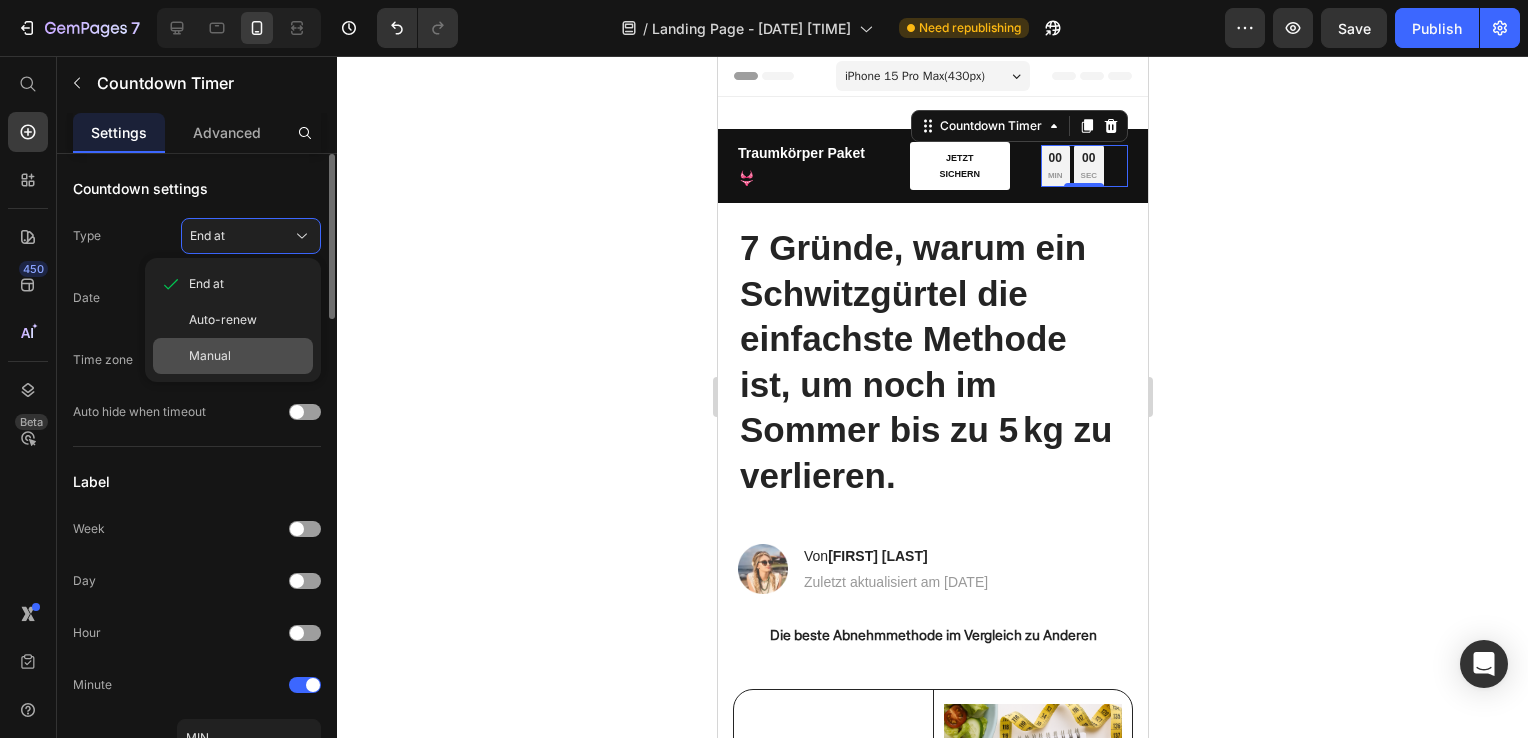 click on "Manual" at bounding box center (247, 356) 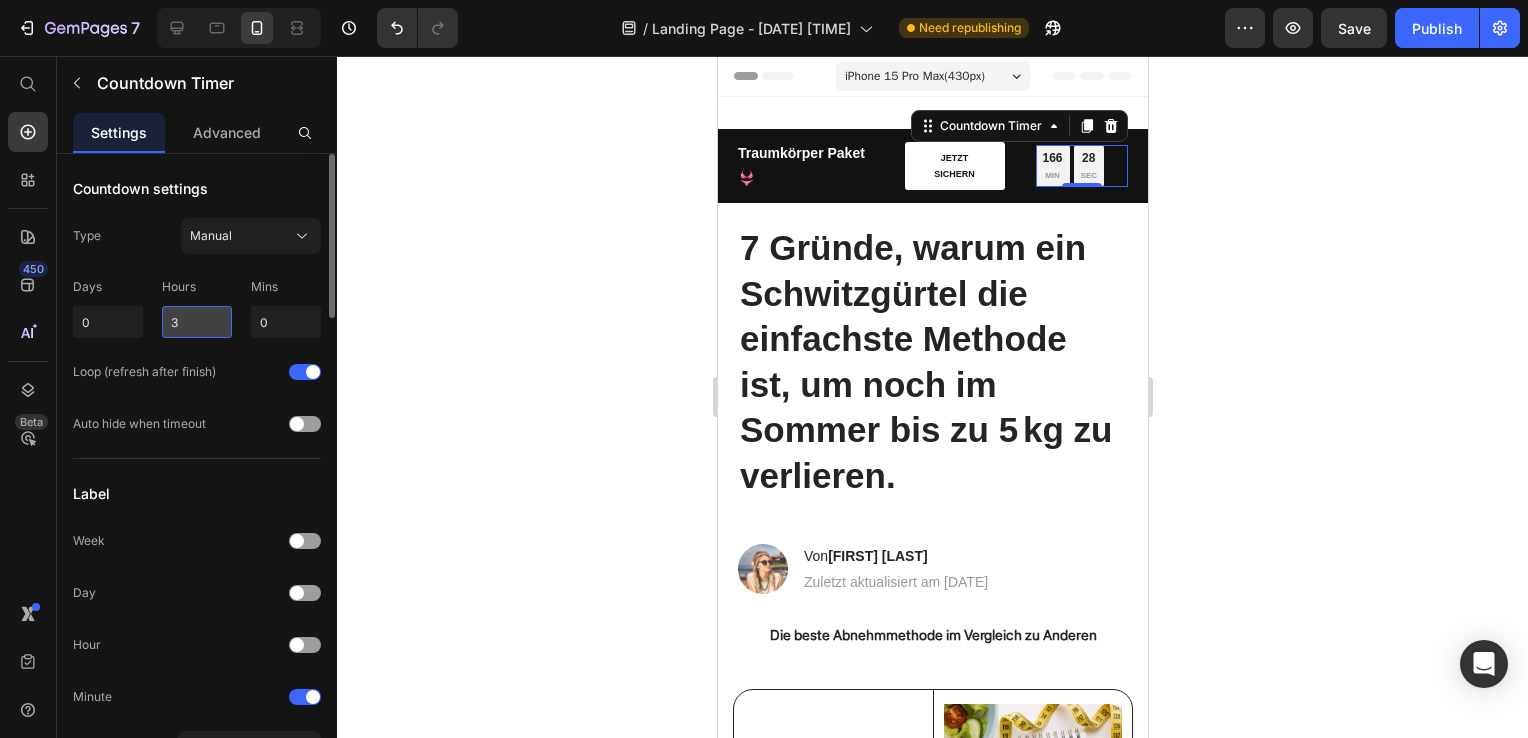 click on "3" at bounding box center (197, 322) 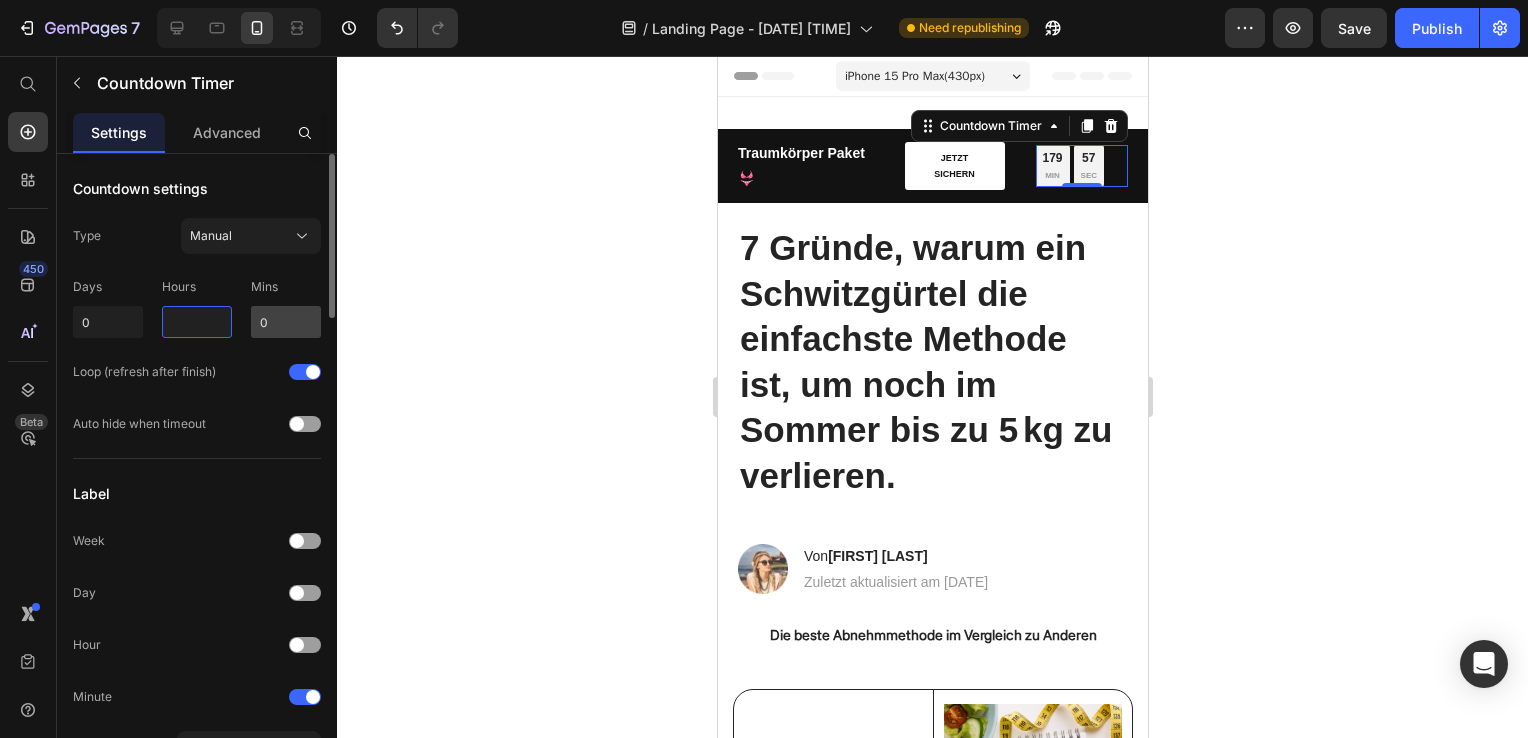 type 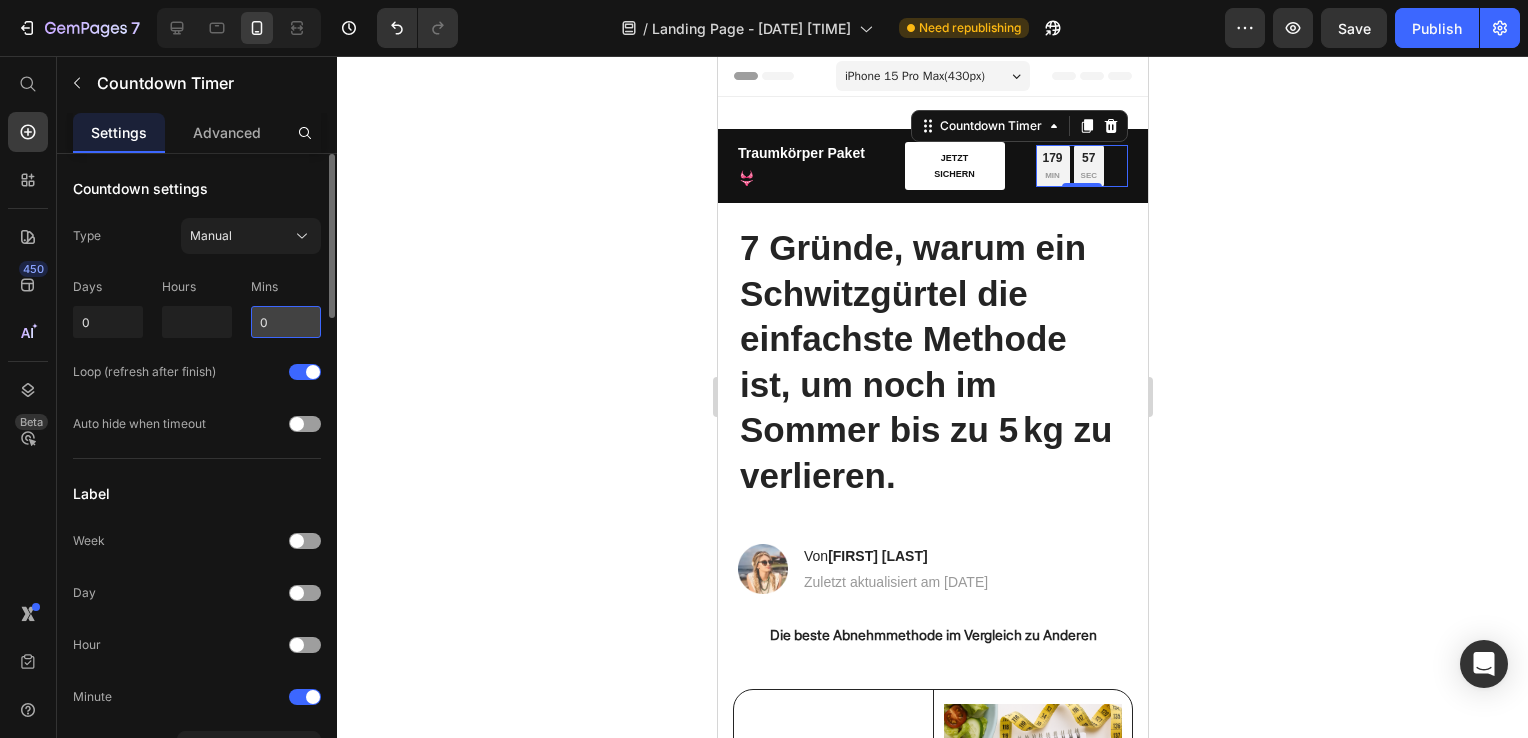 click on "0" at bounding box center (286, 322) 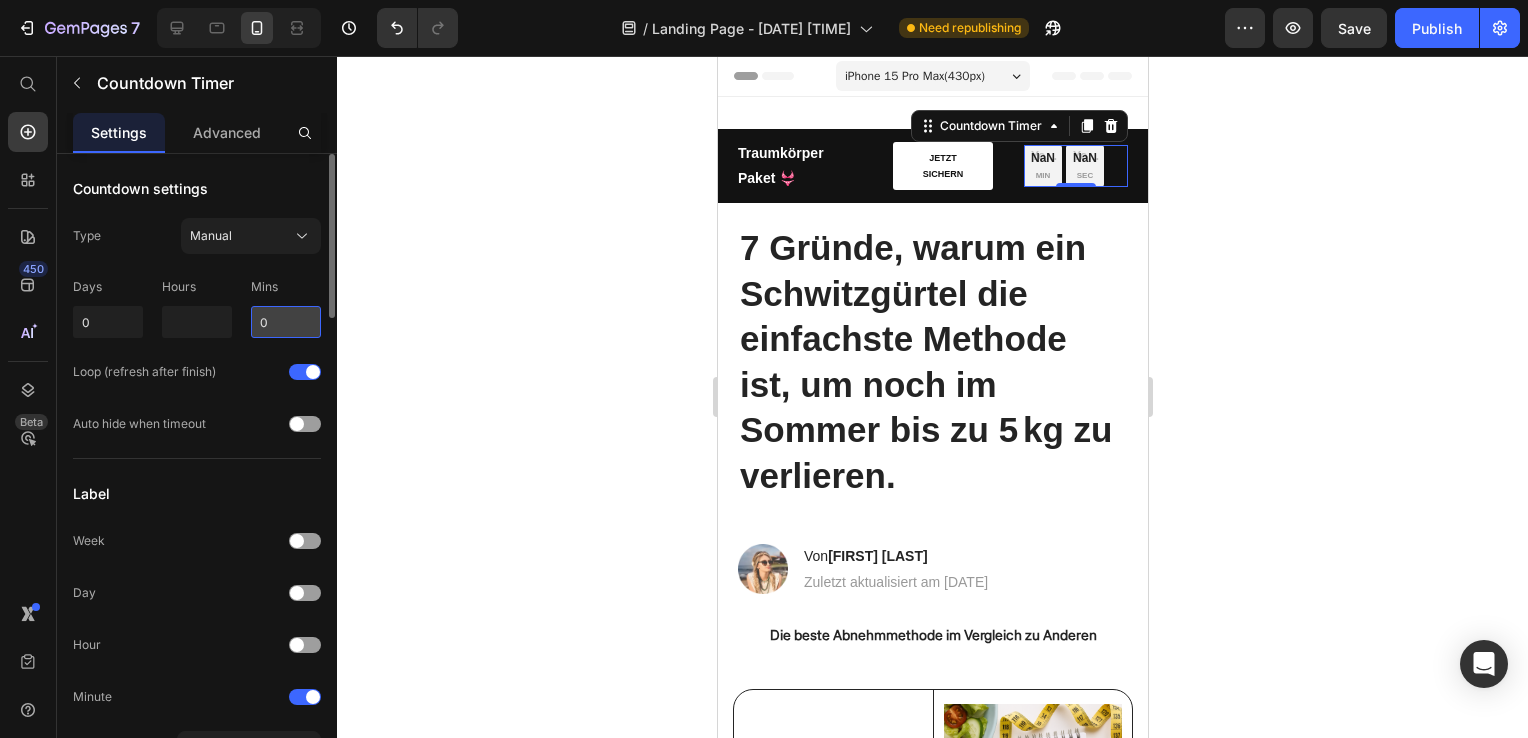 type on "05" 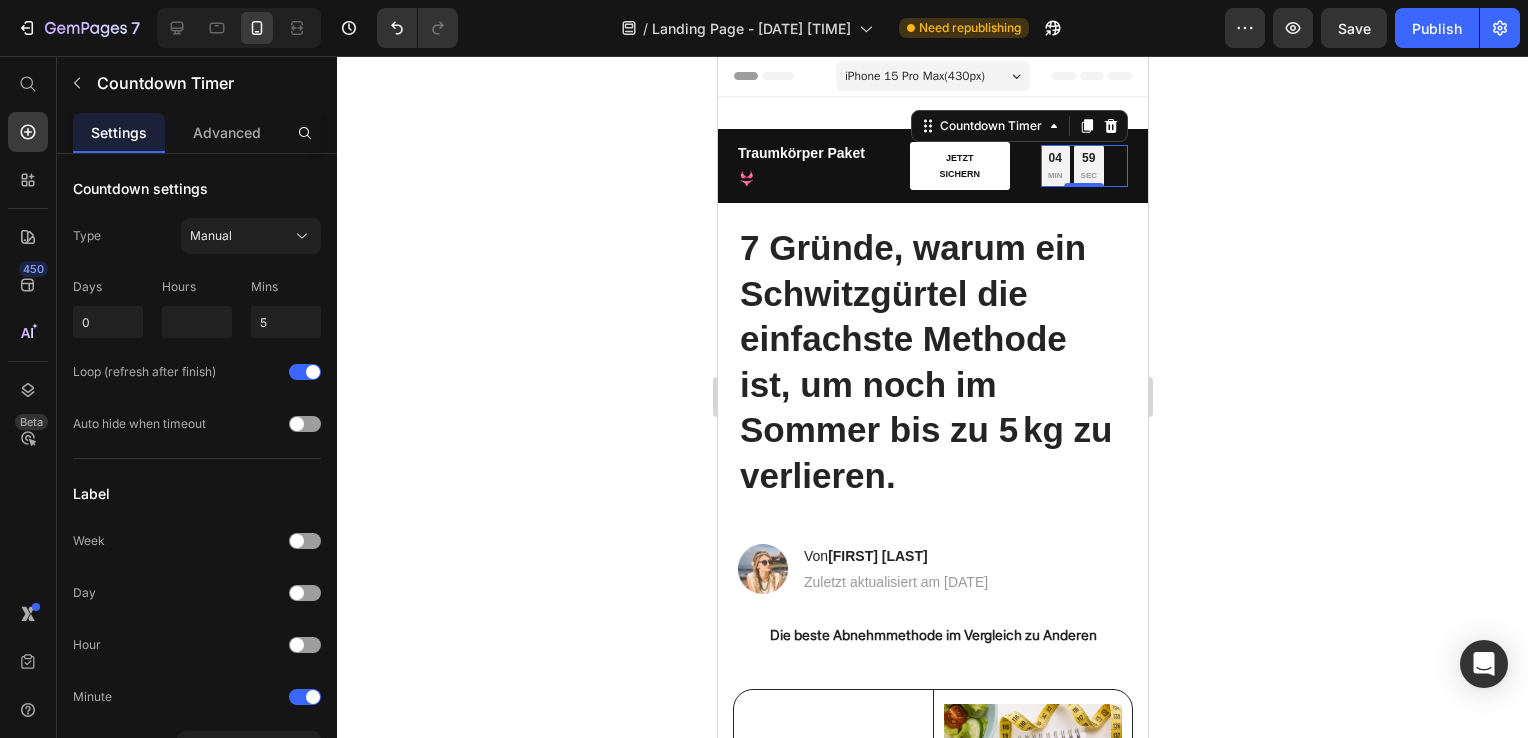 click 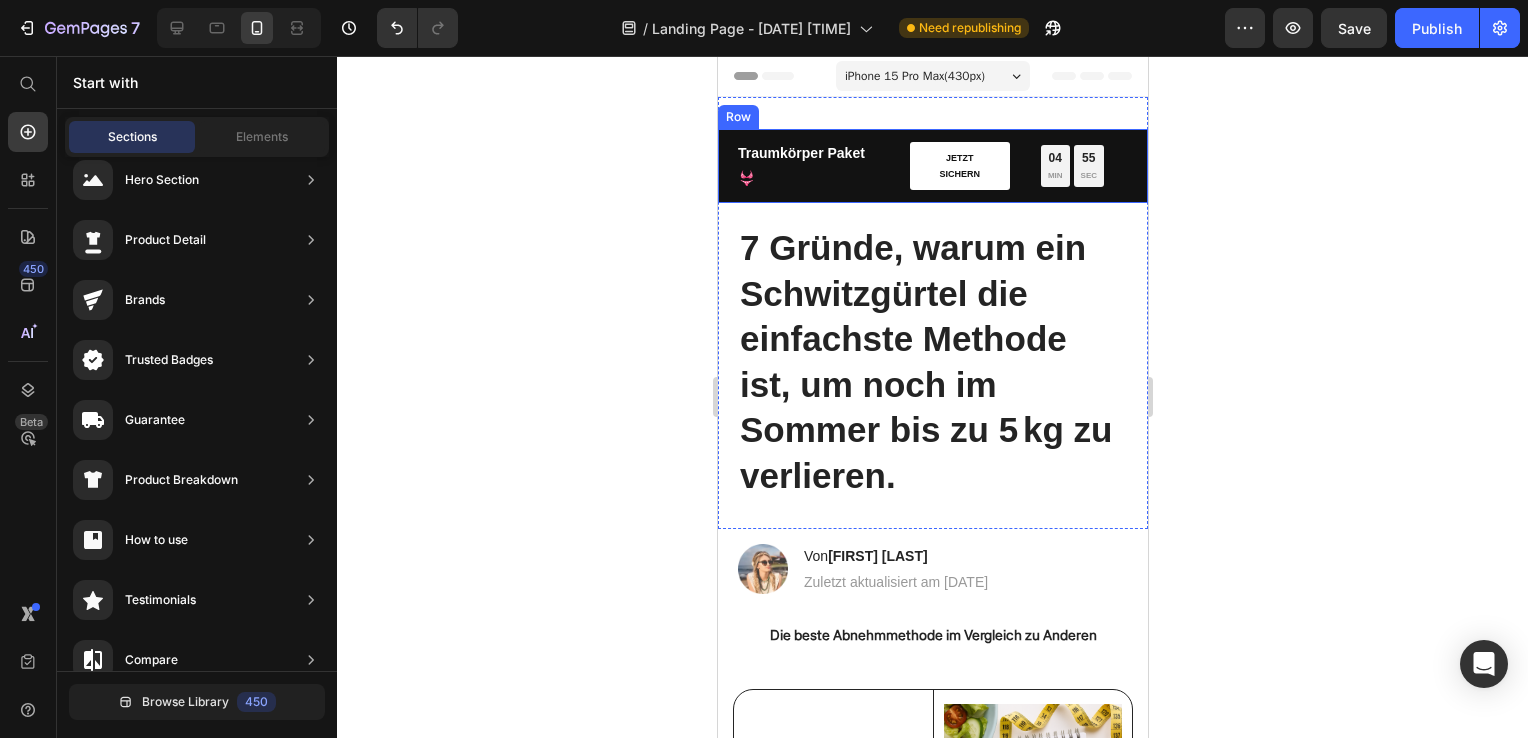 click on "55" at bounding box center (1088, 159) 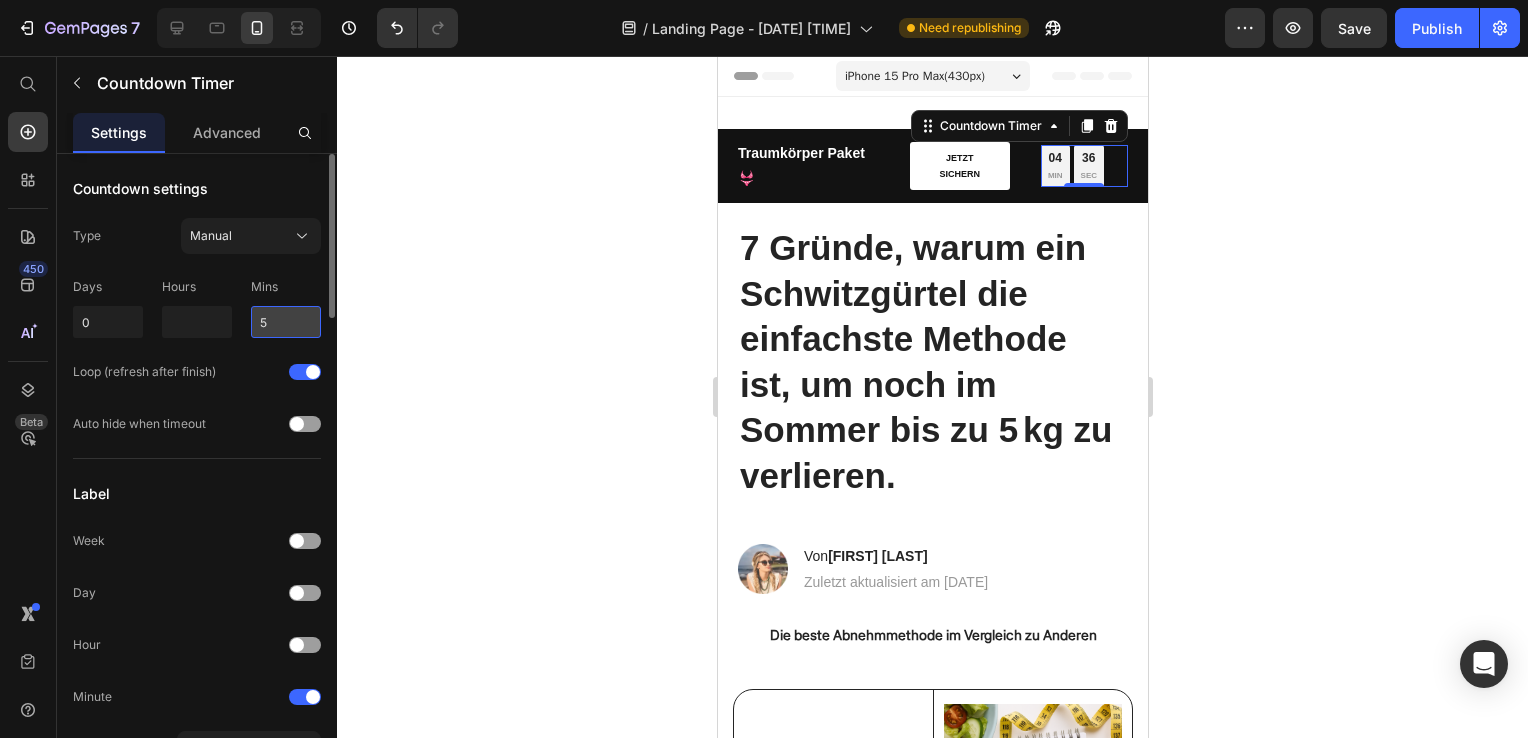 click on "5" at bounding box center (286, 322) 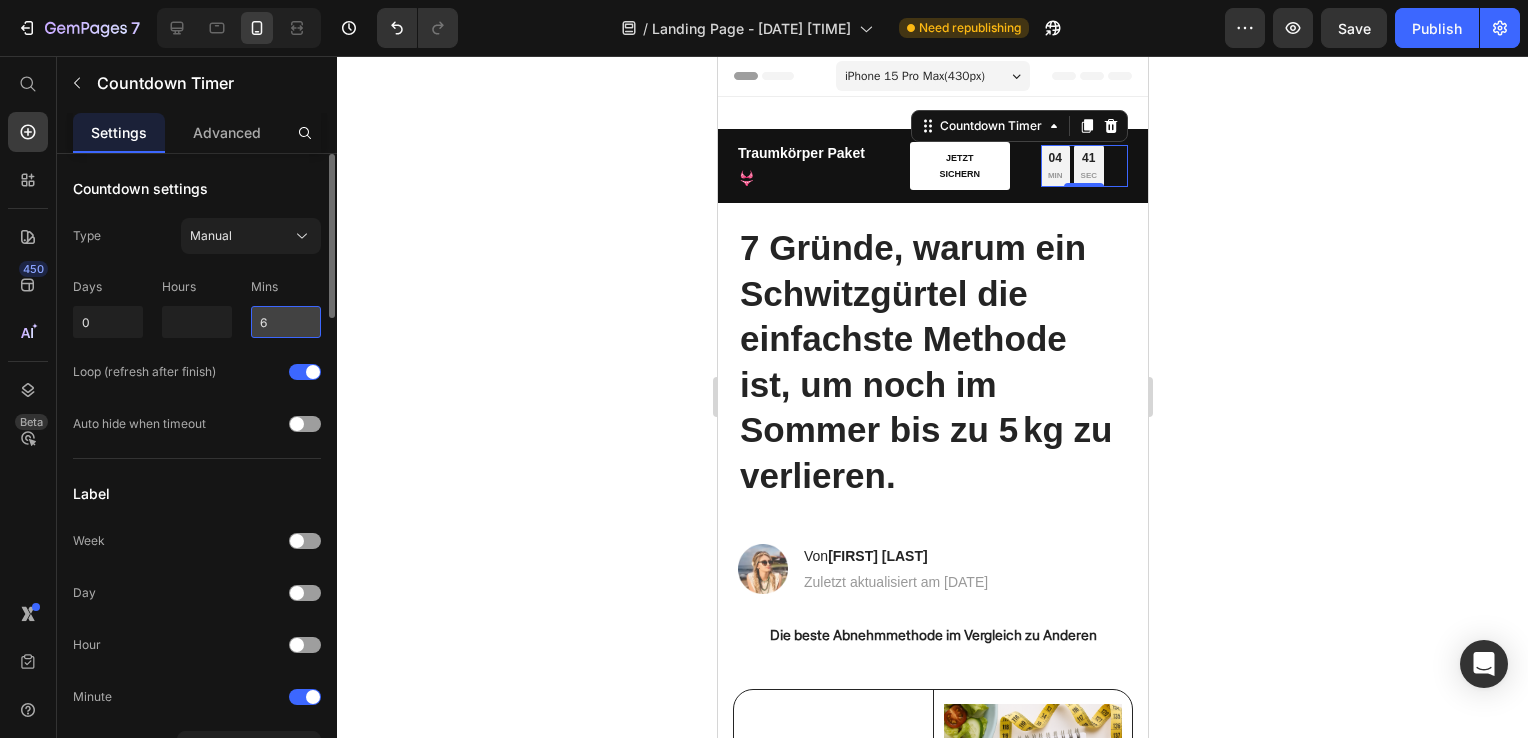 type on "60" 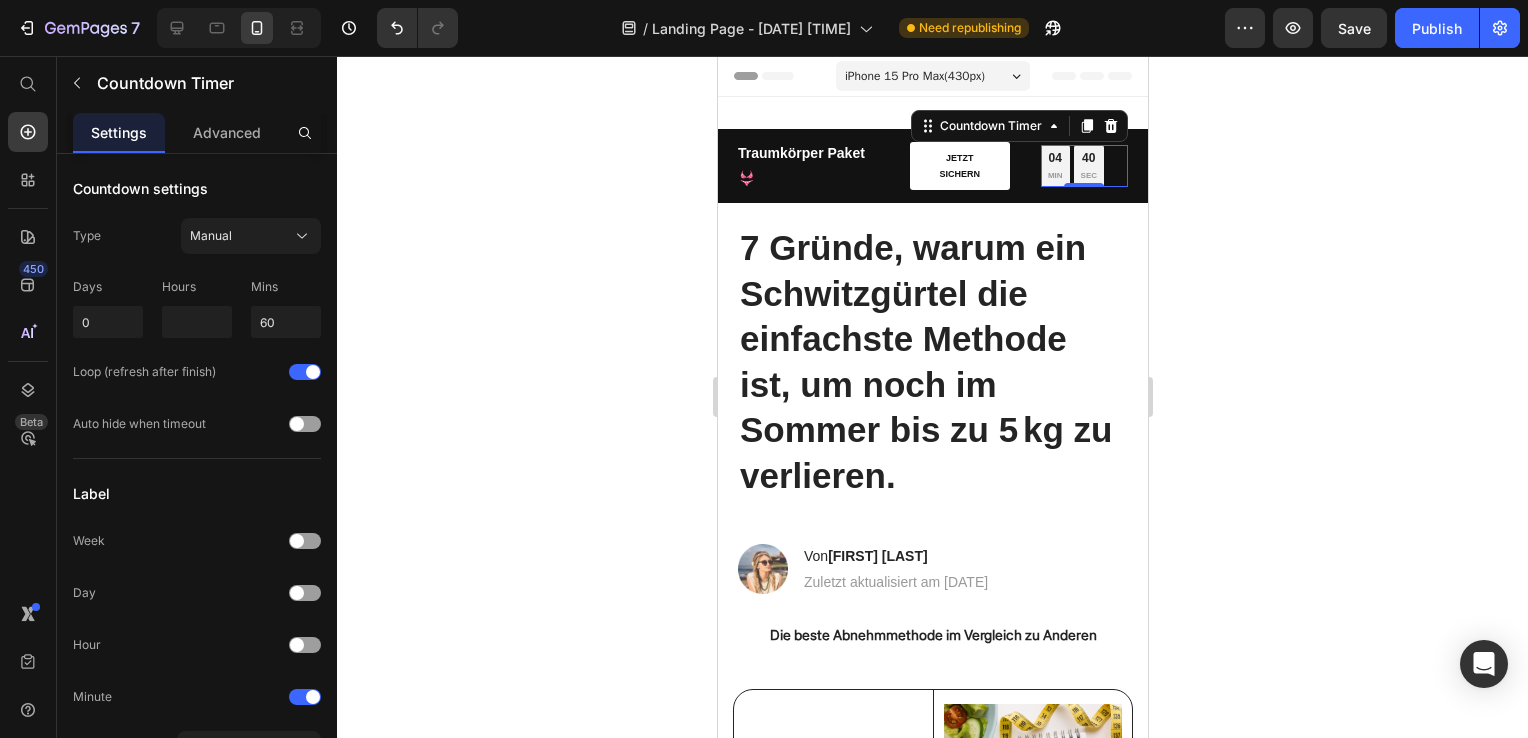 click 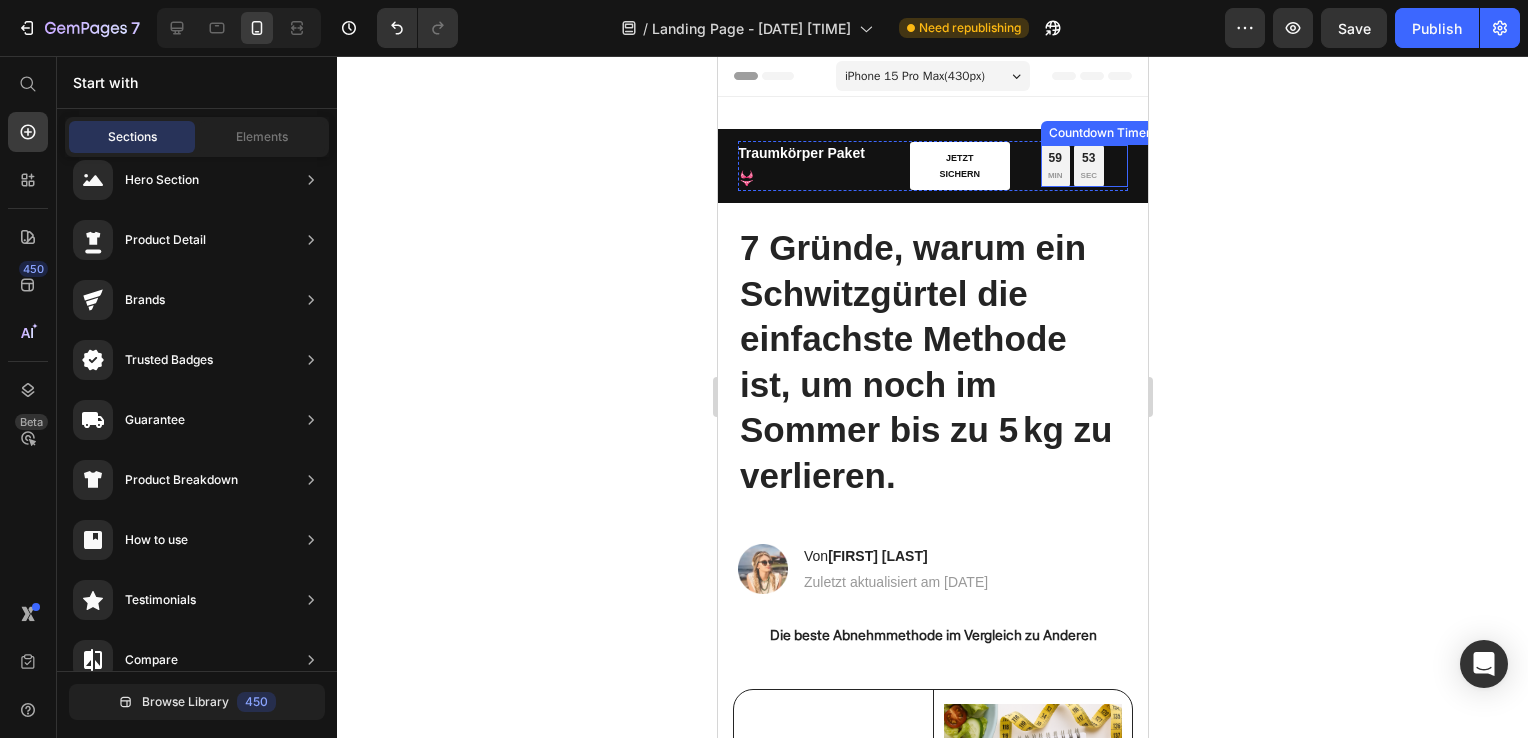 click on "59 MIN 53 SEC Countdown Timer" at bounding box center [1083, 166] 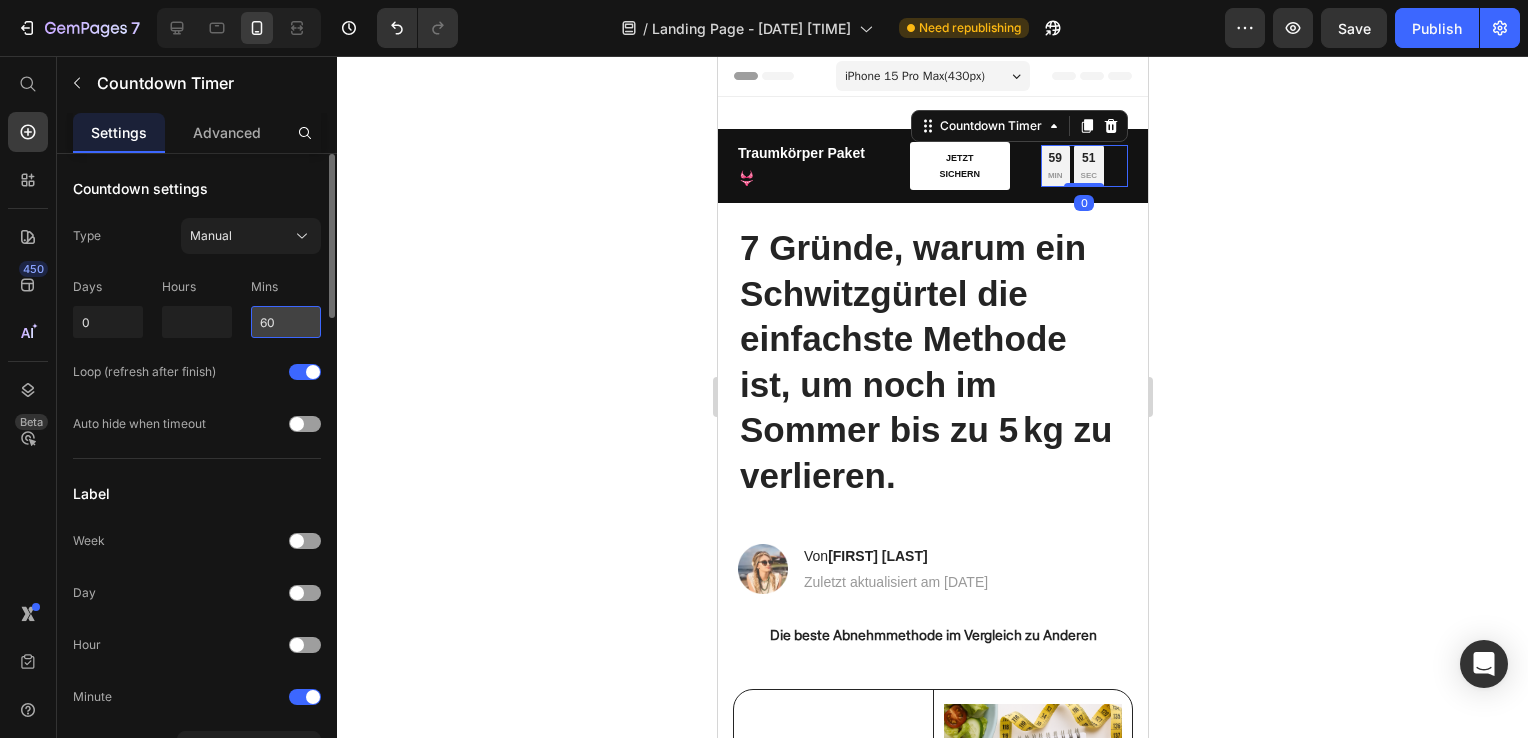 click on "60" at bounding box center (286, 322) 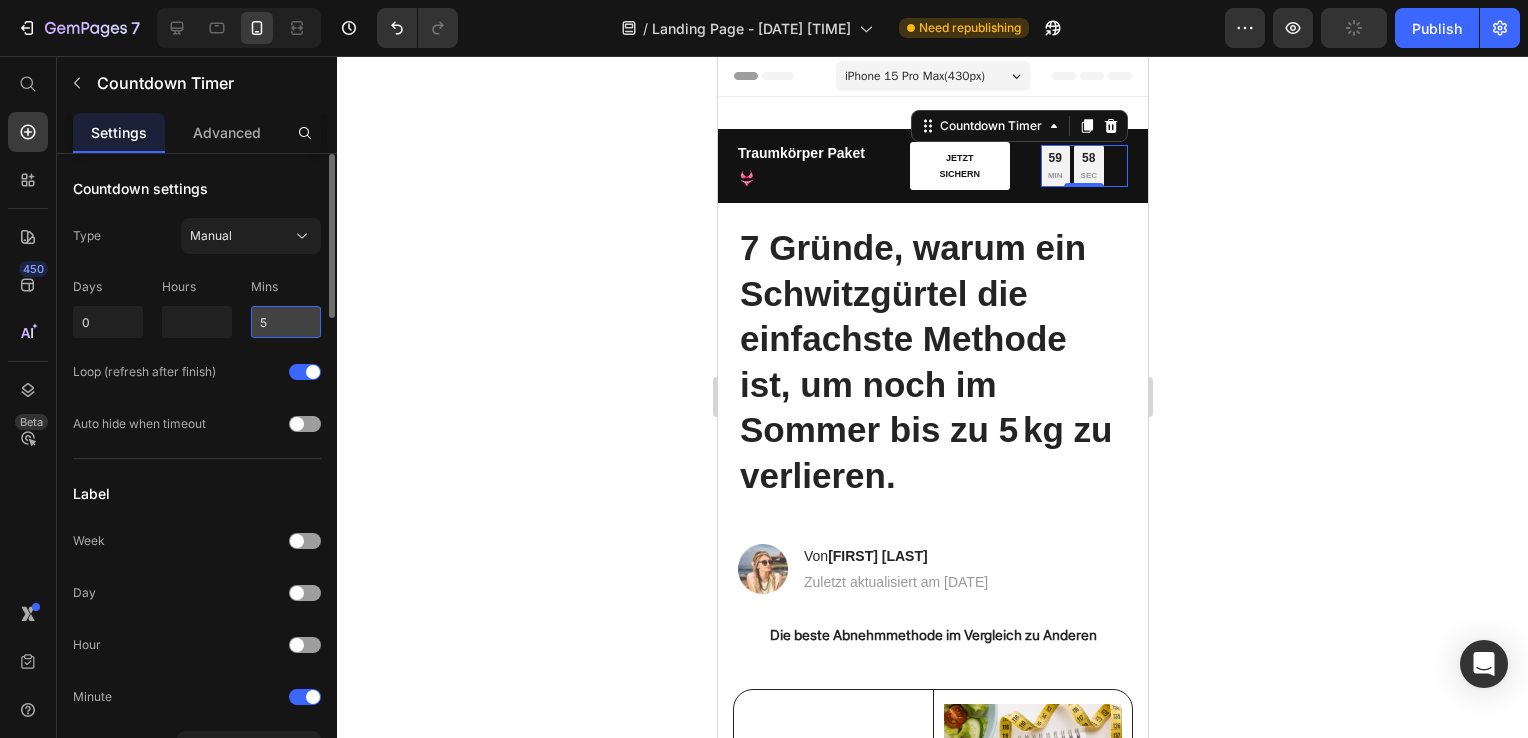 type on "60" 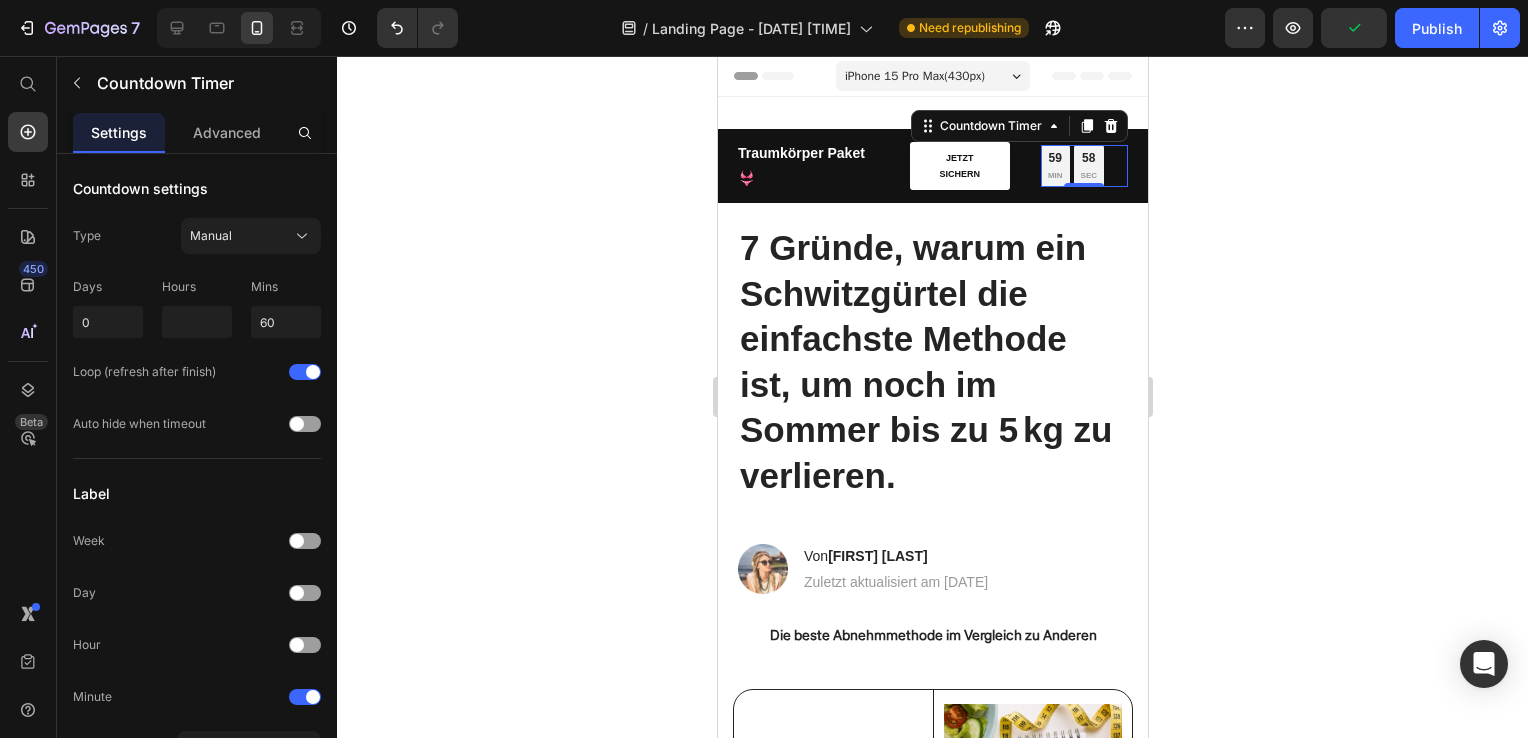 click 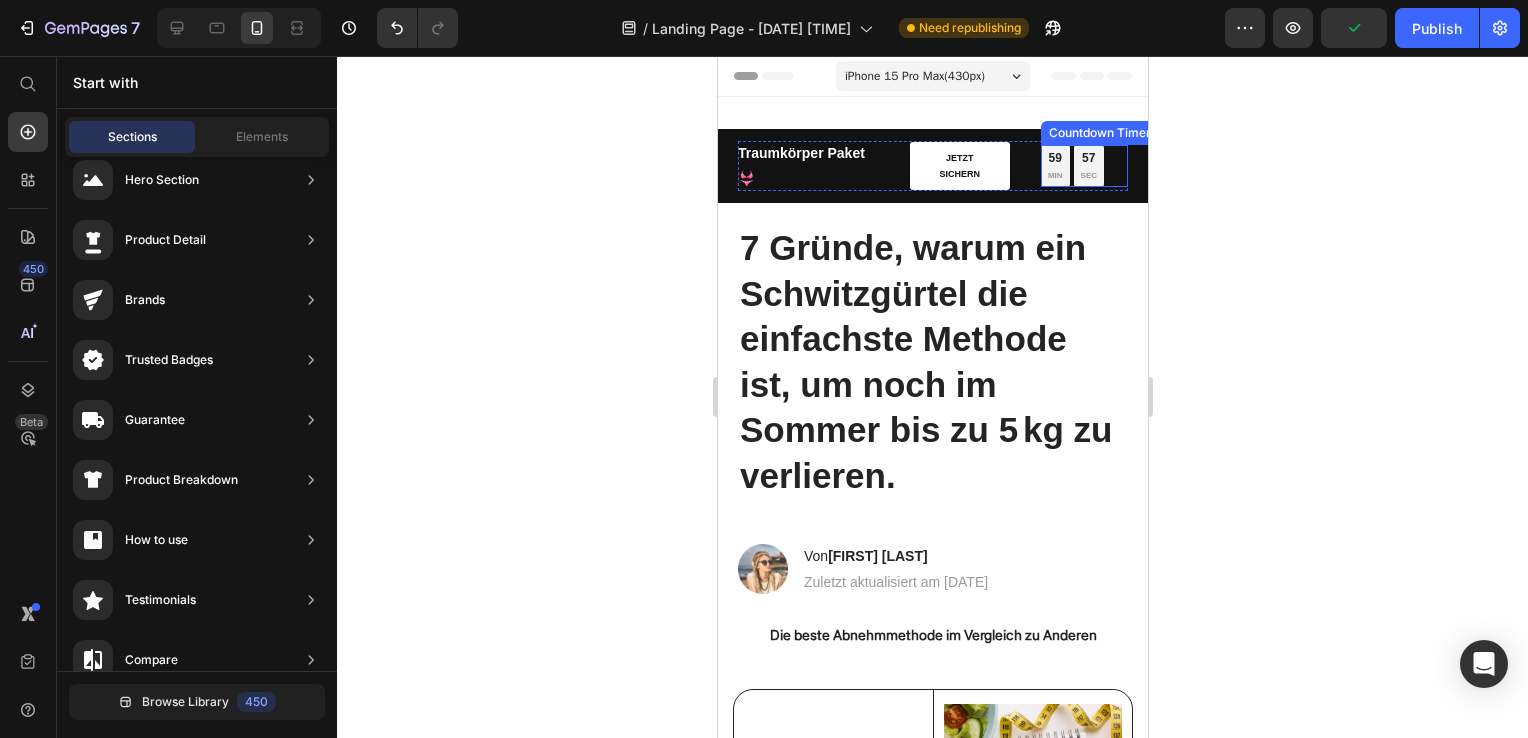 click on "59 MIN 57 SEC Countdown Timer" at bounding box center (1083, 166) 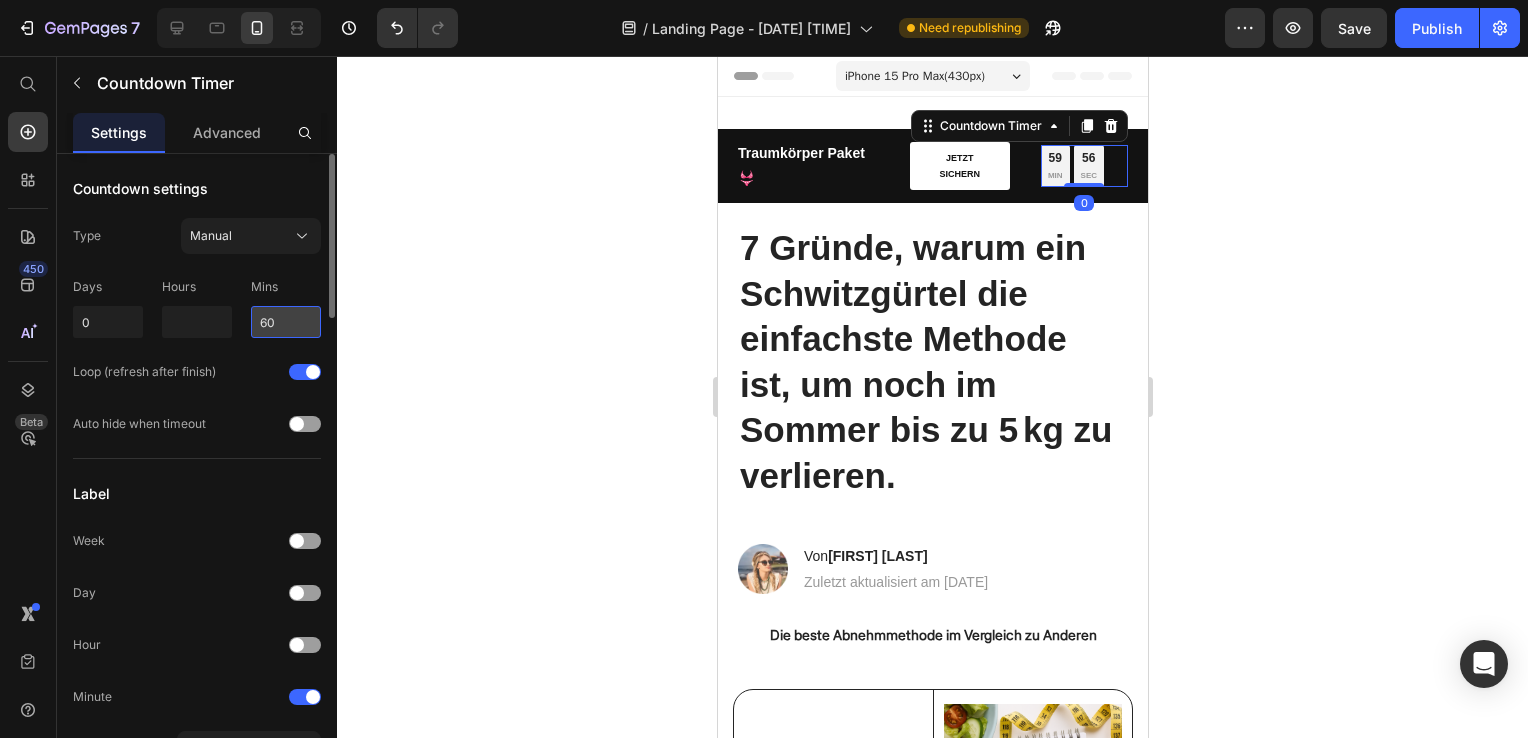 click on "60" at bounding box center (286, 322) 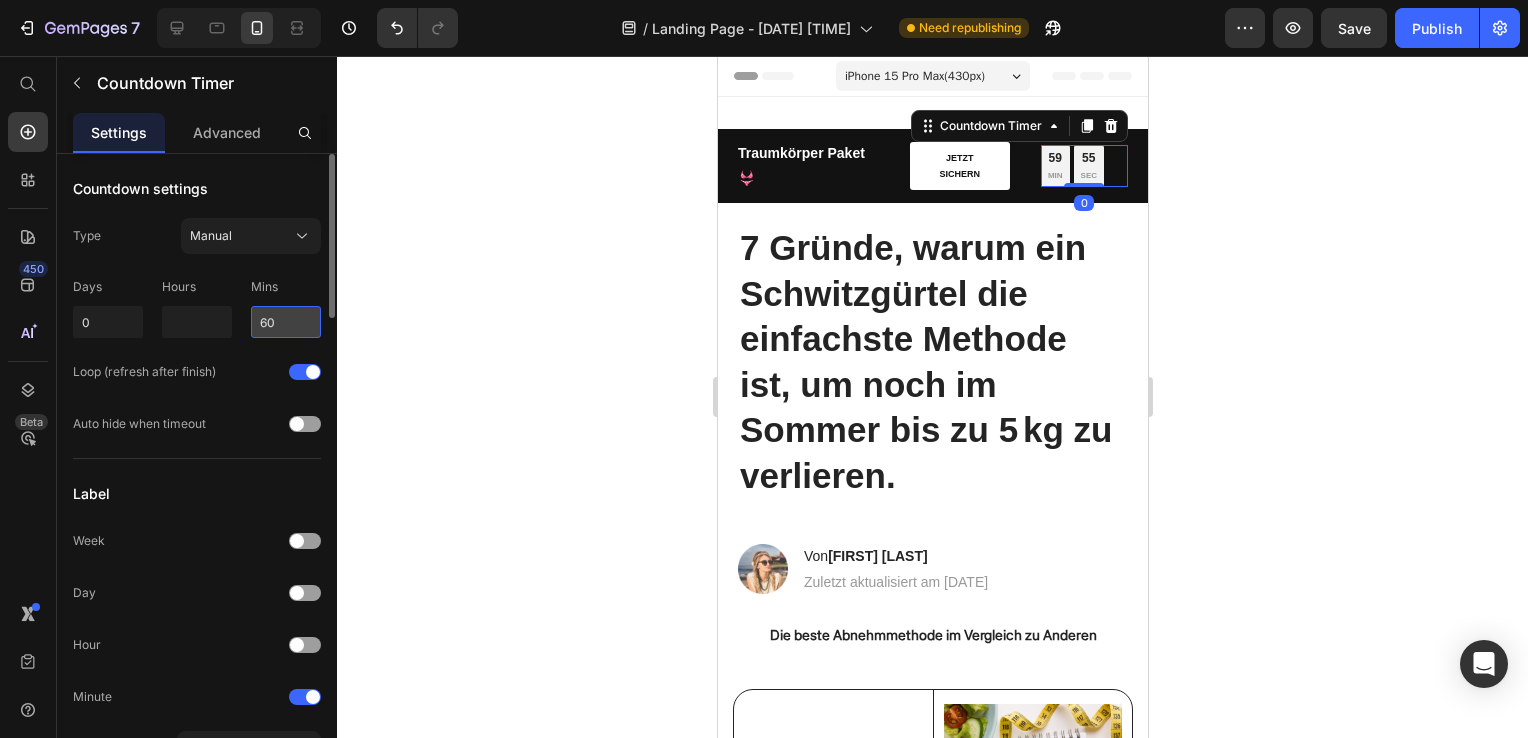 type on "6" 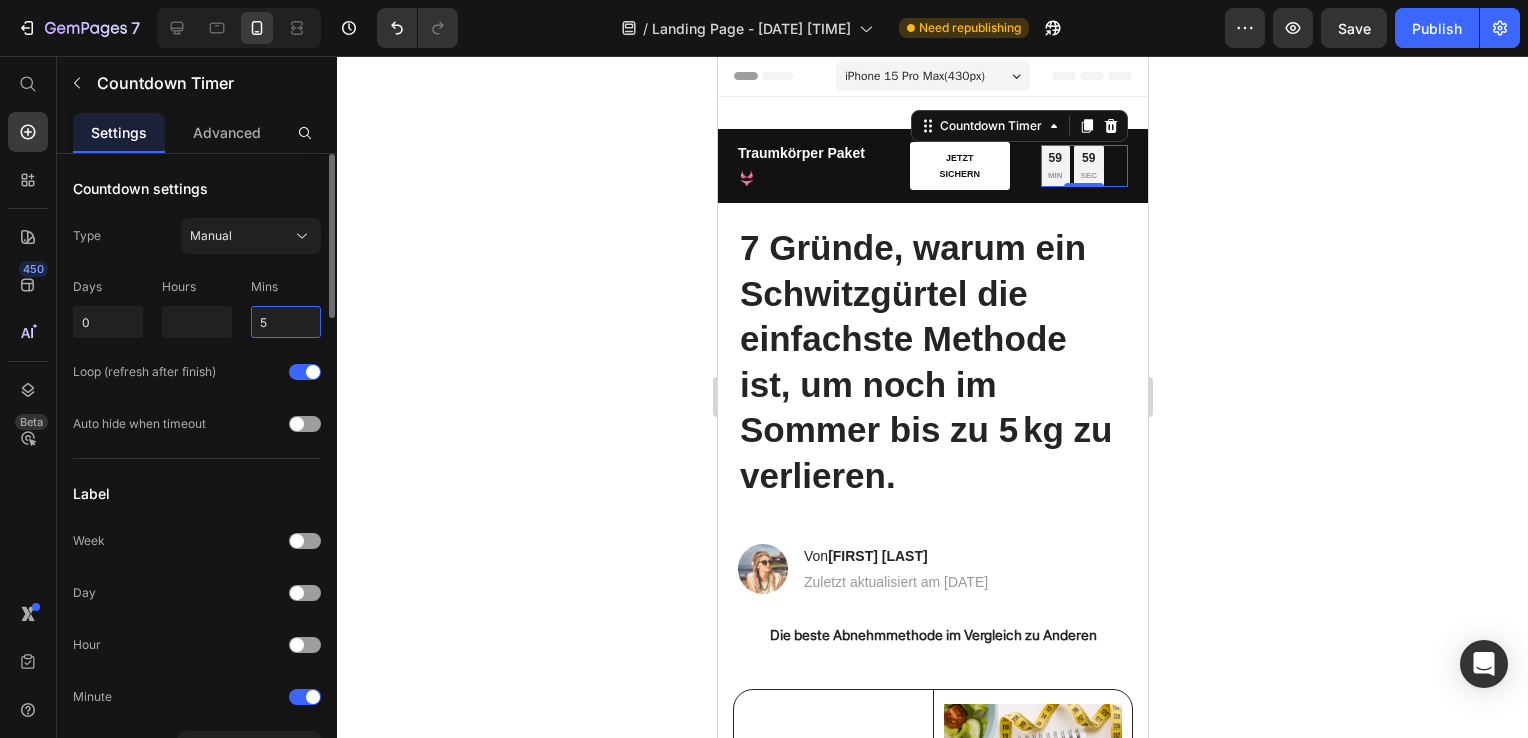 type on "5" 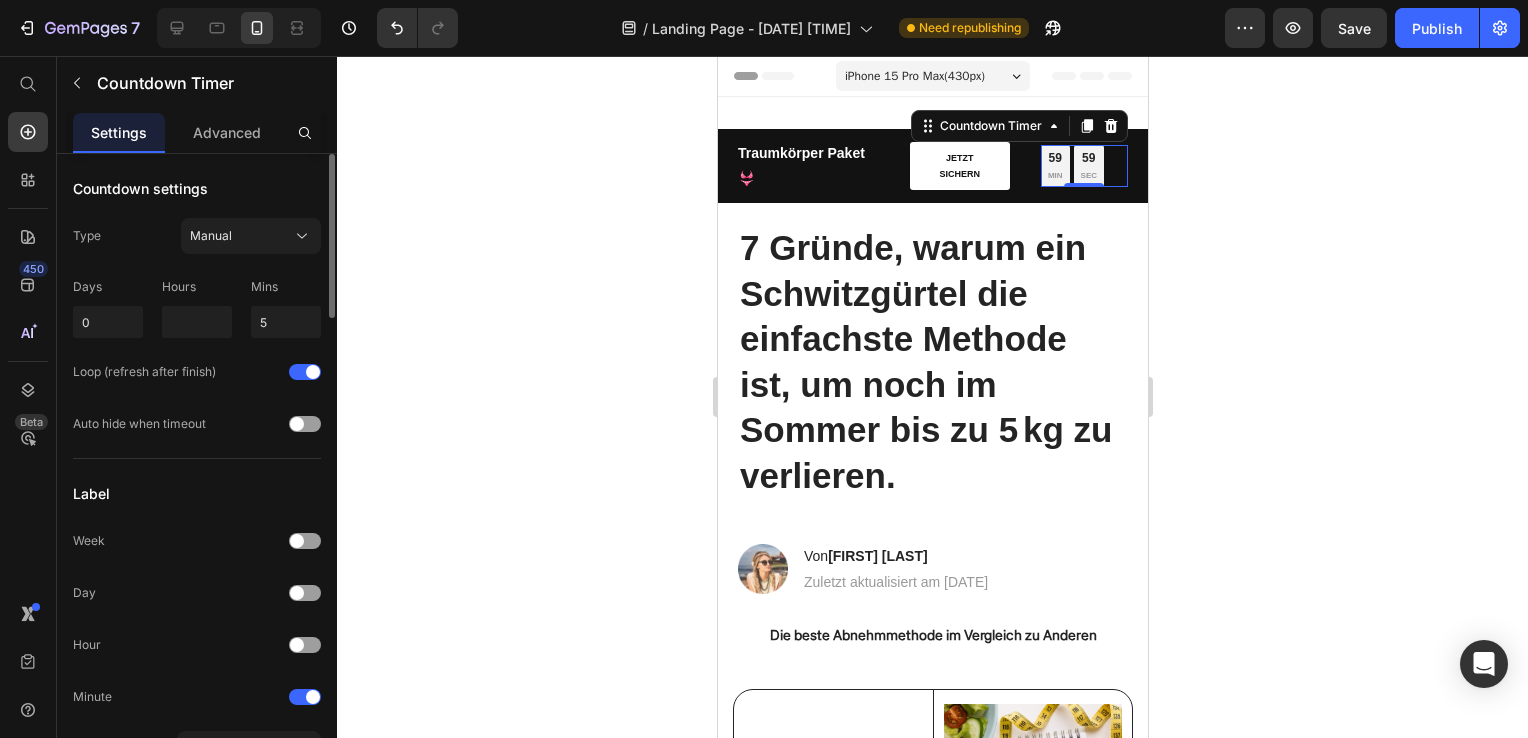 click on "Countdown settings Type Manual Days 0 Hours Mins 5 Loop (refresh after finish) Auto hide when timeout" 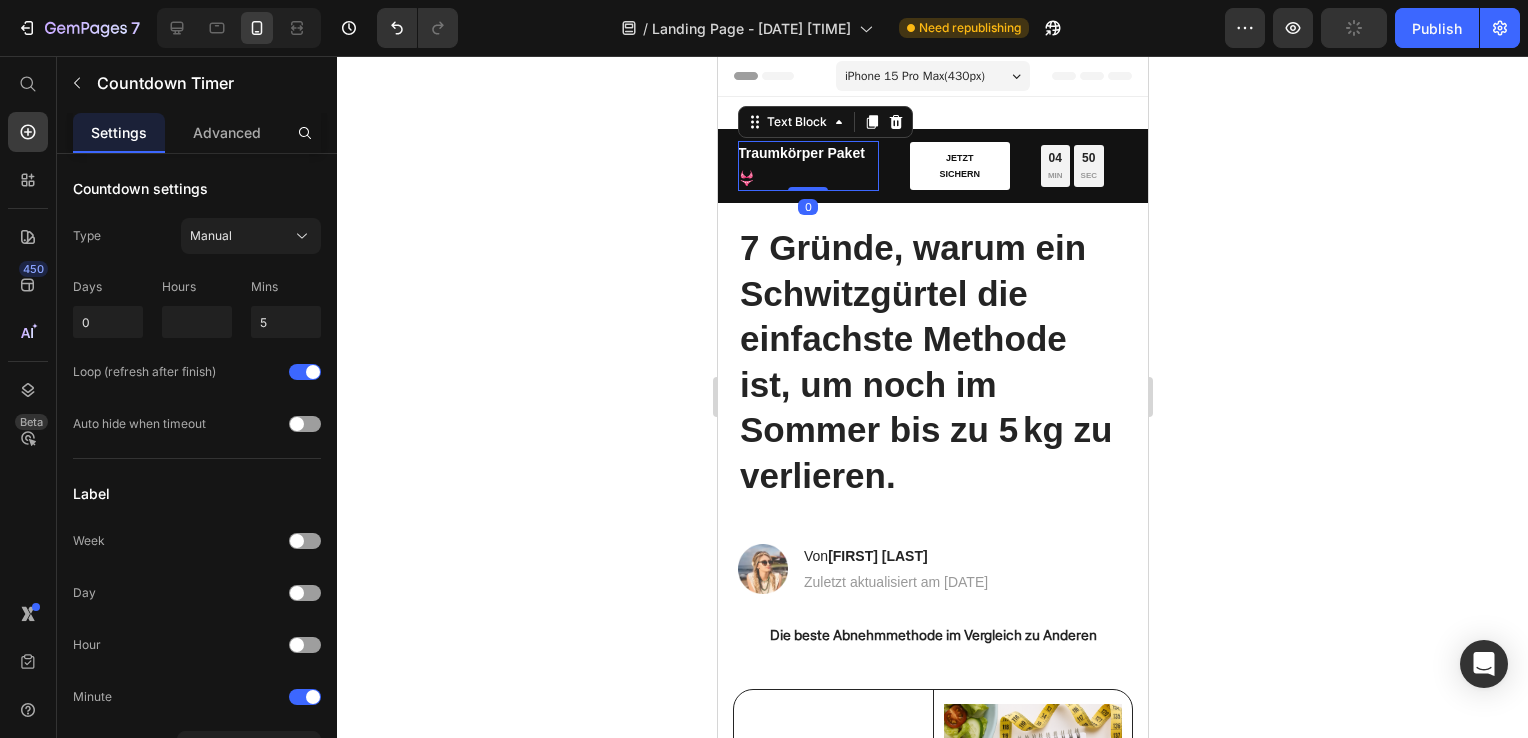 click on "Traumkörper Paket 👙" at bounding box center [807, 166] 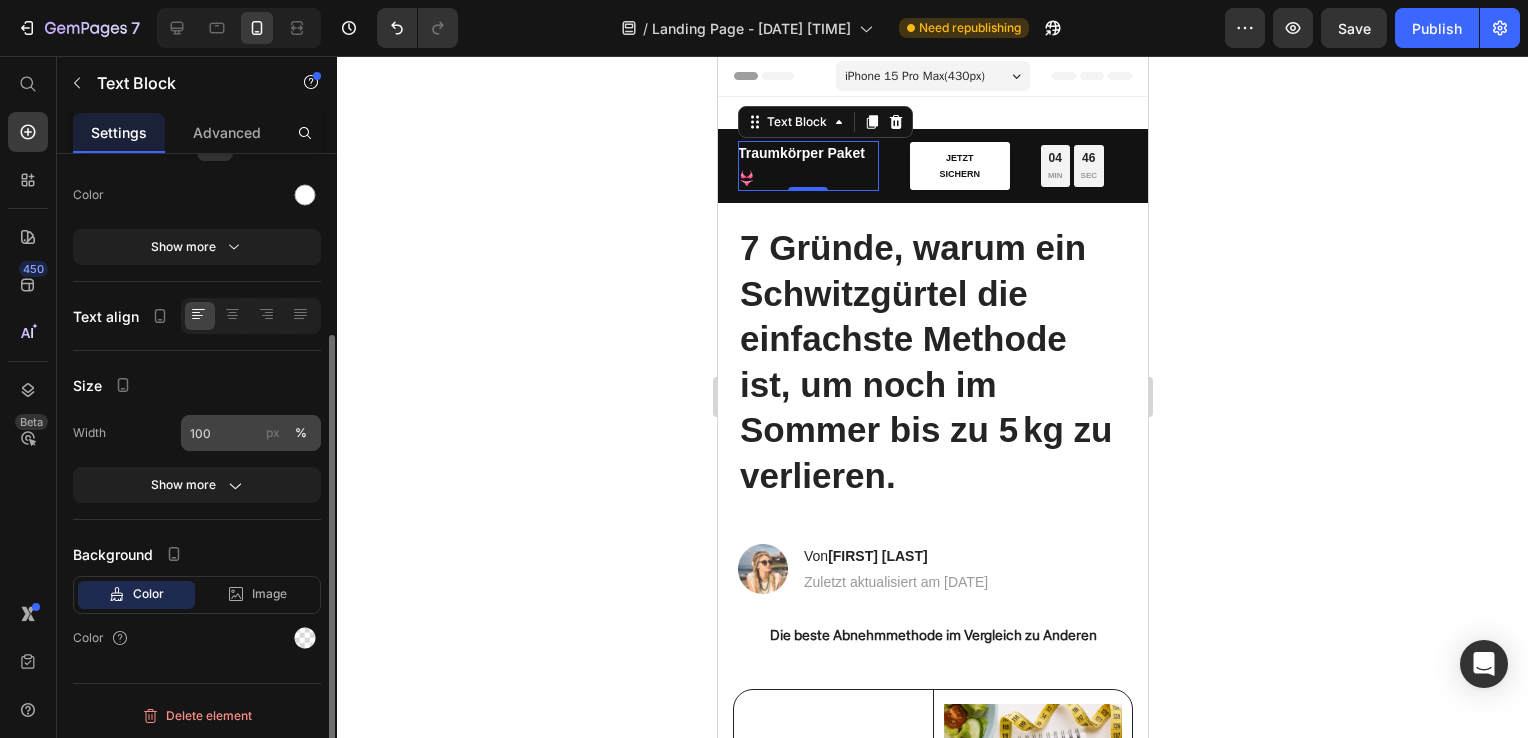 scroll, scrollTop: 0, scrollLeft: 0, axis: both 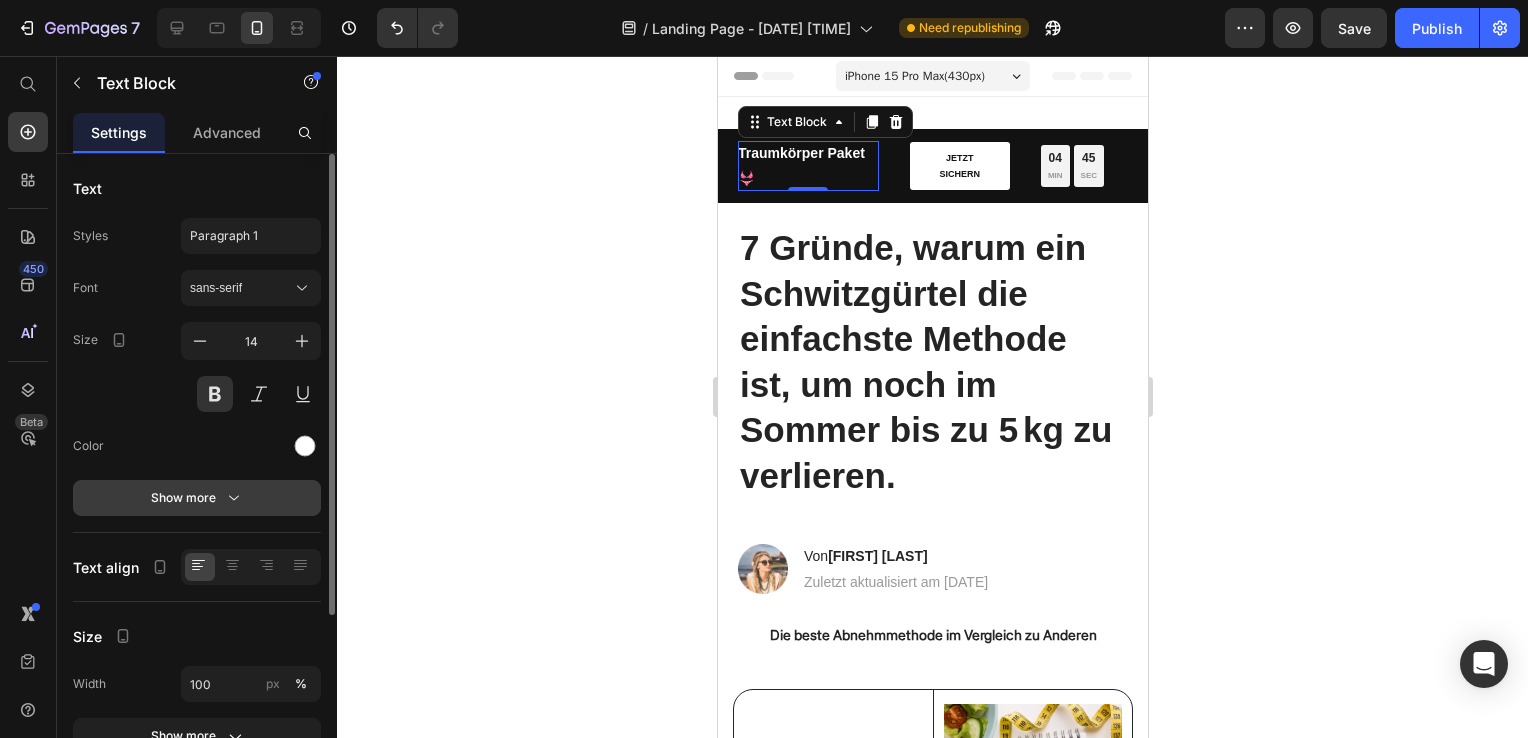 click on "Show more" at bounding box center (197, 498) 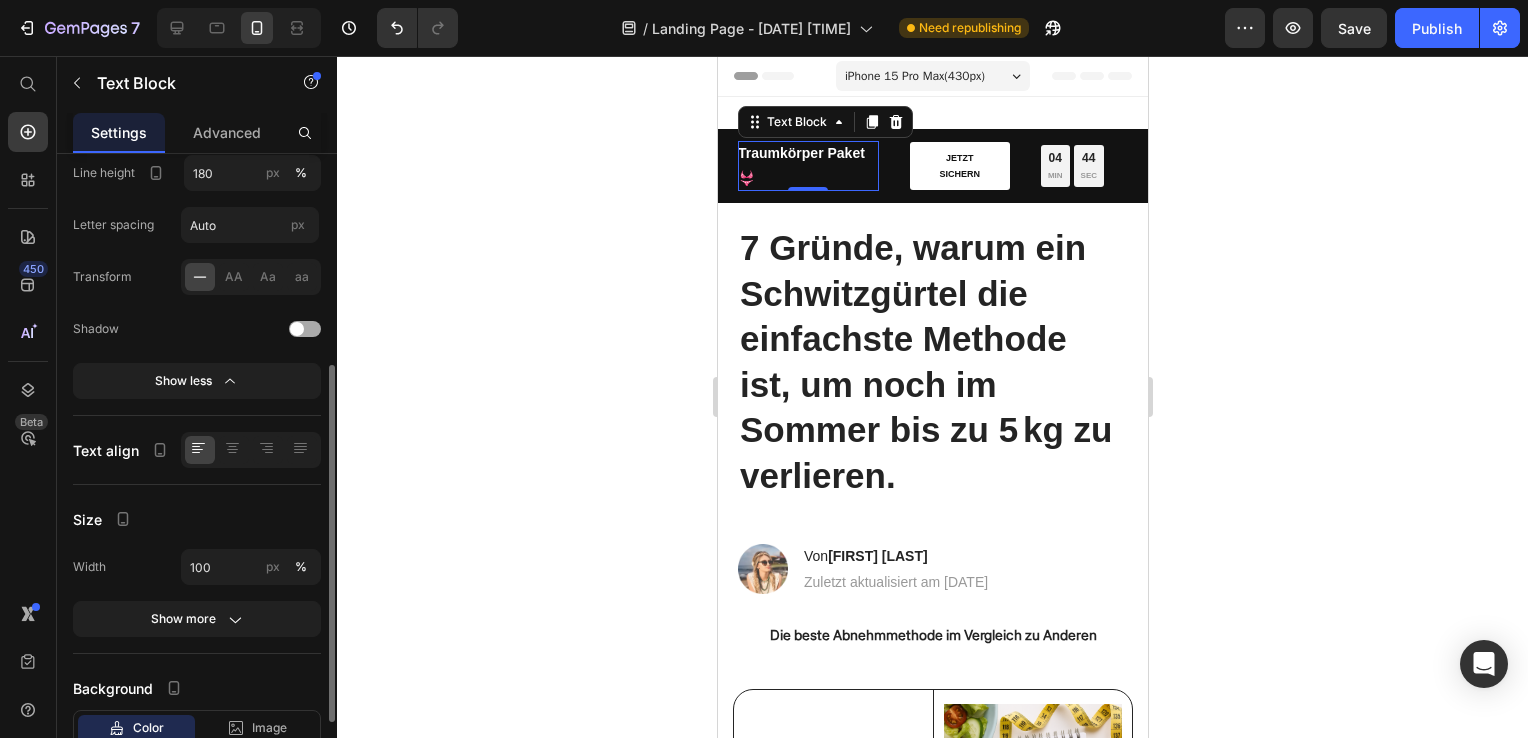 scroll, scrollTop: 511, scrollLeft: 0, axis: vertical 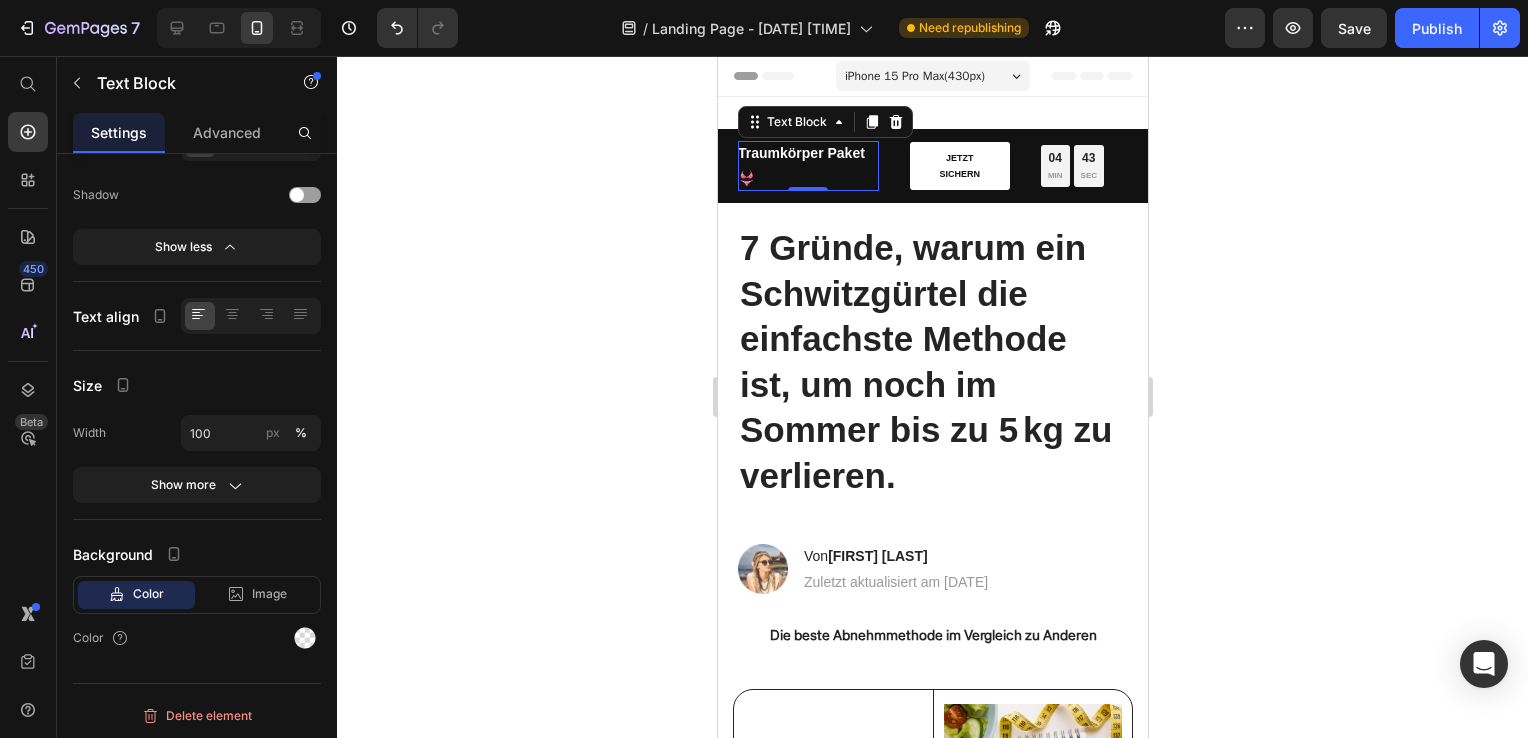 click on "Traumkörper Paket 👙" at bounding box center (807, 166) 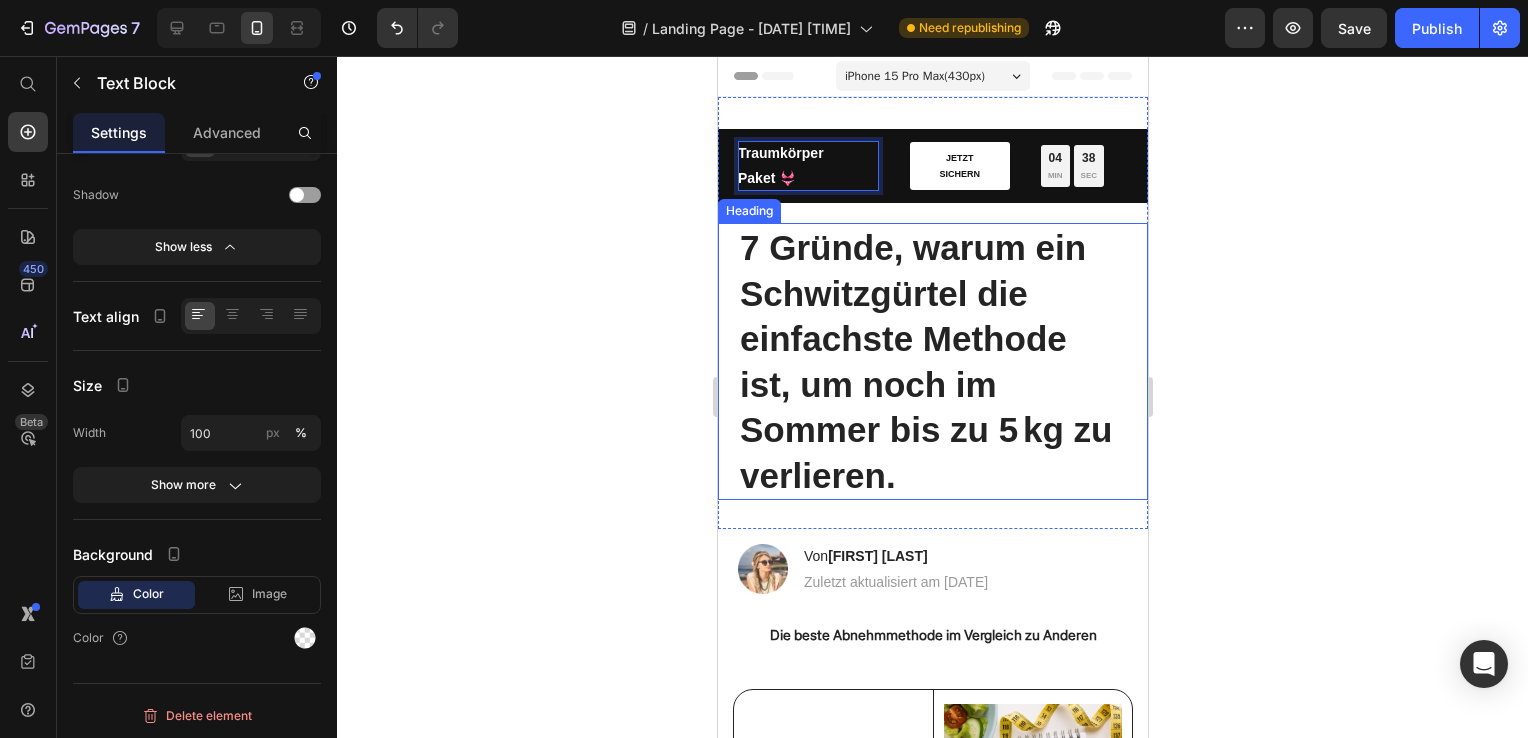 click on "⁠⁠⁠⁠⁠⁠⁠ 7 Gründe, warum ein Schwitzgürtel die einfachste Methode ist, um noch im Sommer bis zu 5 kg zu verlieren." at bounding box center [932, 361] 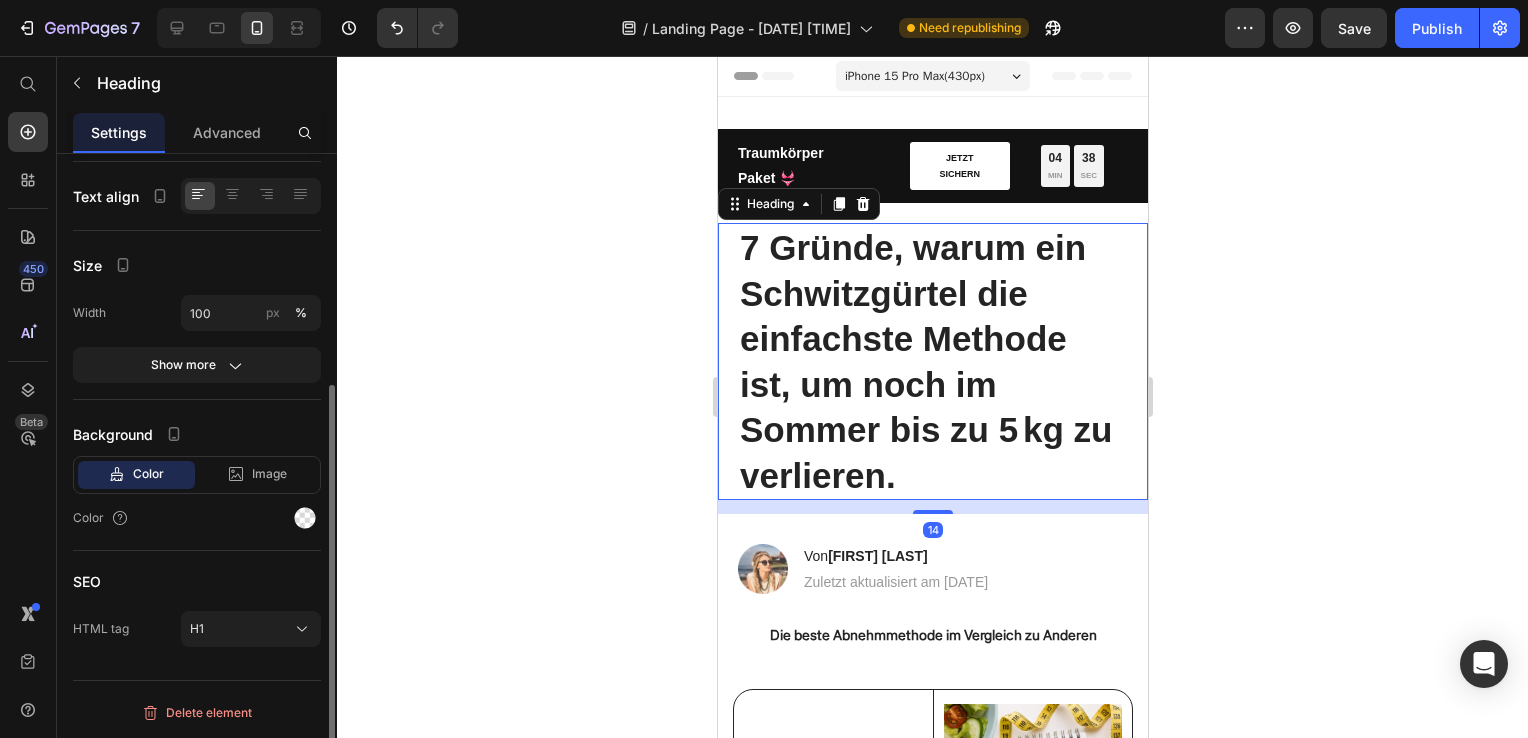 scroll, scrollTop: 0, scrollLeft: 0, axis: both 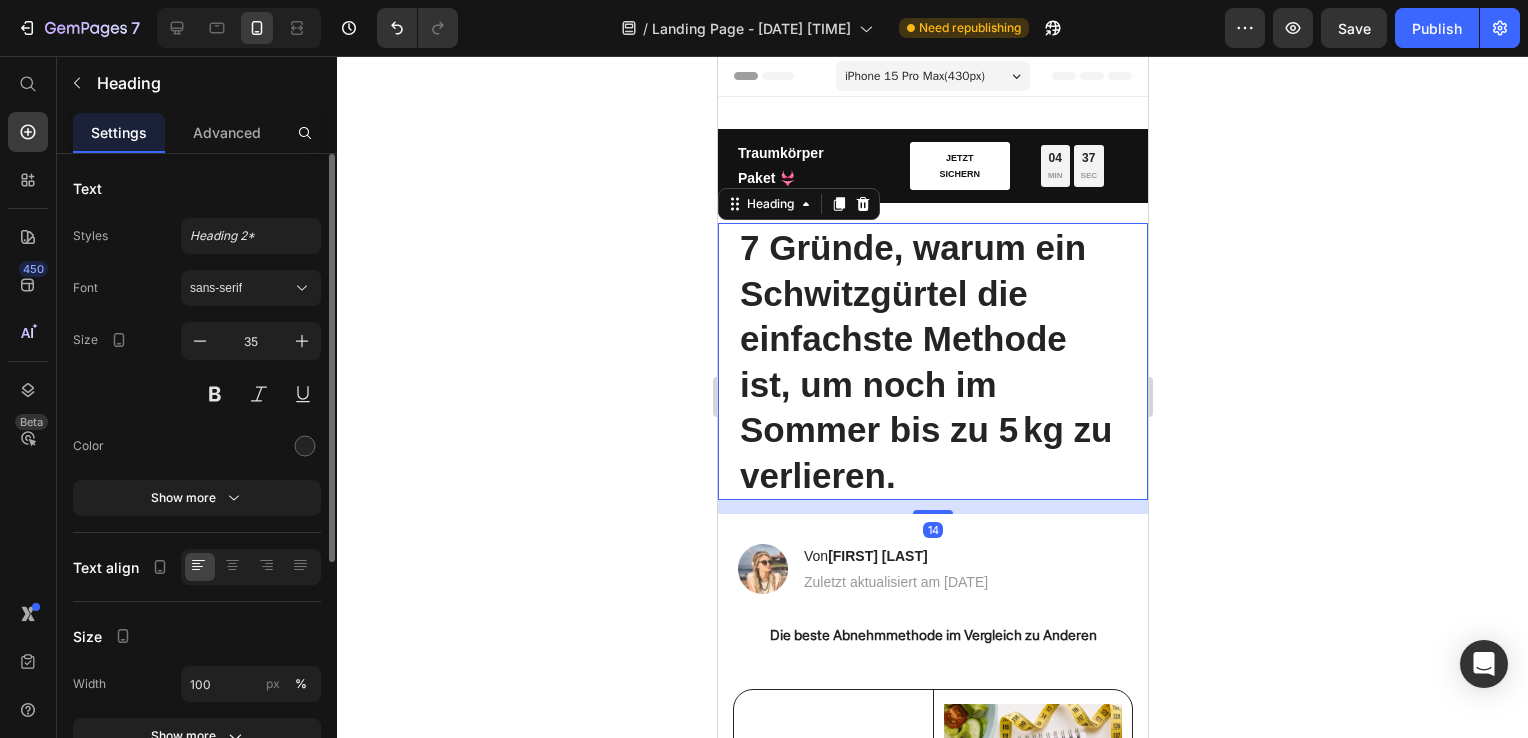 click 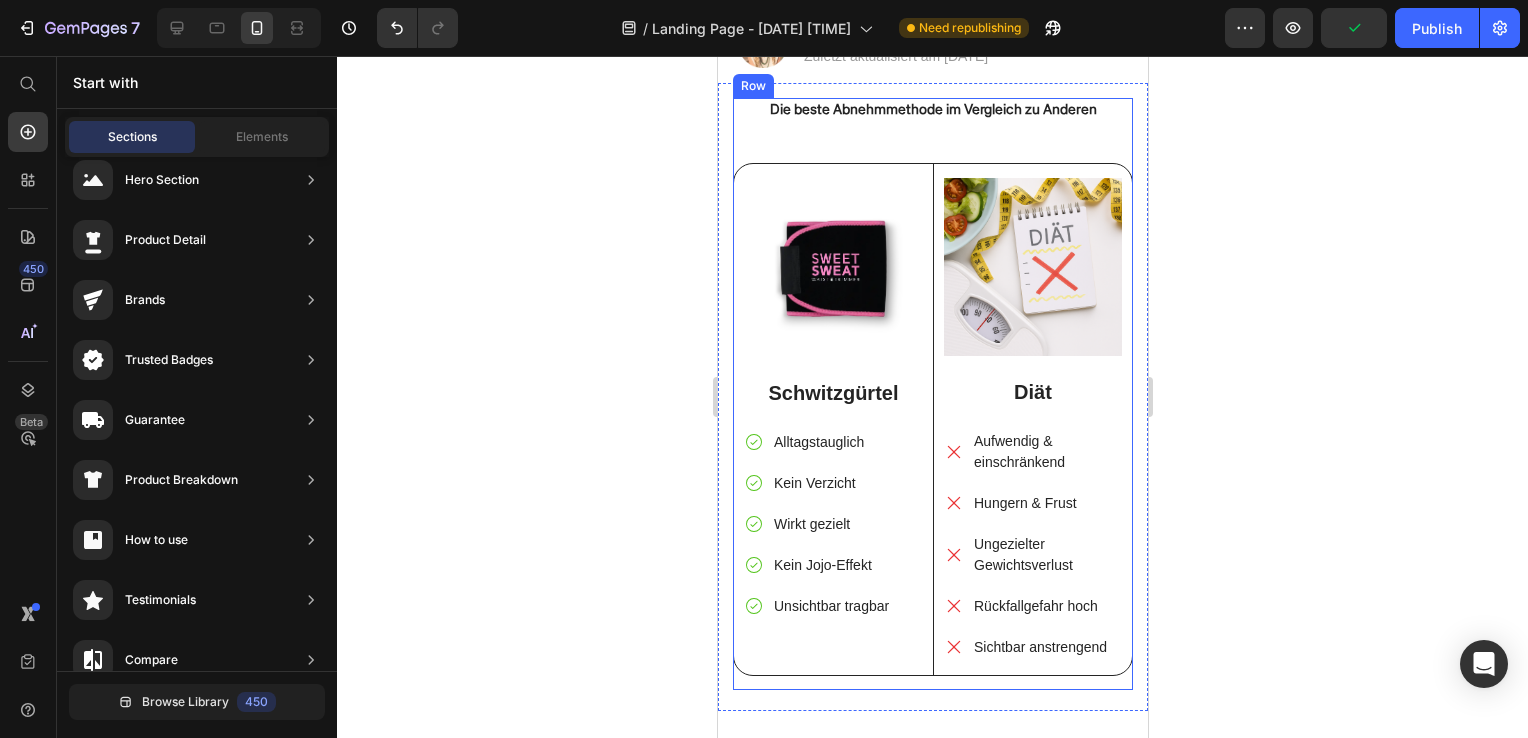 scroll, scrollTop: 551, scrollLeft: 0, axis: vertical 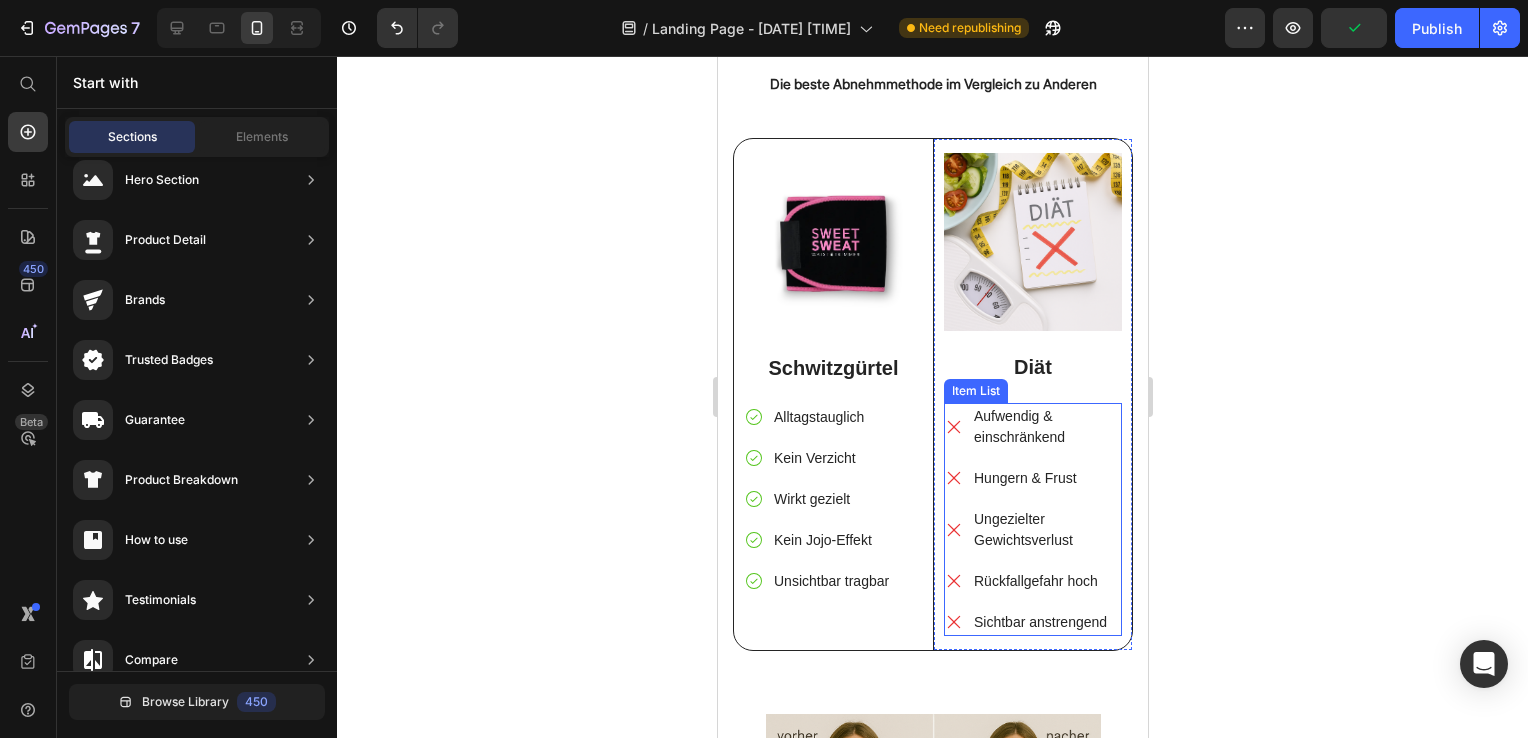 click on "Sichtbar anstrengend" at bounding box center (1045, 622) 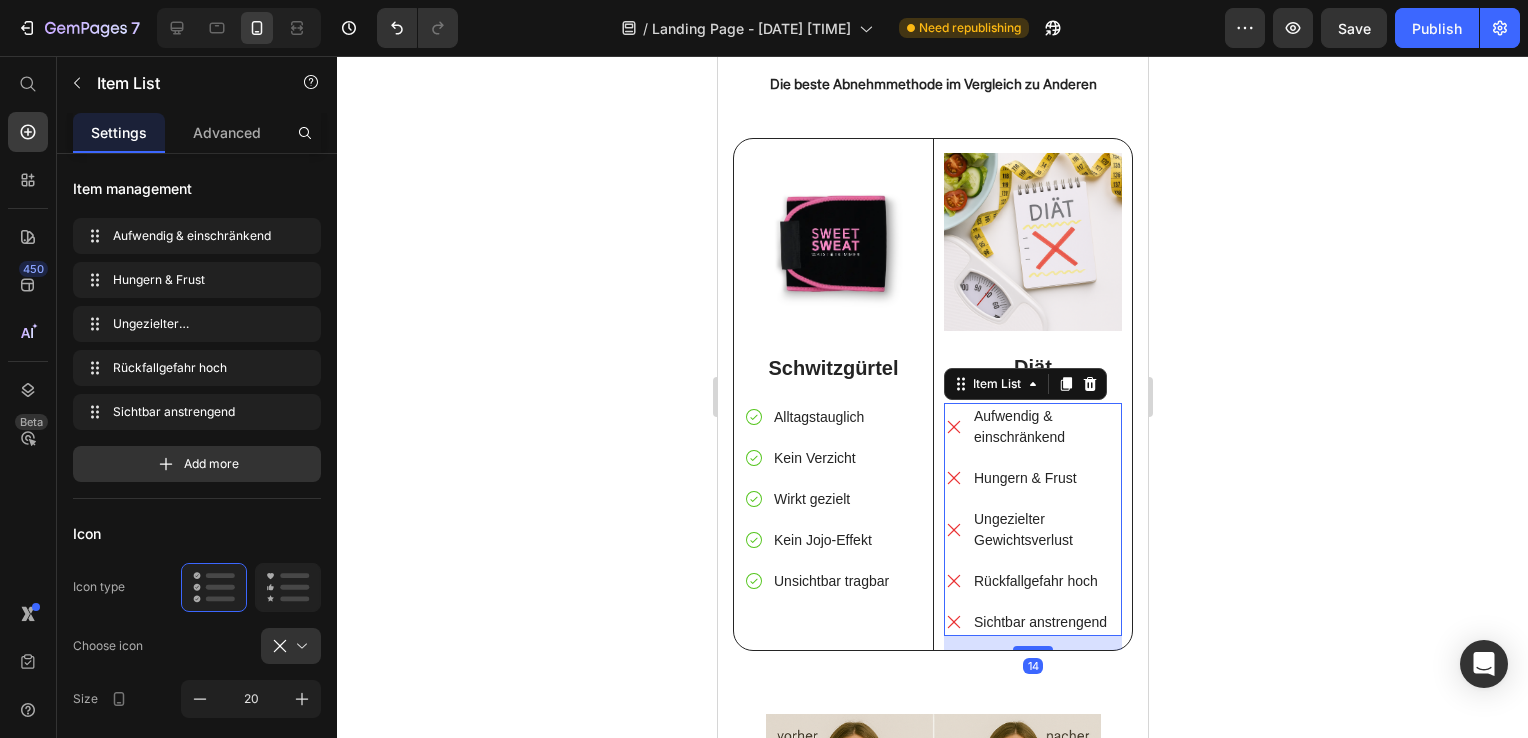 click 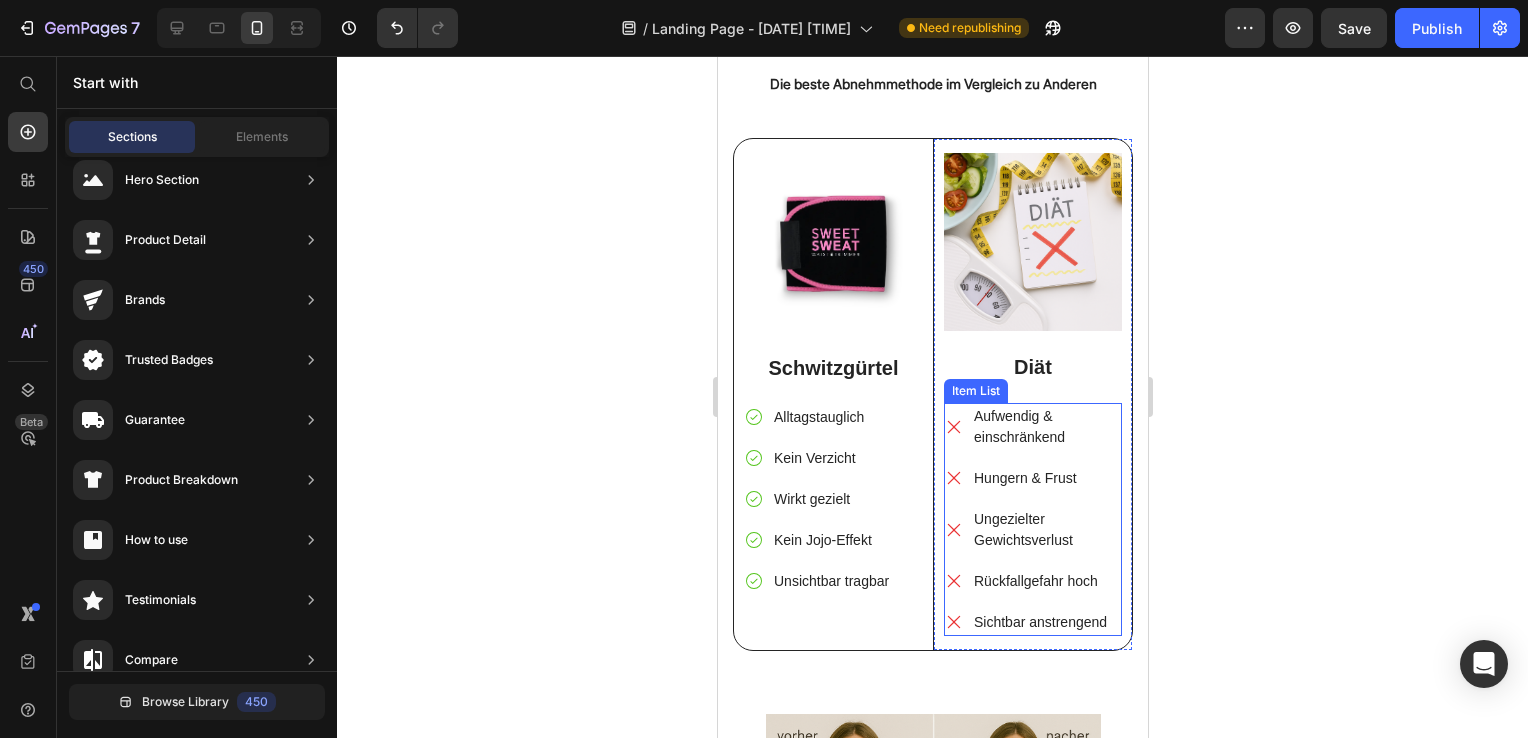 scroll, scrollTop: 644, scrollLeft: 0, axis: vertical 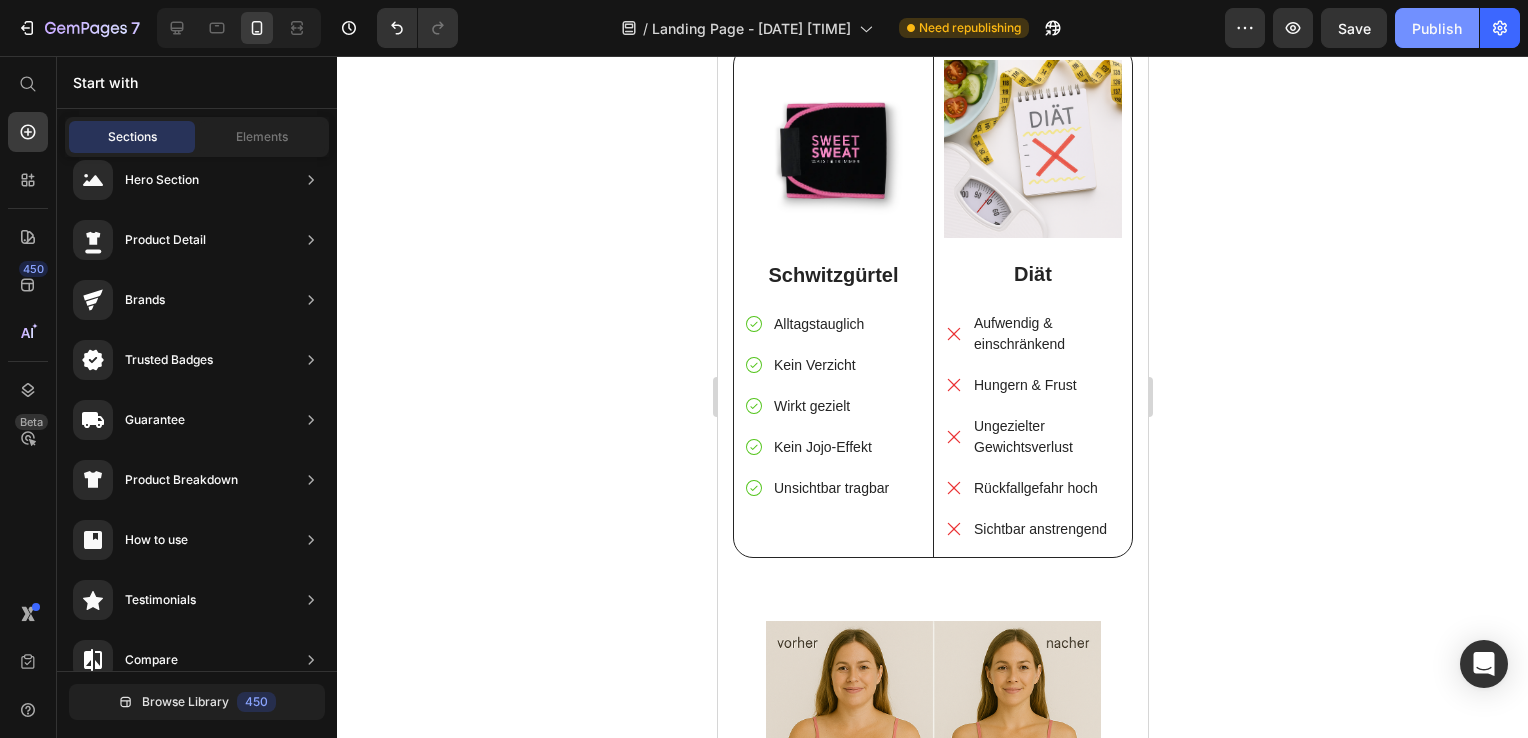 click on "Publish" at bounding box center (1437, 28) 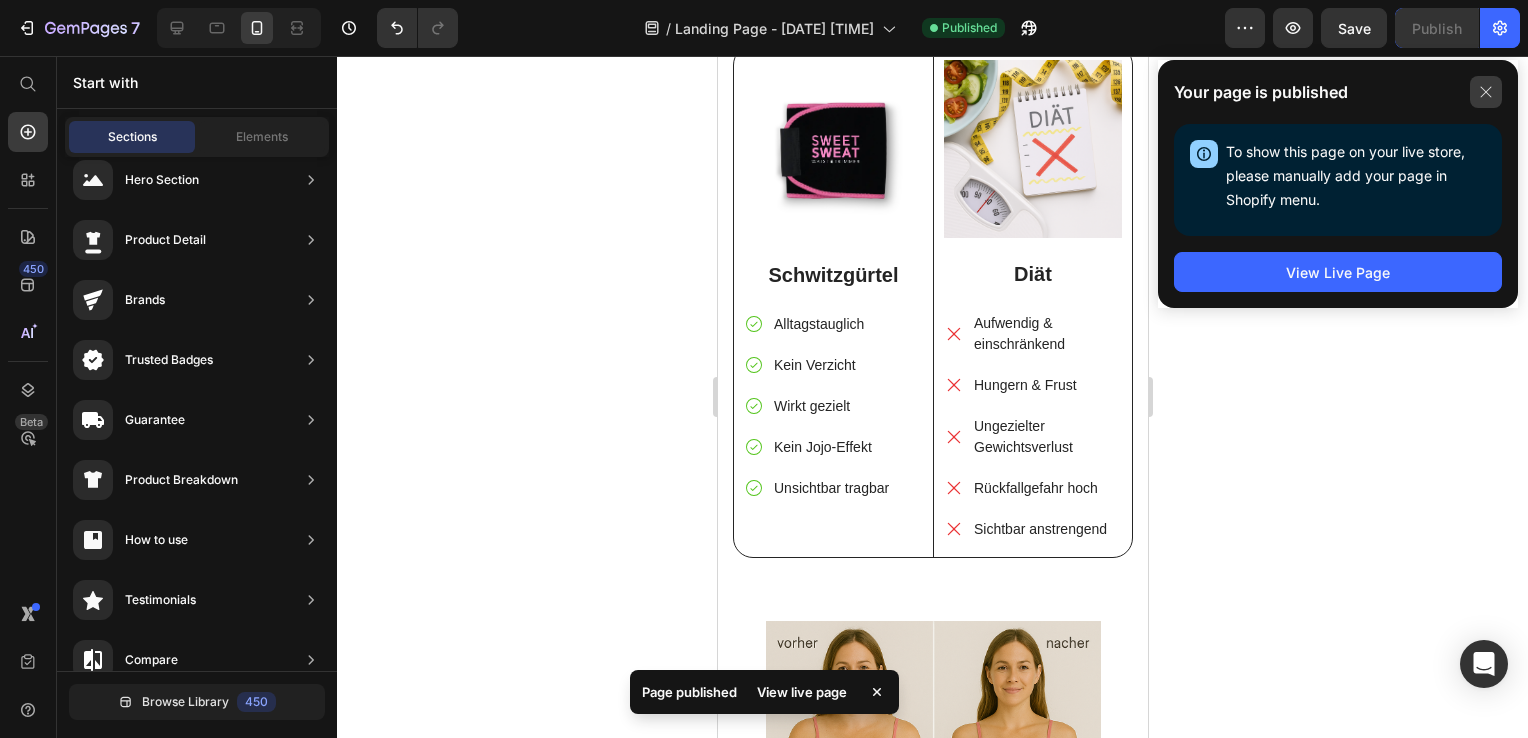 click 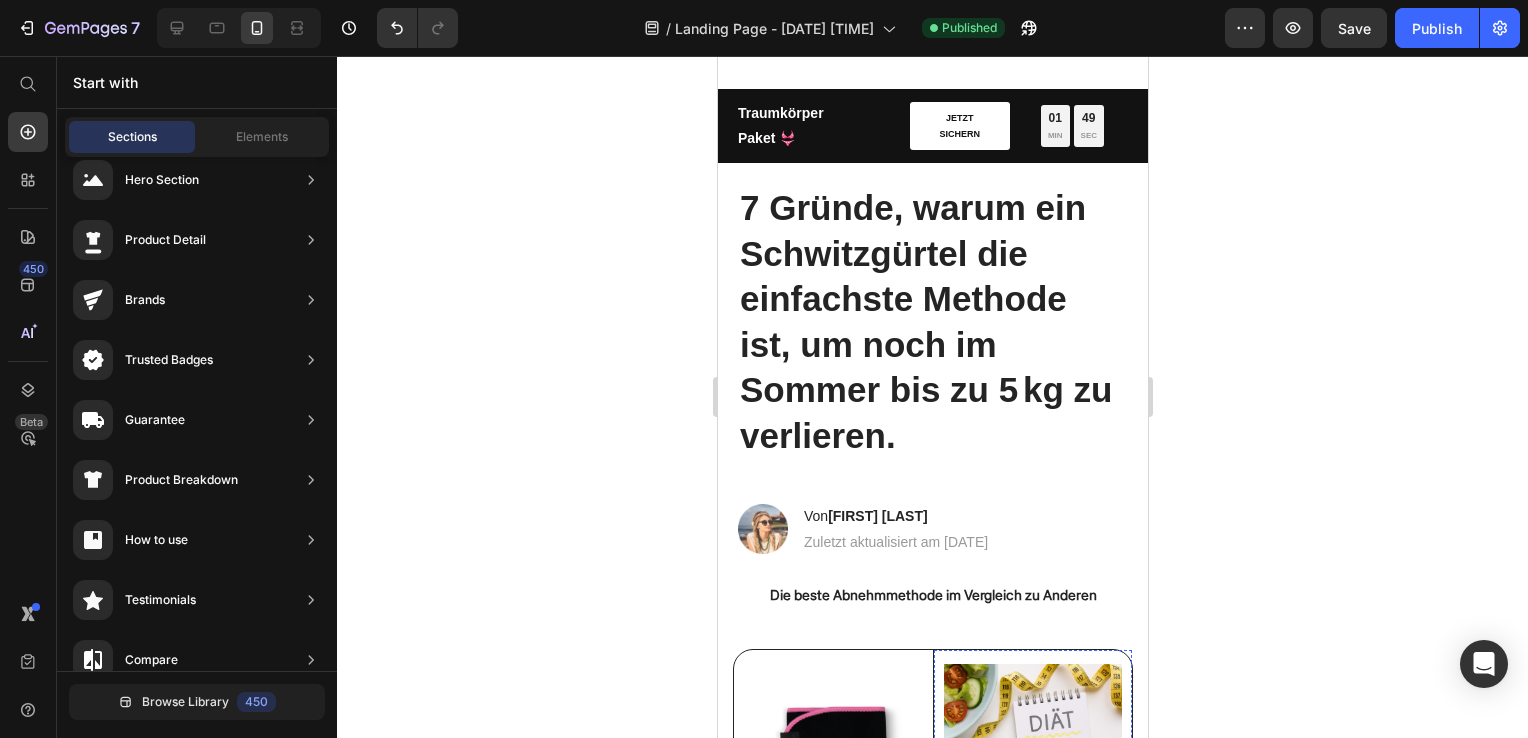 scroll, scrollTop: 0, scrollLeft: 0, axis: both 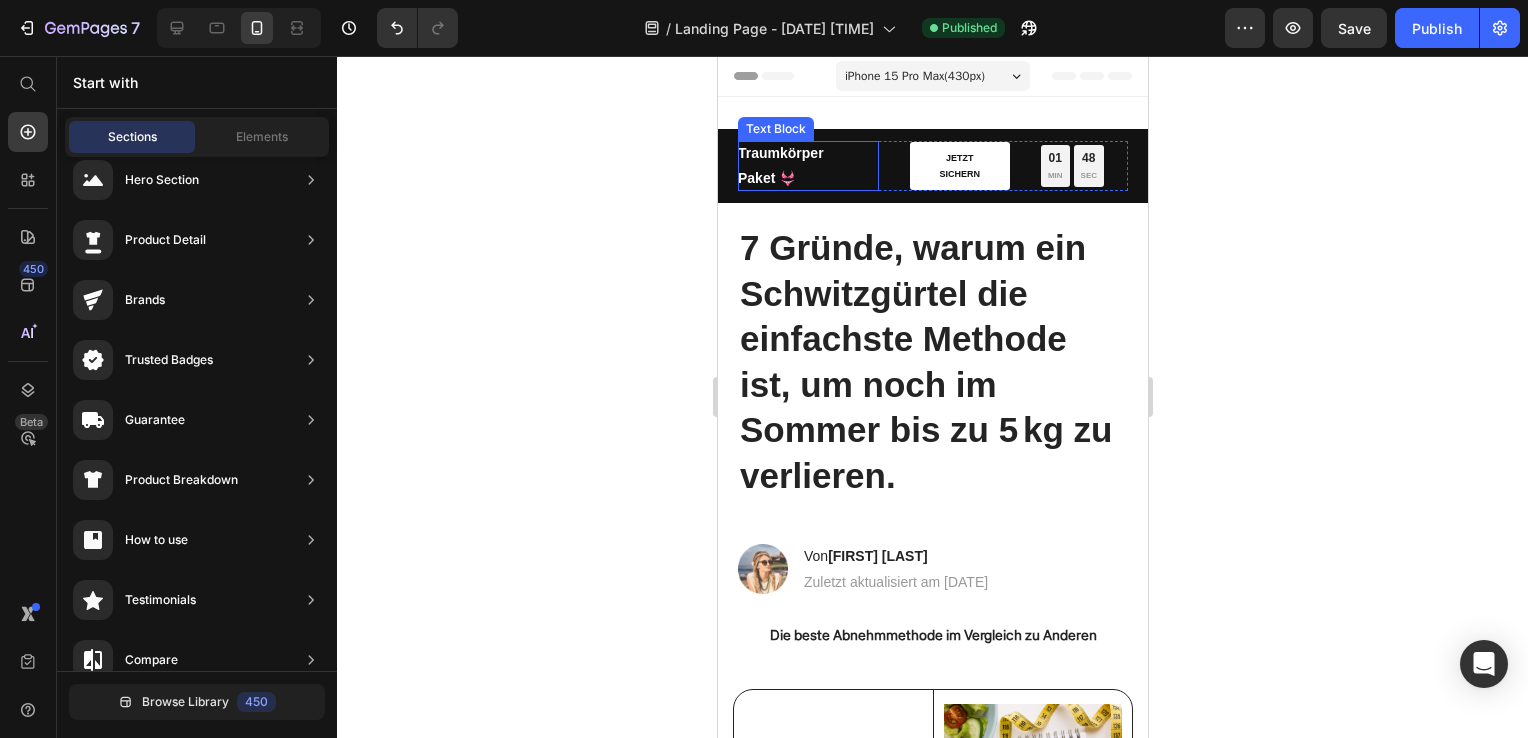 click on "Traumkörper         Paket 👙" at bounding box center (807, 166) 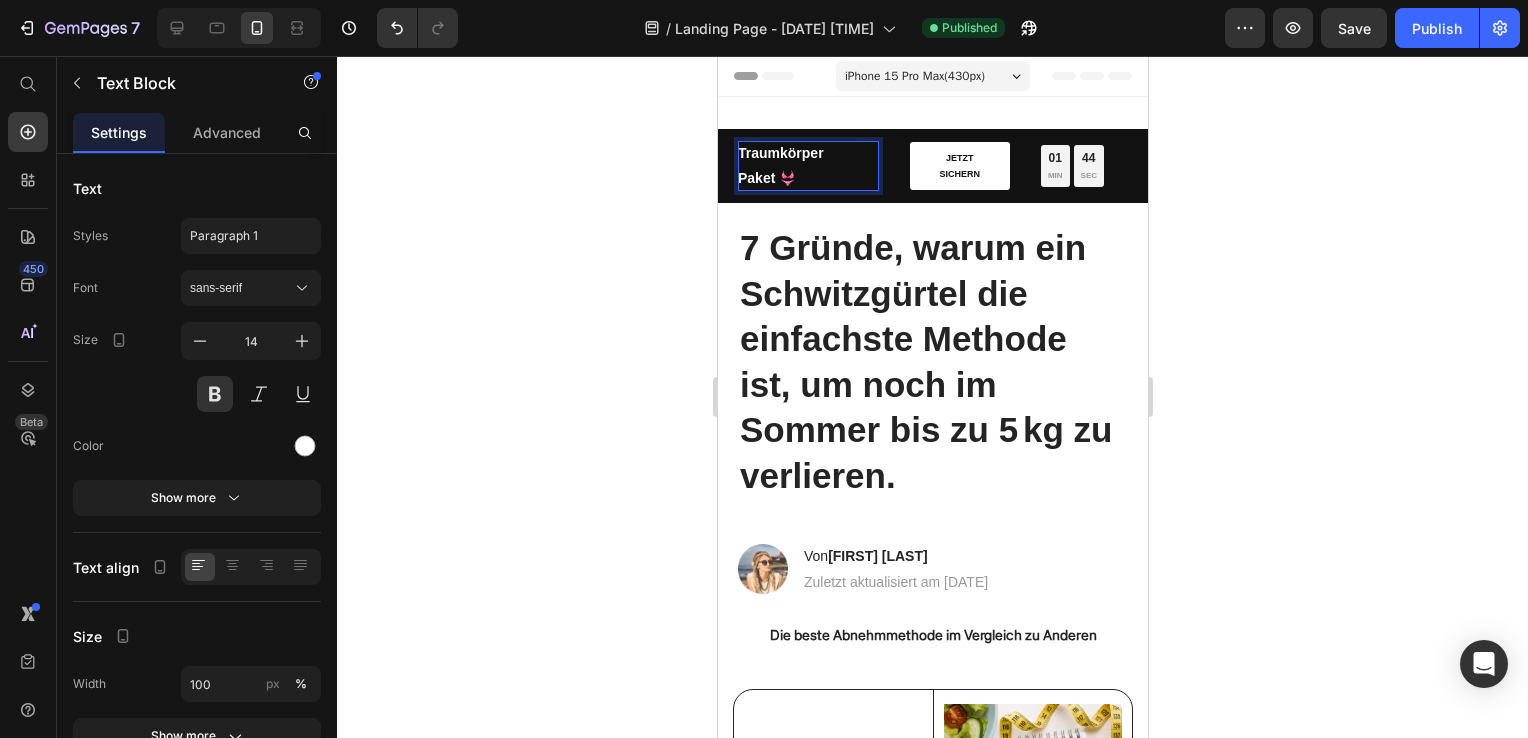 click on "Traumkörper         Paket 👙" at bounding box center [807, 166] 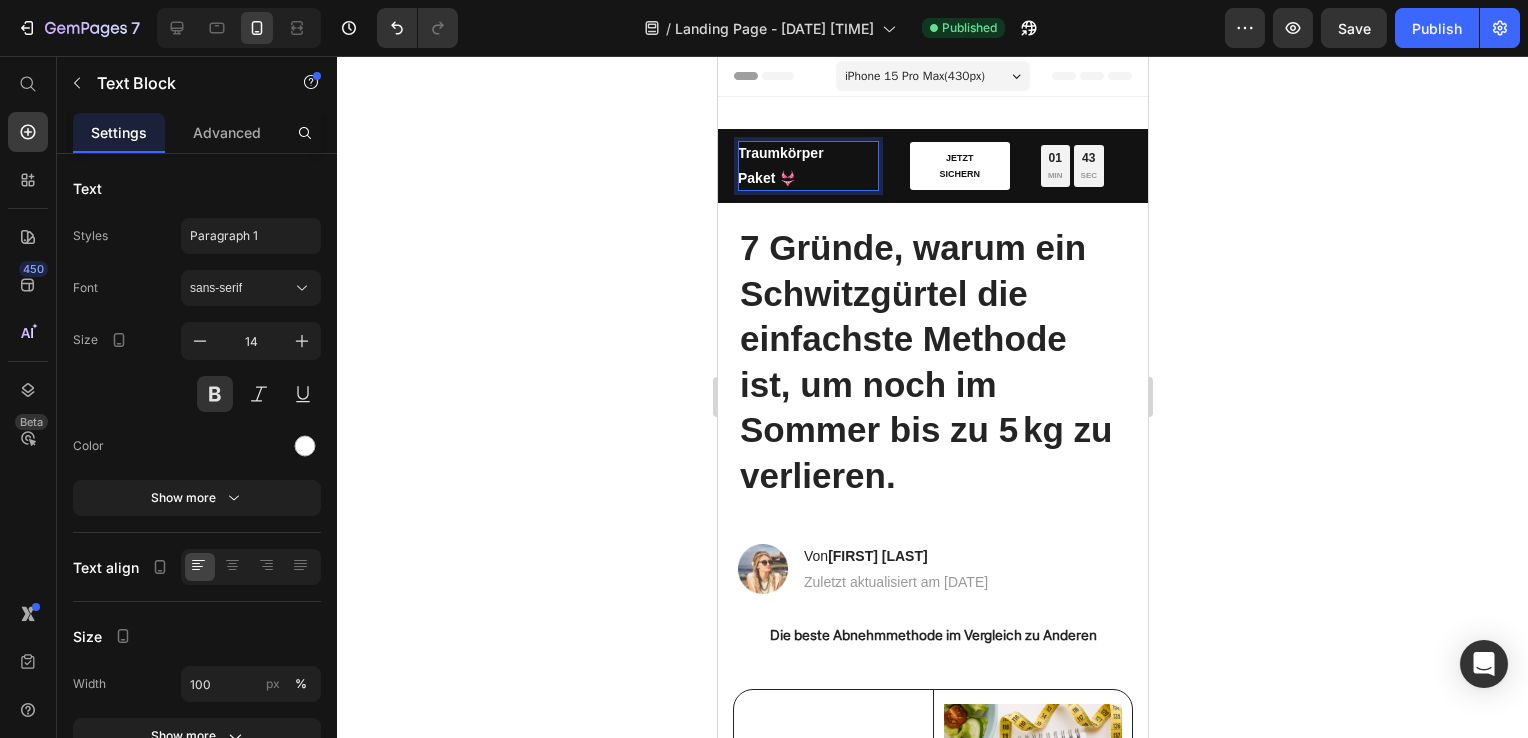 click on "Traumkörper         Paket 👙" at bounding box center [807, 166] 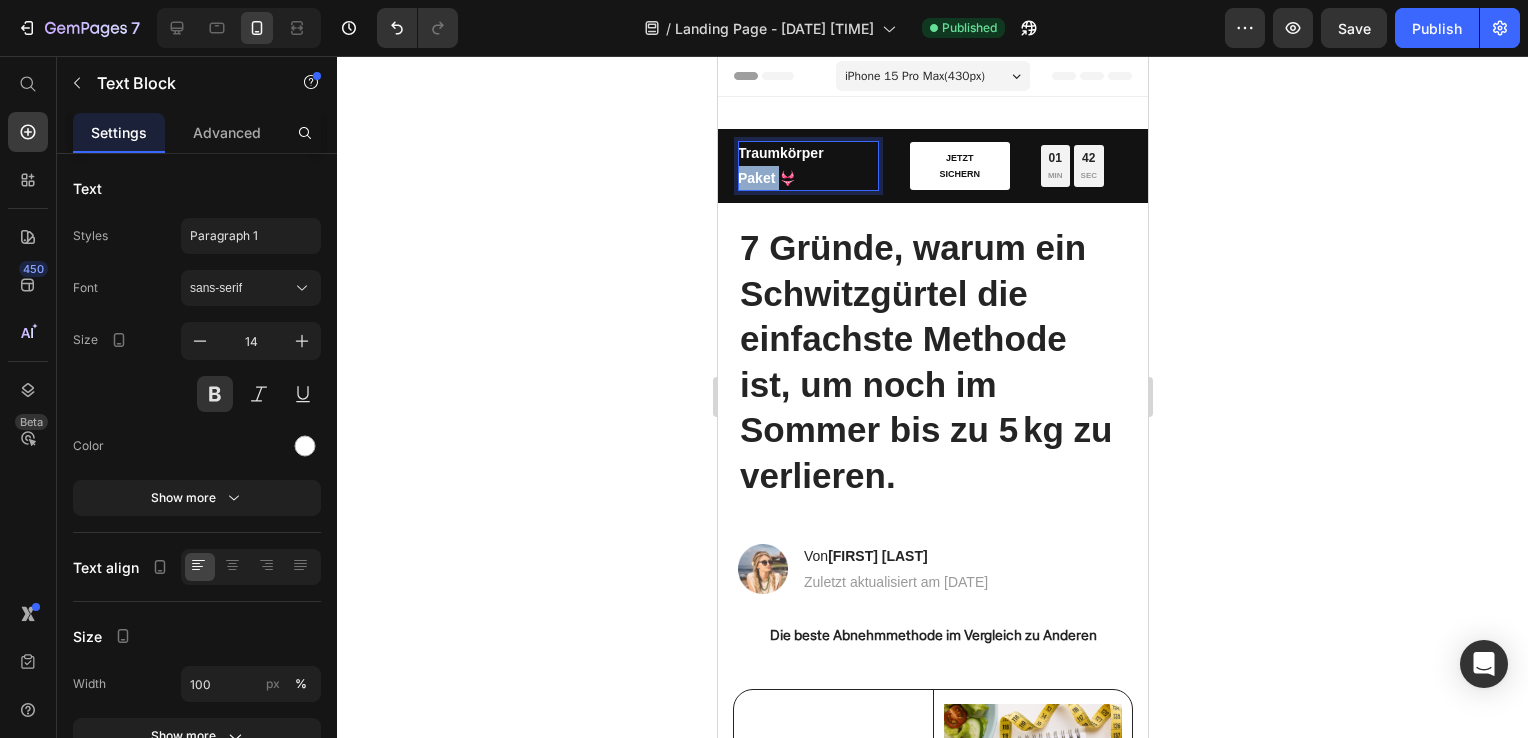 click on "Traumkörper         Paket 👙" at bounding box center (807, 166) 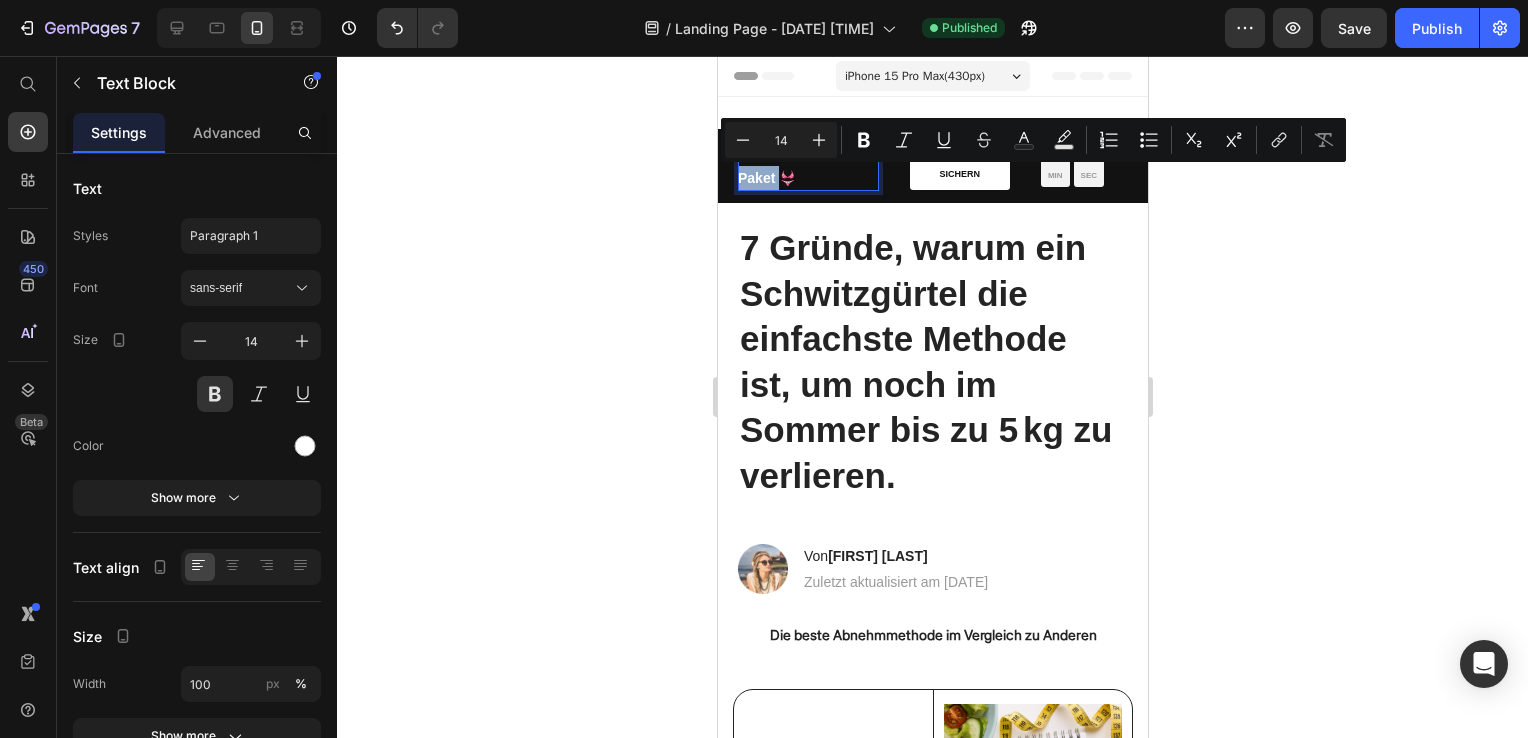 click on "Traumkörper         Paket 👙" at bounding box center [807, 166] 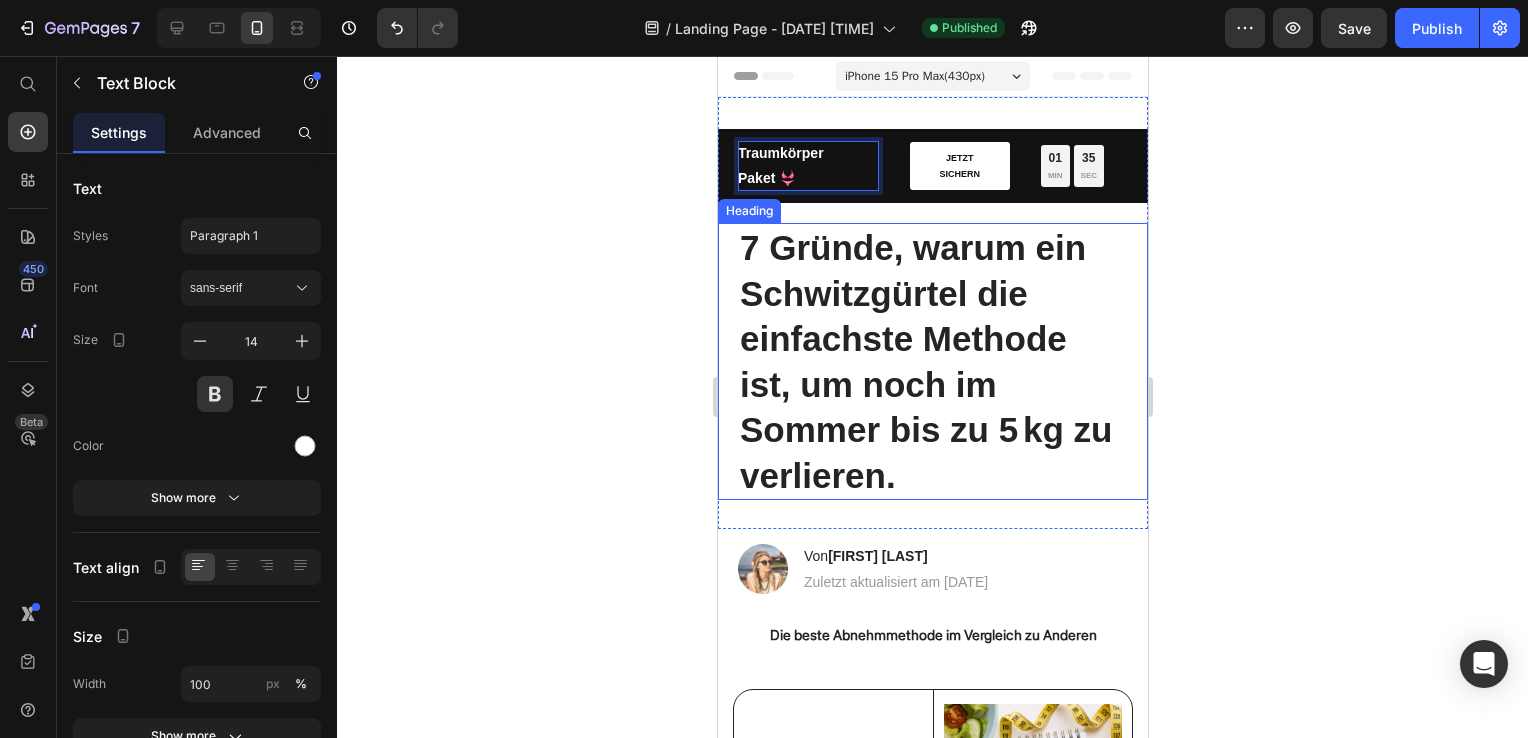 click on "7 Gründe, warum ein Schwitzgürtel die einfachste Methode ist, um noch im Sommer bis zu 5 kg zu verlieren." at bounding box center (925, 361) 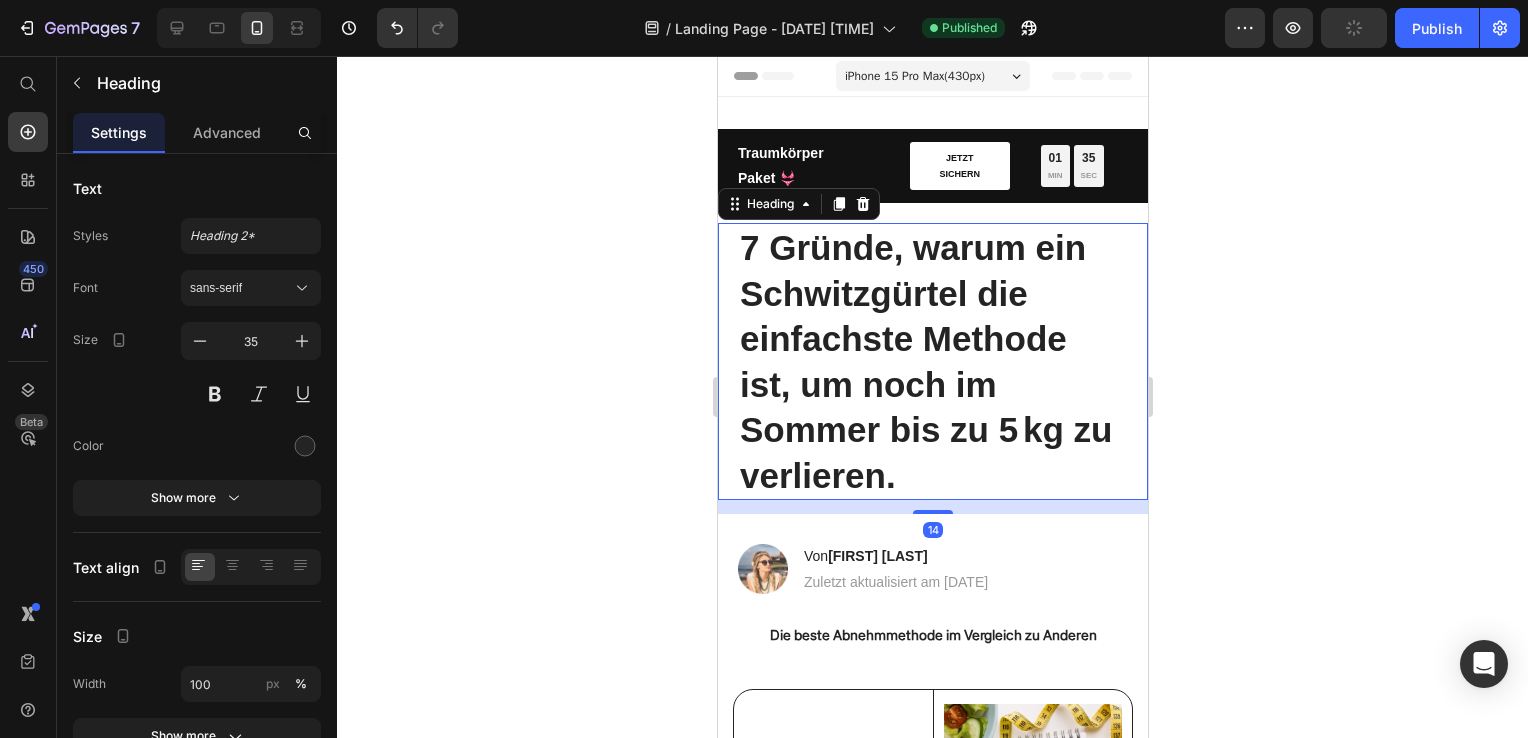 click 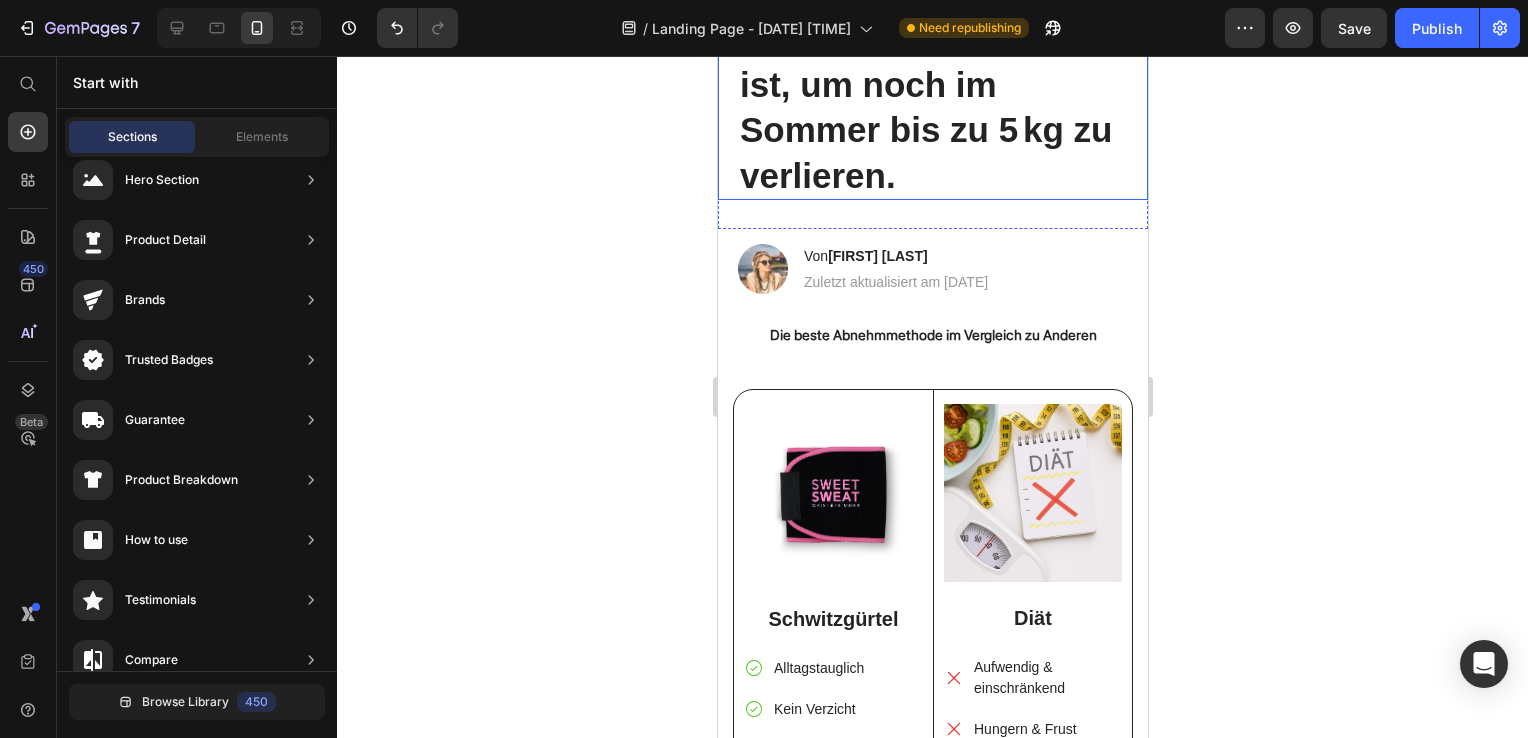 scroll, scrollTop: 308, scrollLeft: 0, axis: vertical 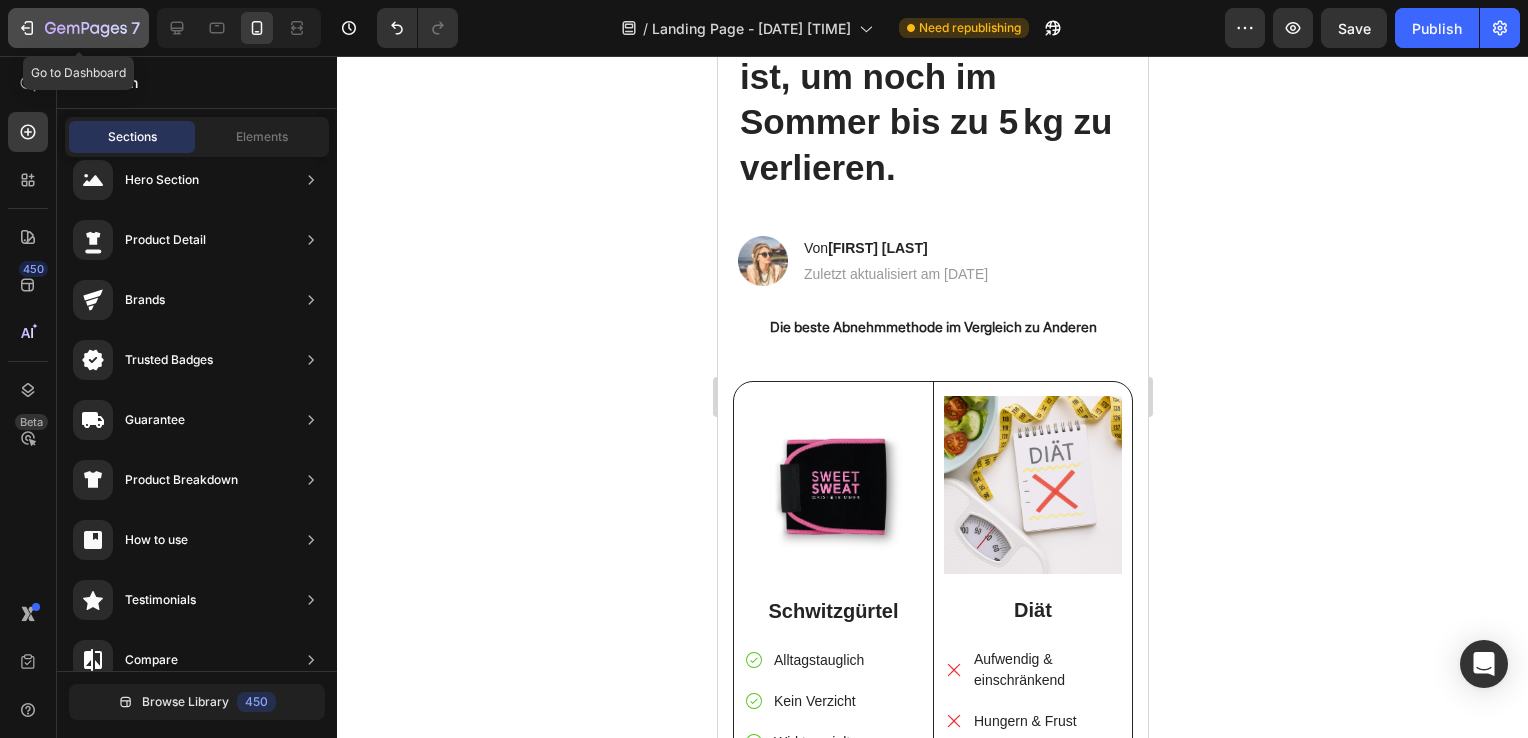 click on "7" at bounding box center [78, 28] 